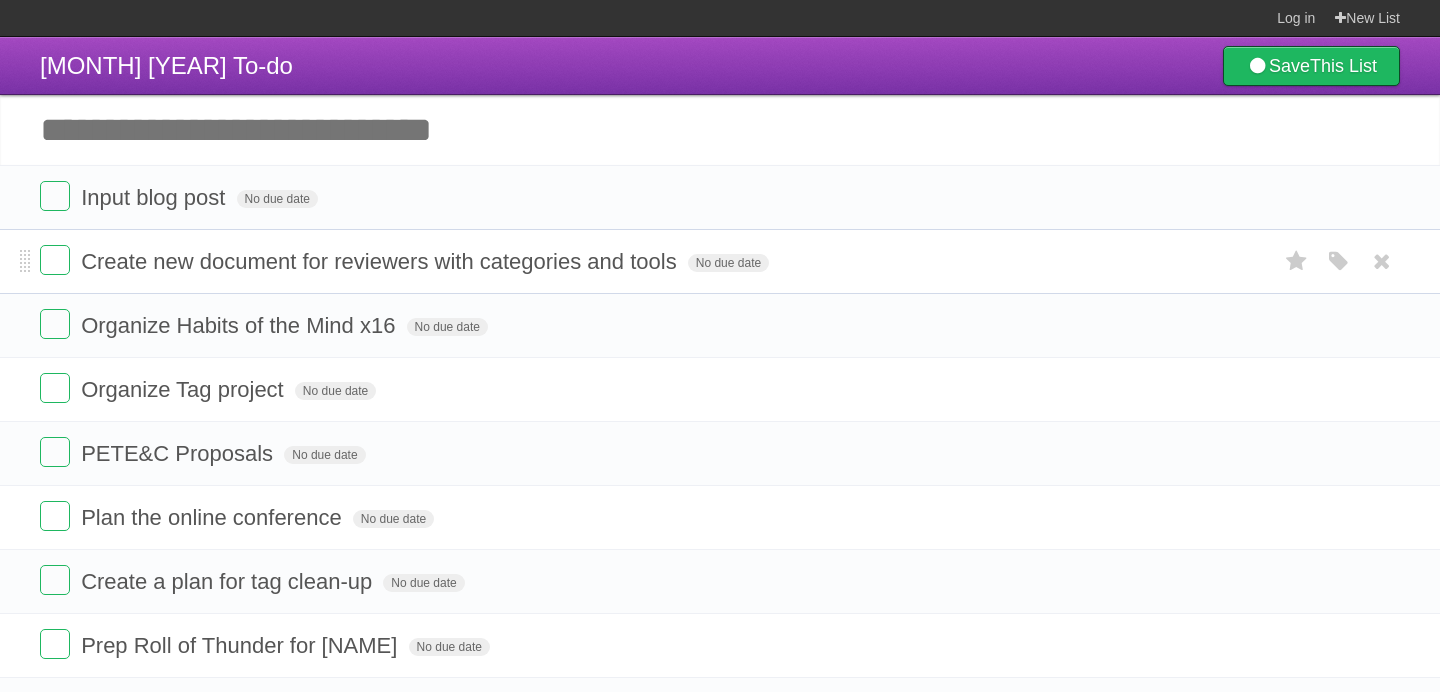 scroll, scrollTop: 0, scrollLeft: 0, axis: both 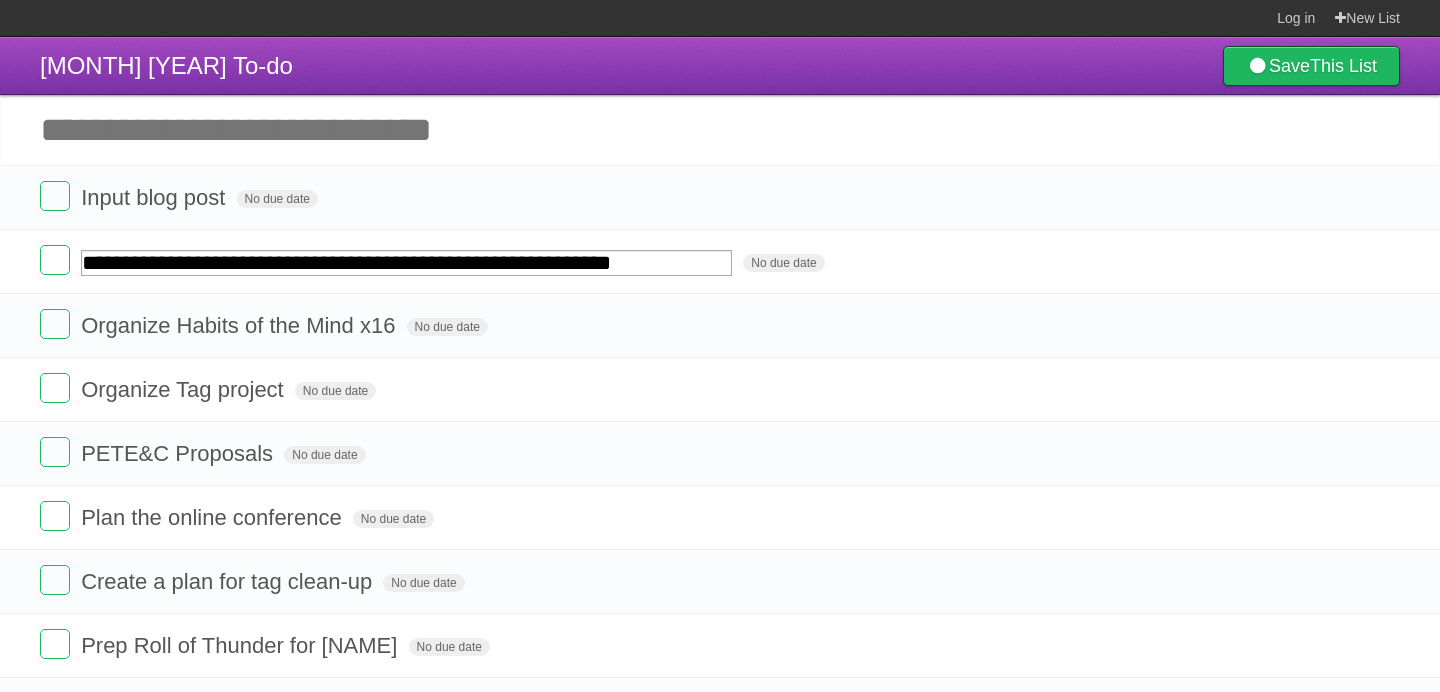 click on "Add another task" at bounding box center [720, 130] 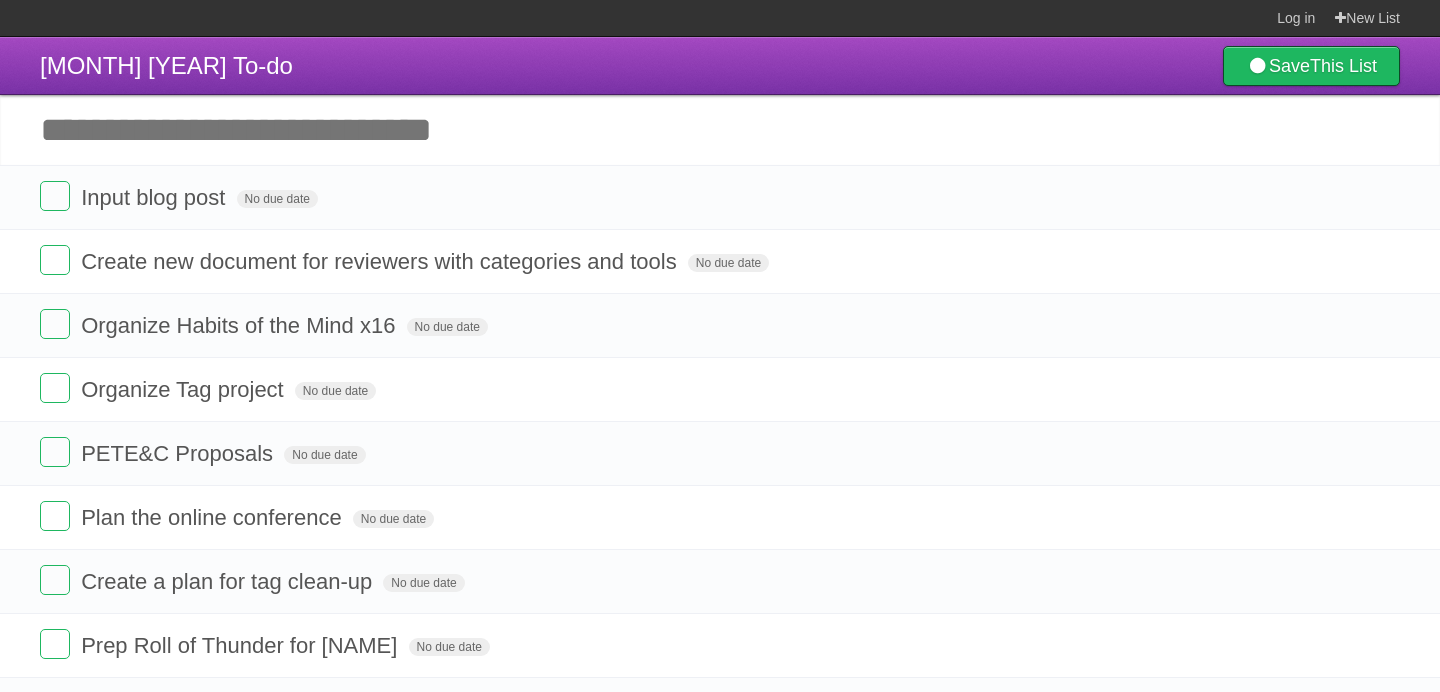 paste on "**********" 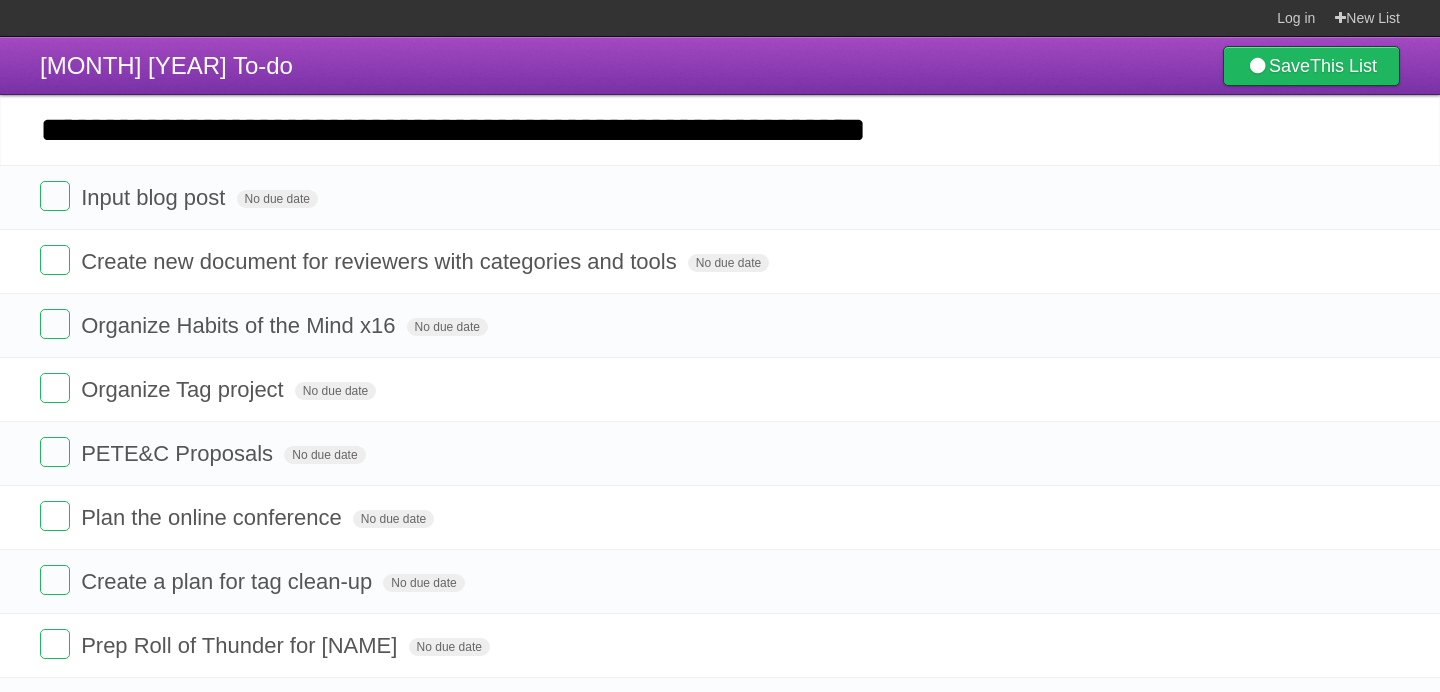 type on "**********" 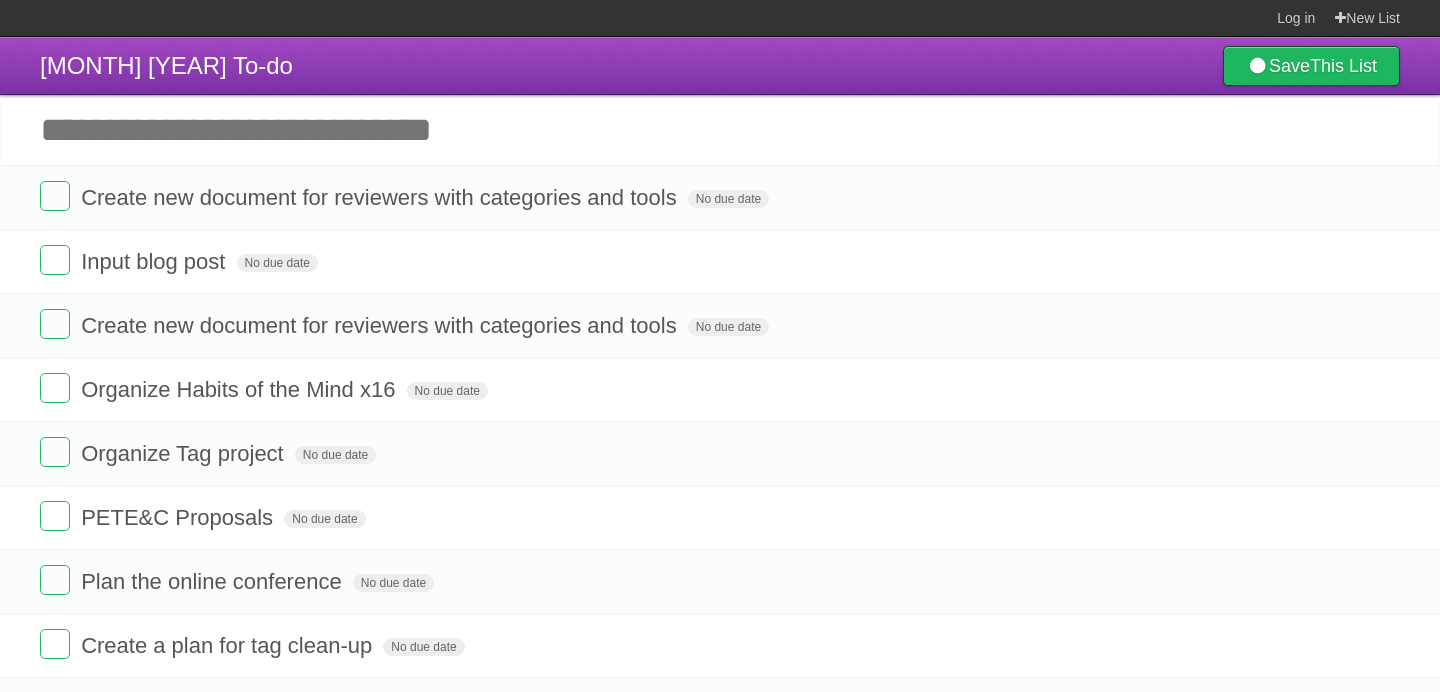 paste on "**********" 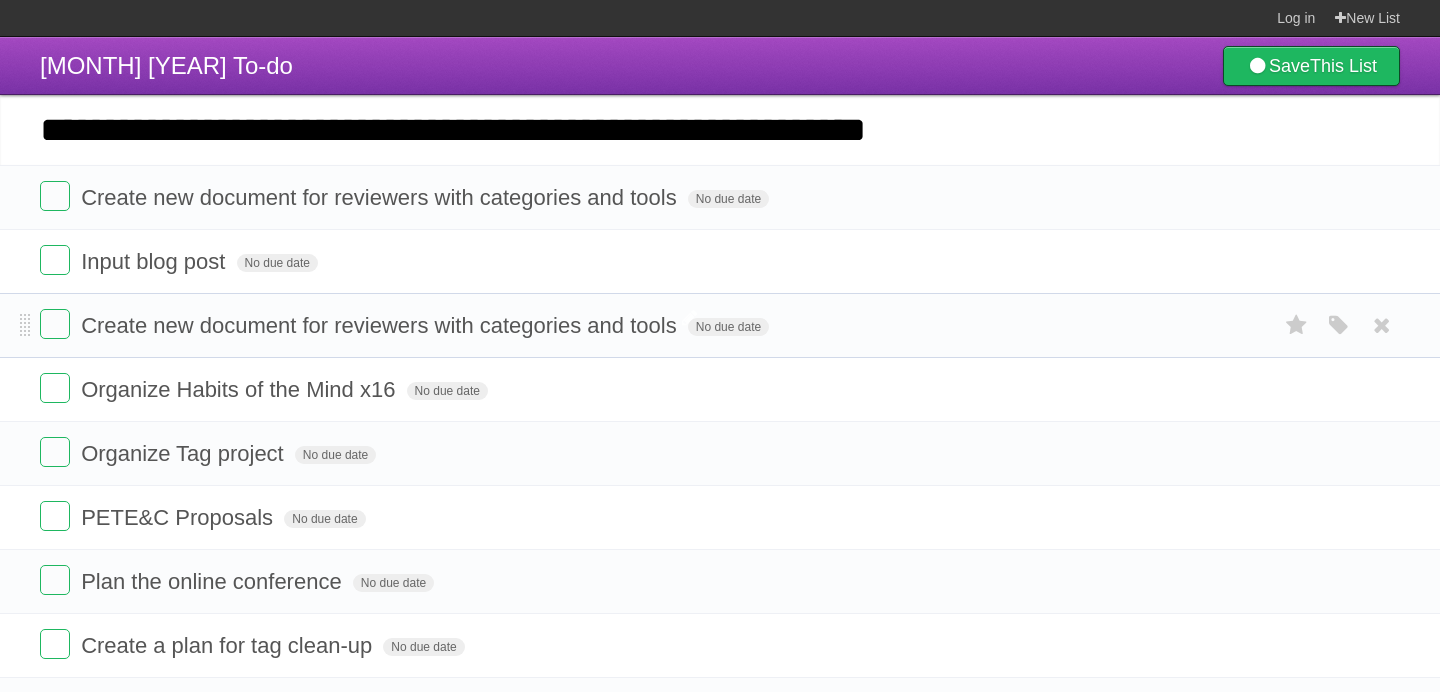 click on "Create new document for reviewers with categories and tools" at bounding box center (381, 325) 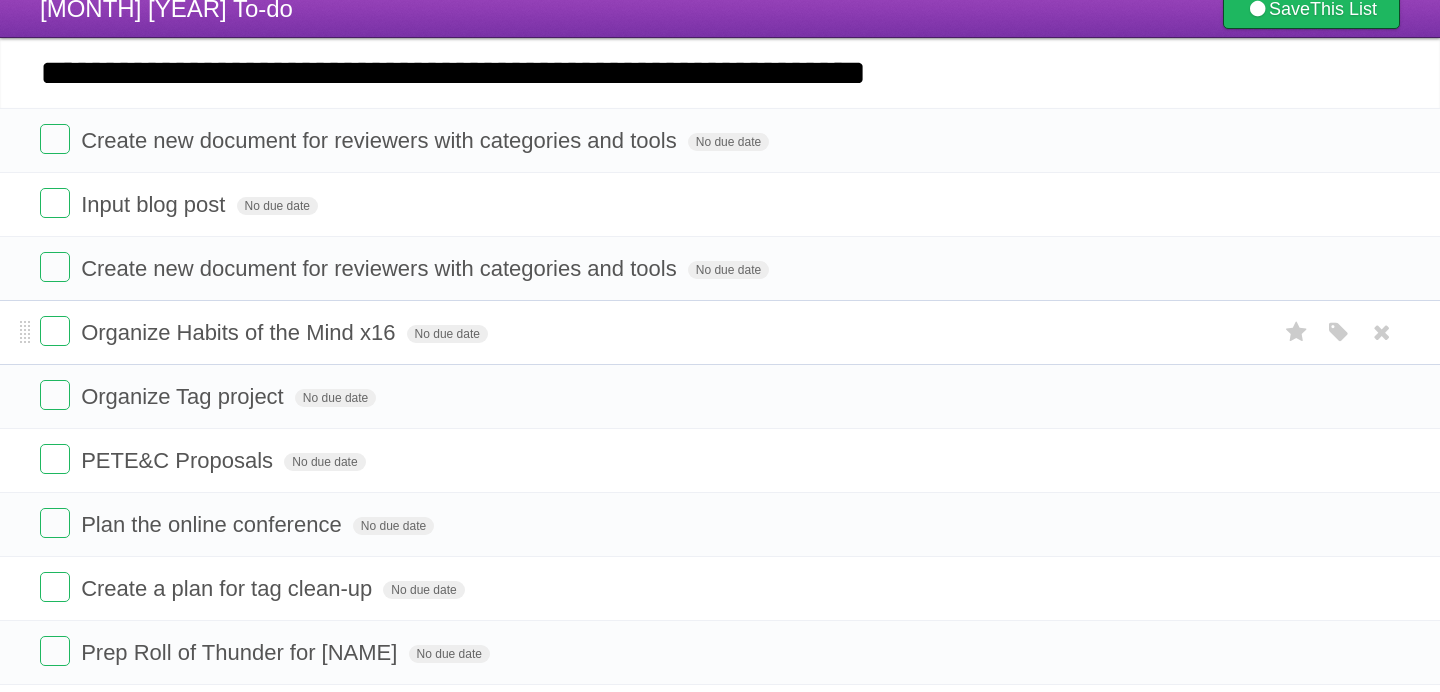 scroll, scrollTop: 63, scrollLeft: 0, axis: vertical 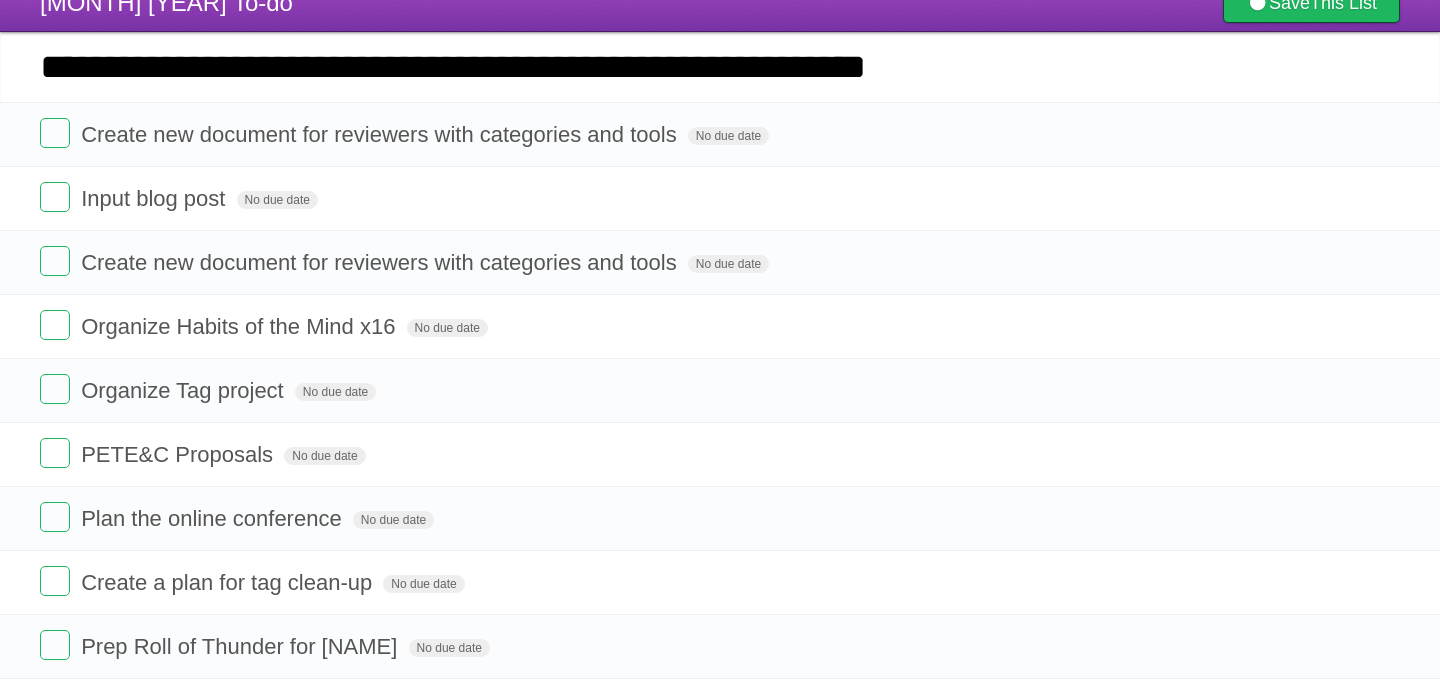 click on "**********" at bounding box center (720, 67) 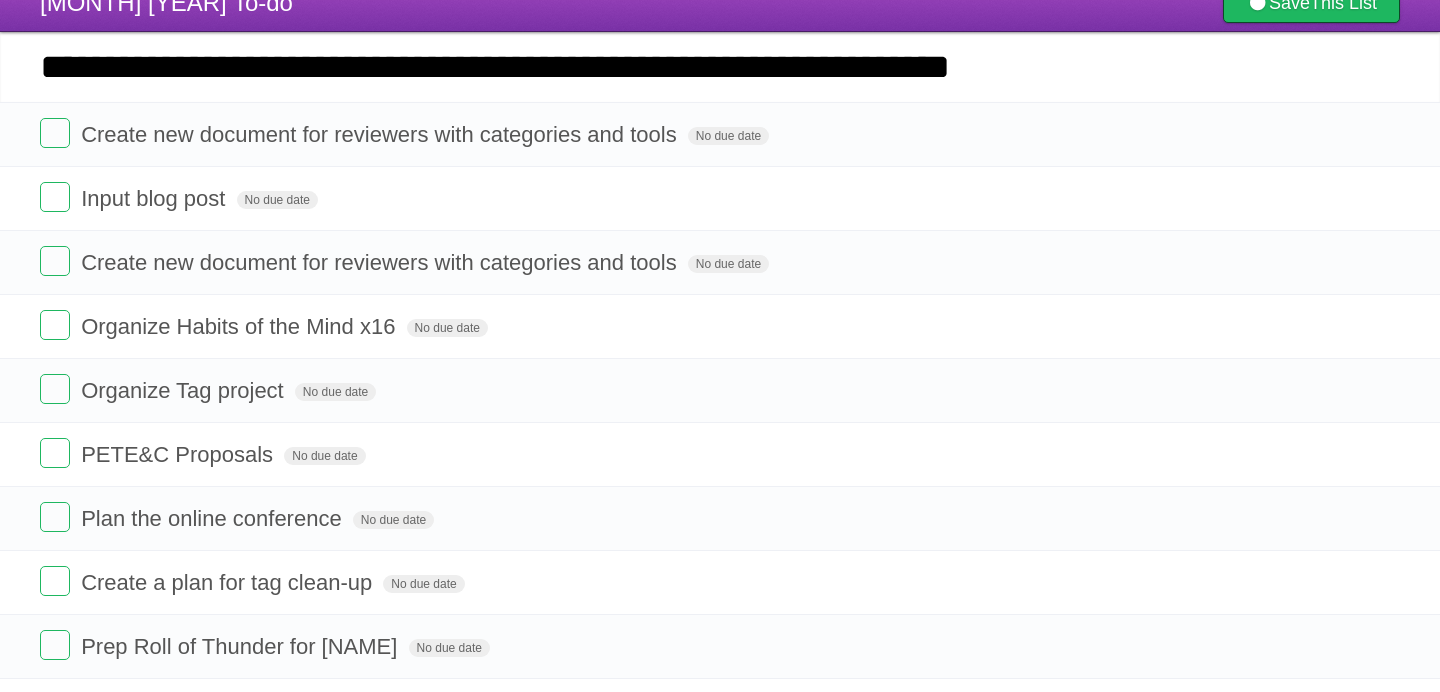type on "**********" 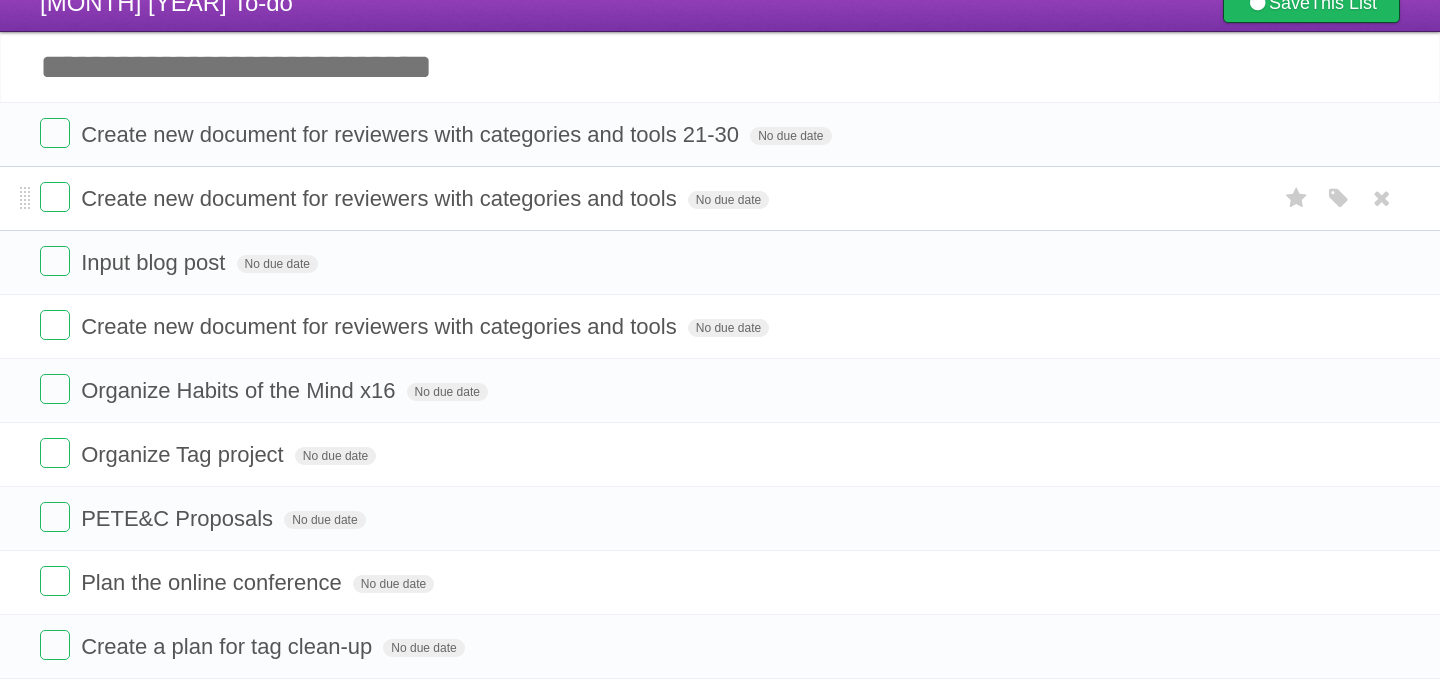 click on "Create new document for reviewers with categories and tools" at bounding box center [381, 198] 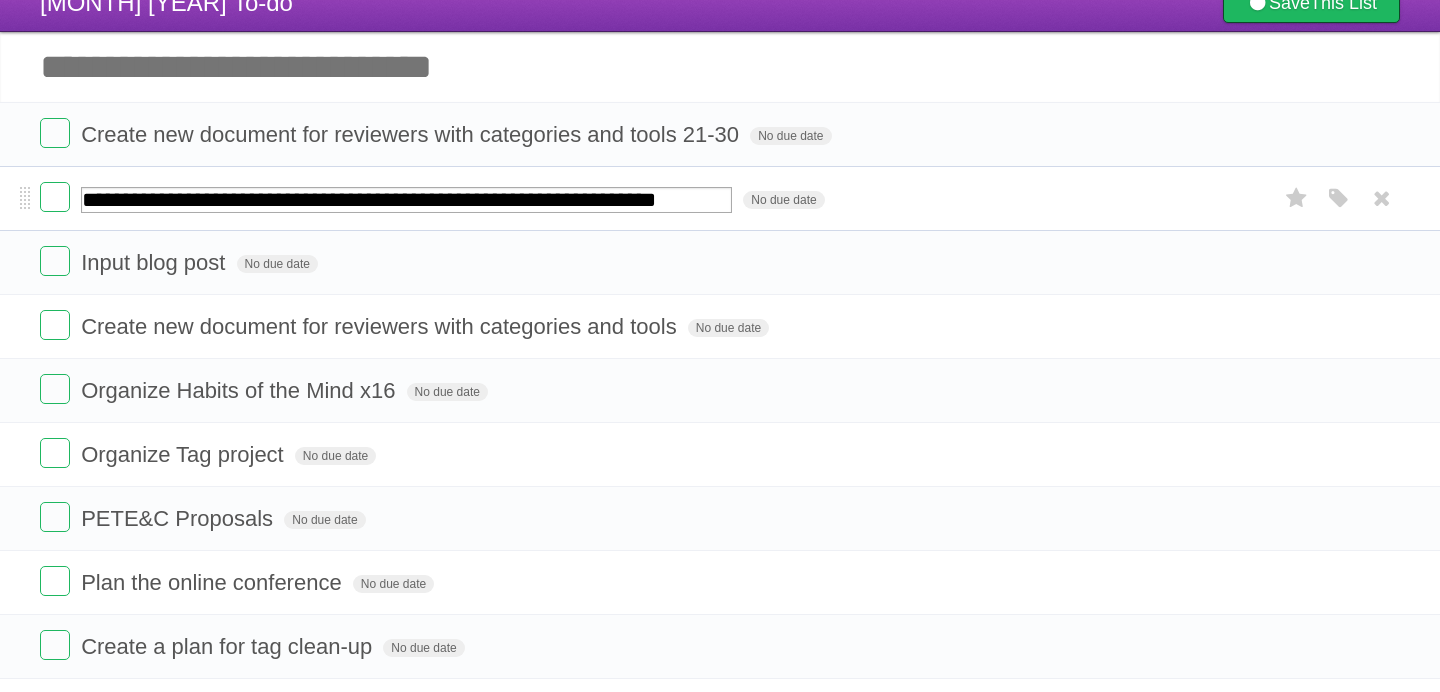 type on "**********" 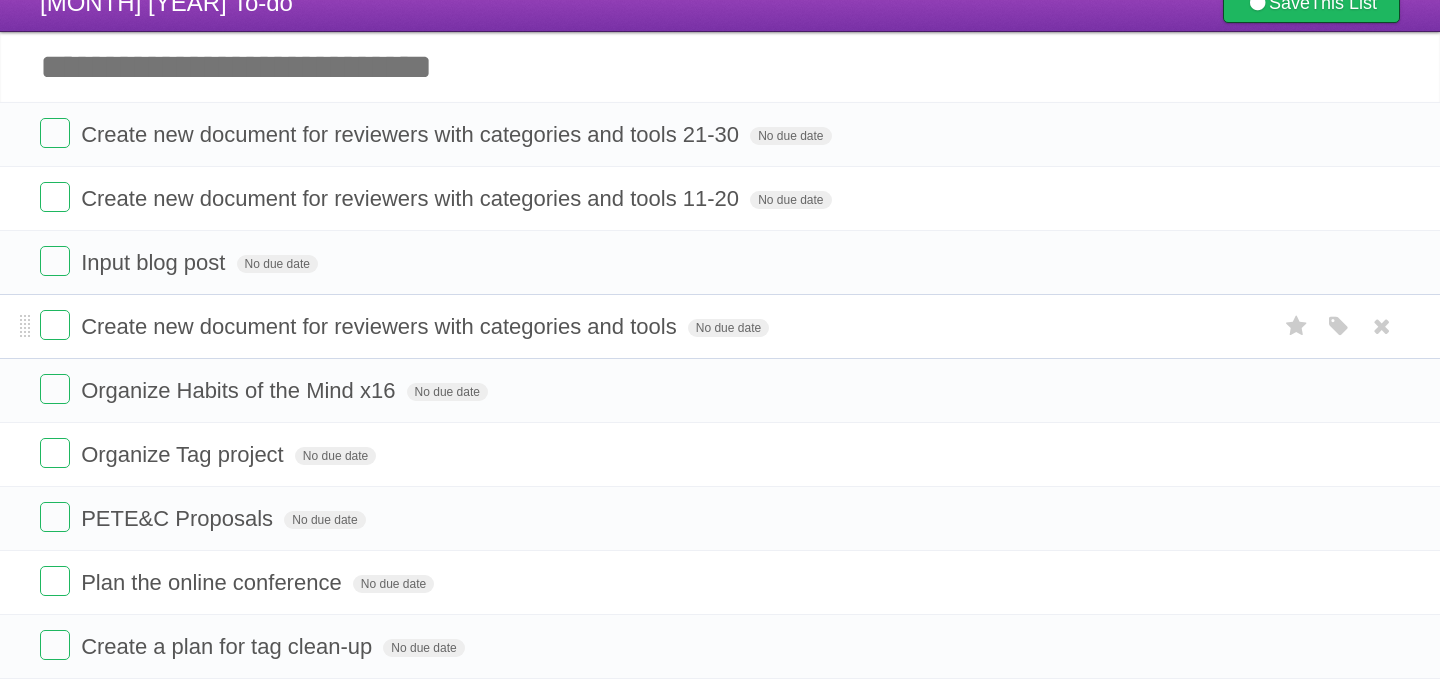 click on "Create new document for reviewers with categories and tools" at bounding box center [381, 326] 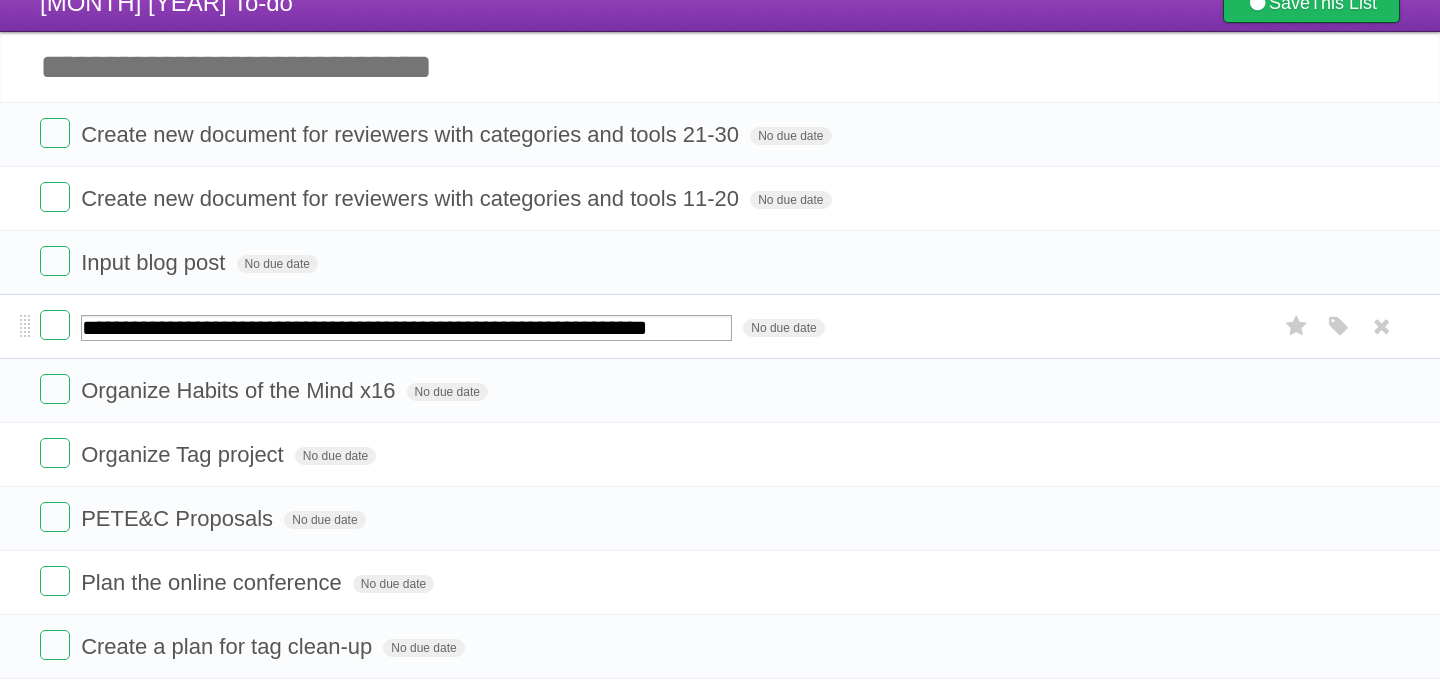type on "**********" 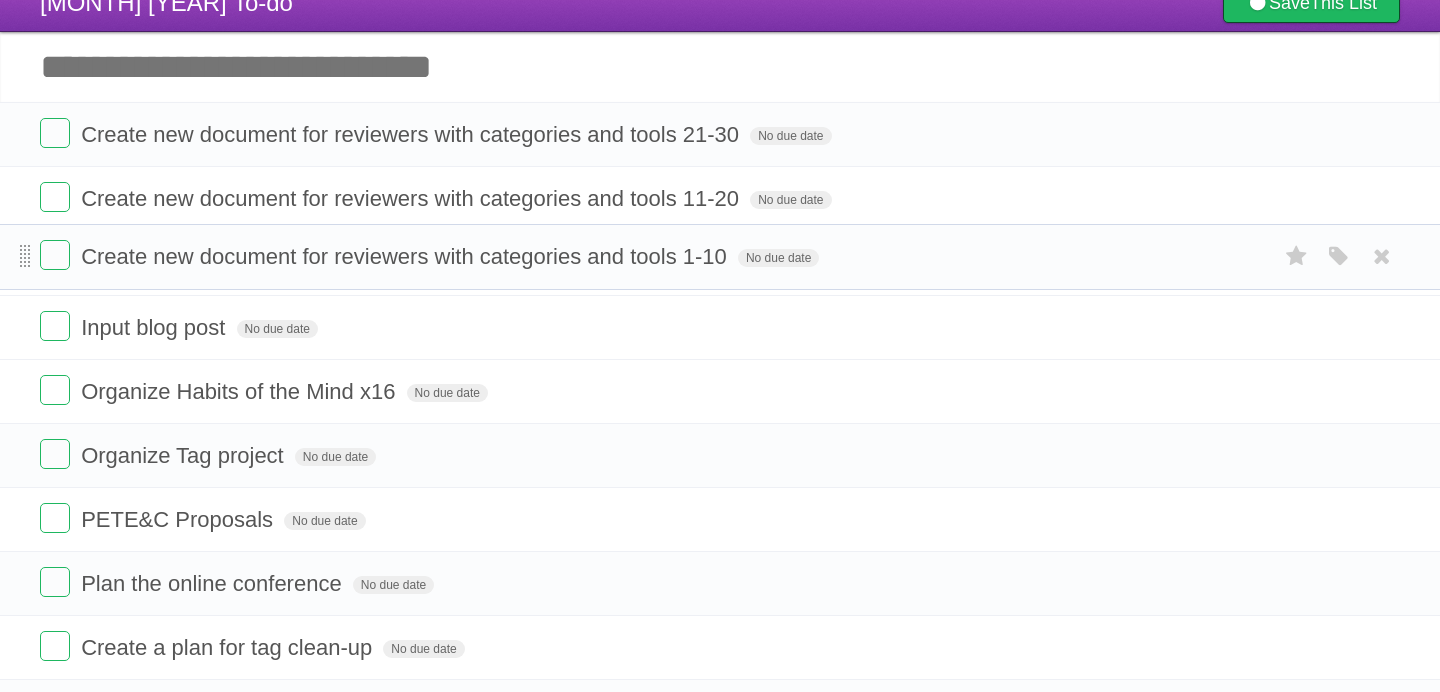 drag, startPoint x: 22, startPoint y: 333, endPoint x: 21, endPoint y: 256, distance: 77.00649 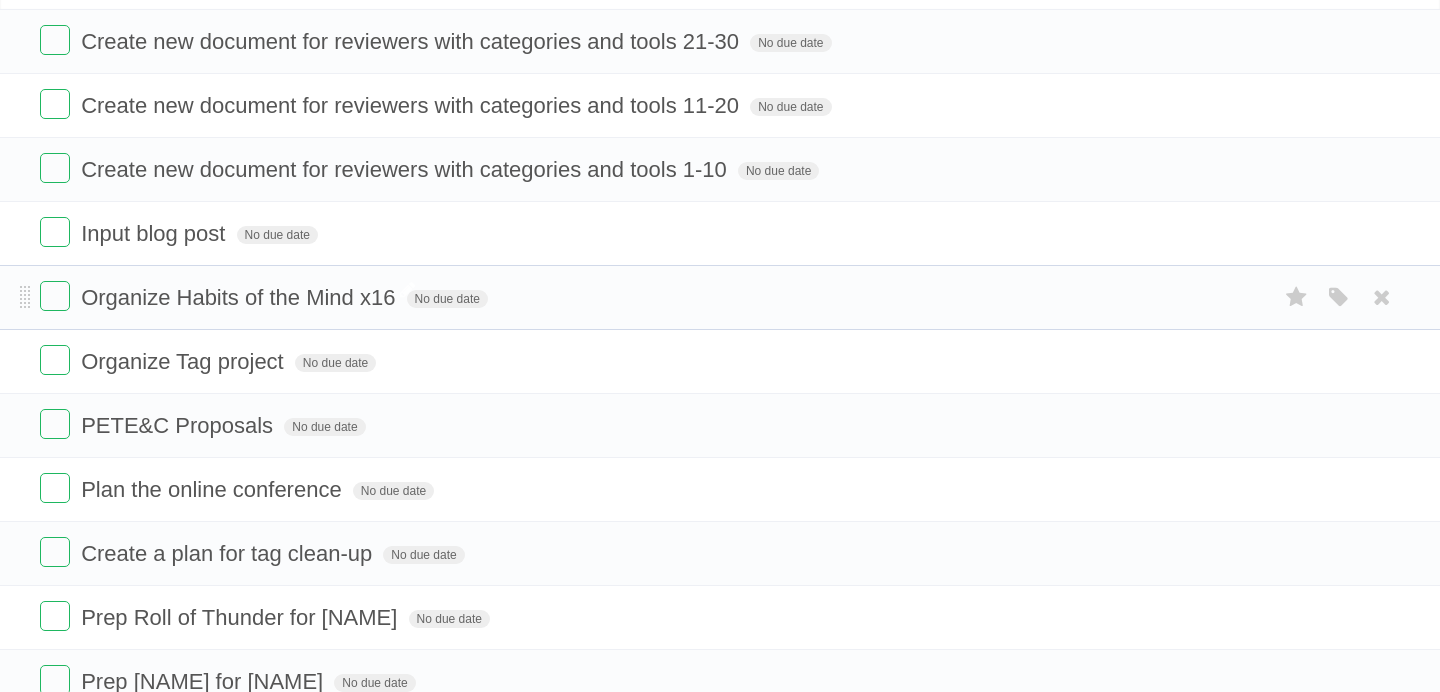 scroll, scrollTop: 162, scrollLeft: 0, axis: vertical 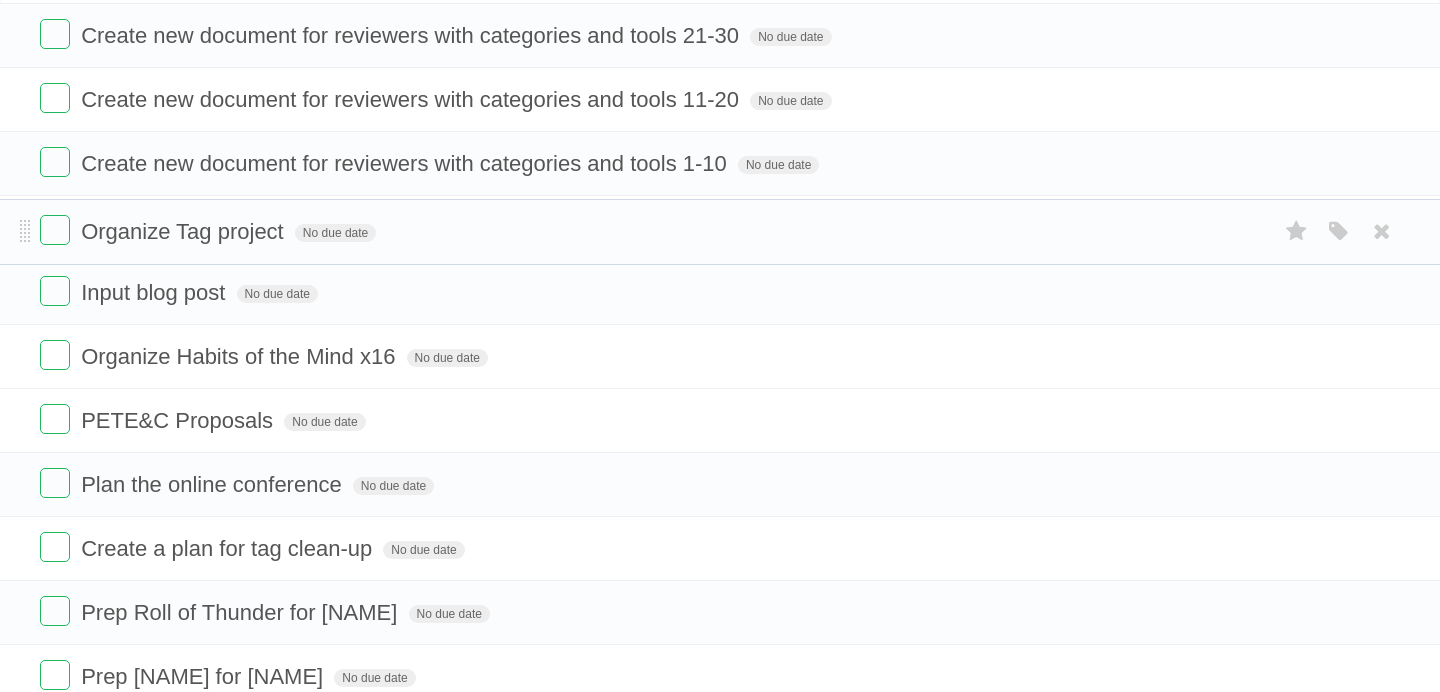 drag, startPoint x: 22, startPoint y: 361, endPoint x: 31, endPoint y: 228, distance: 133.30417 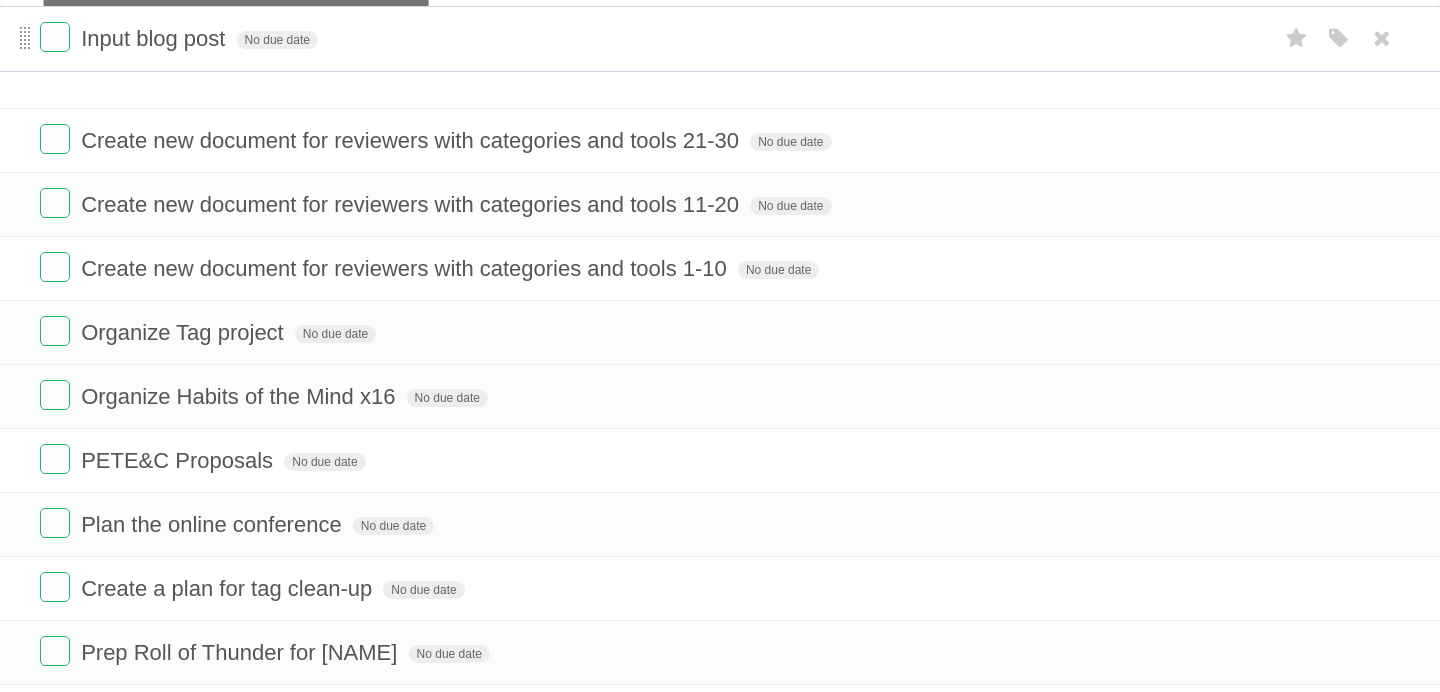 scroll, scrollTop: 62, scrollLeft: 0, axis: vertical 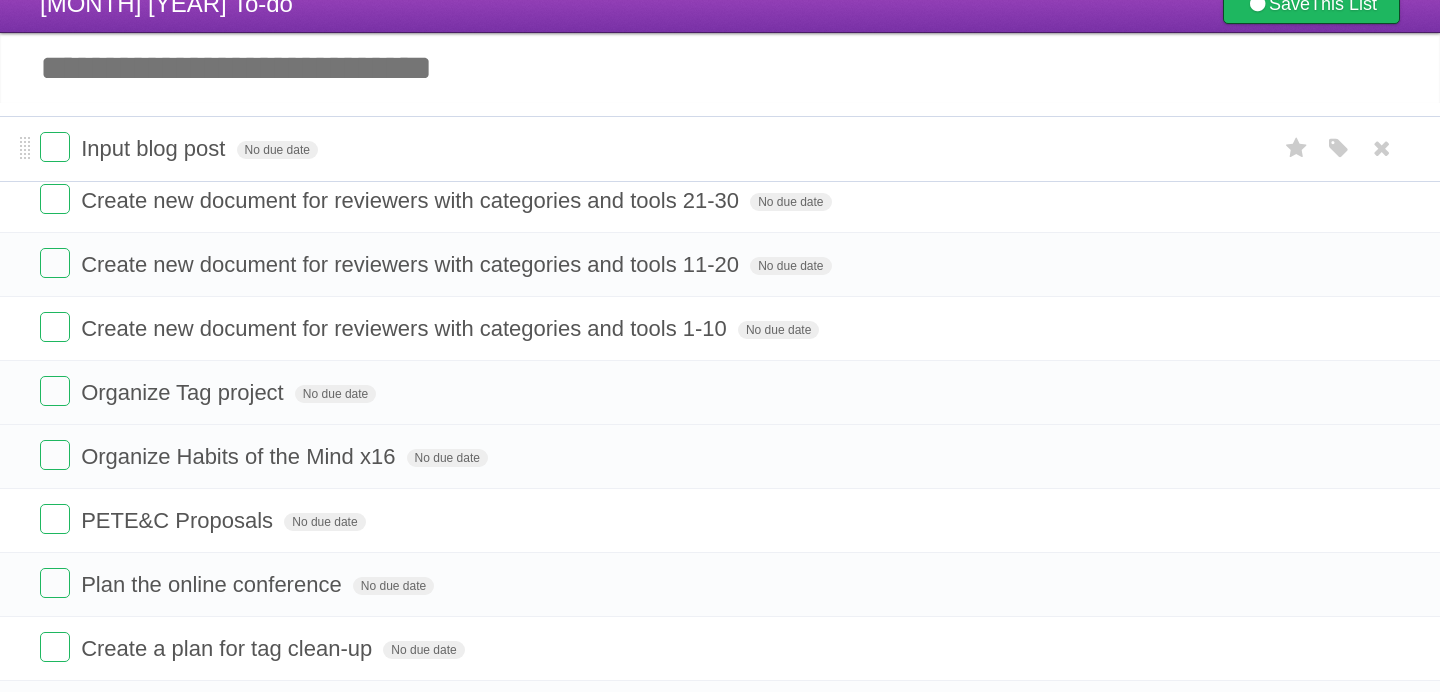drag, startPoint x: 23, startPoint y: 299, endPoint x: 13, endPoint y: 148, distance: 151.33076 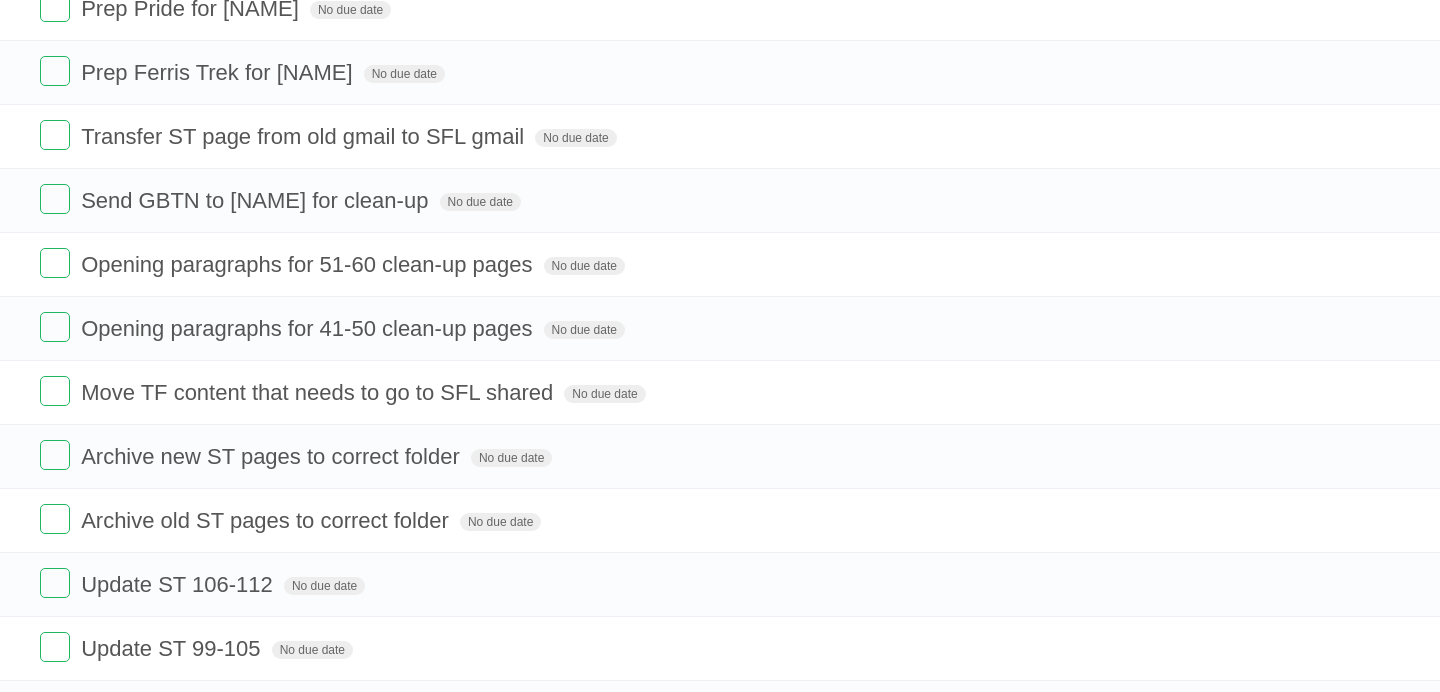 scroll, scrollTop: 0, scrollLeft: 0, axis: both 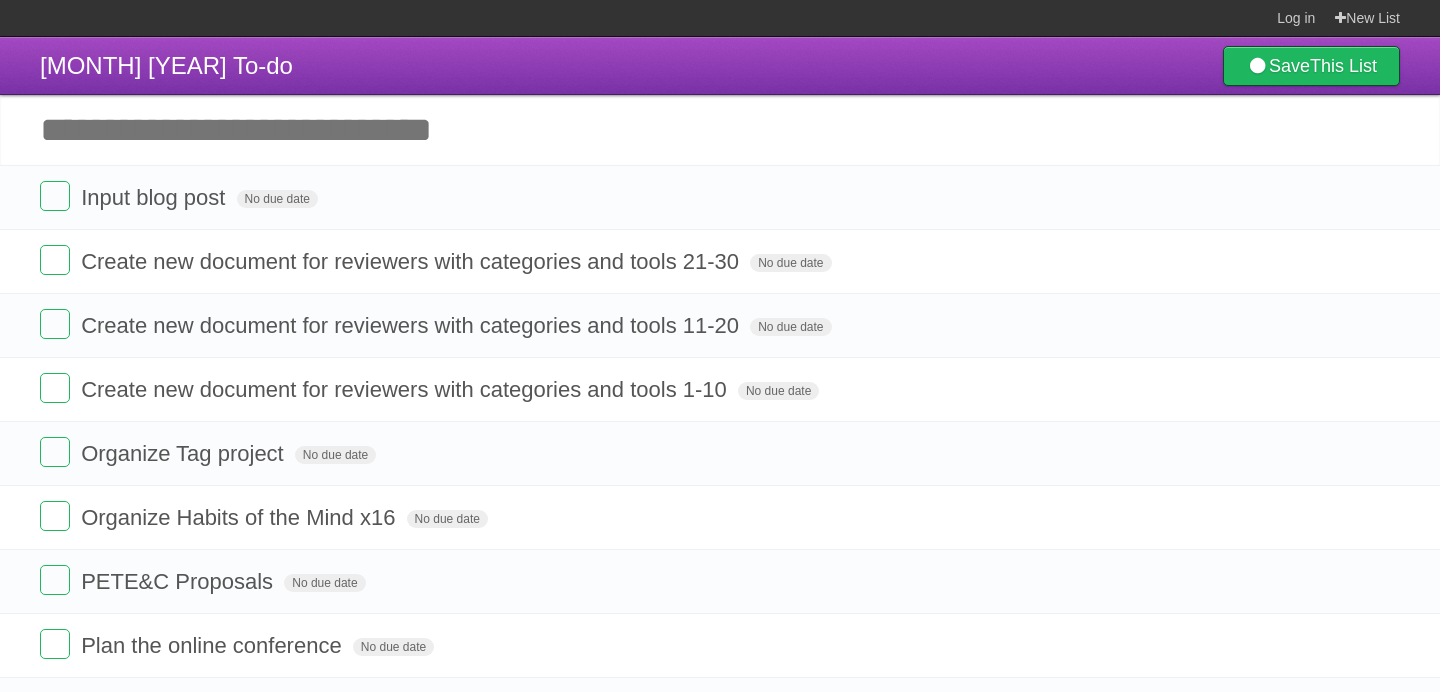 click on "Add another task" at bounding box center [720, 130] 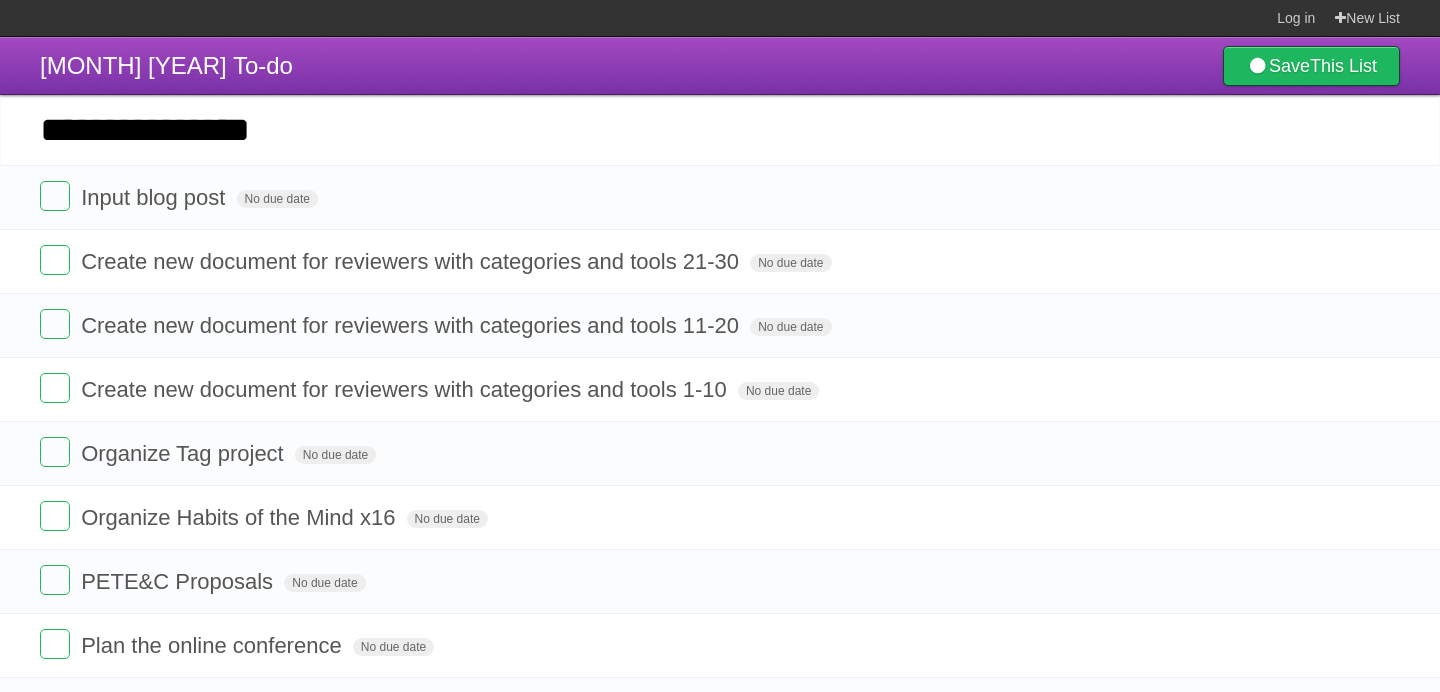 type on "**********" 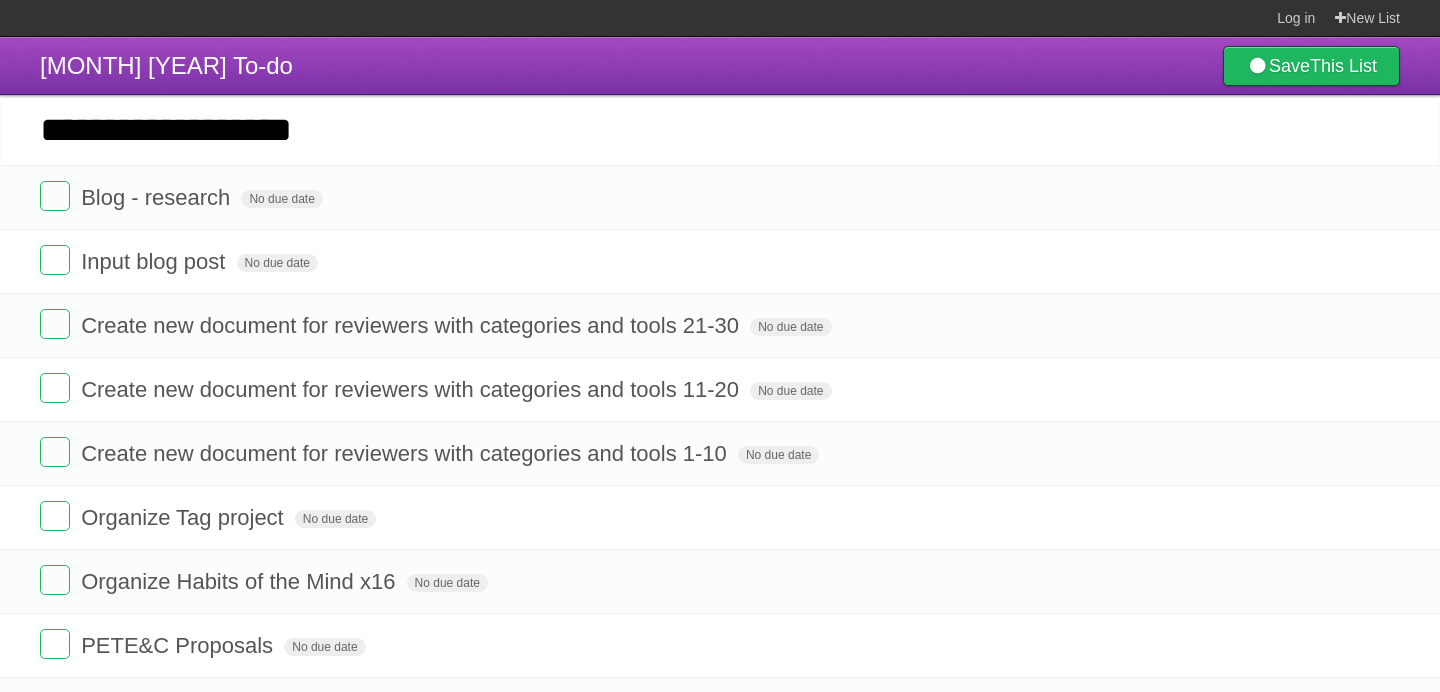 type on "**********" 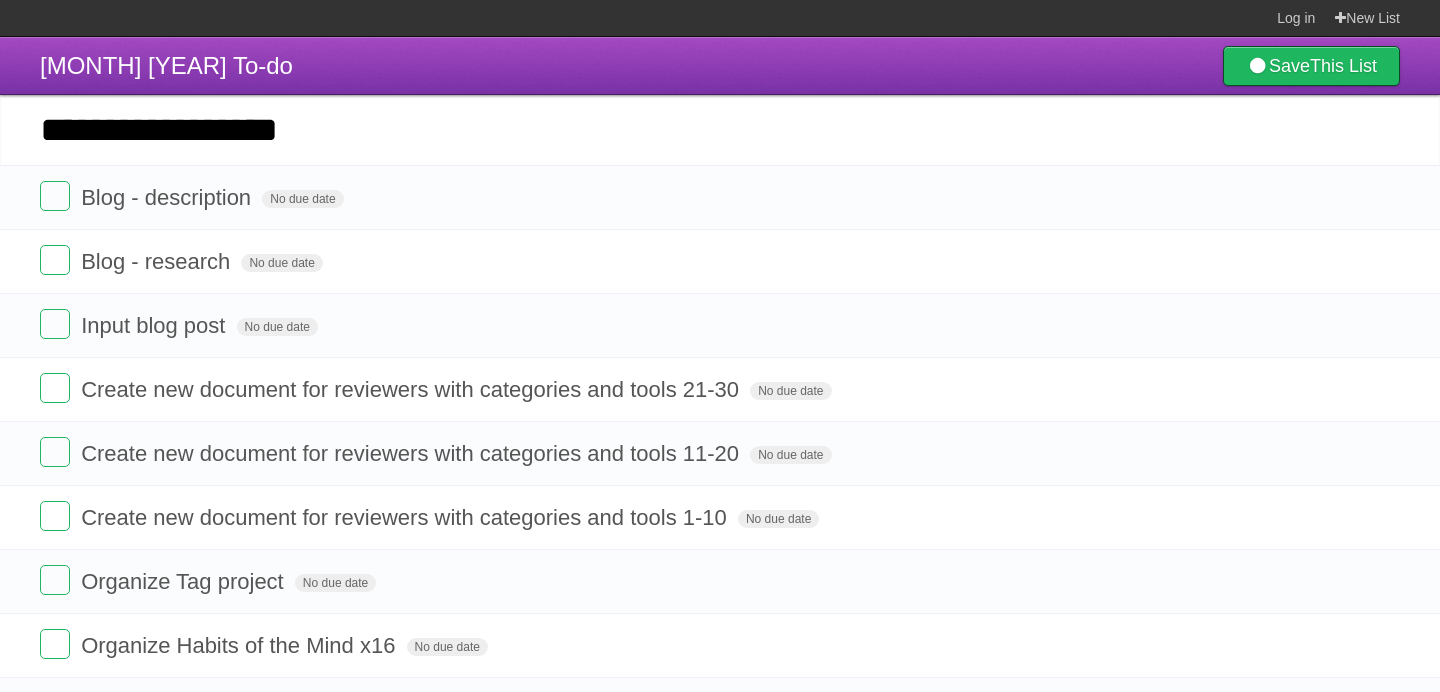 type on "**********" 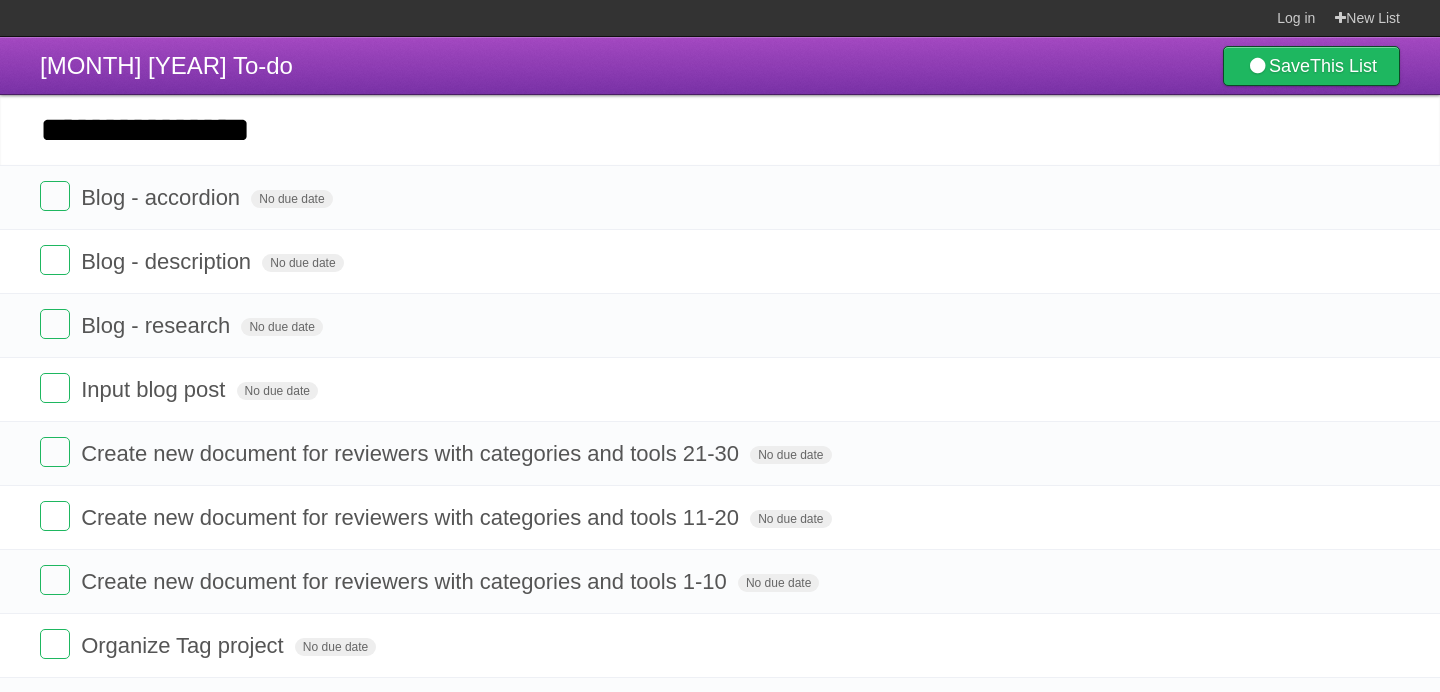 type on "**********" 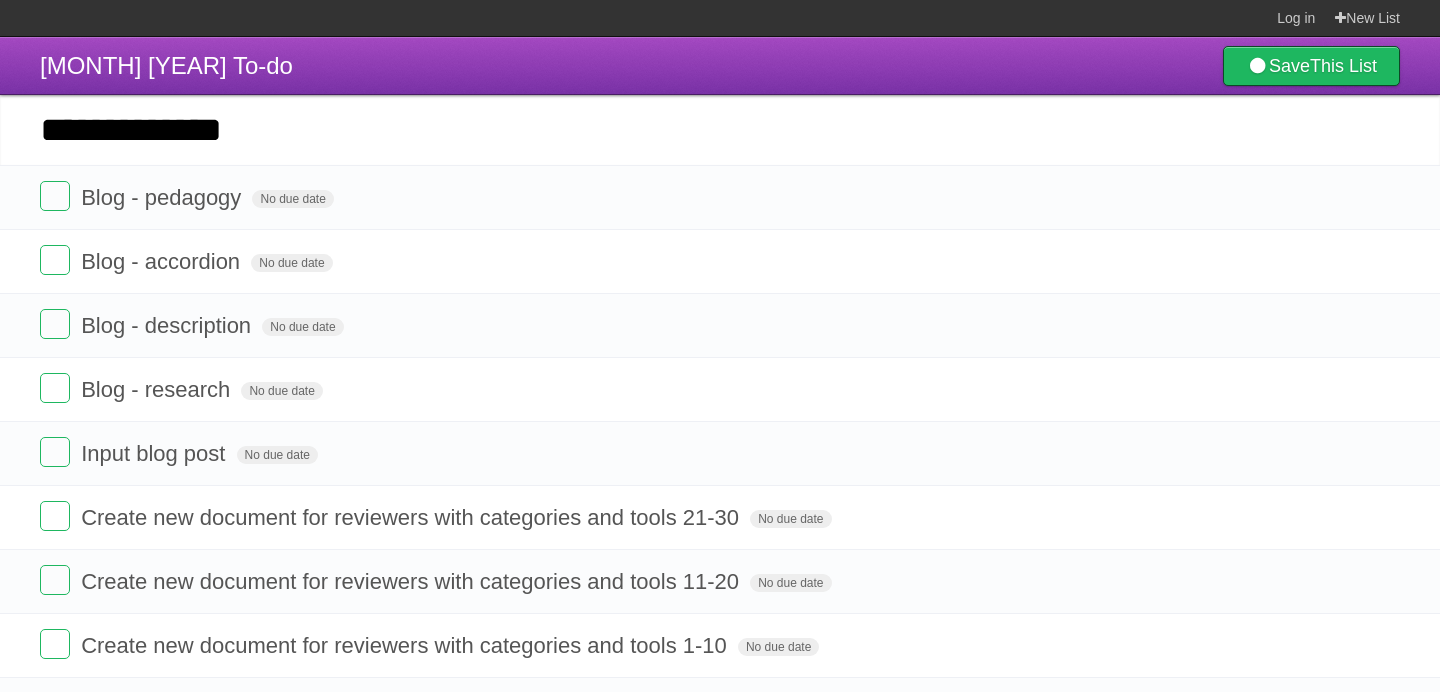 type on "**********" 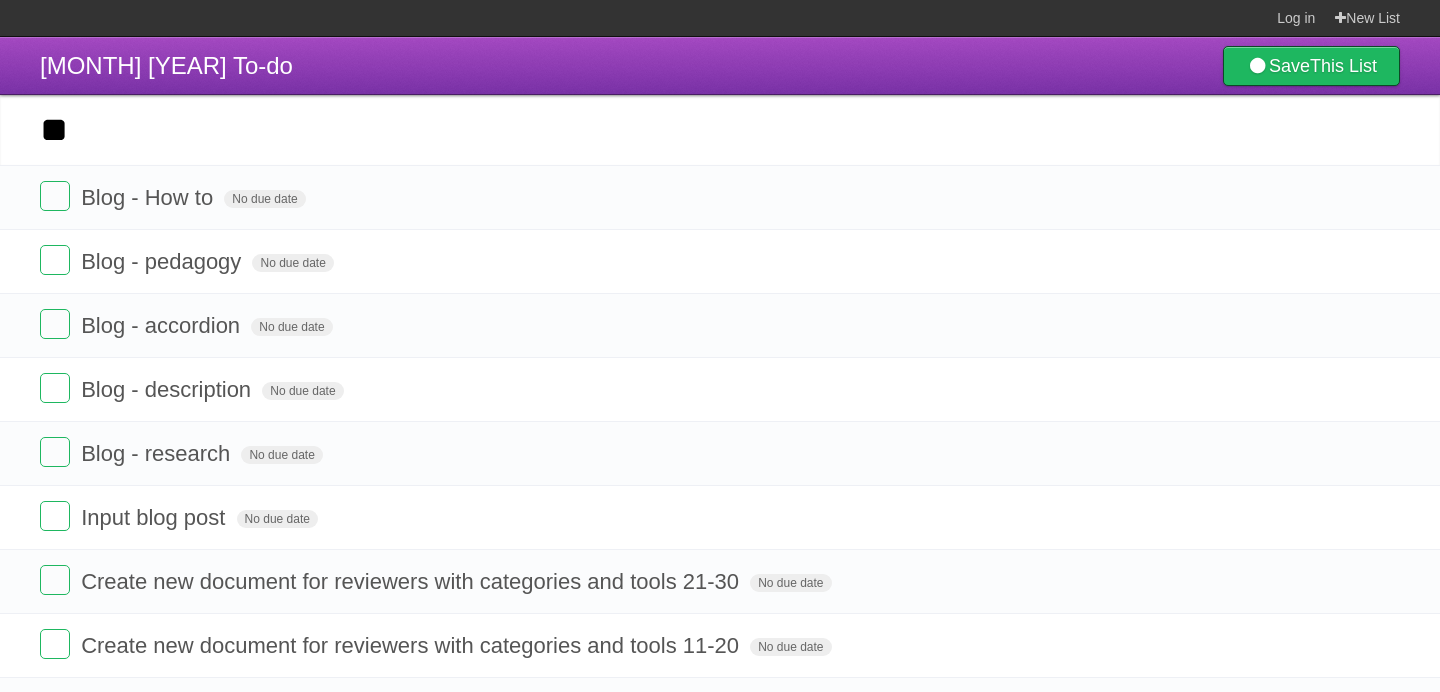 type on "*" 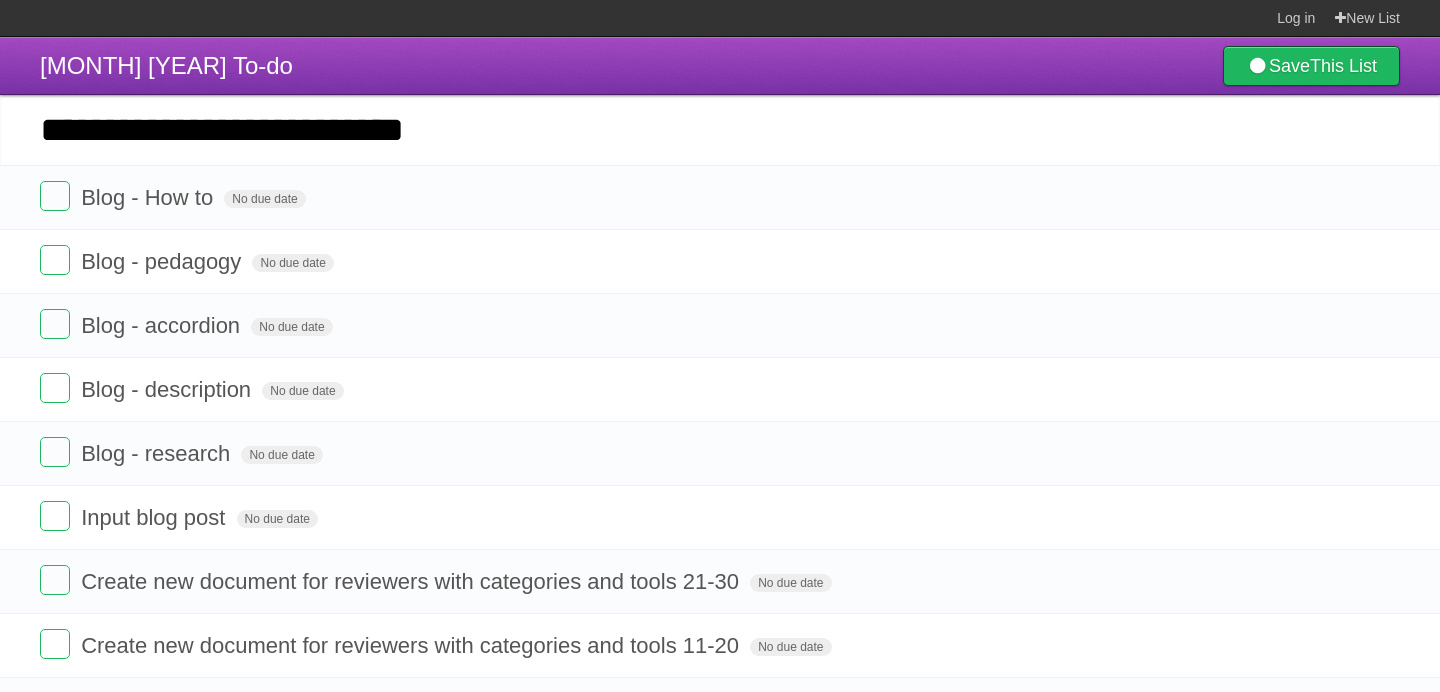 type on "**********" 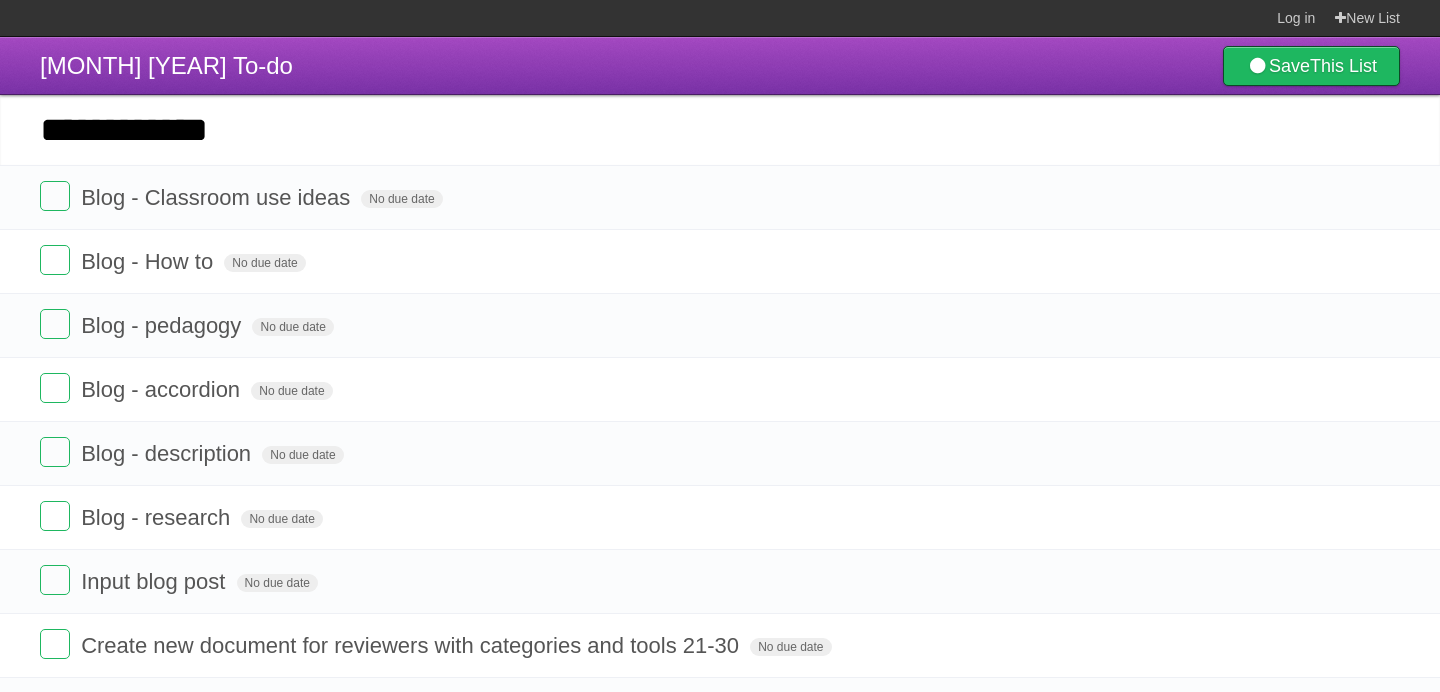 type on "**********" 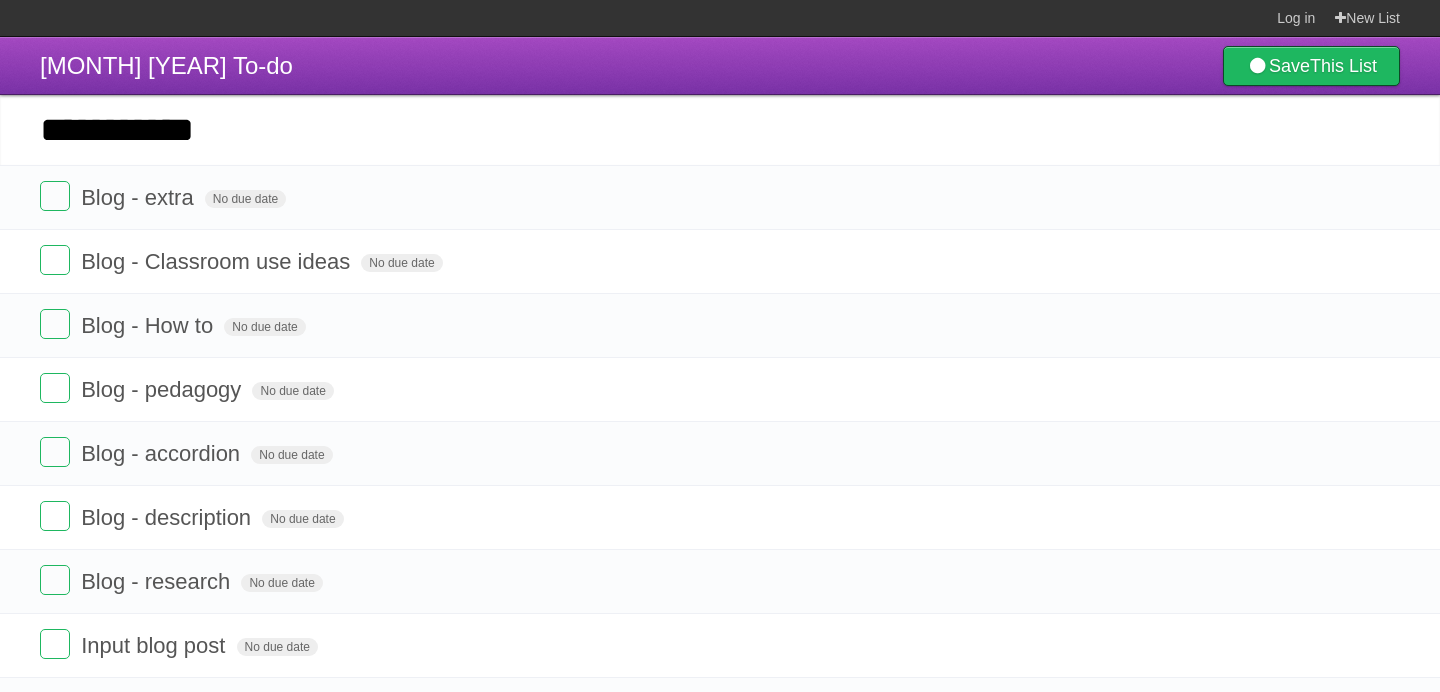type on "**********" 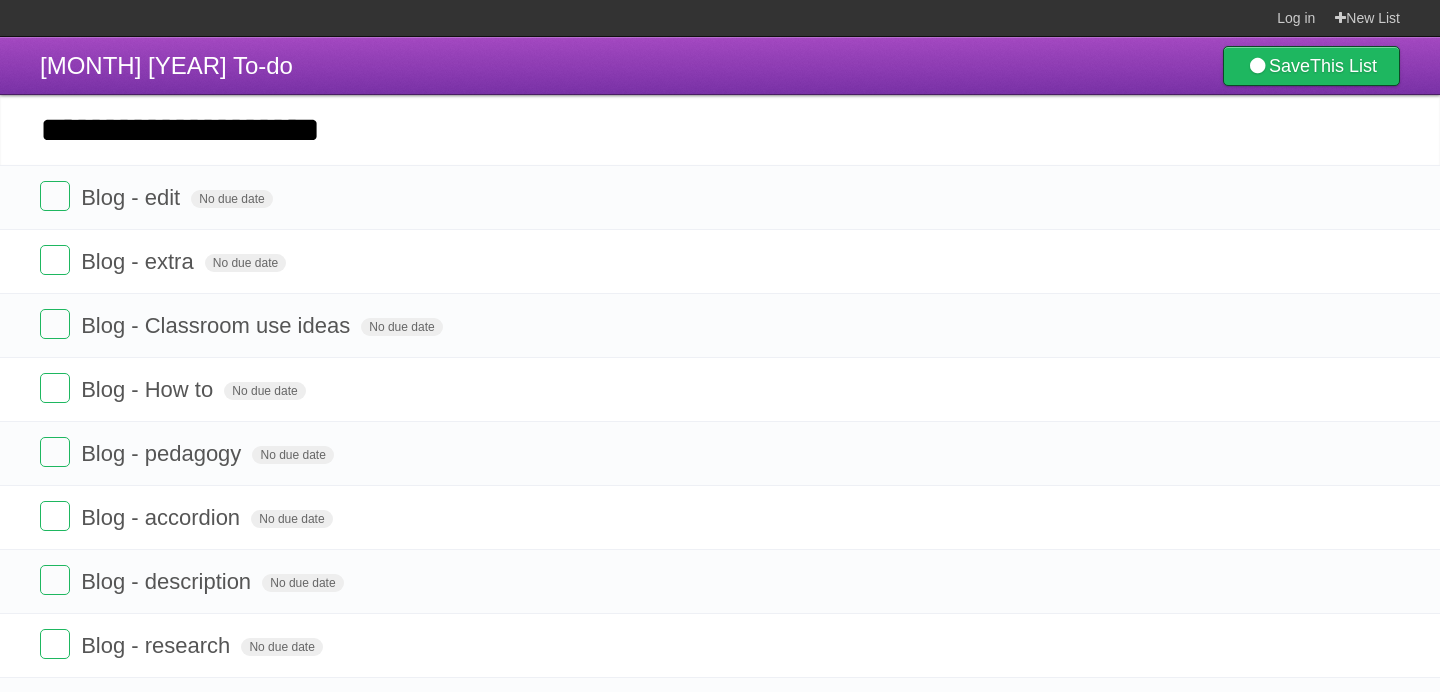 drag, startPoint x: 375, startPoint y: 132, endPoint x: 33, endPoint y: 131, distance: 342.00146 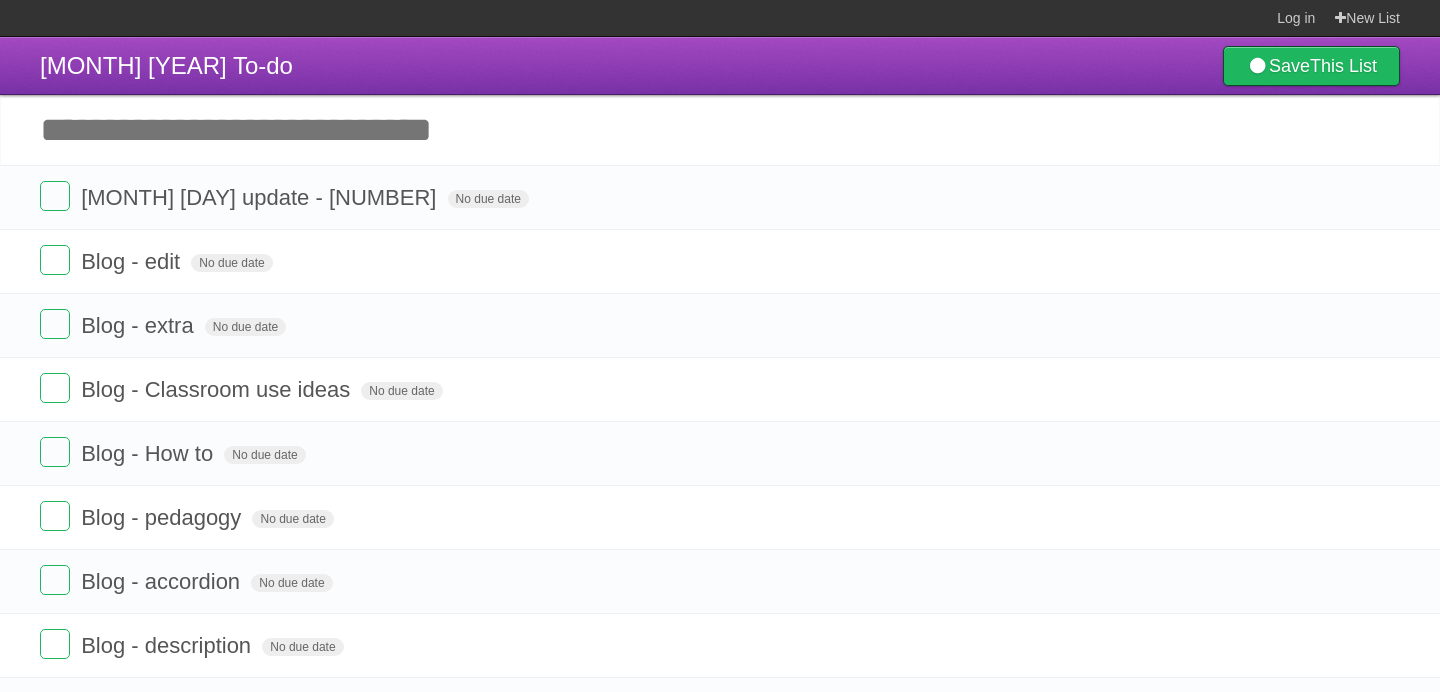 paste on "**********" 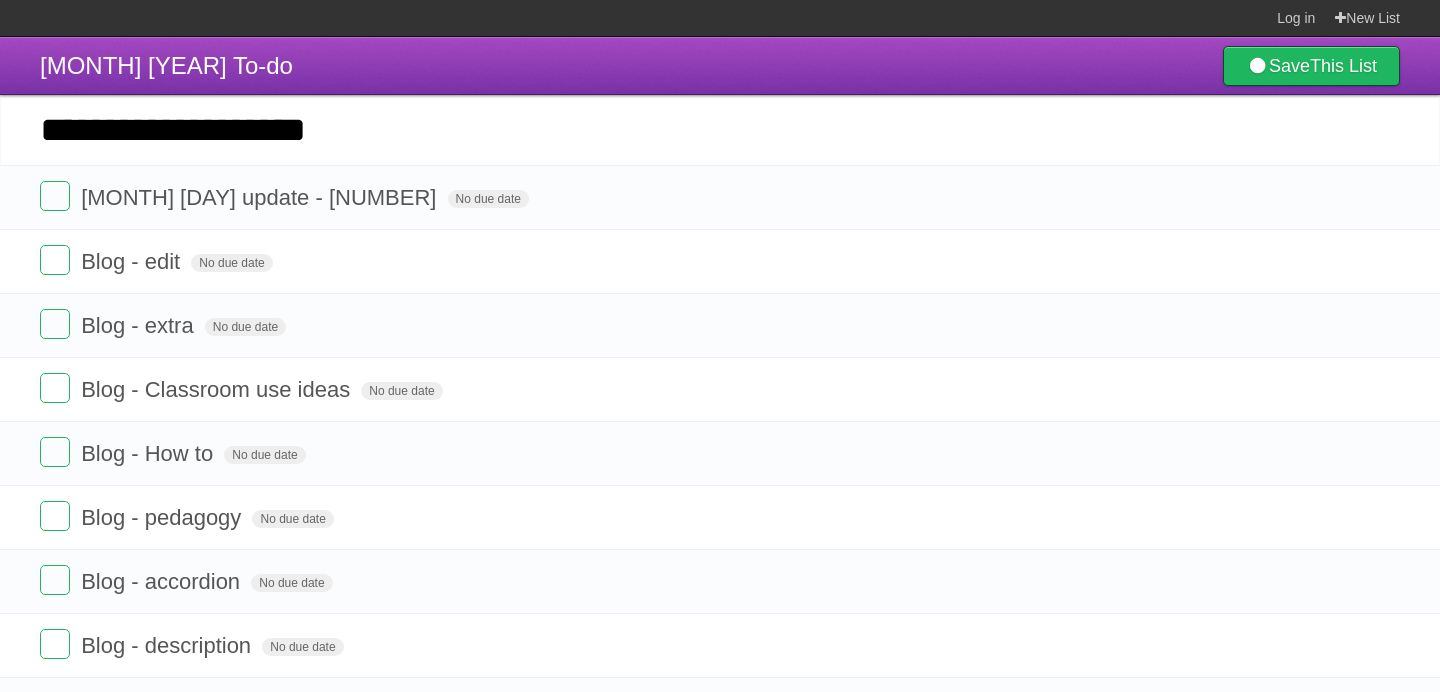 click on "*********" at bounding box center [0, 0] 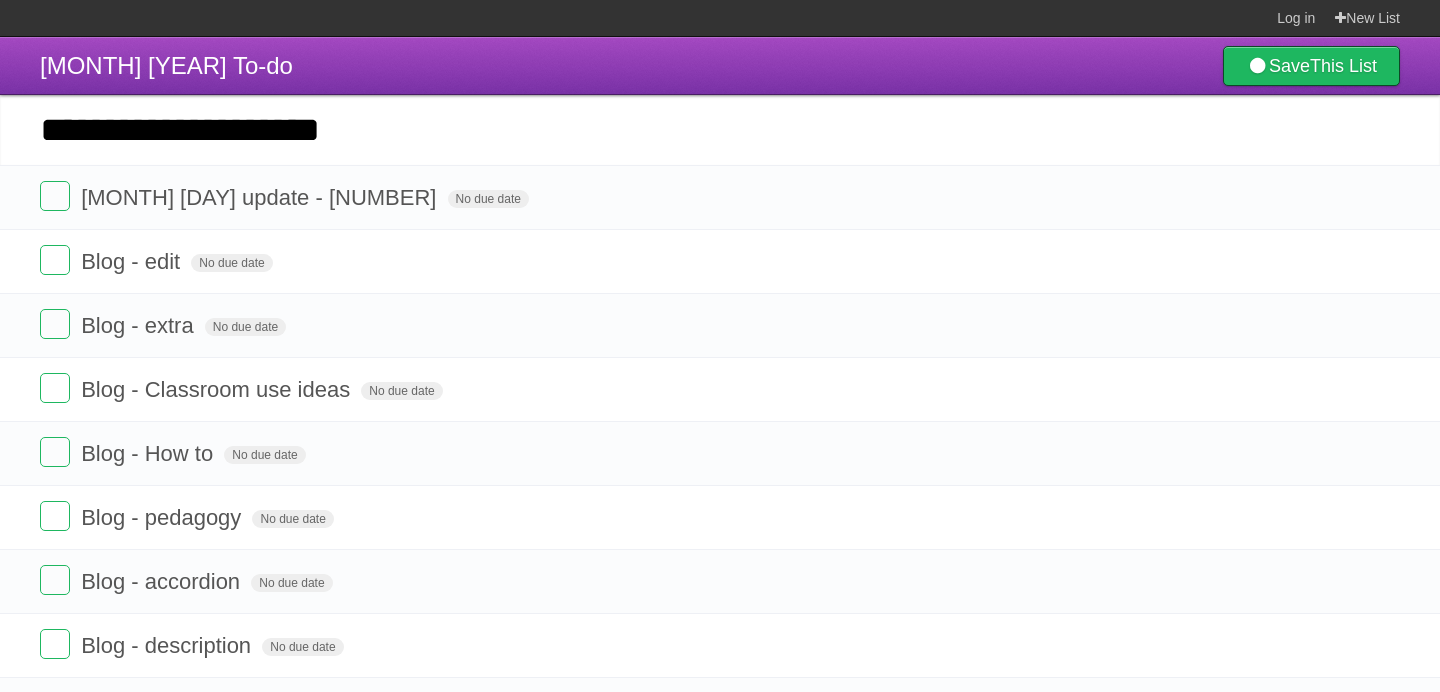 type on "**********" 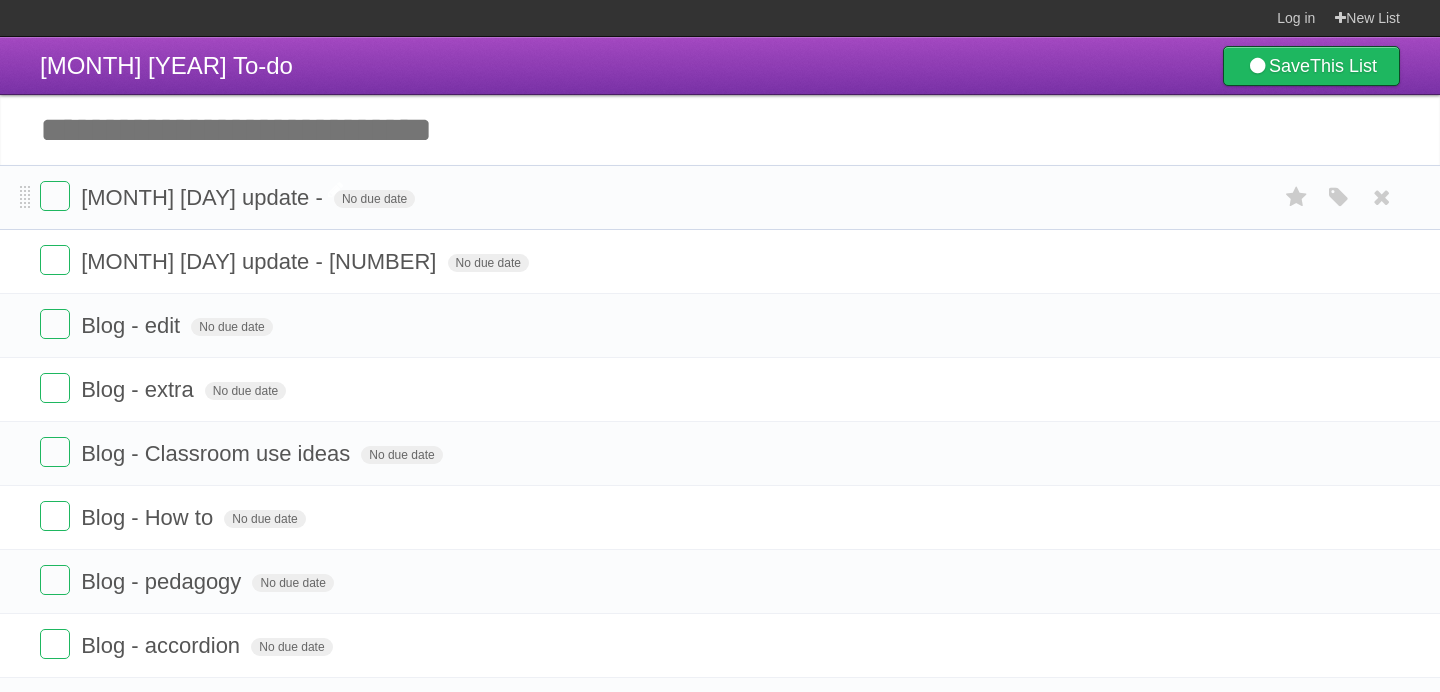 click on "[MONTH] [DAY] update -" at bounding box center (204, 197) 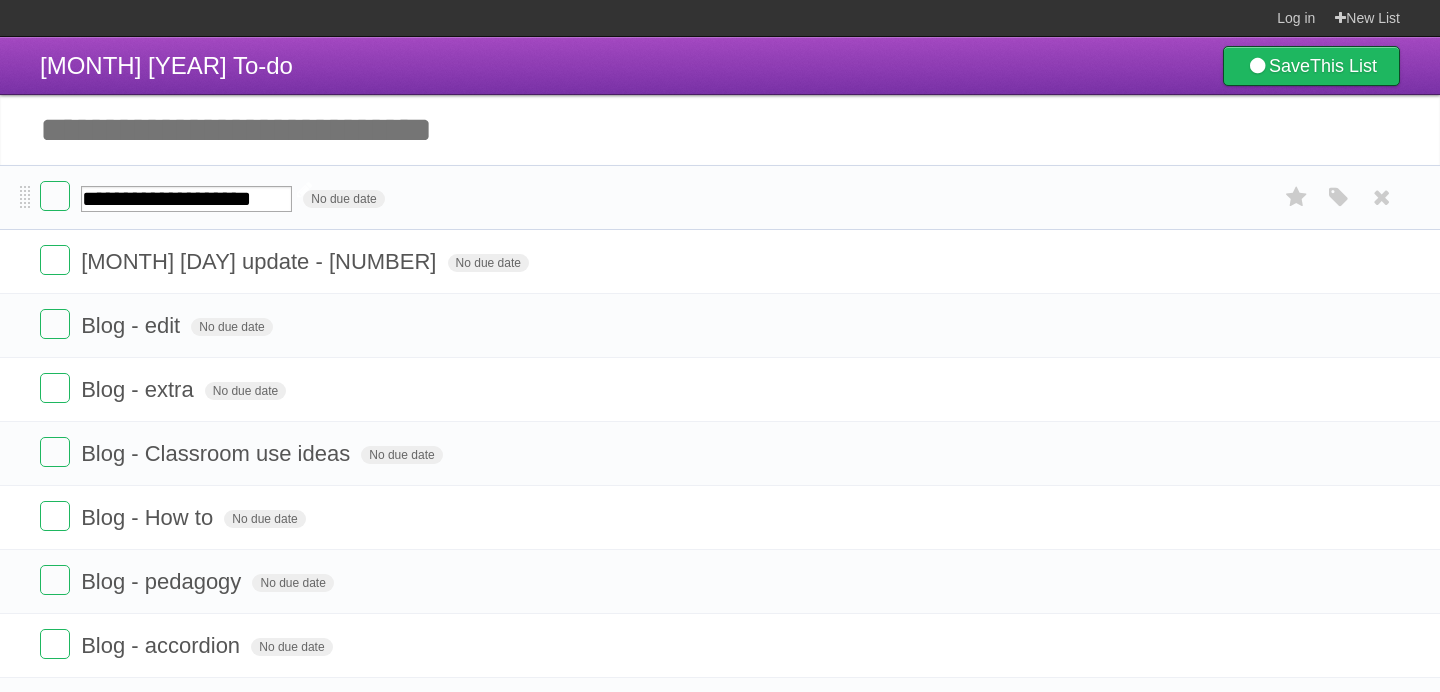 type on "**********" 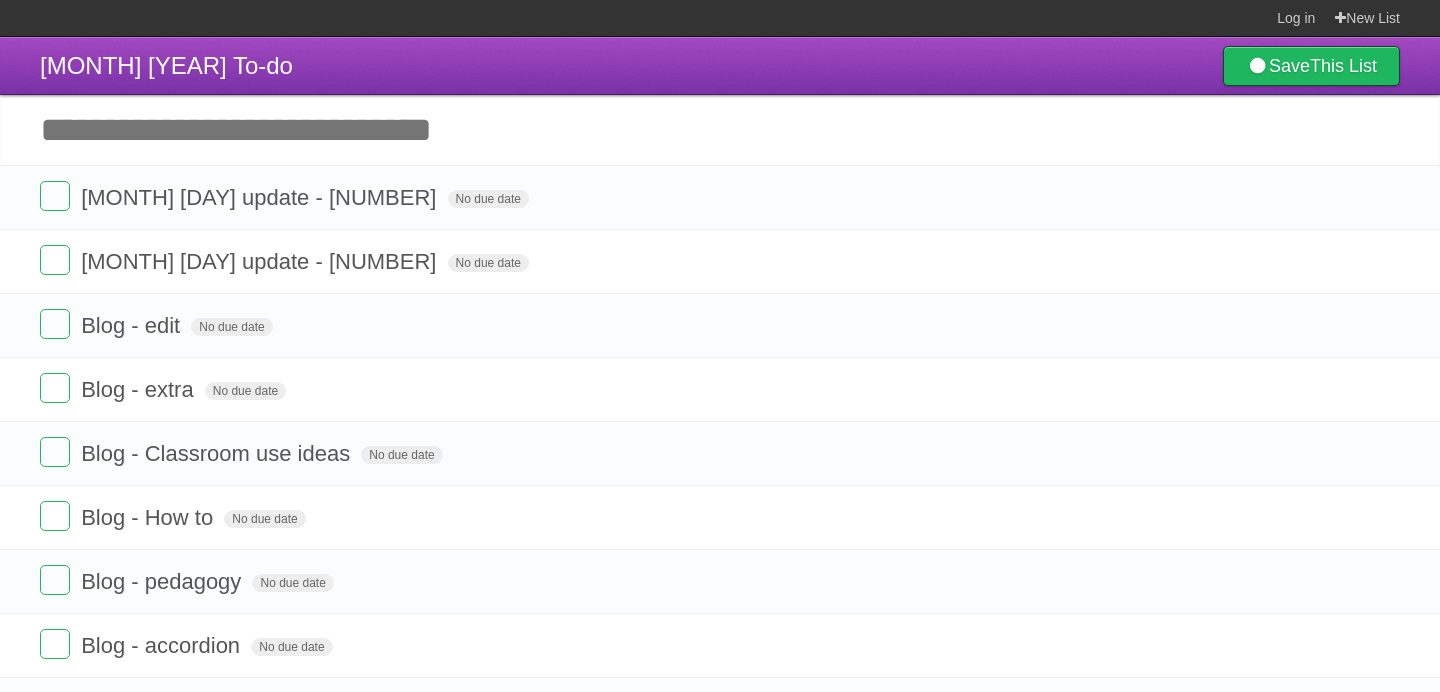 click on "Add another task" at bounding box center [720, 130] 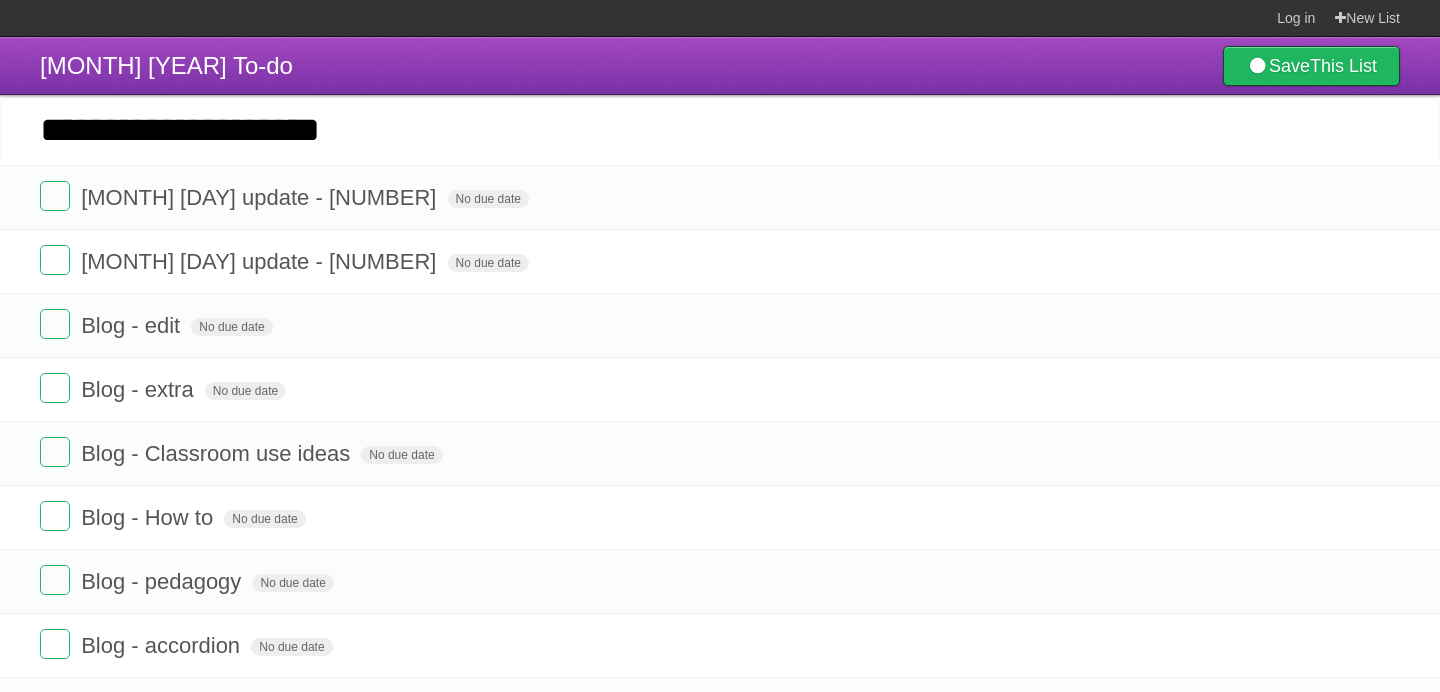 type on "**********" 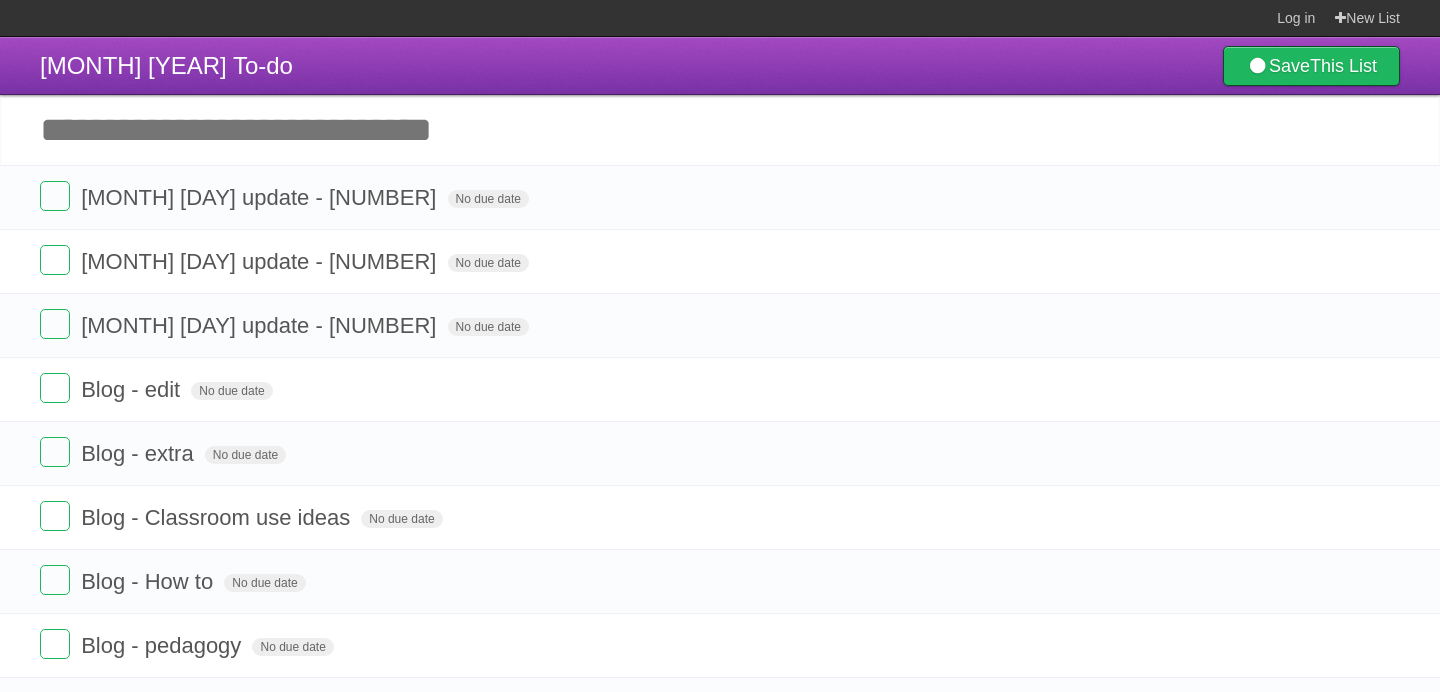 paste on "**********" 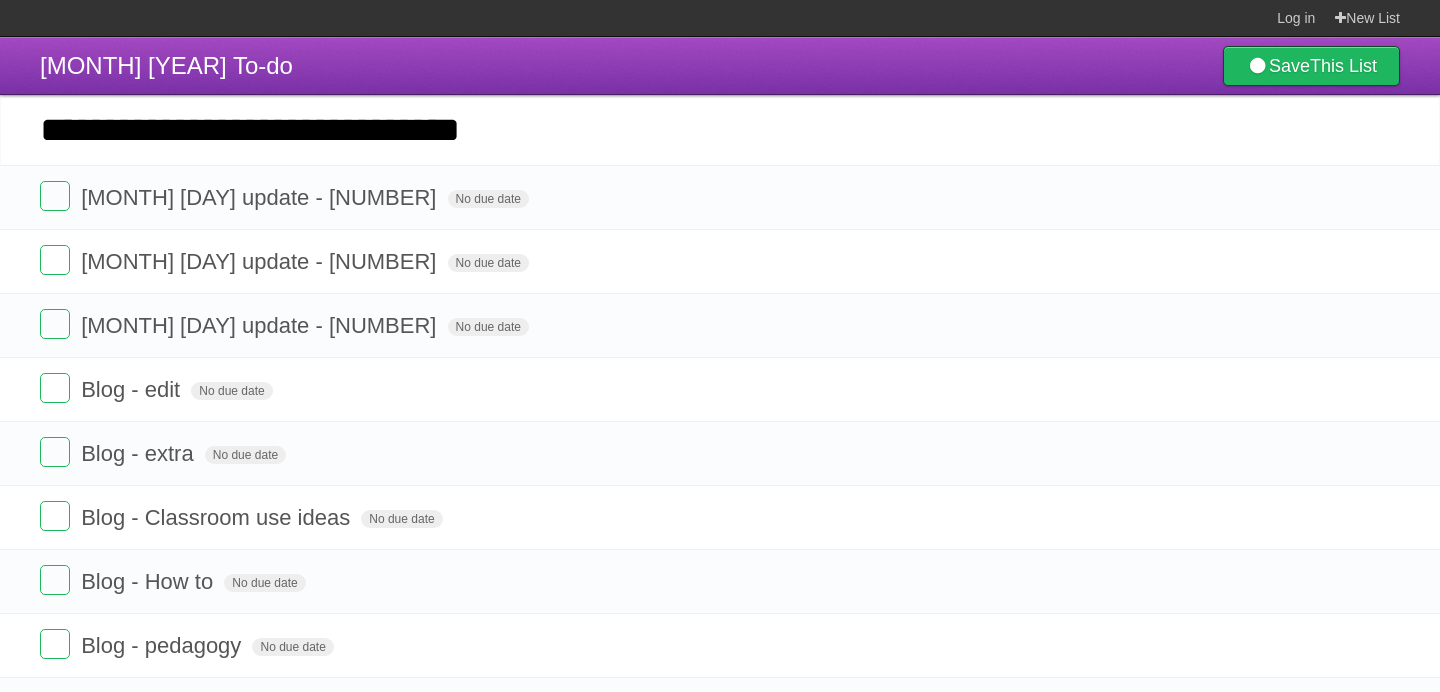 type on "**********" 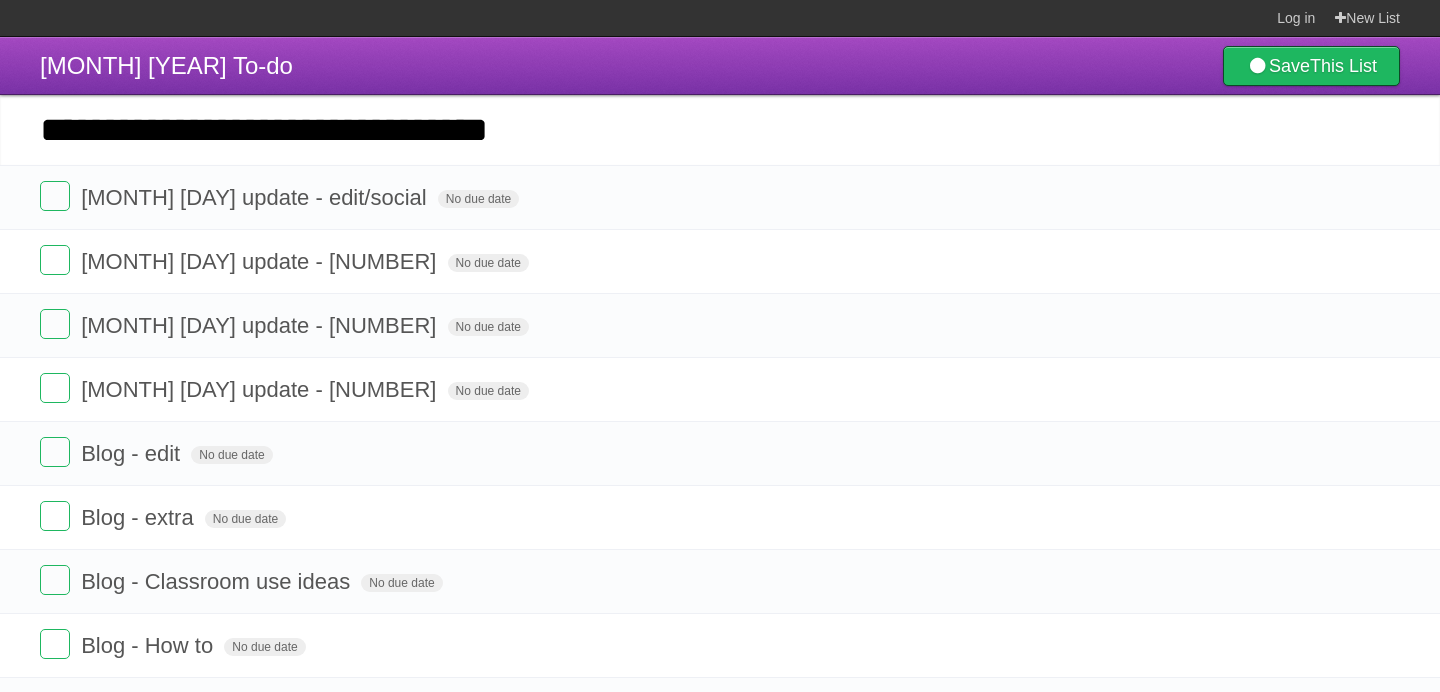 type on "**********" 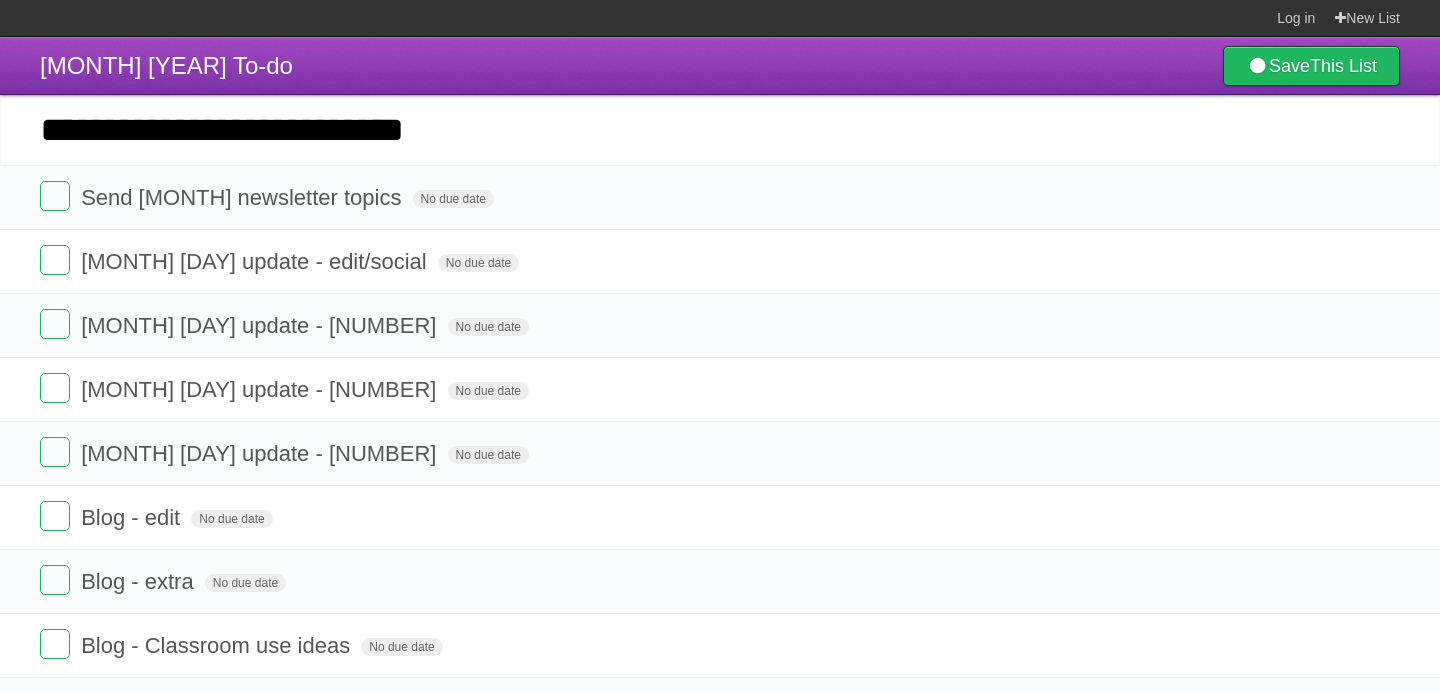 click on "**********" at bounding box center (720, 130) 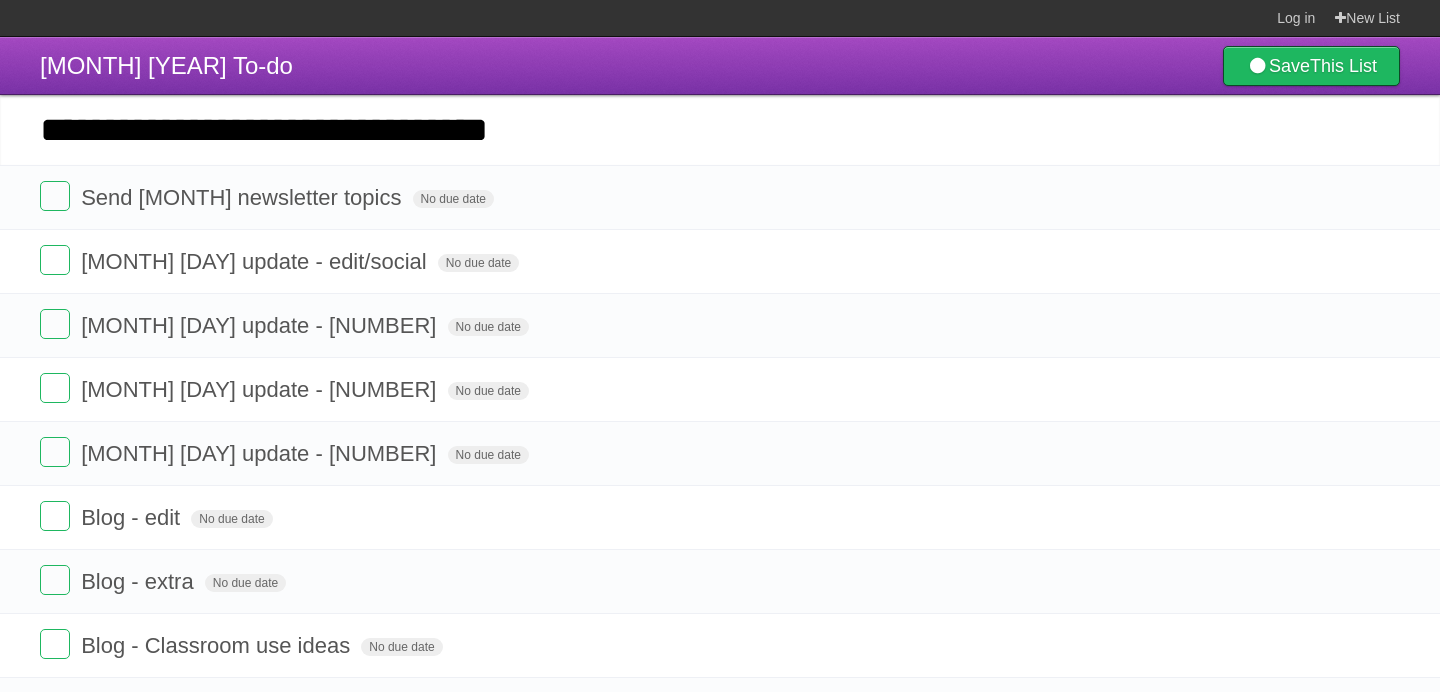 drag, startPoint x: 589, startPoint y: 140, endPoint x: 29, endPoint y: 144, distance: 560.0143 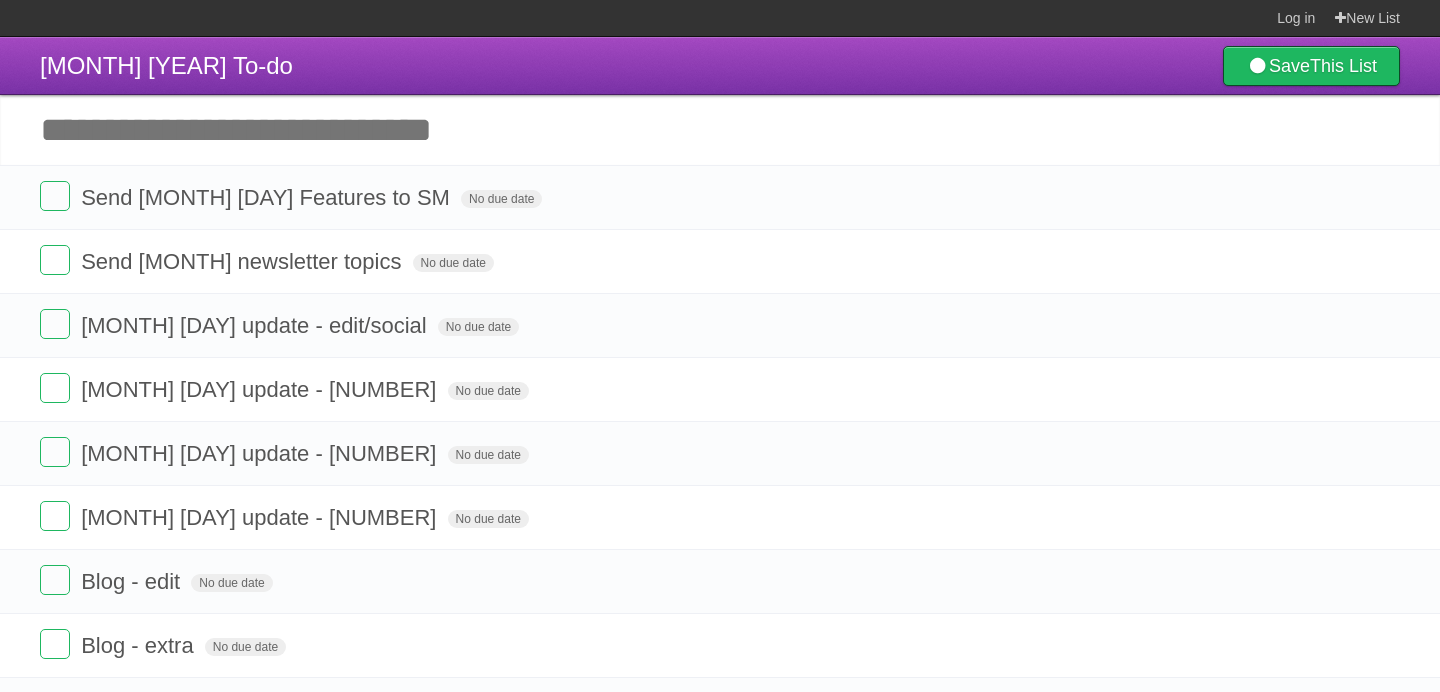 paste on "**********" 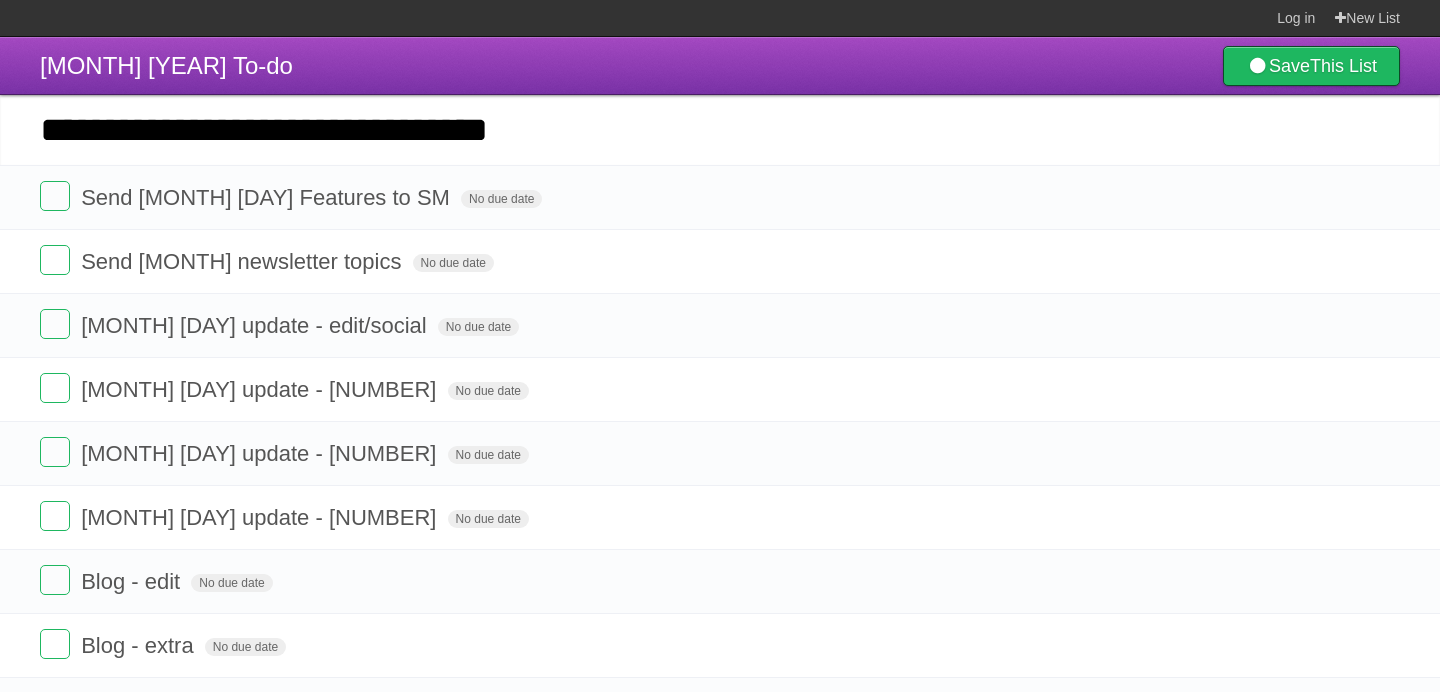 click on "**********" at bounding box center [720, 130] 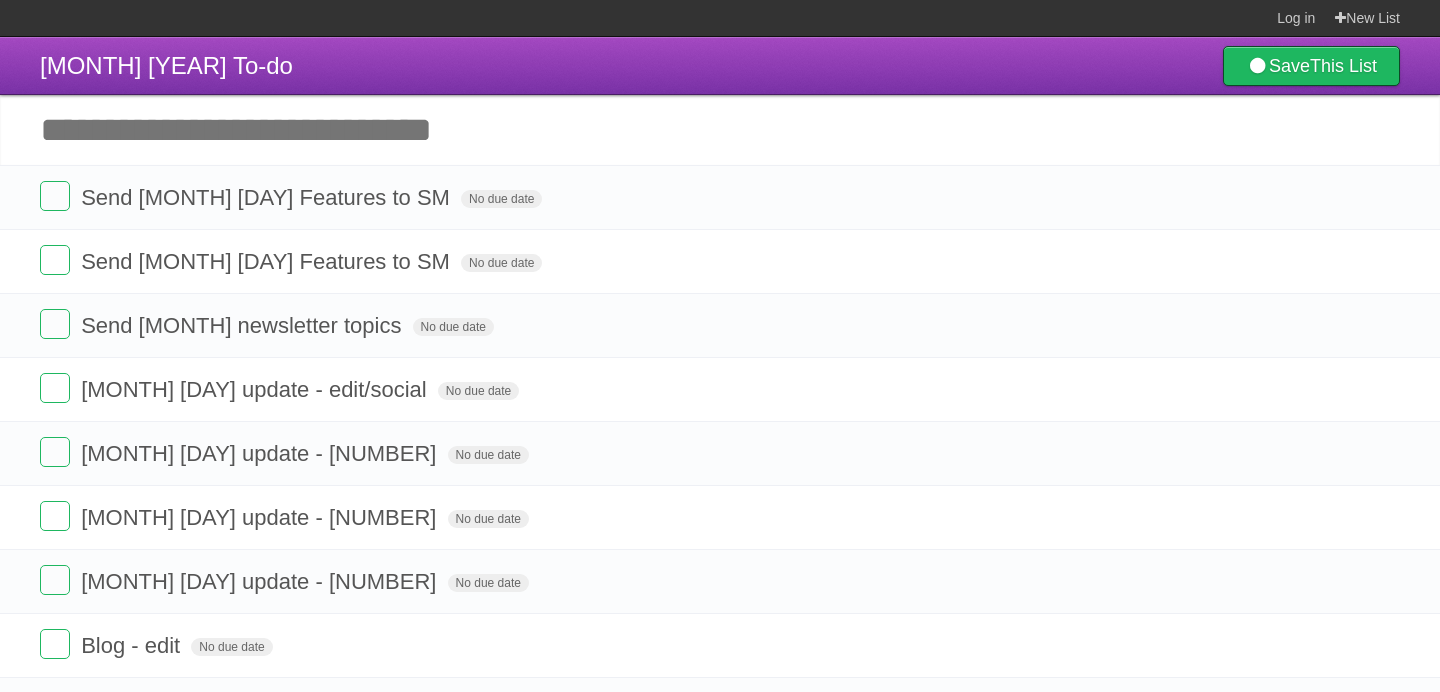 paste on "**********" 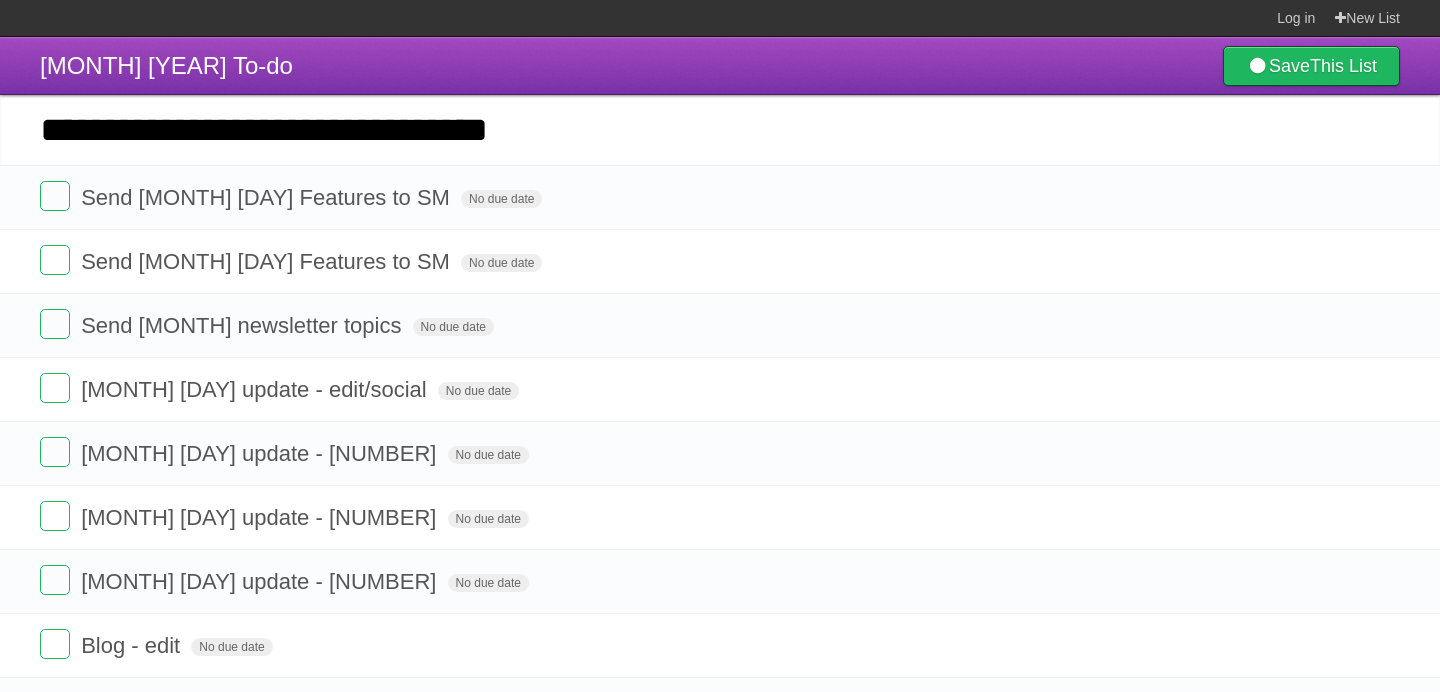 click on "**********" at bounding box center [720, 130] 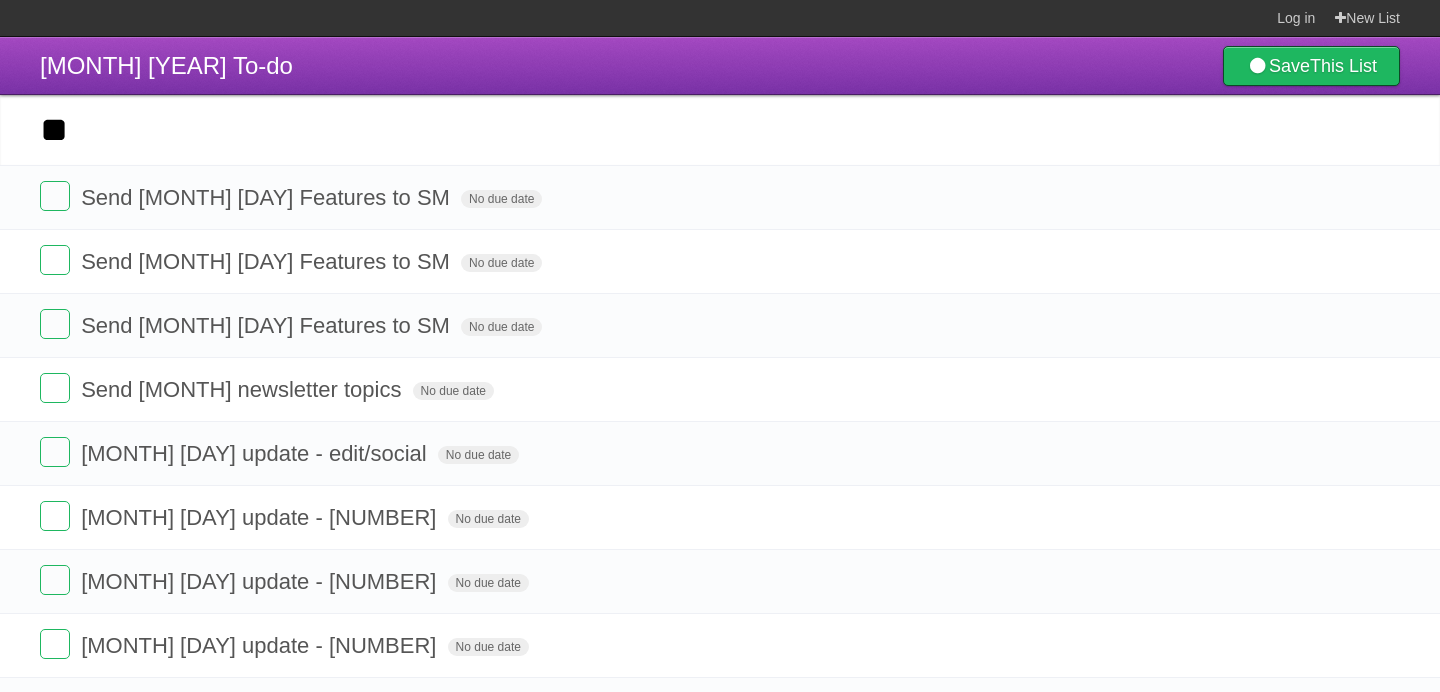 type on "*" 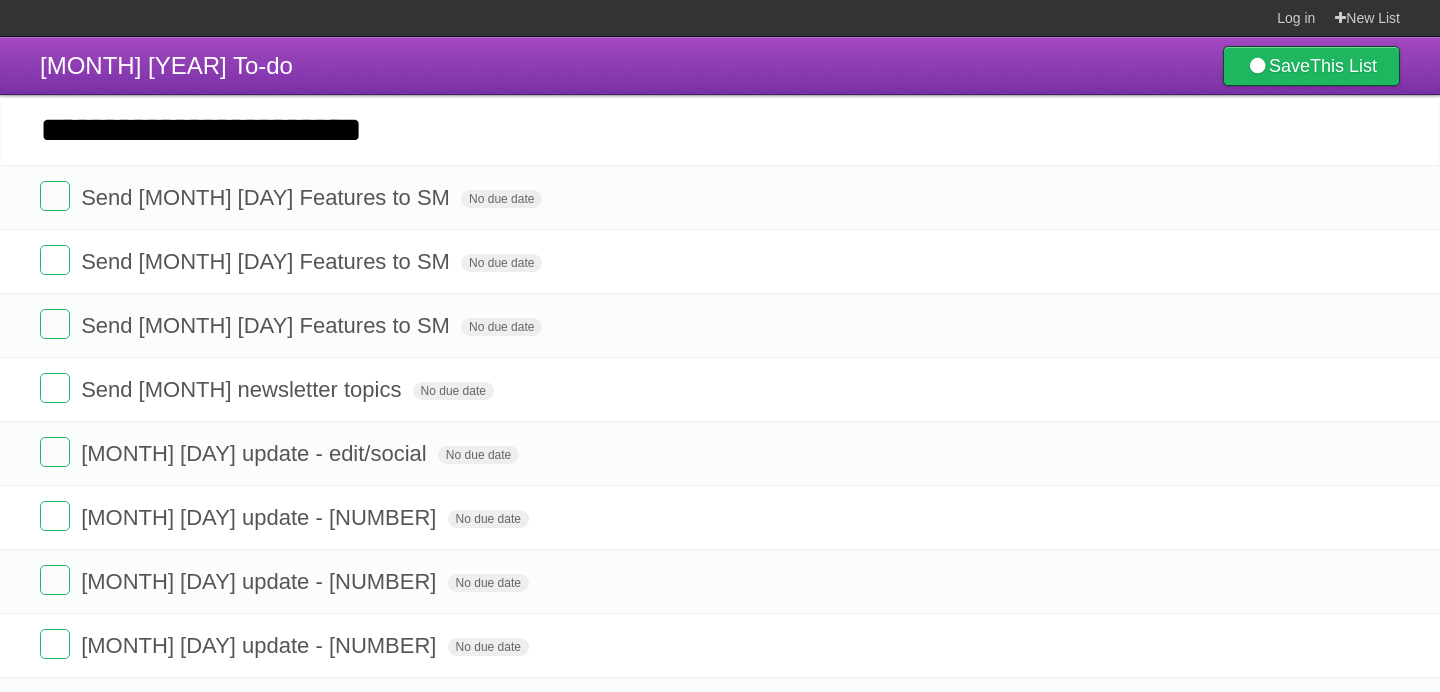 drag, startPoint x: 442, startPoint y: 131, endPoint x: 18, endPoint y: 140, distance: 424.09552 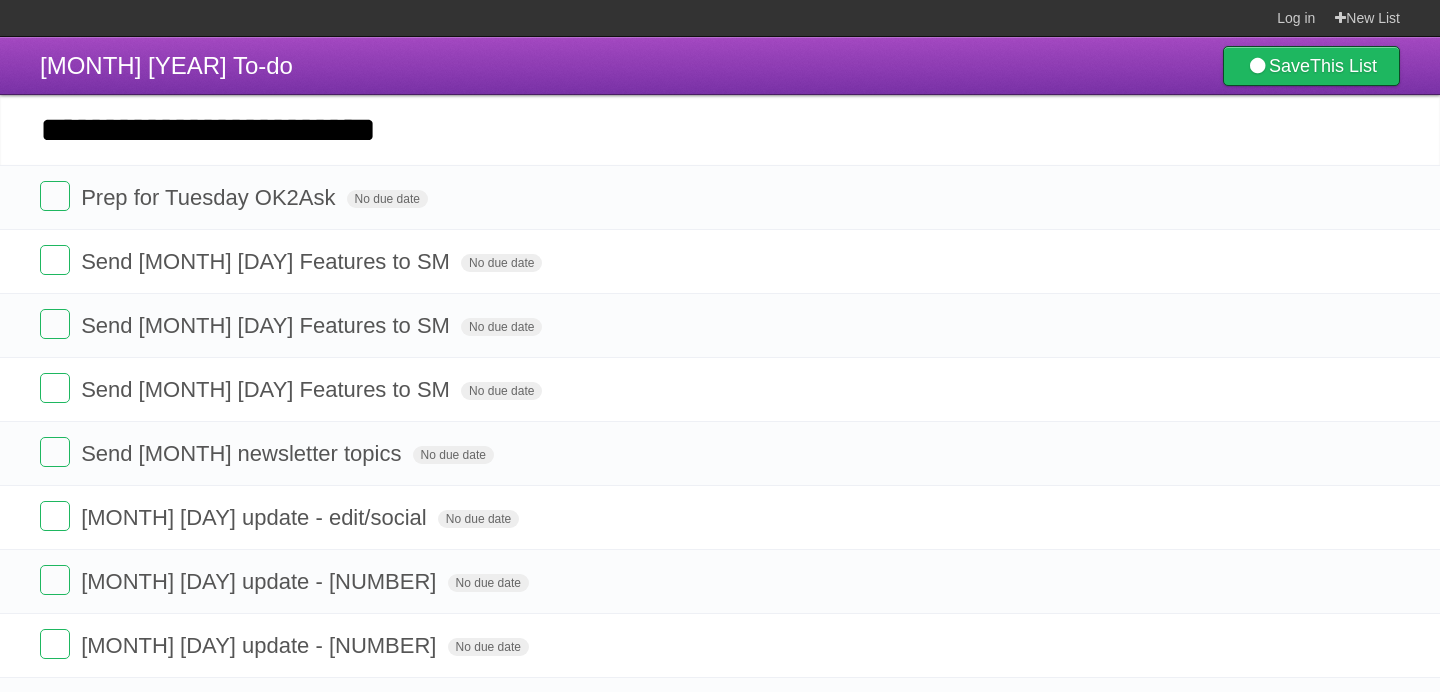 type on "**********" 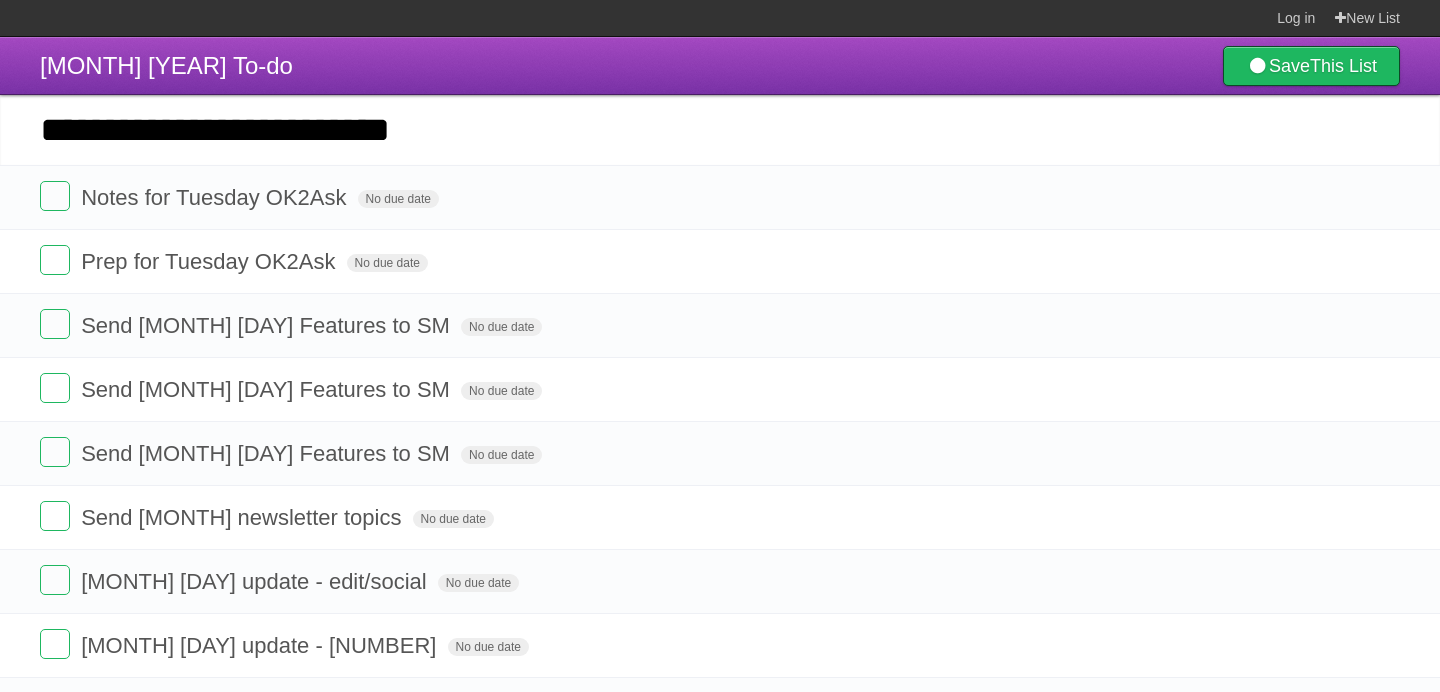 type on "**********" 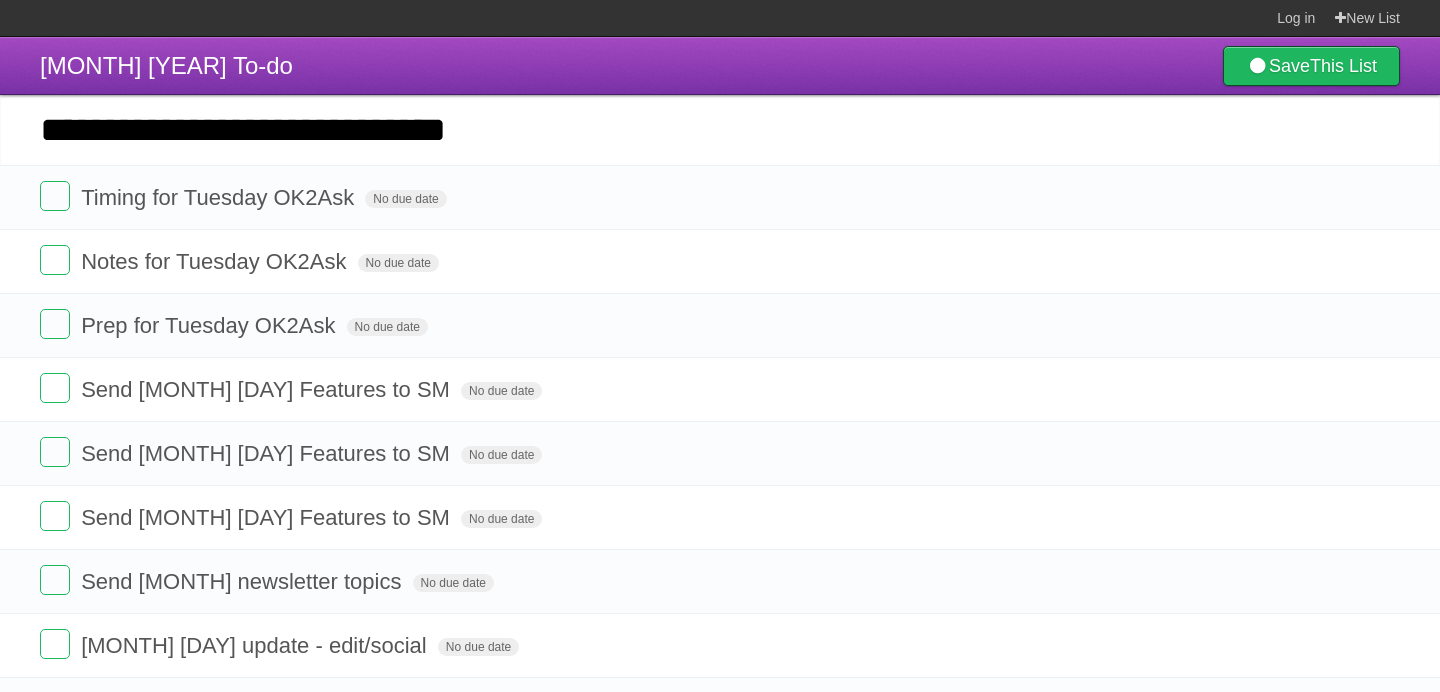 type on "**********" 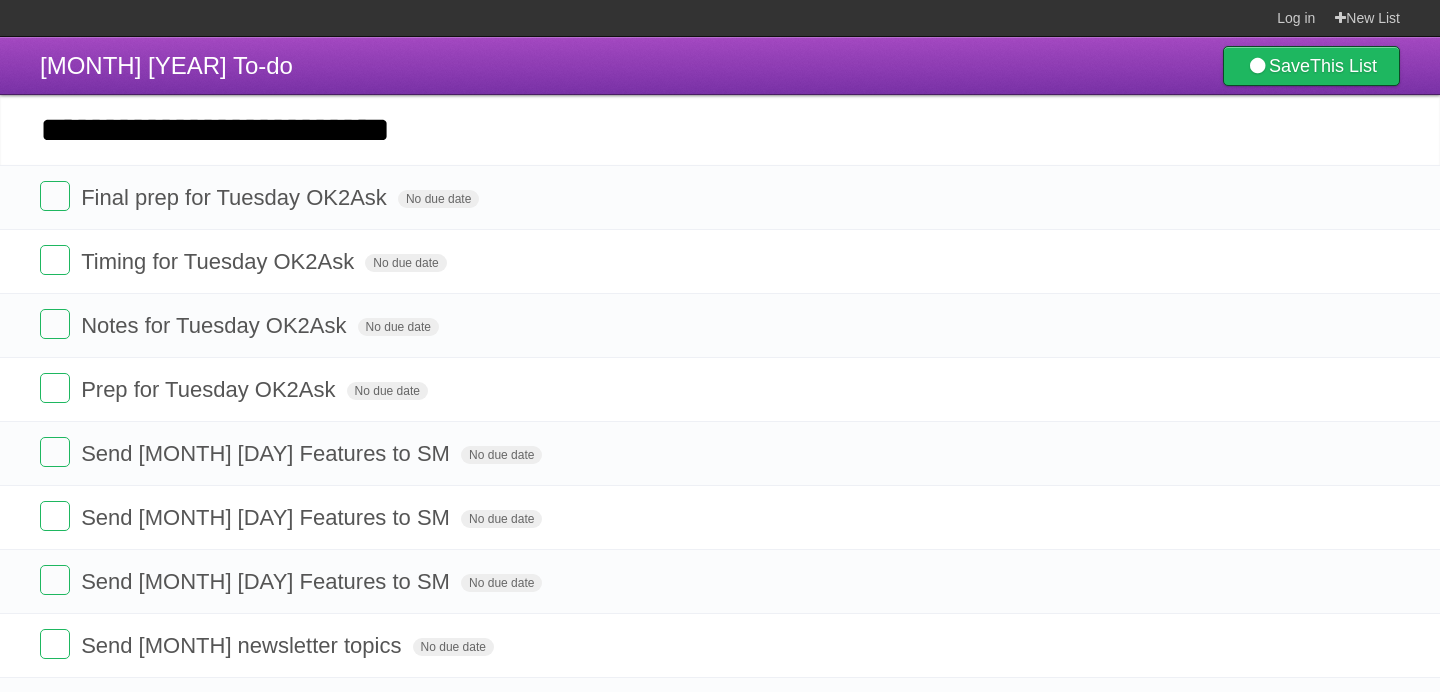 type on "**********" 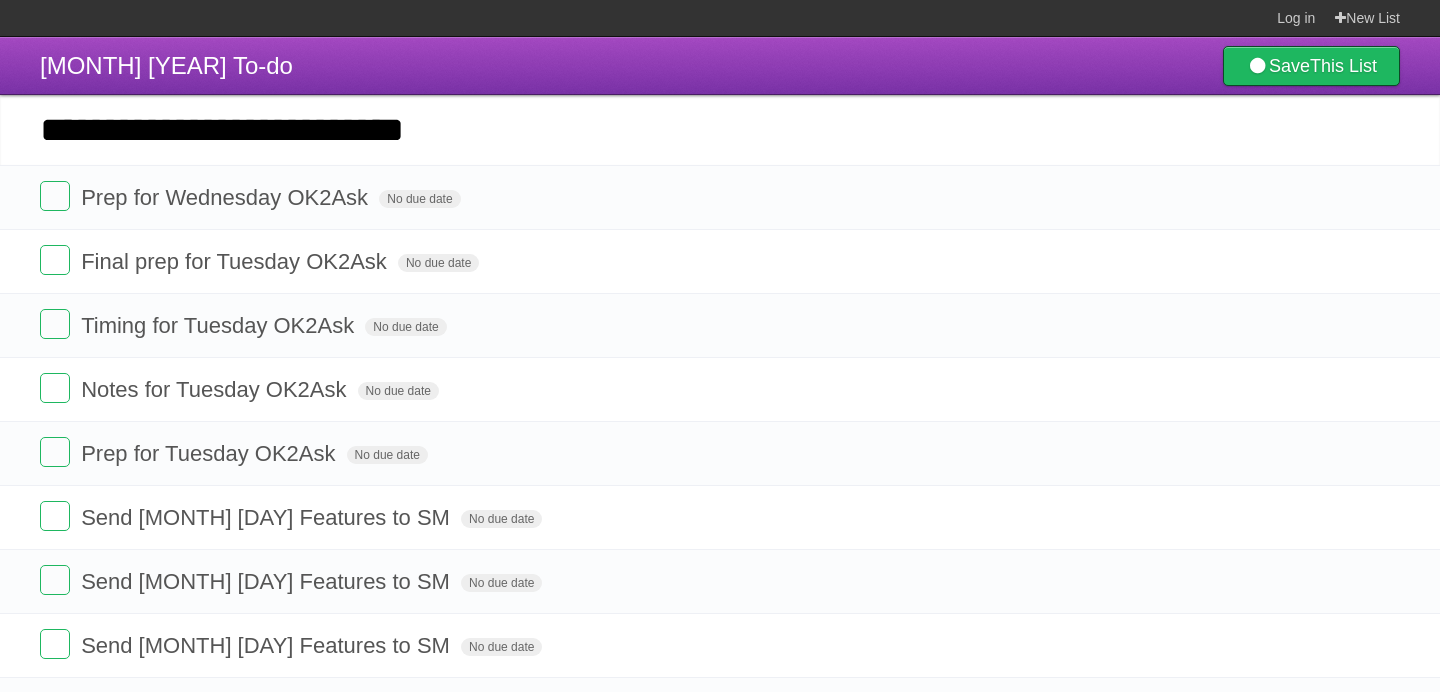 type on "**********" 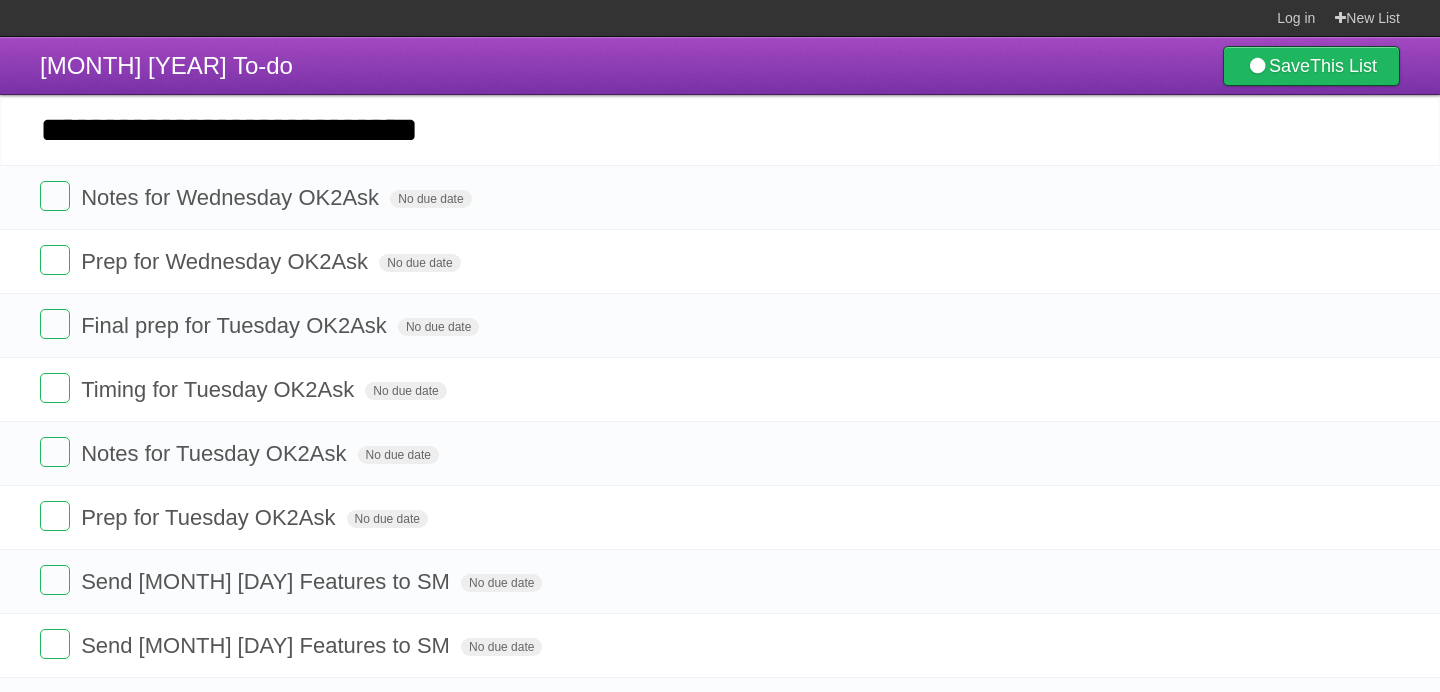 type on "**********" 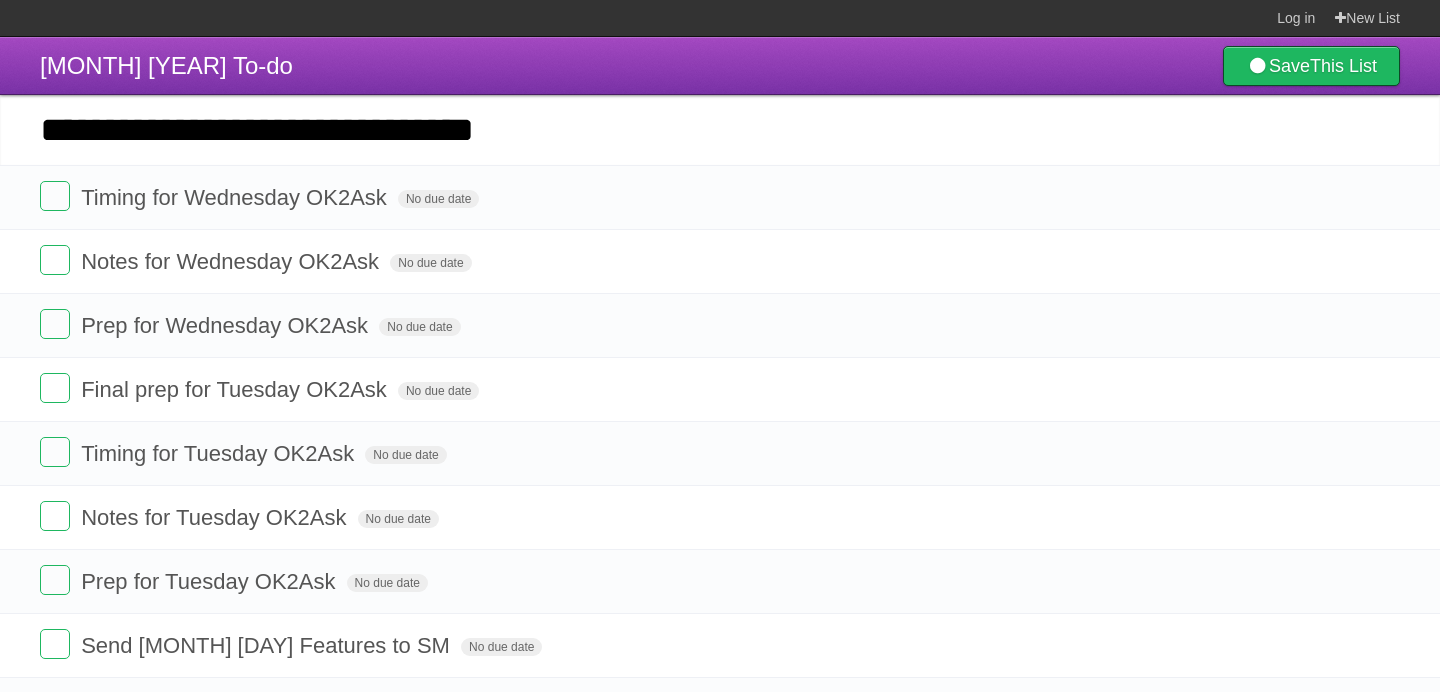 type on "**********" 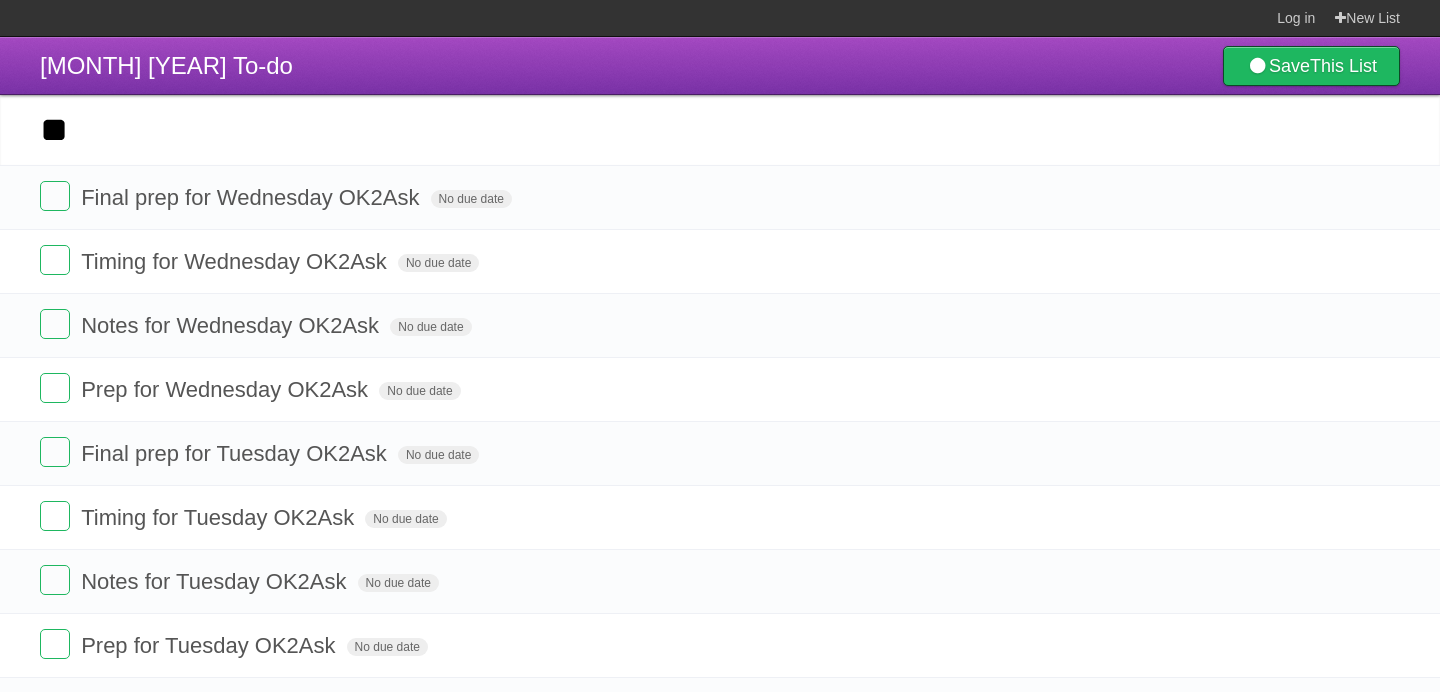type on "*" 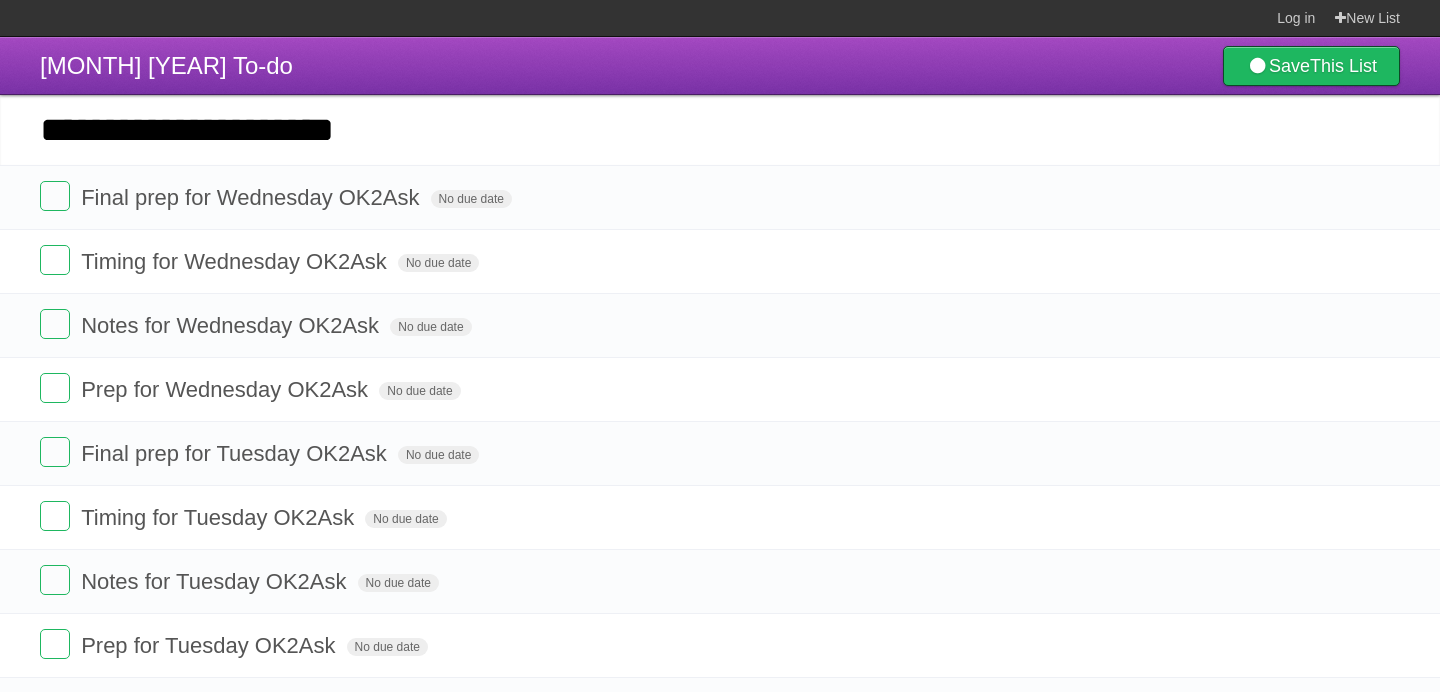 type on "**********" 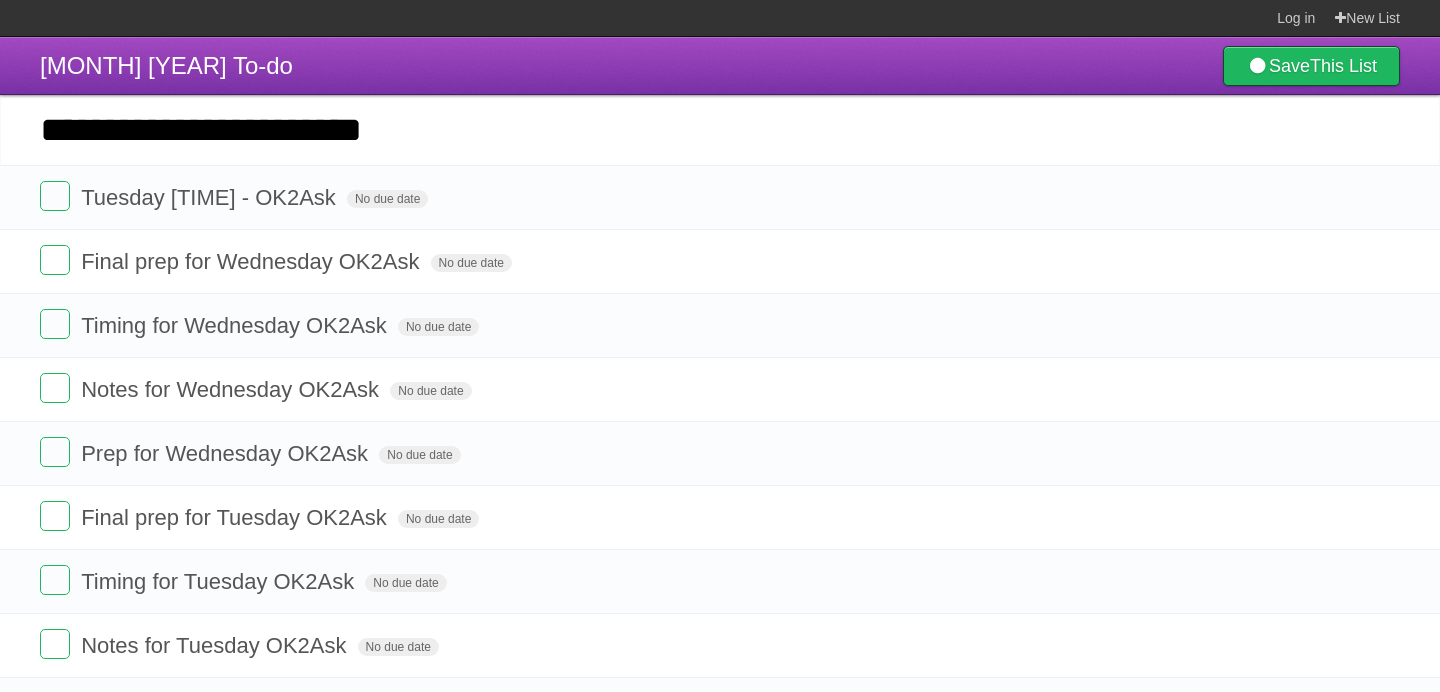 type on "**********" 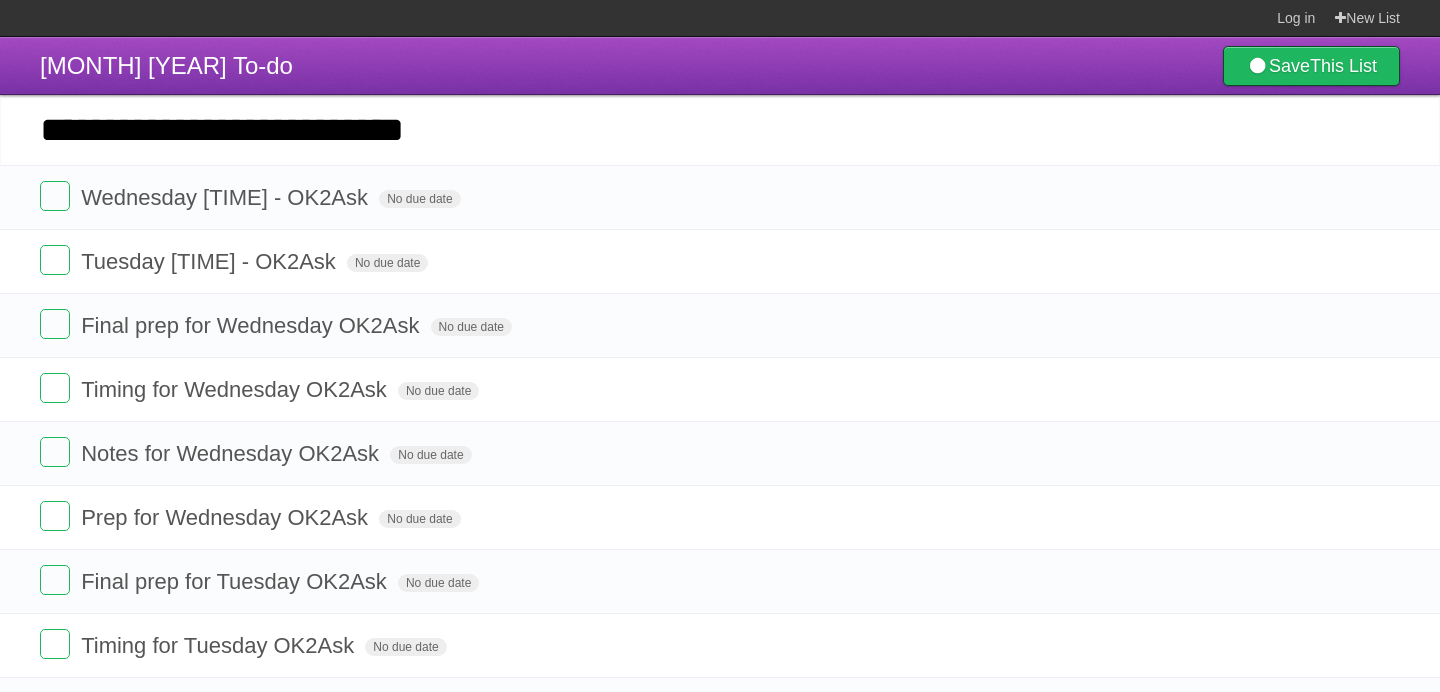 type on "**********" 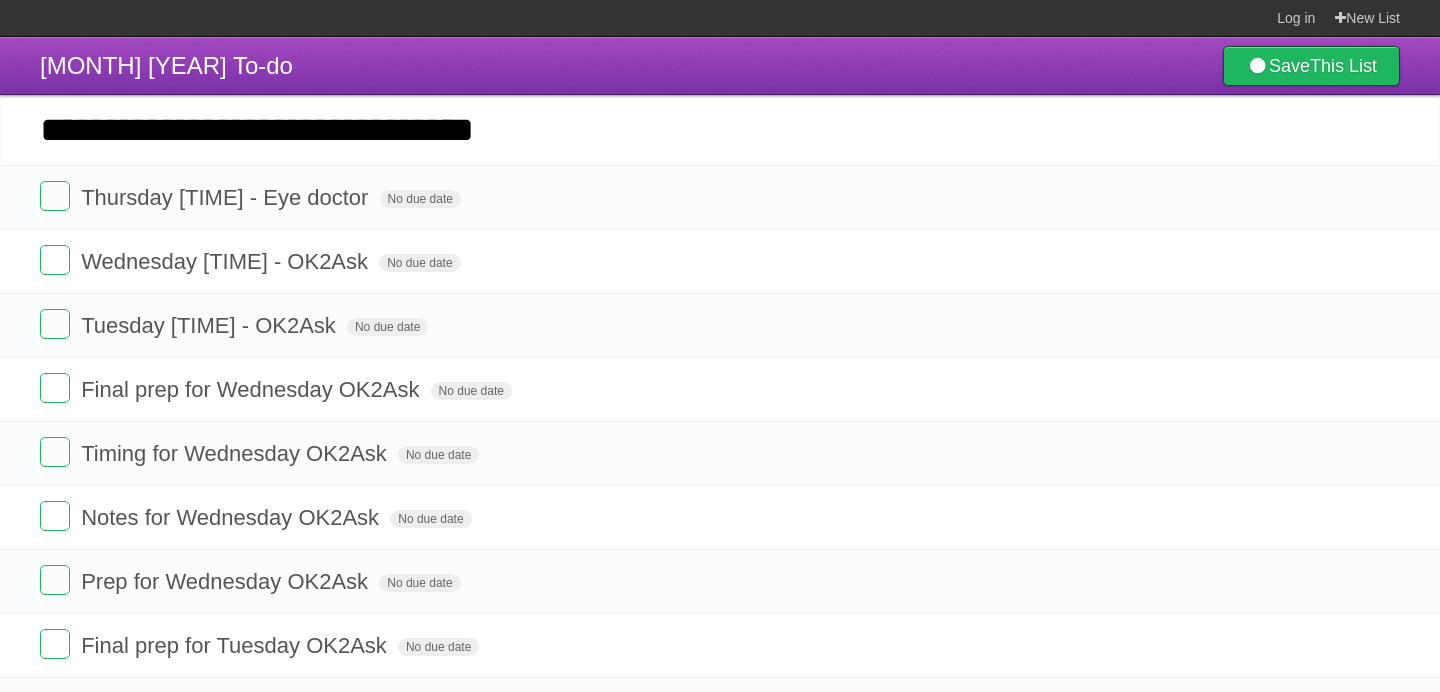 type on "**********" 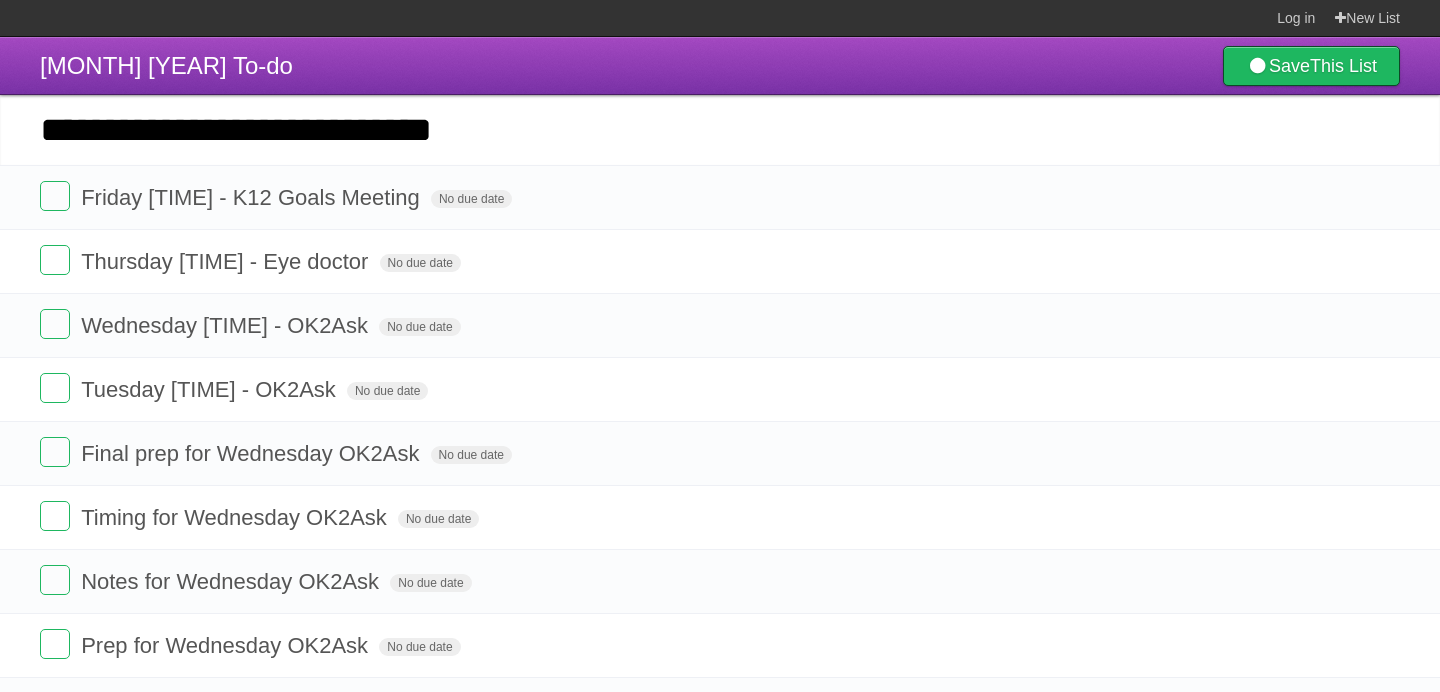 type on "**********" 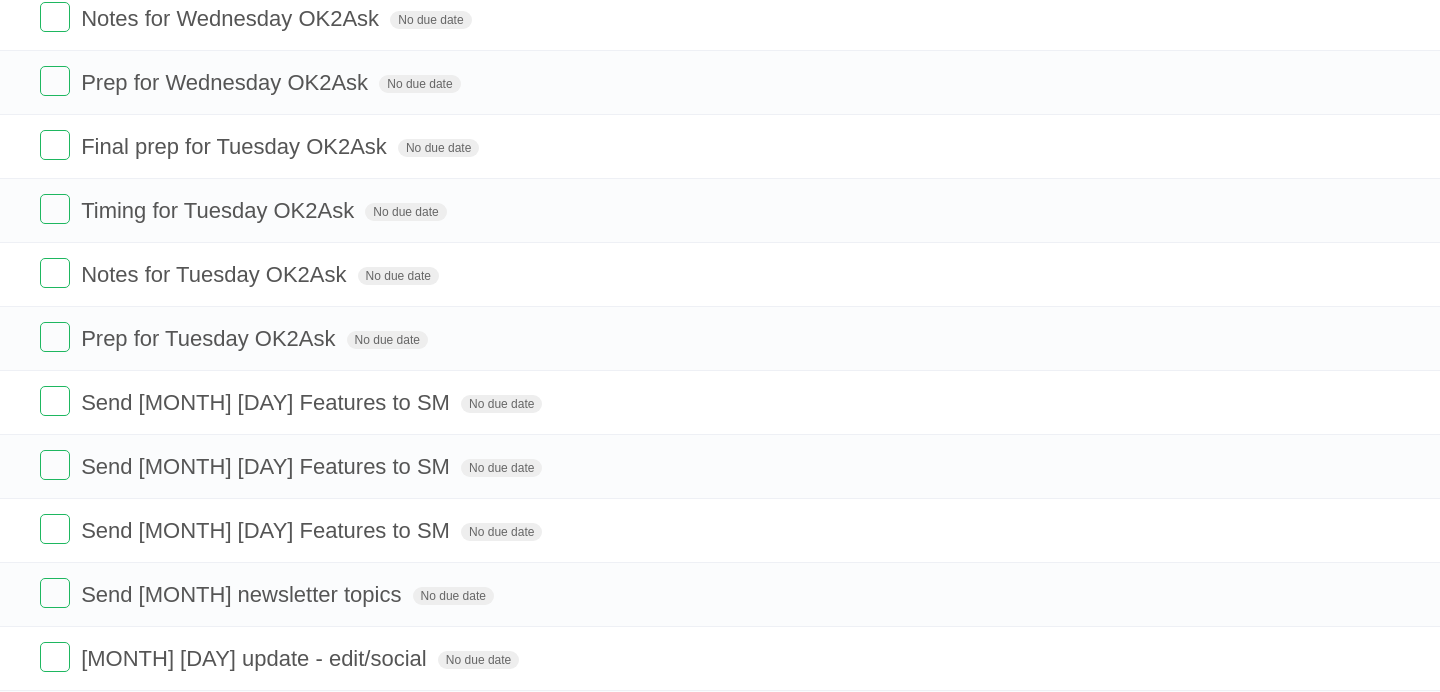 scroll, scrollTop: 631, scrollLeft: 0, axis: vertical 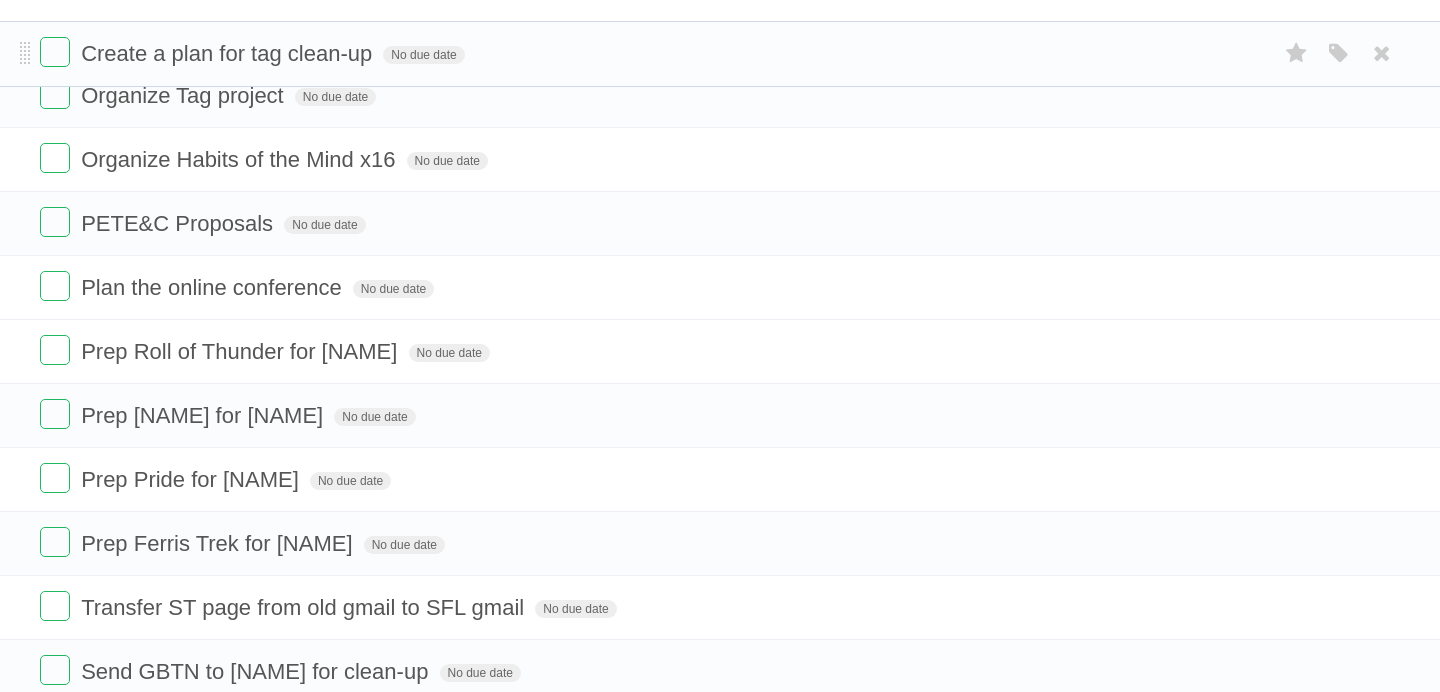 drag, startPoint x: 22, startPoint y: 326, endPoint x: 0, endPoint y: 56, distance: 270.8948 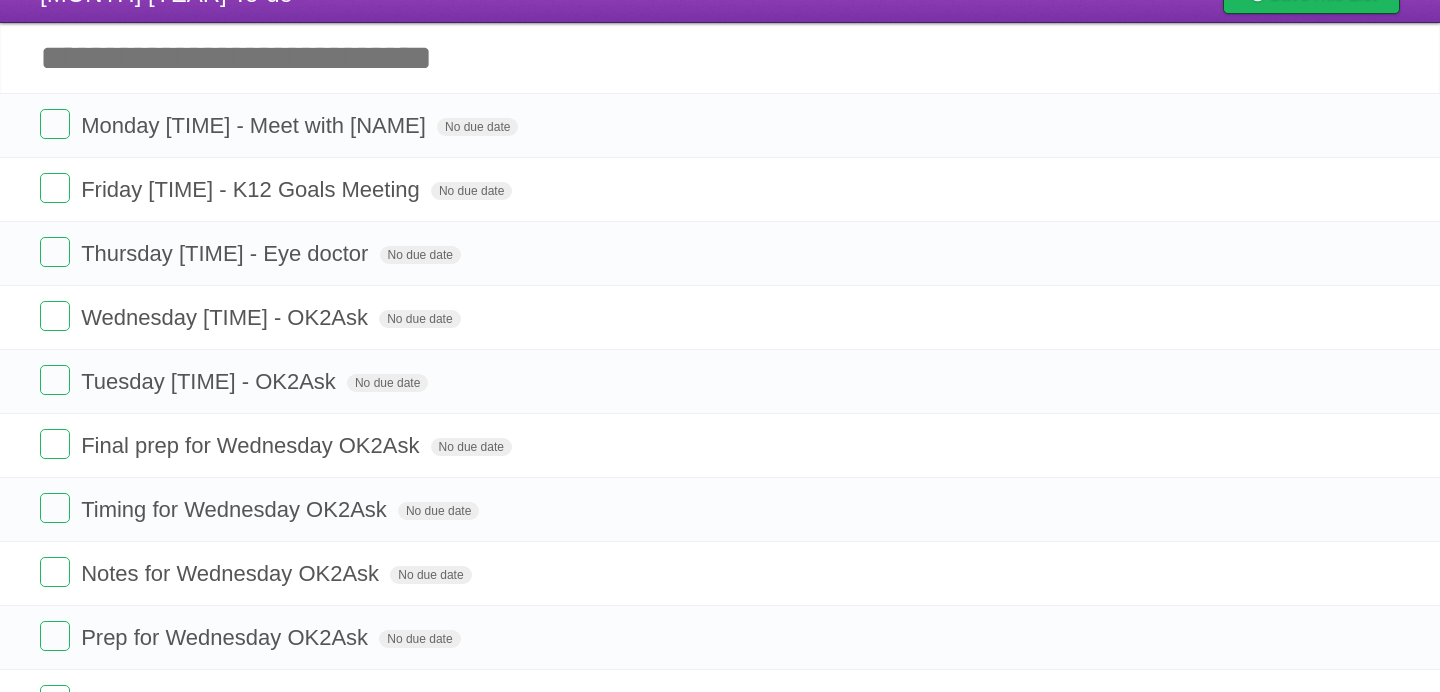 scroll, scrollTop: 76, scrollLeft: 0, axis: vertical 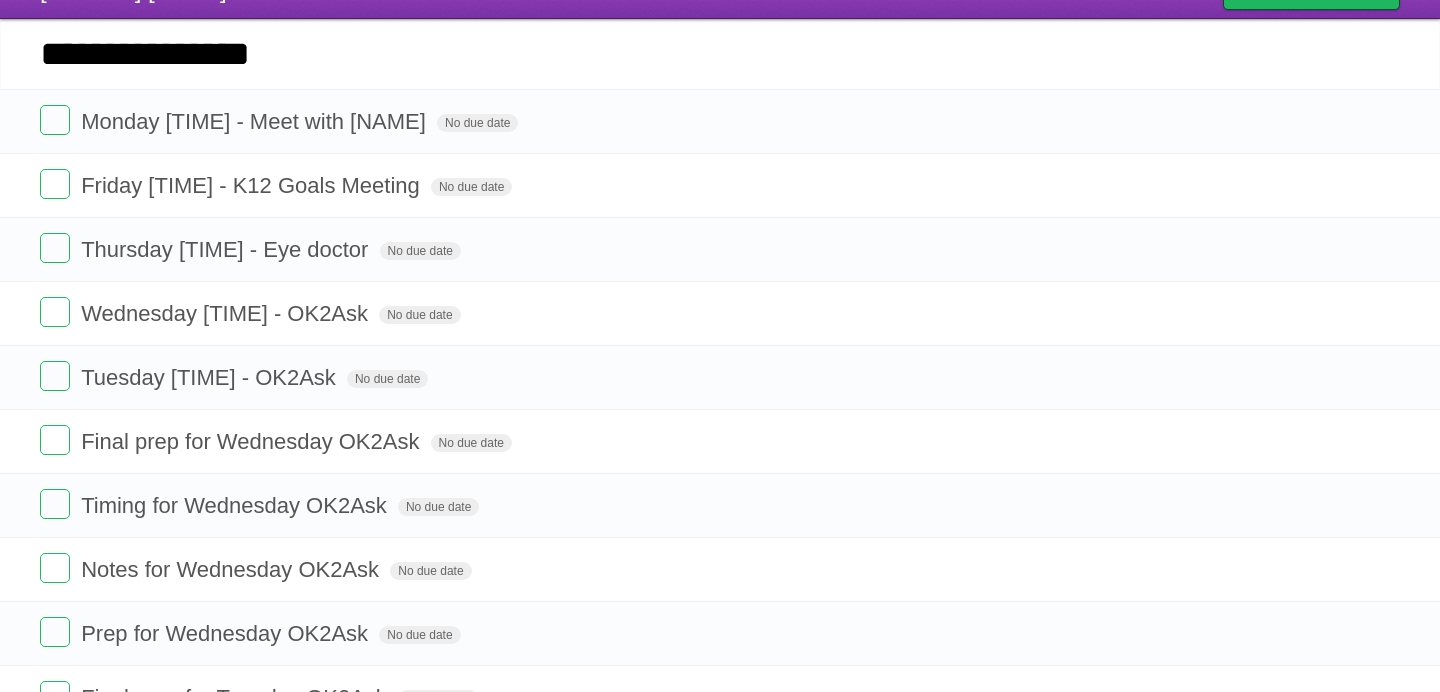type on "**********" 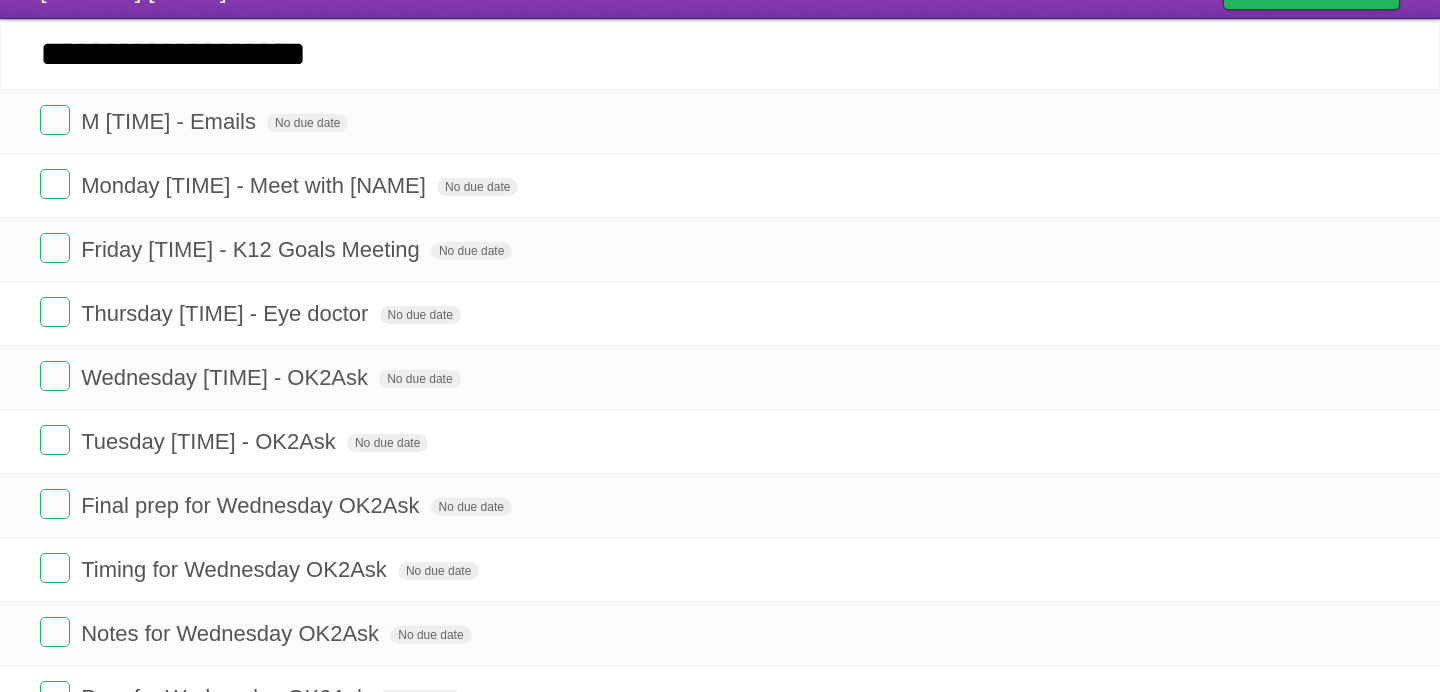 type on "**********" 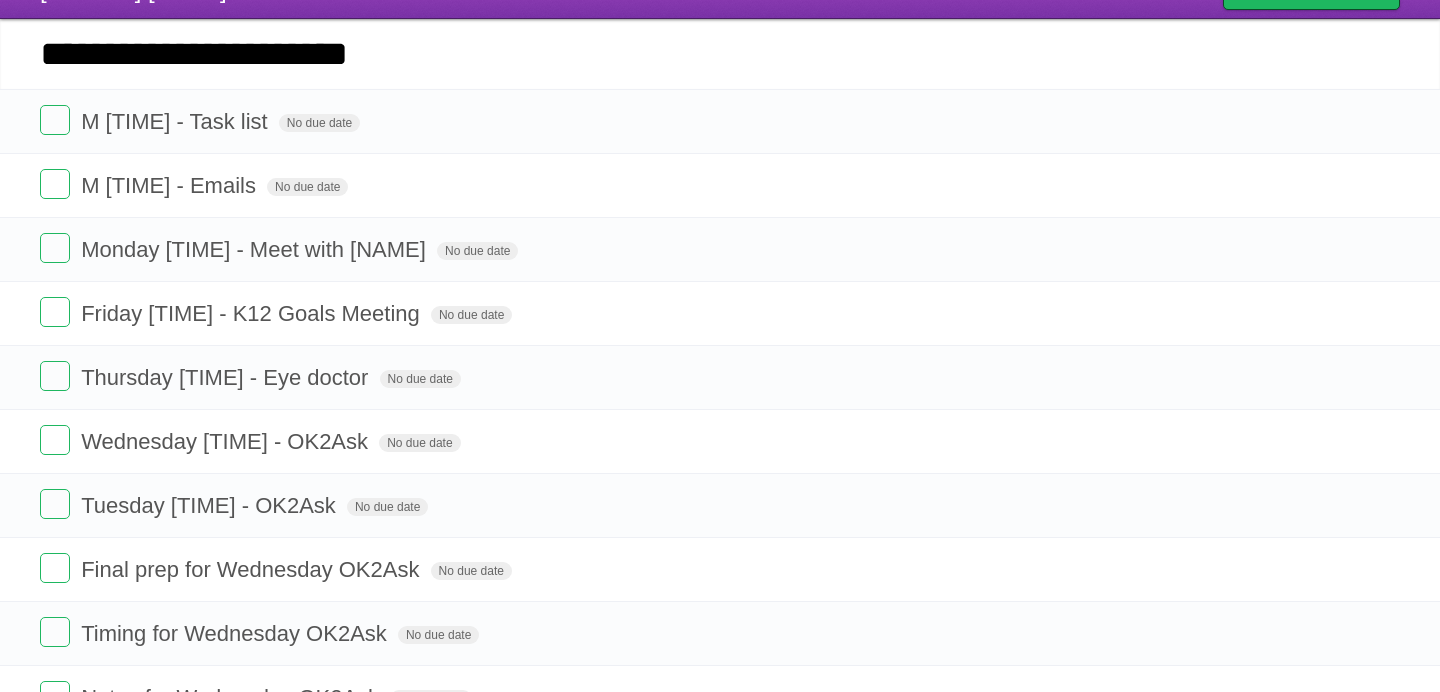 type on "**********" 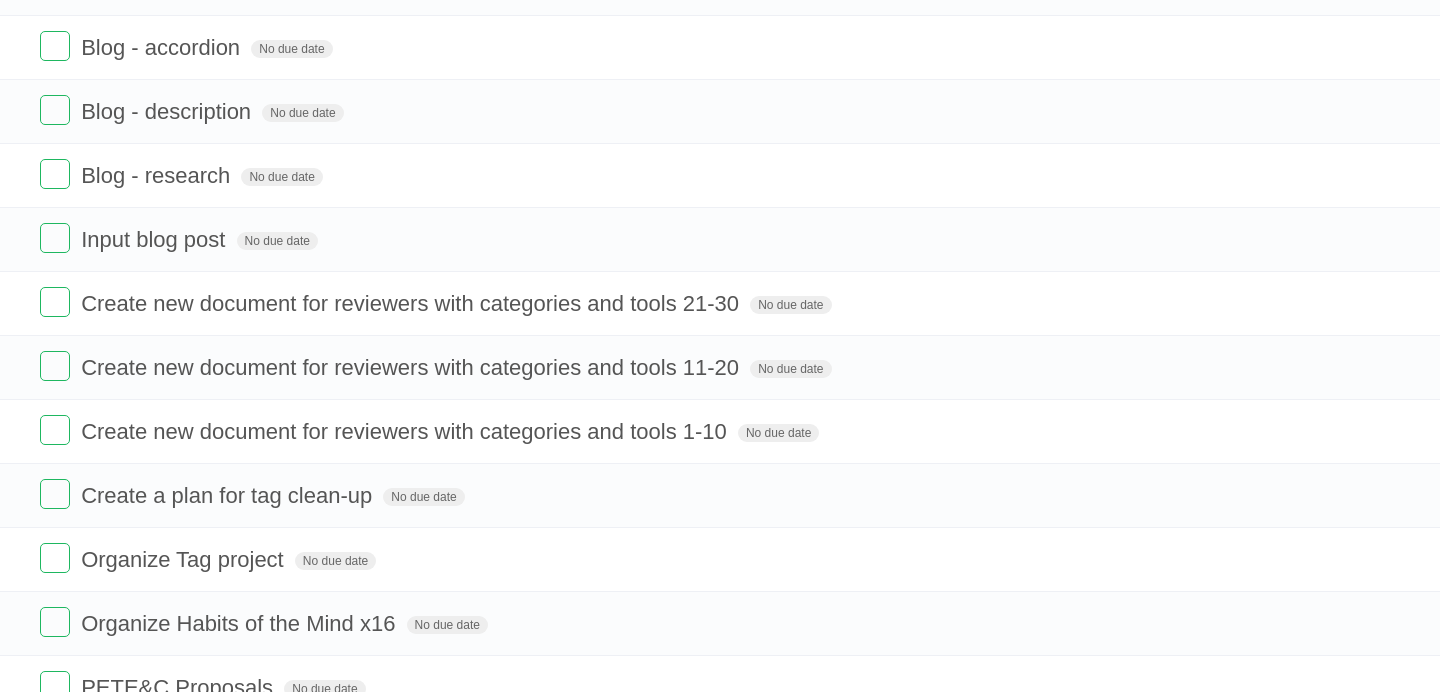 scroll, scrollTop: 2008, scrollLeft: 0, axis: vertical 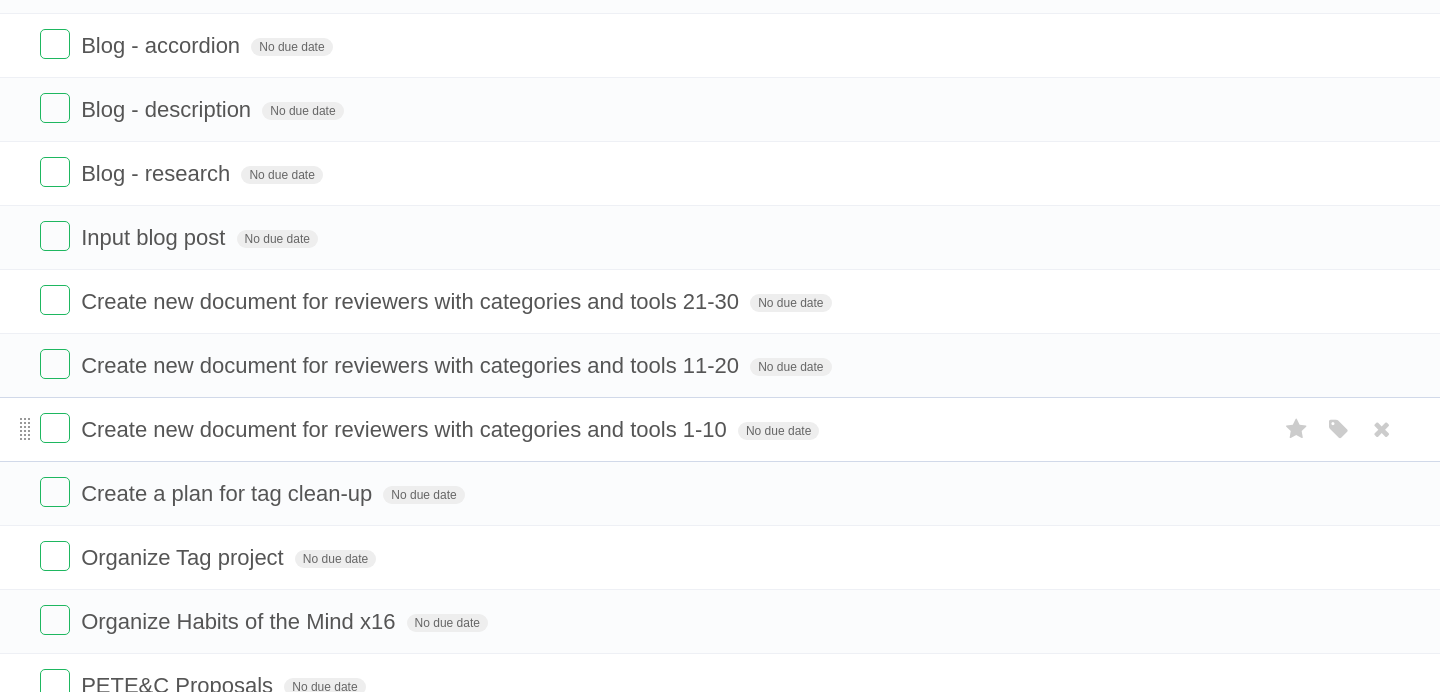 click at bounding box center [25, 430] 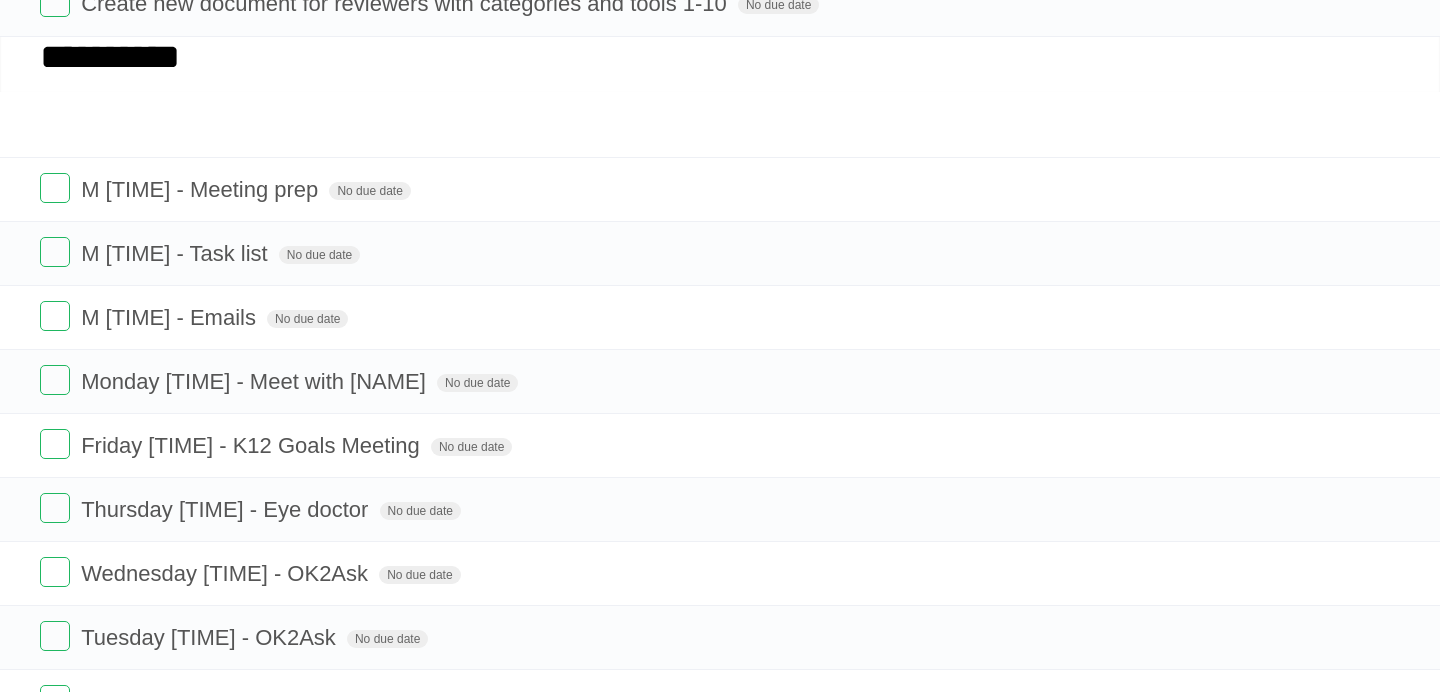 scroll, scrollTop: 0, scrollLeft: 0, axis: both 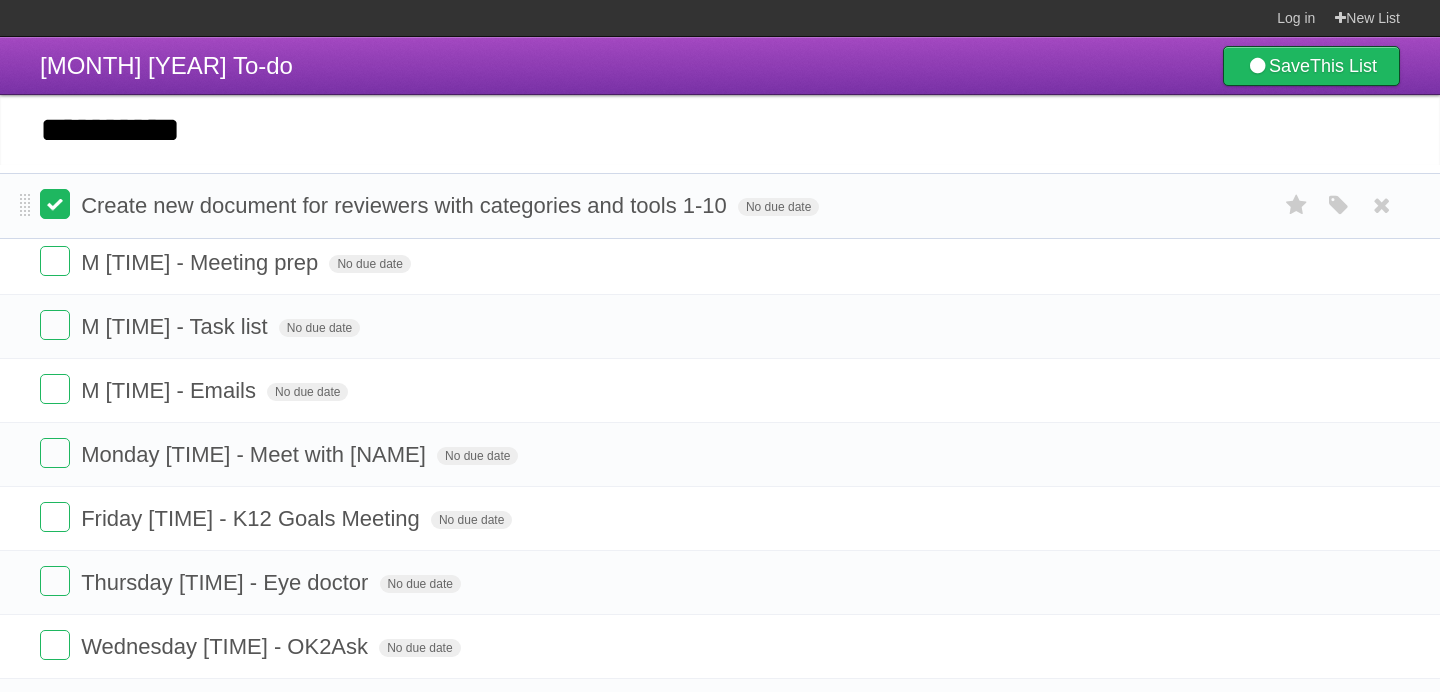 drag, startPoint x: 24, startPoint y: 467, endPoint x: 41, endPoint y: 204, distance: 263.54886 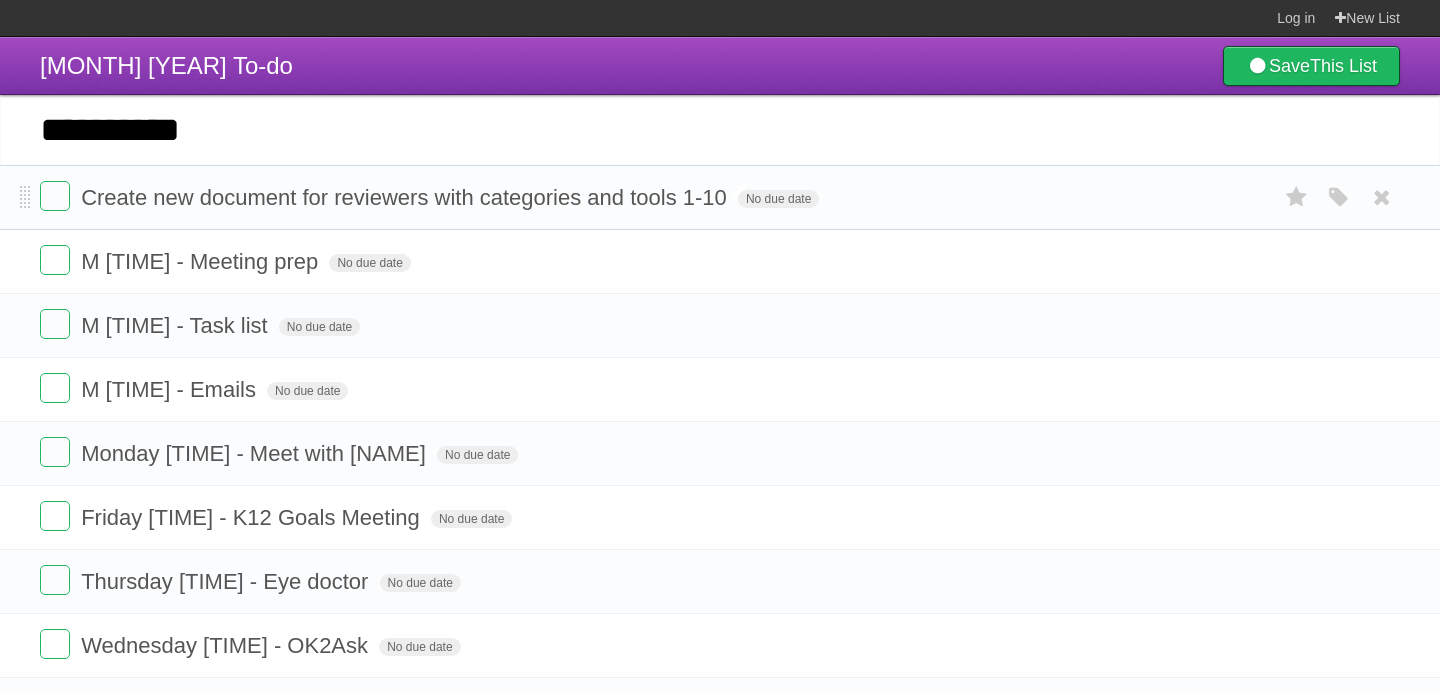 type on "*********" 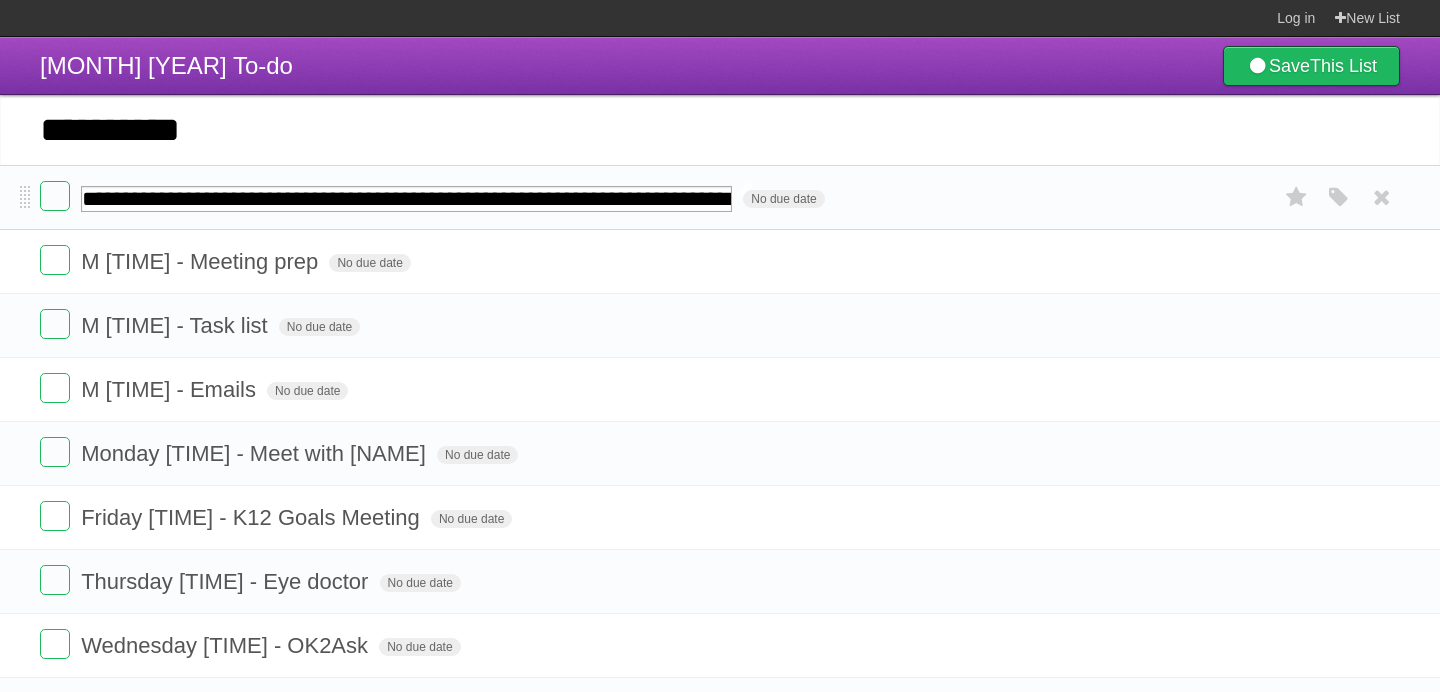 type on "**********" 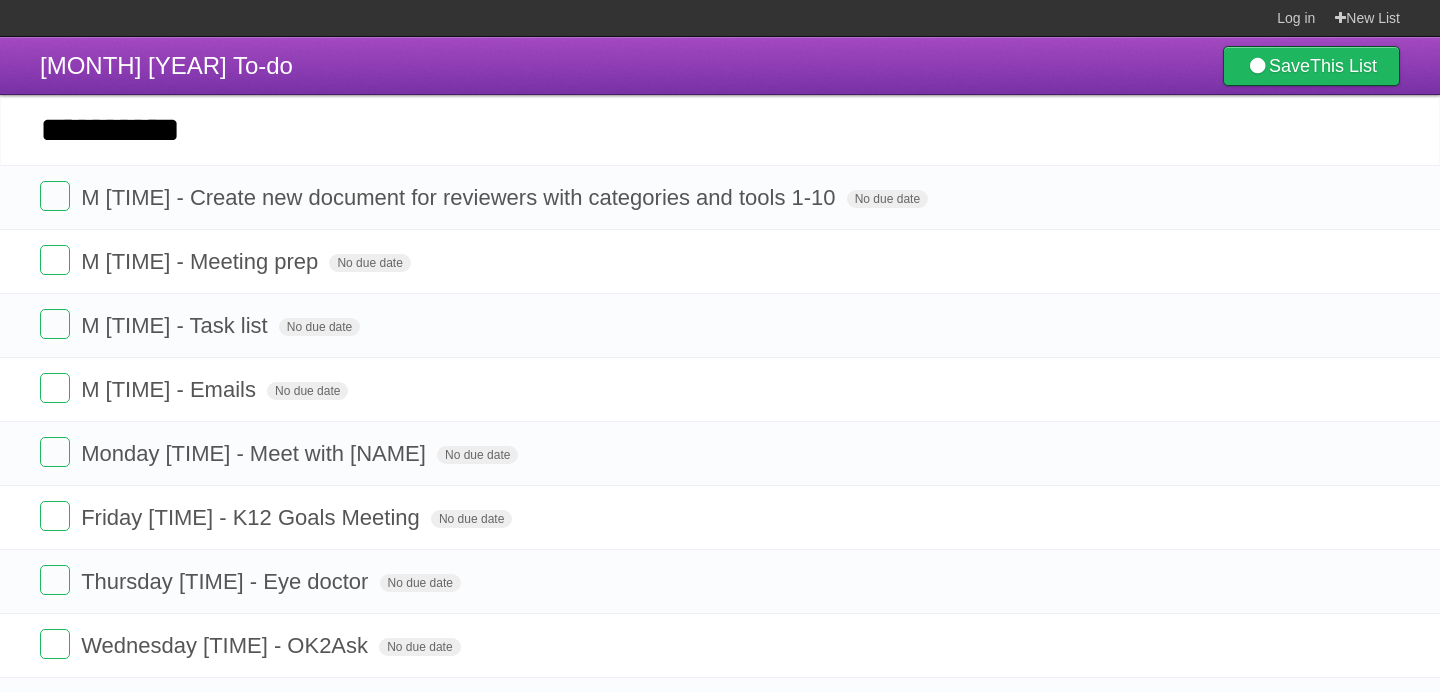 drag, startPoint x: 211, startPoint y: 137, endPoint x: 0, endPoint y: 117, distance: 211.94576 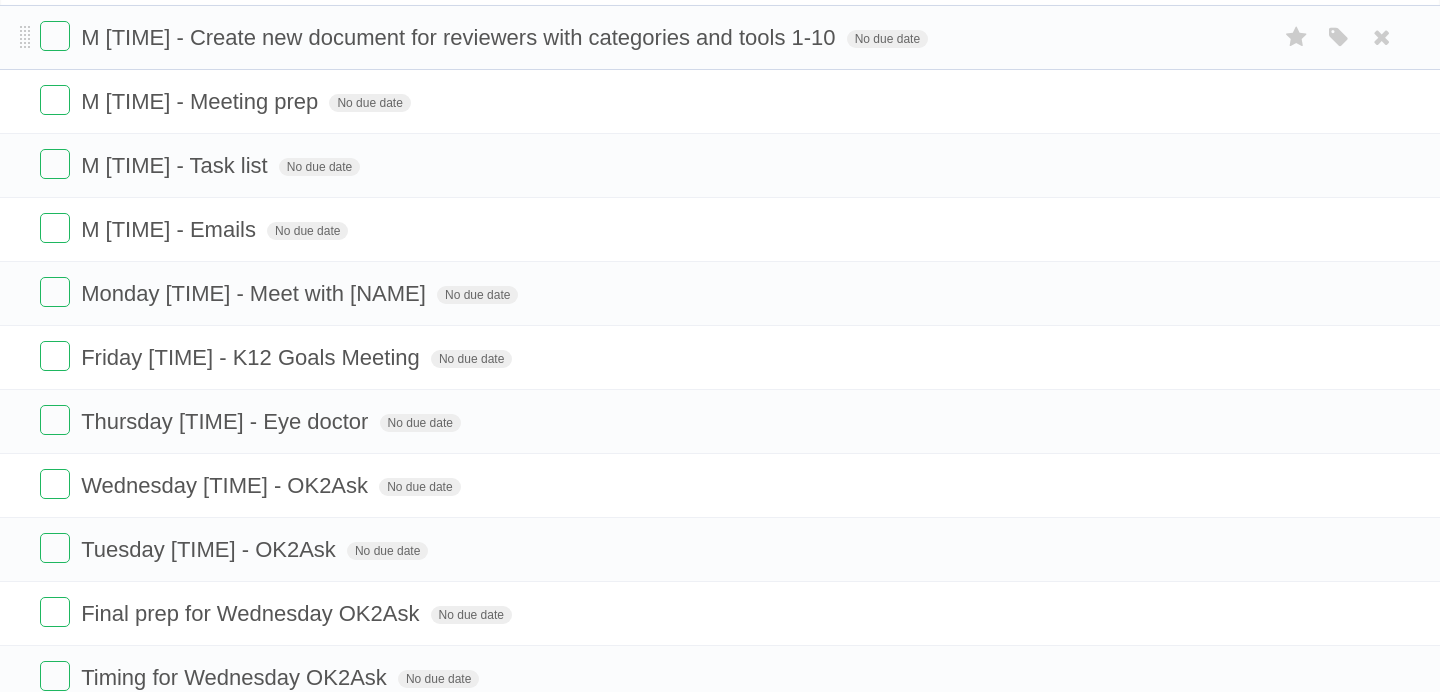 scroll, scrollTop: 155, scrollLeft: 0, axis: vertical 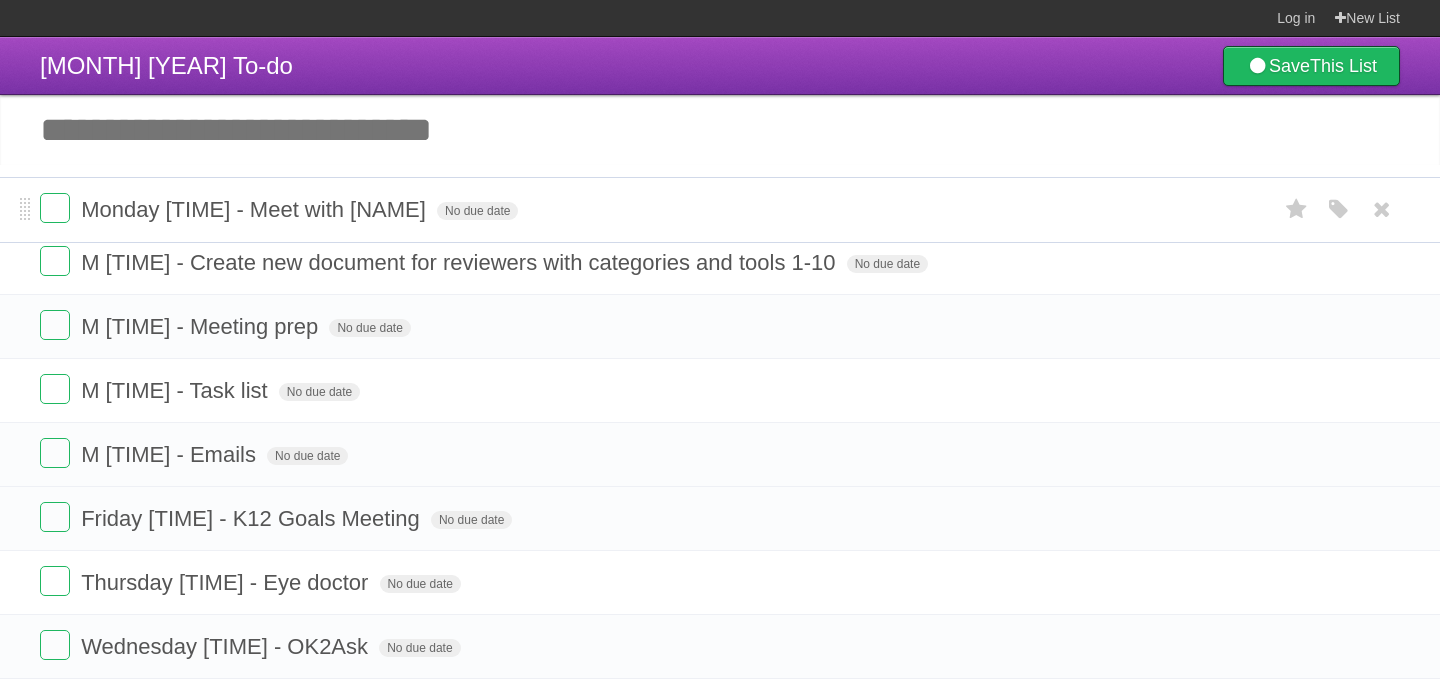 drag, startPoint x: 21, startPoint y: 307, endPoint x: 0, endPoint y: 210, distance: 99.24717 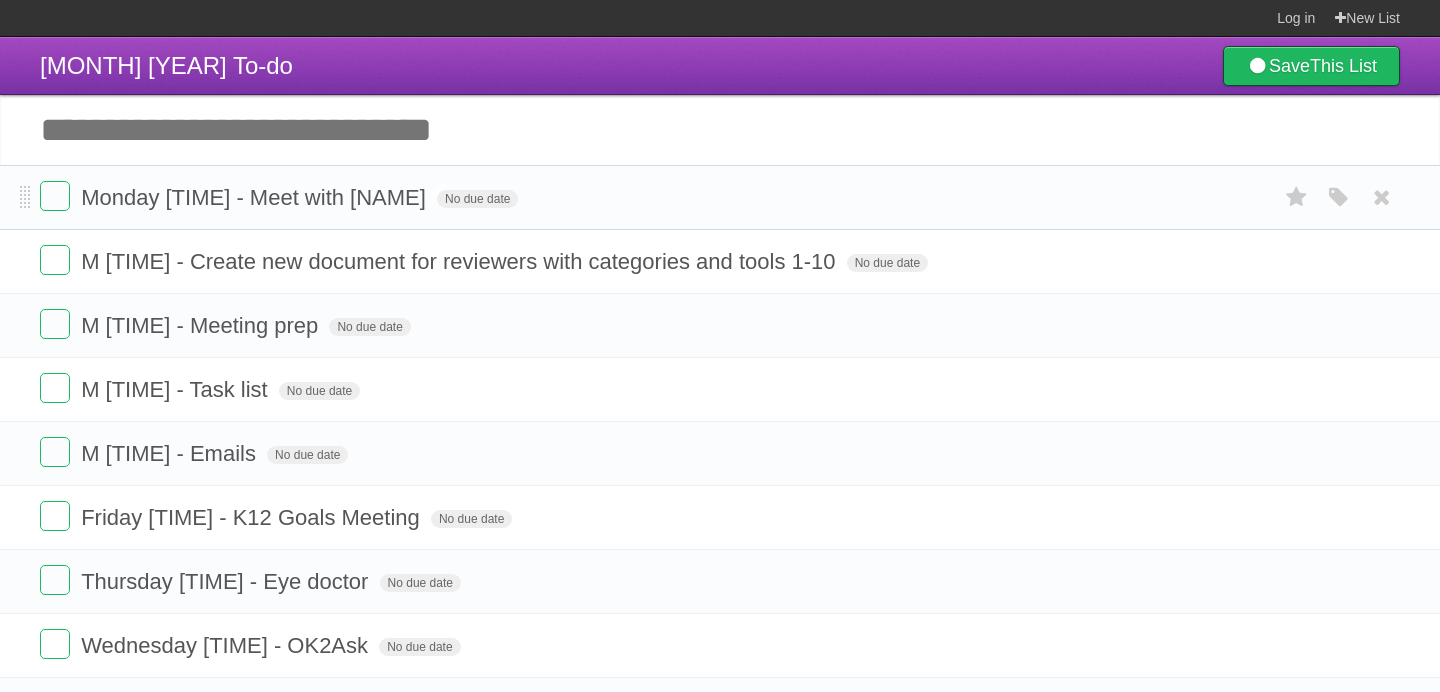 type 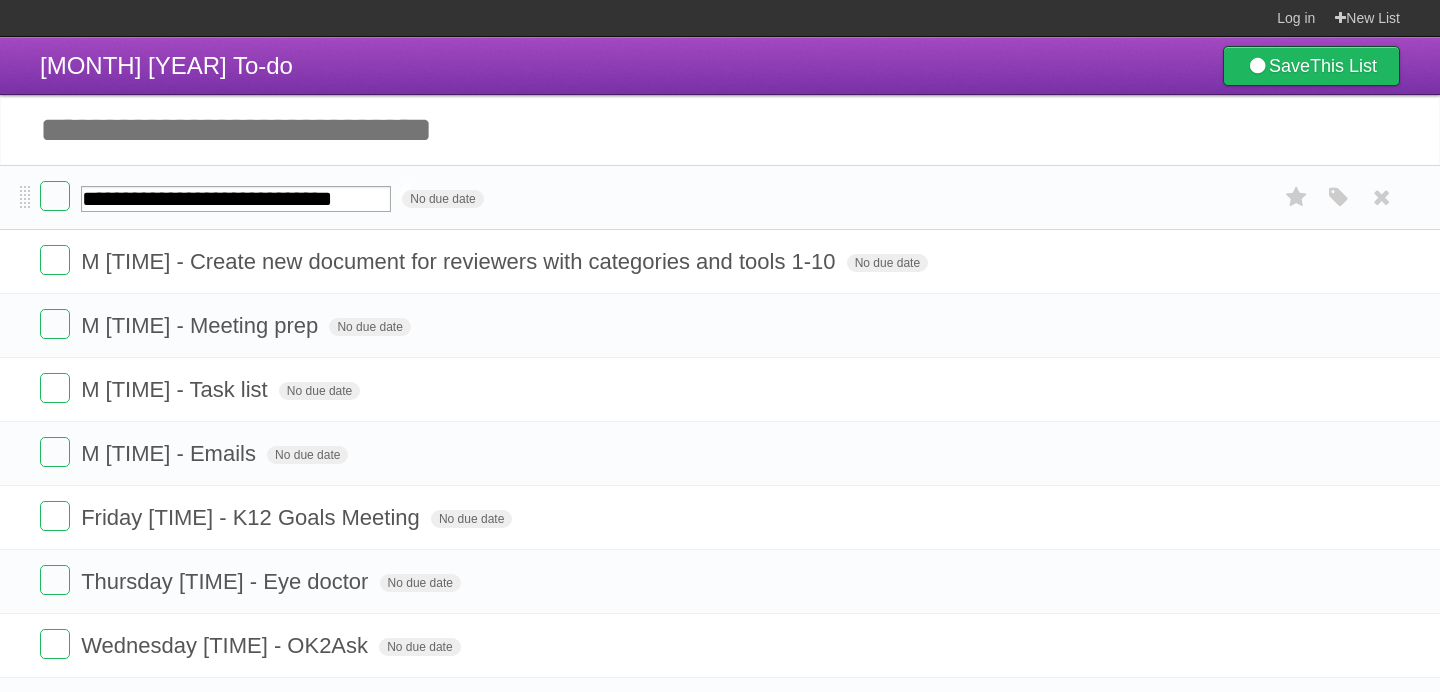 click on "**********" at bounding box center [236, 199] 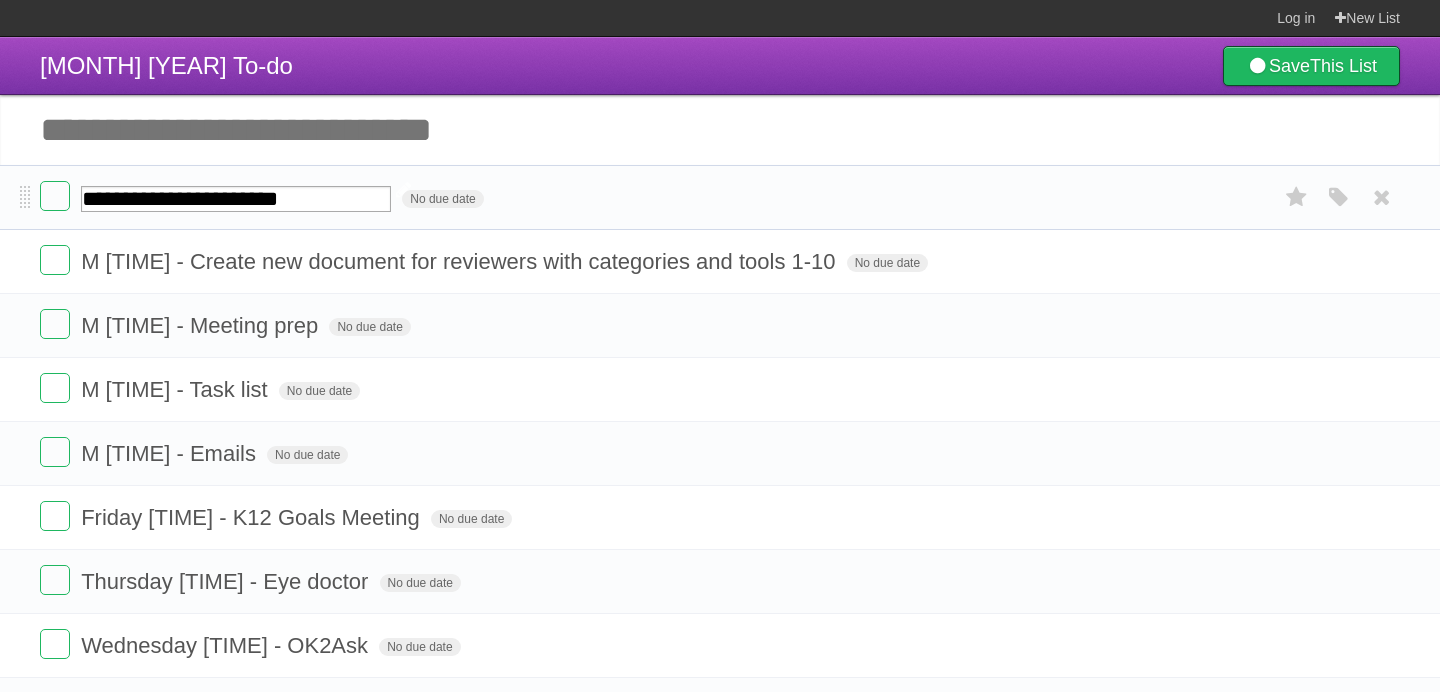 type on "**********" 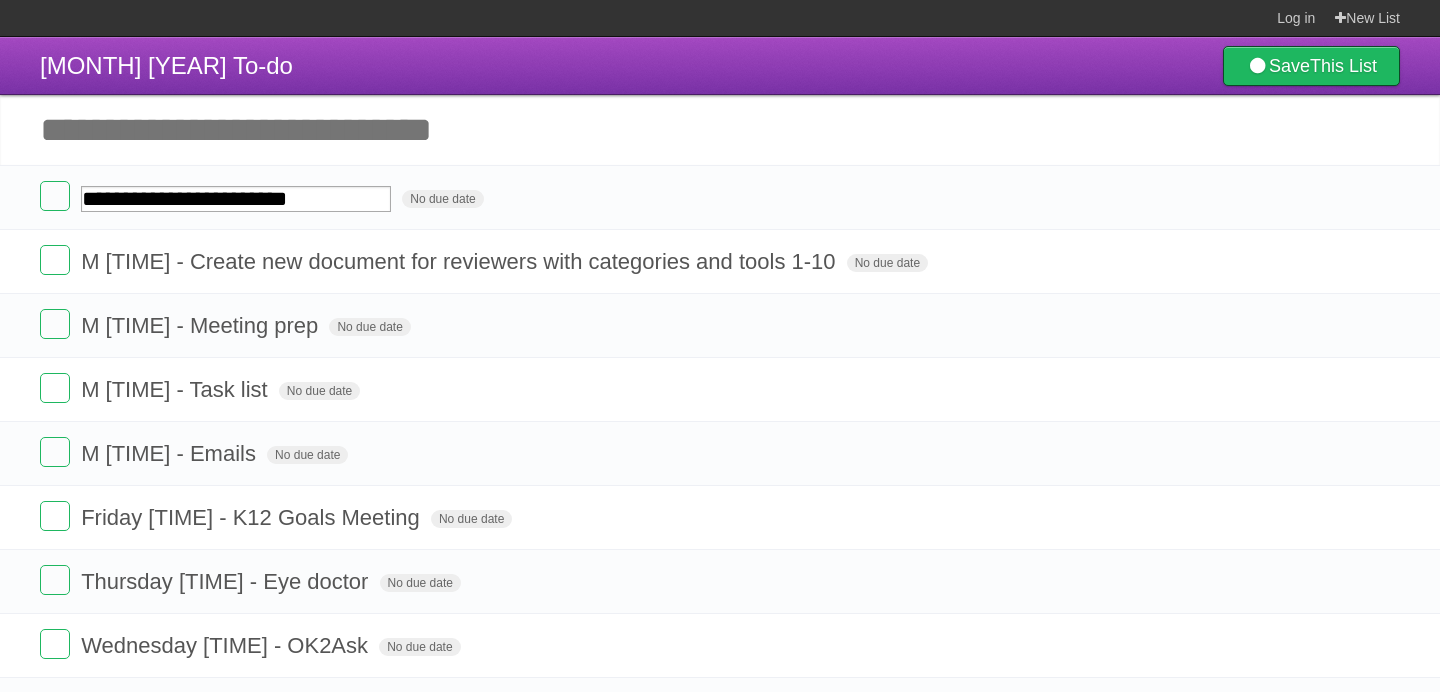 click on "Add another task" at bounding box center [720, 130] 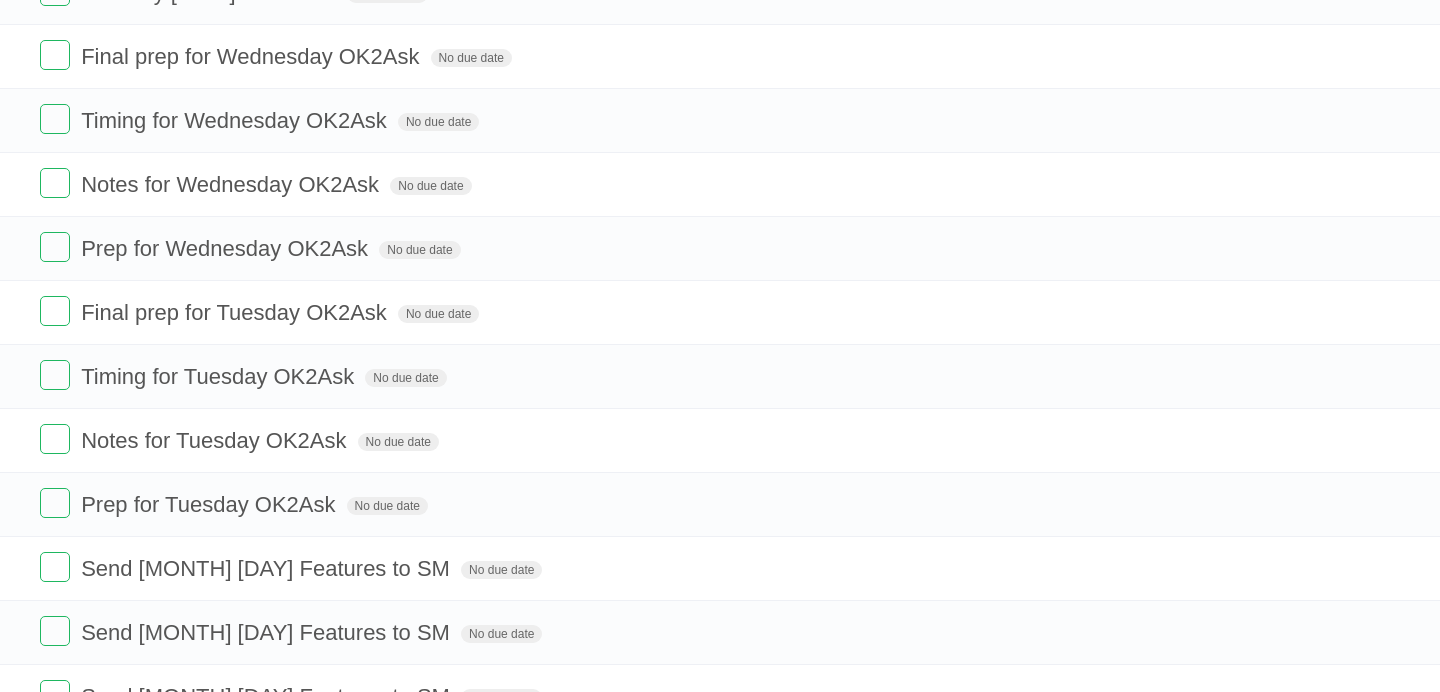 scroll, scrollTop: 721, scrollLeft: 0, axis: vertical 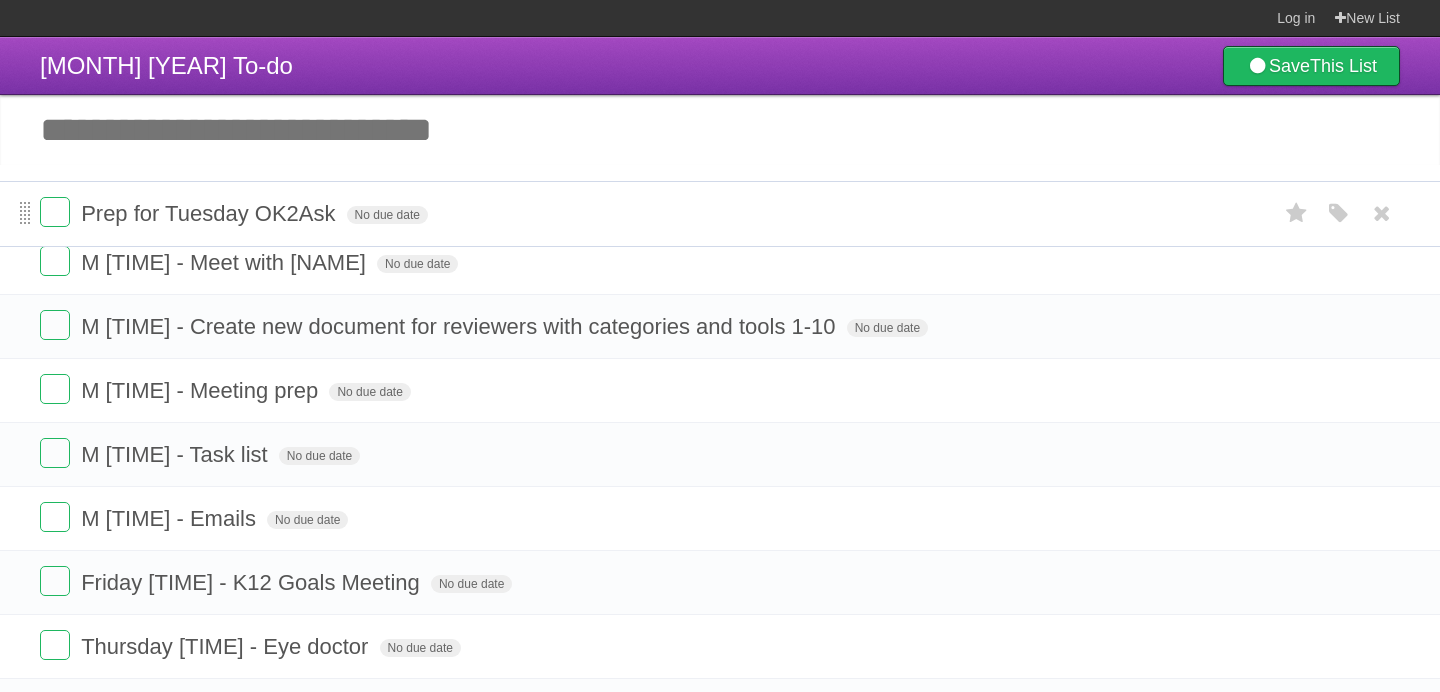 drag, startPoint x: 21, startPoint y: 517, endPoint x: 27, endPoint y: 210, distance: 307.05862 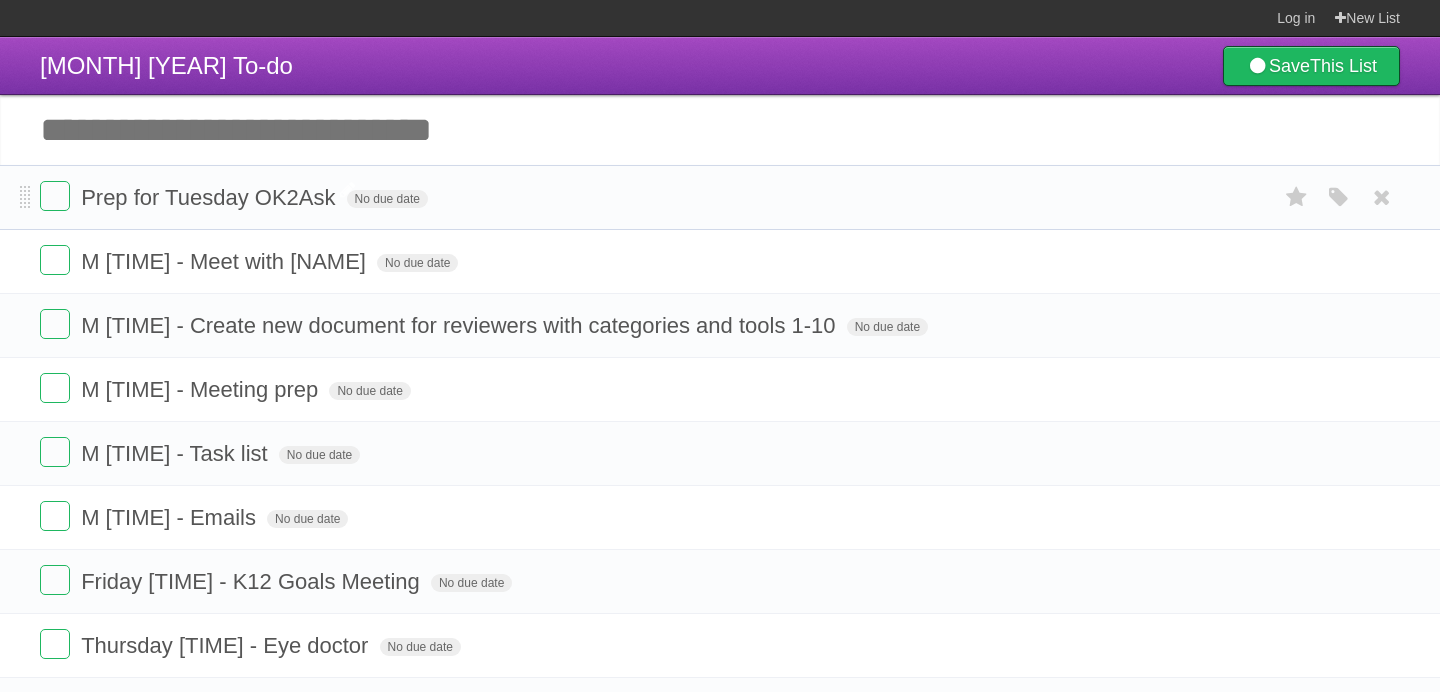 click on "Prep for Tuesday OK2Ask" at bounding box center (210, 197) 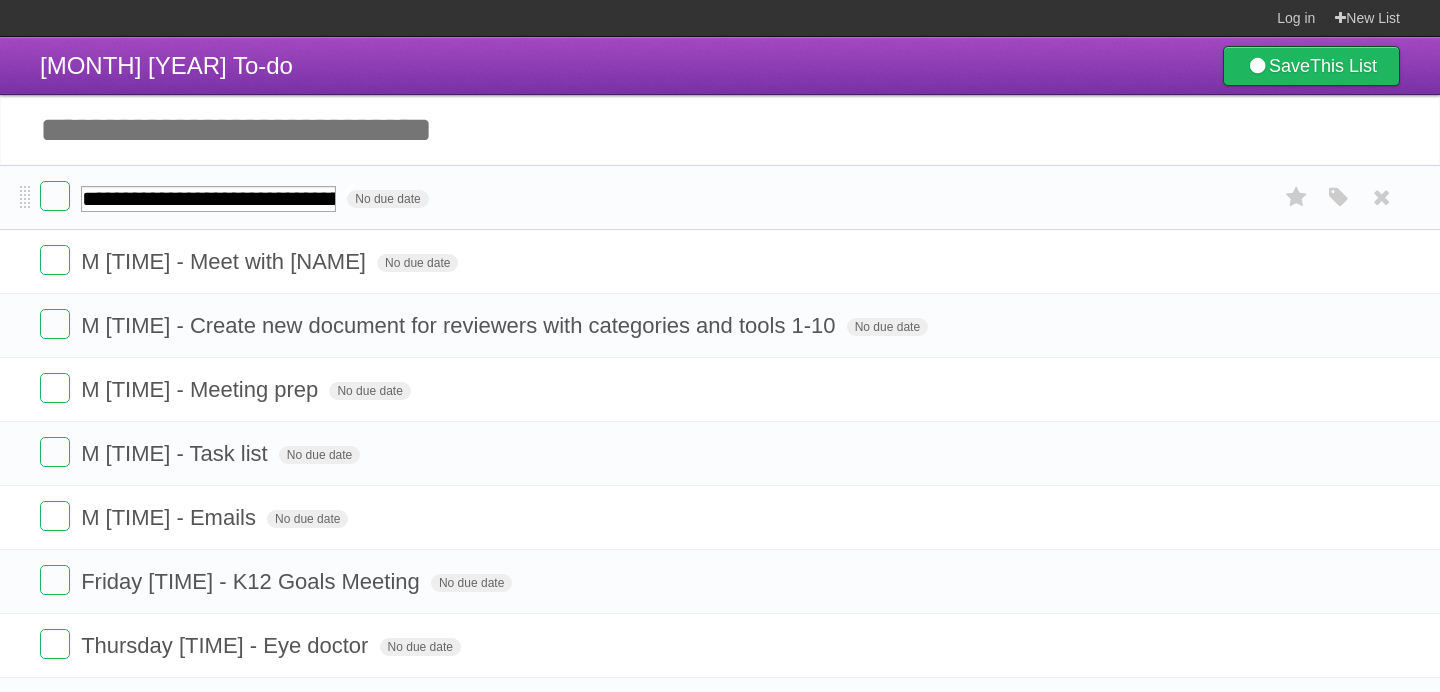 type on "**********" 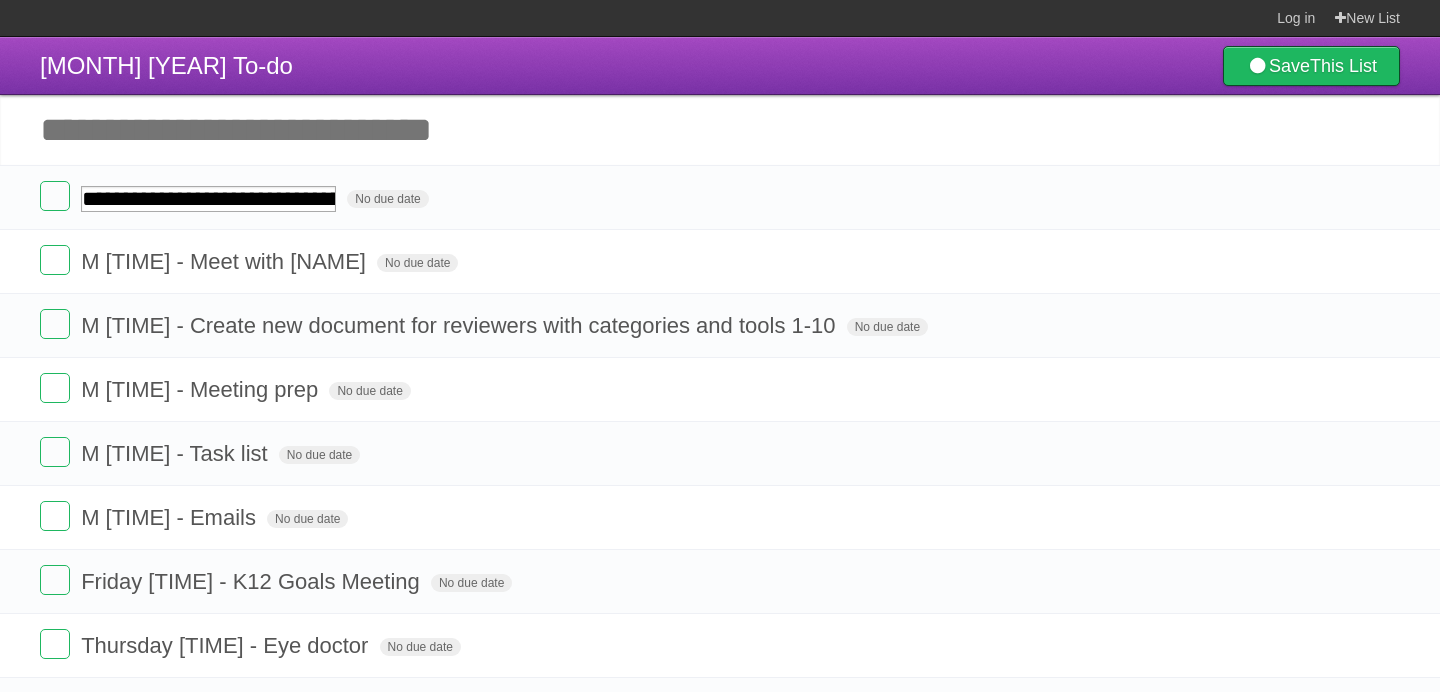 click on "Add another task" at bounding box center (720, 130) 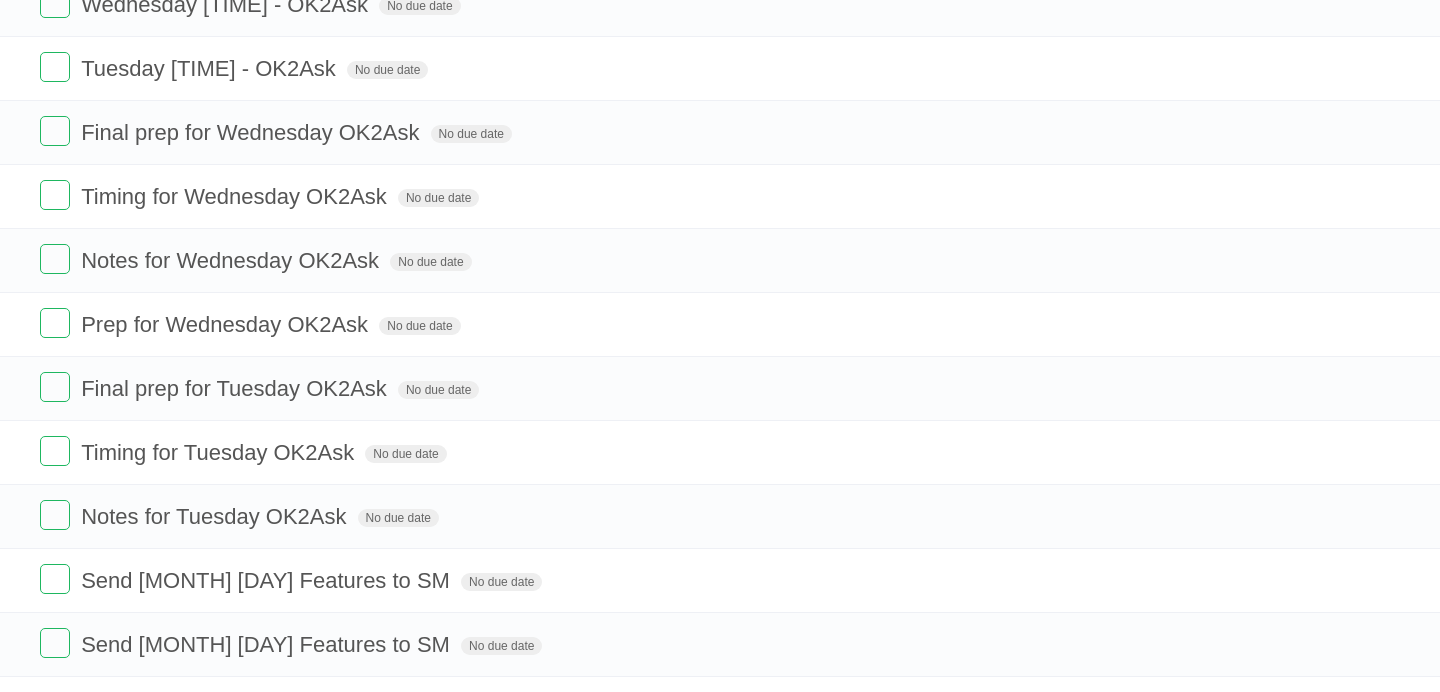 scroll, scrollTop: 711, scrollLeft: 0, axis: vertical 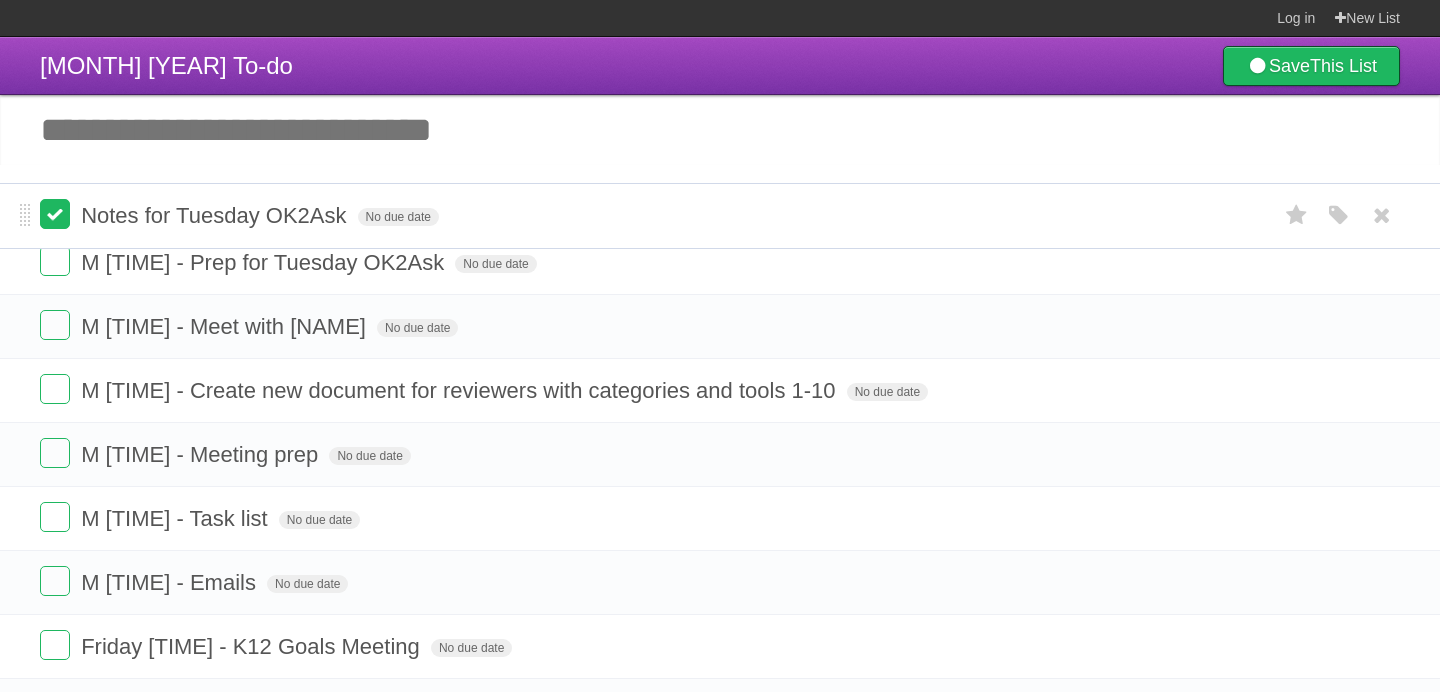 drag, startPoint x: 23, startPoint y: 528, endPoint x: 46, endPoint y: 213, distance: 315.83856 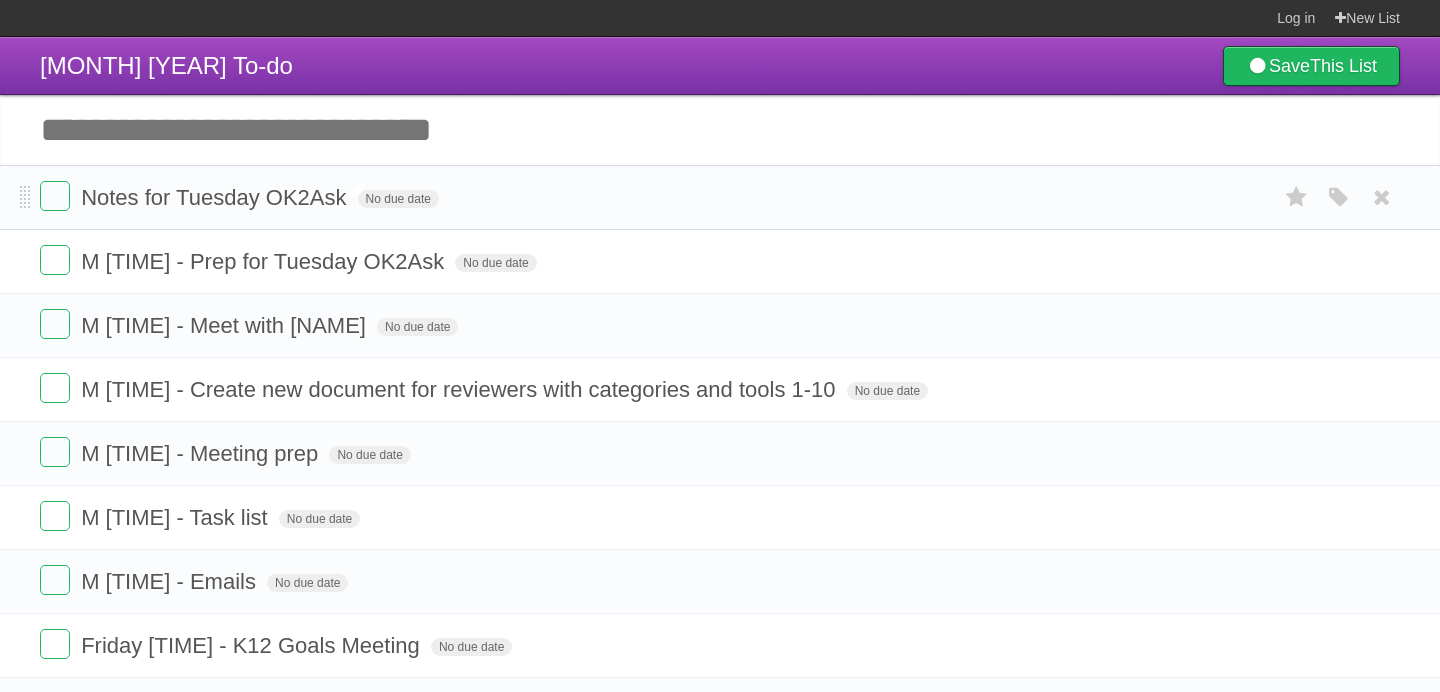 click on "Notes for Tuesday OK2Ask" at bounding box center [216, 197] 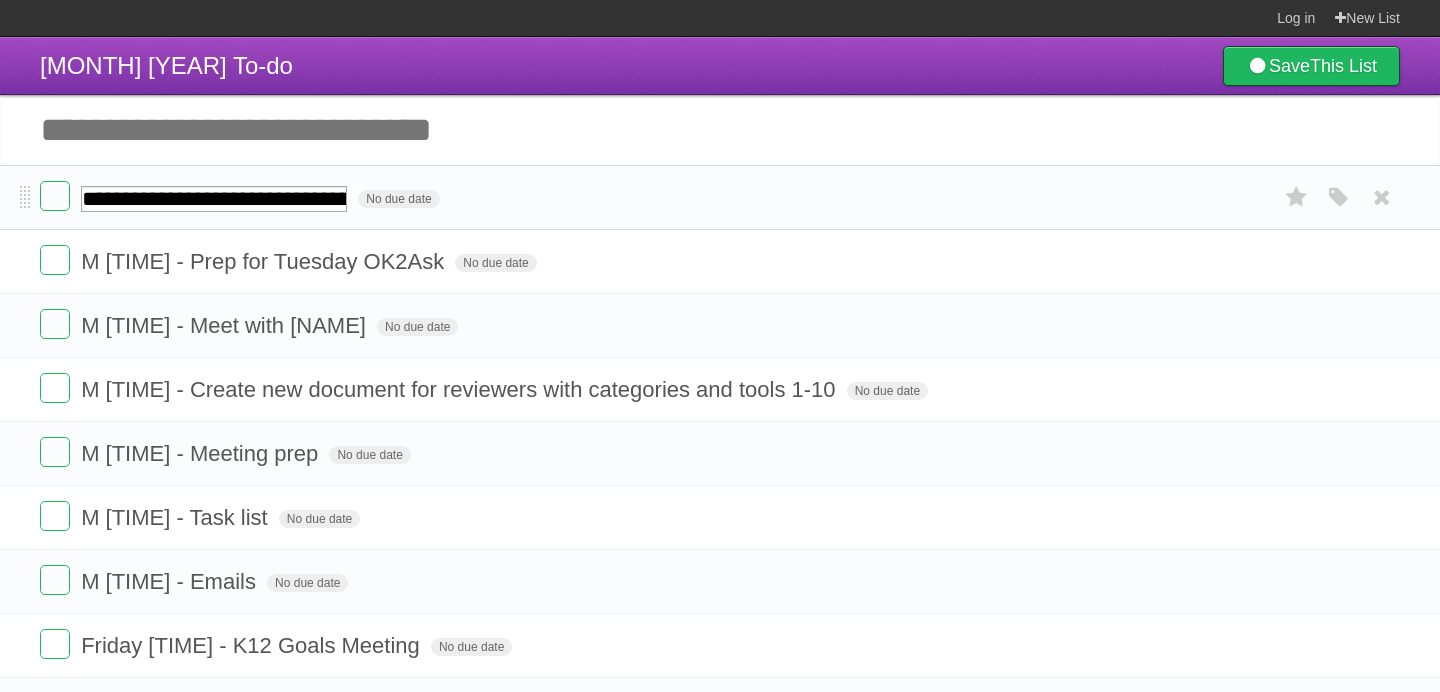 type on "**********" 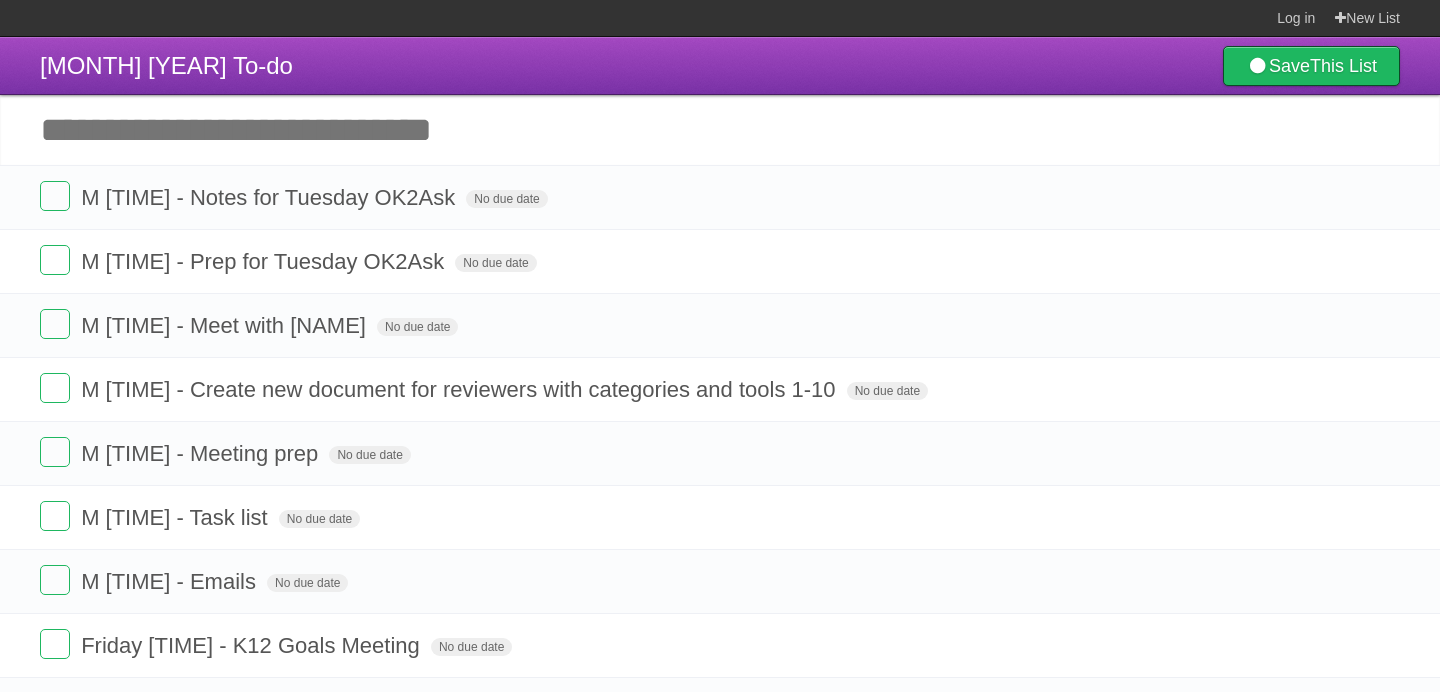 click on "Add another task" at bounding box center [720, 130] 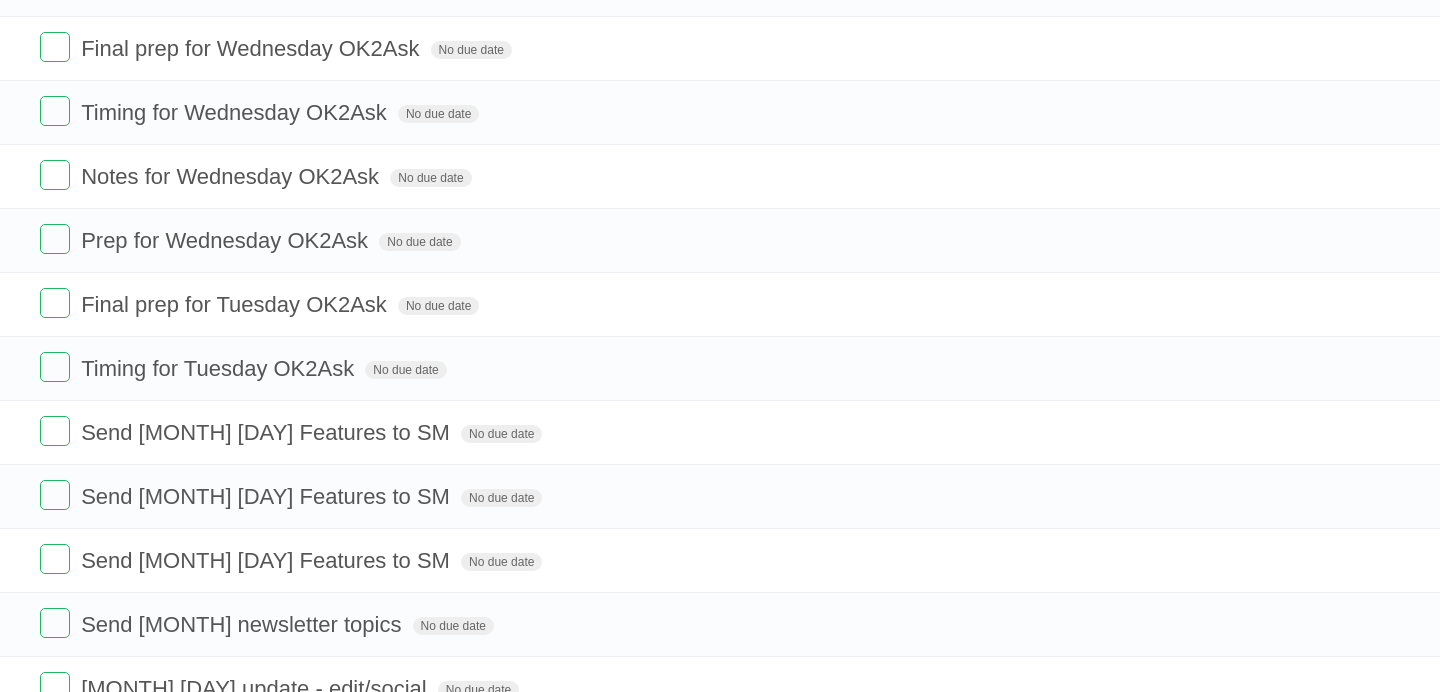 scroll, scrollTop: 854, scrollLeft: 0, axis: vertical 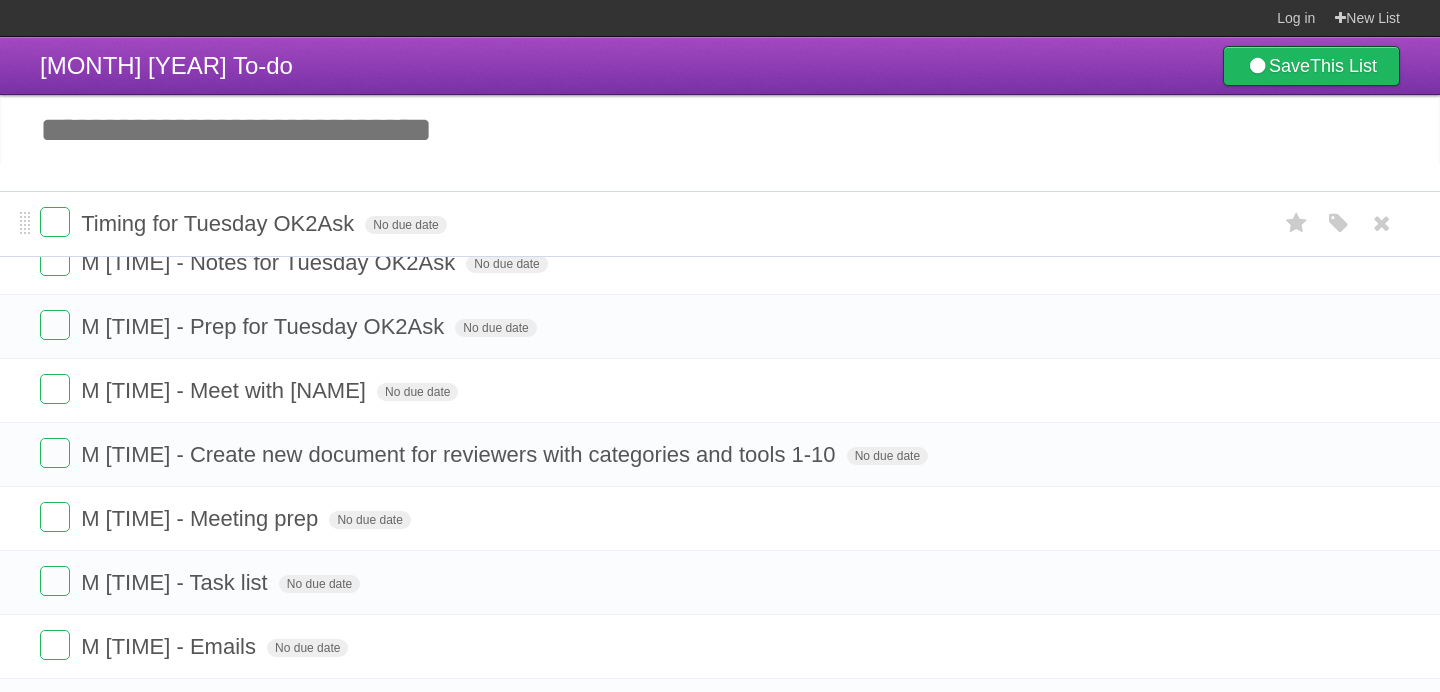 drag, startPoint x: 23, startPoint y: 387, endPoint x: 13, endPoint y: 223, distance: 164.3046 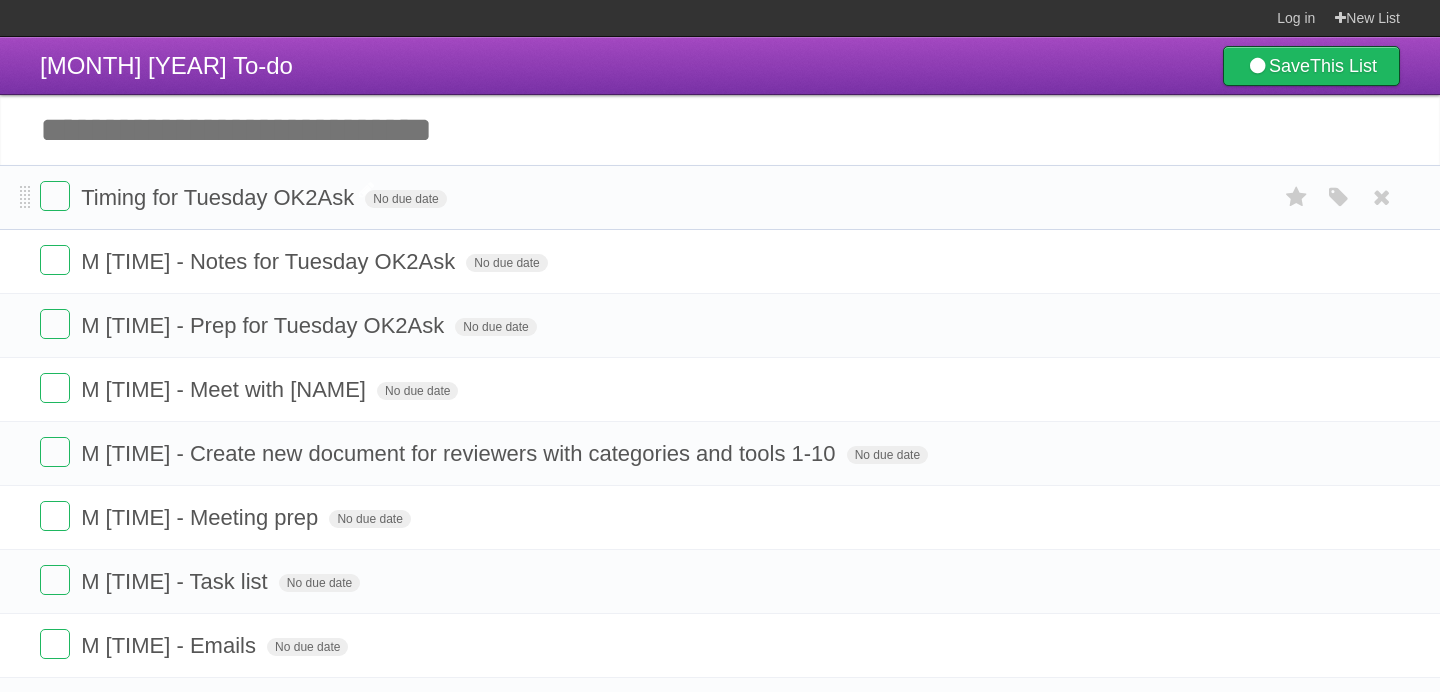 click on "Timing for Tuesday OK2Ask" at bounding box center (220, 197) 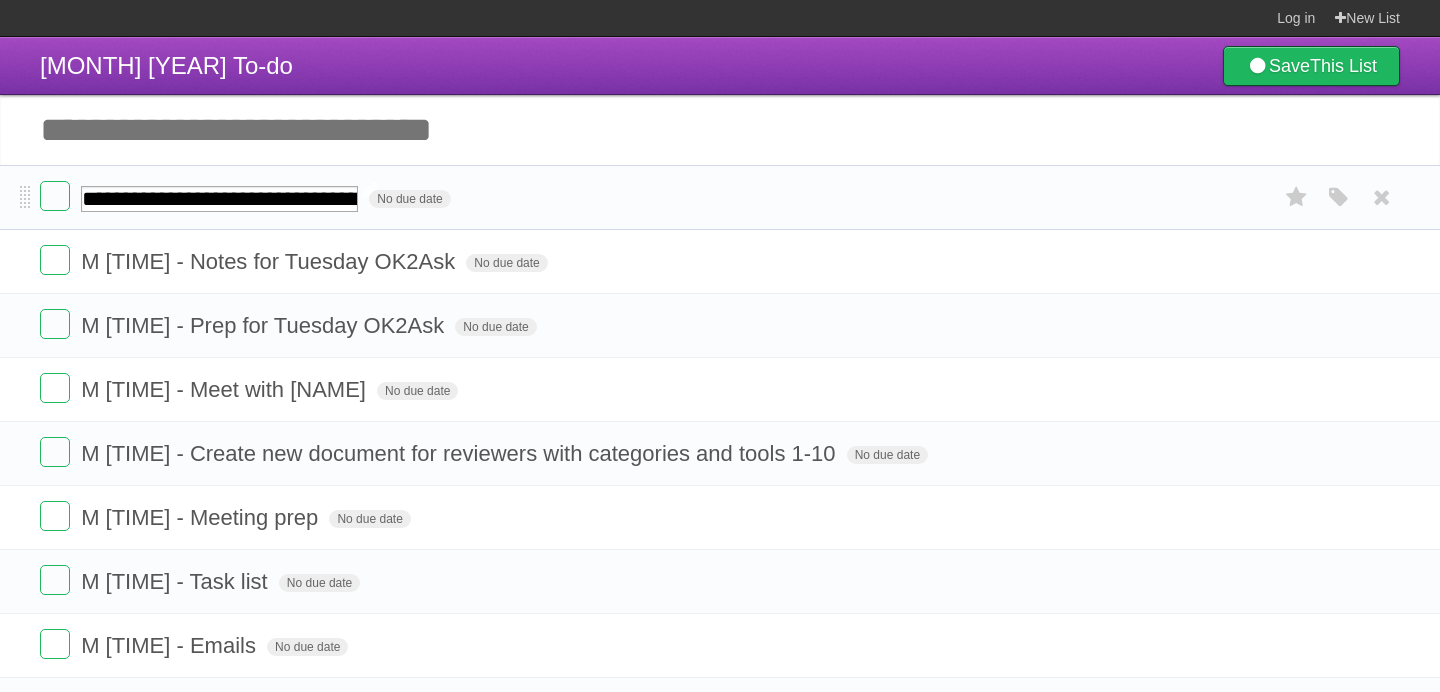 type on "**********" 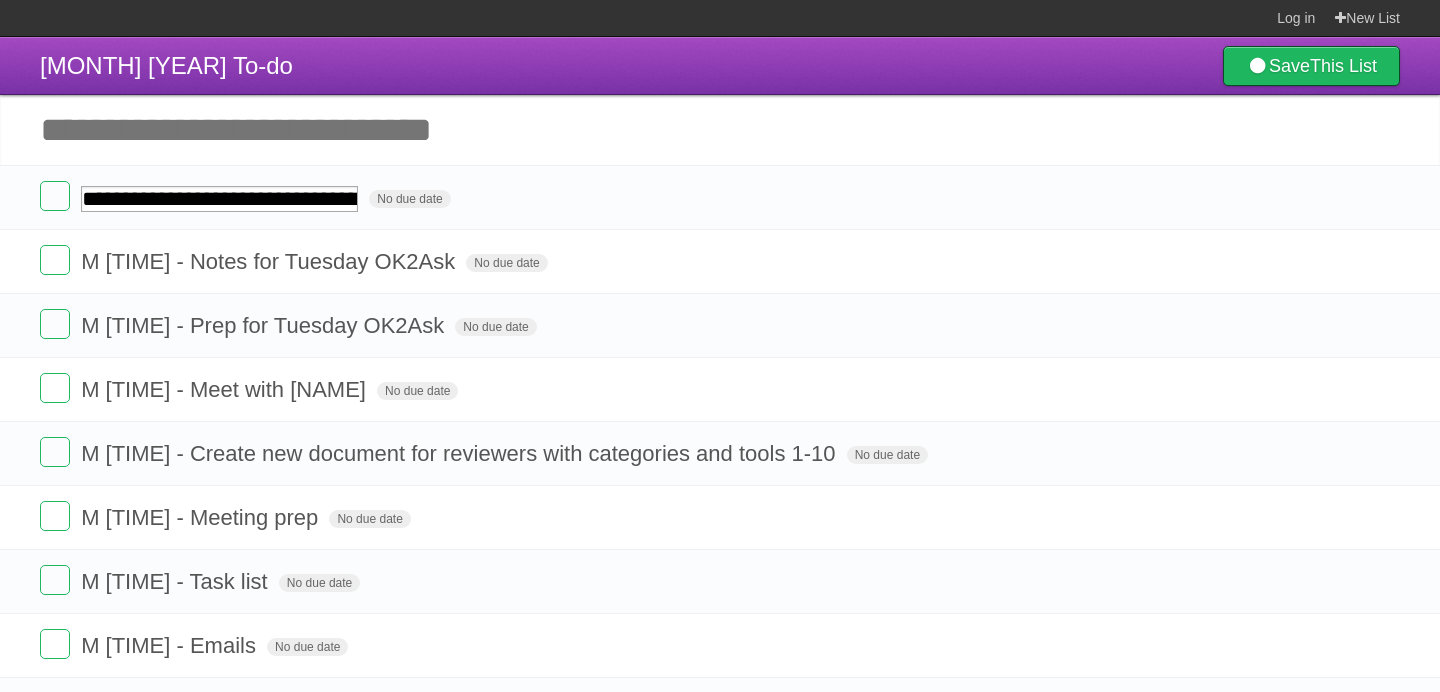 click on "Add another task" at bounding box center [720, 130] 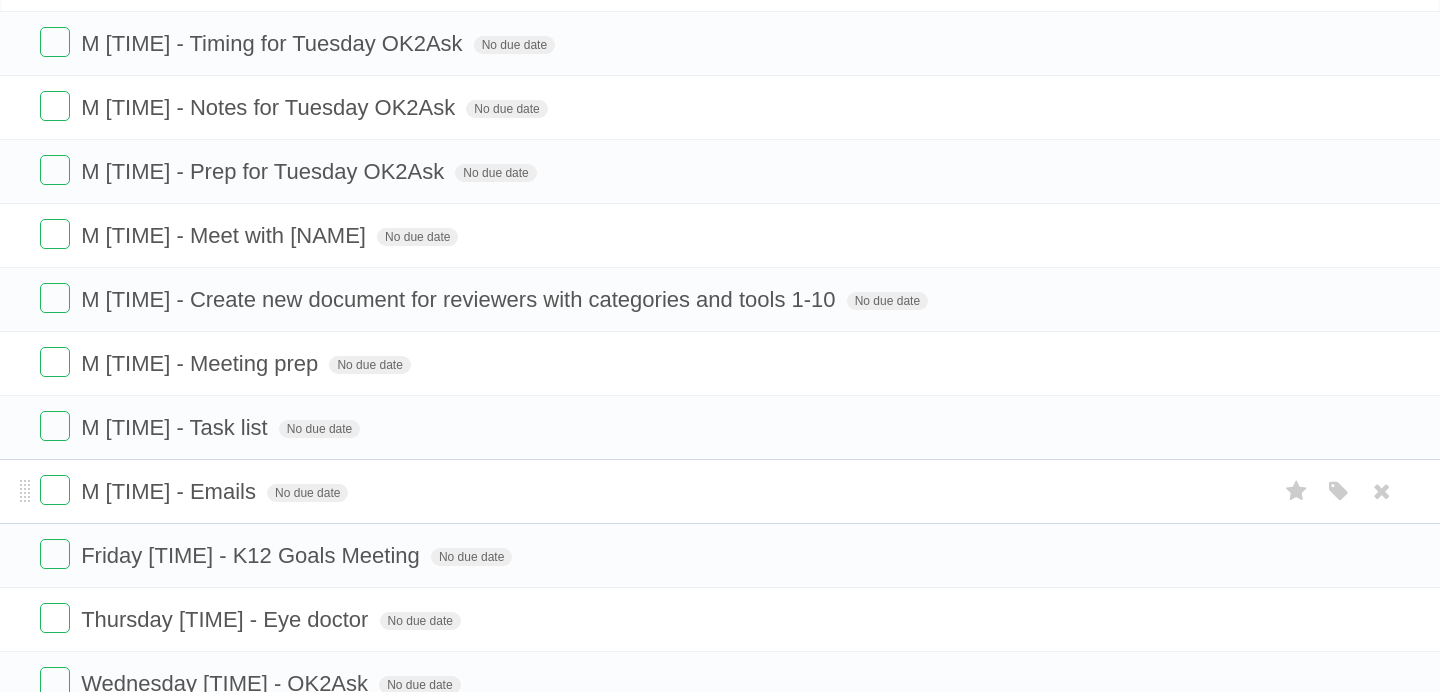 scroll, scrollTop: 0, scrollLeft: 0, axis: both 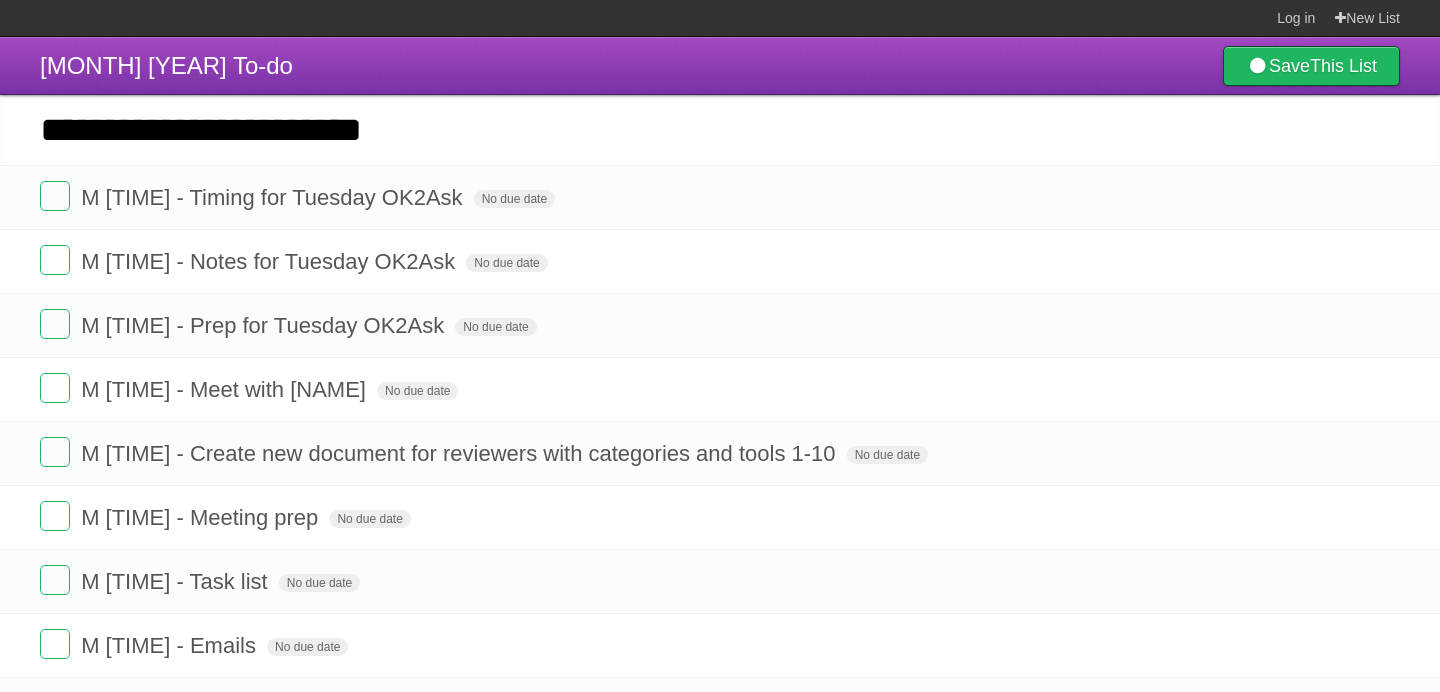 type on "**********" 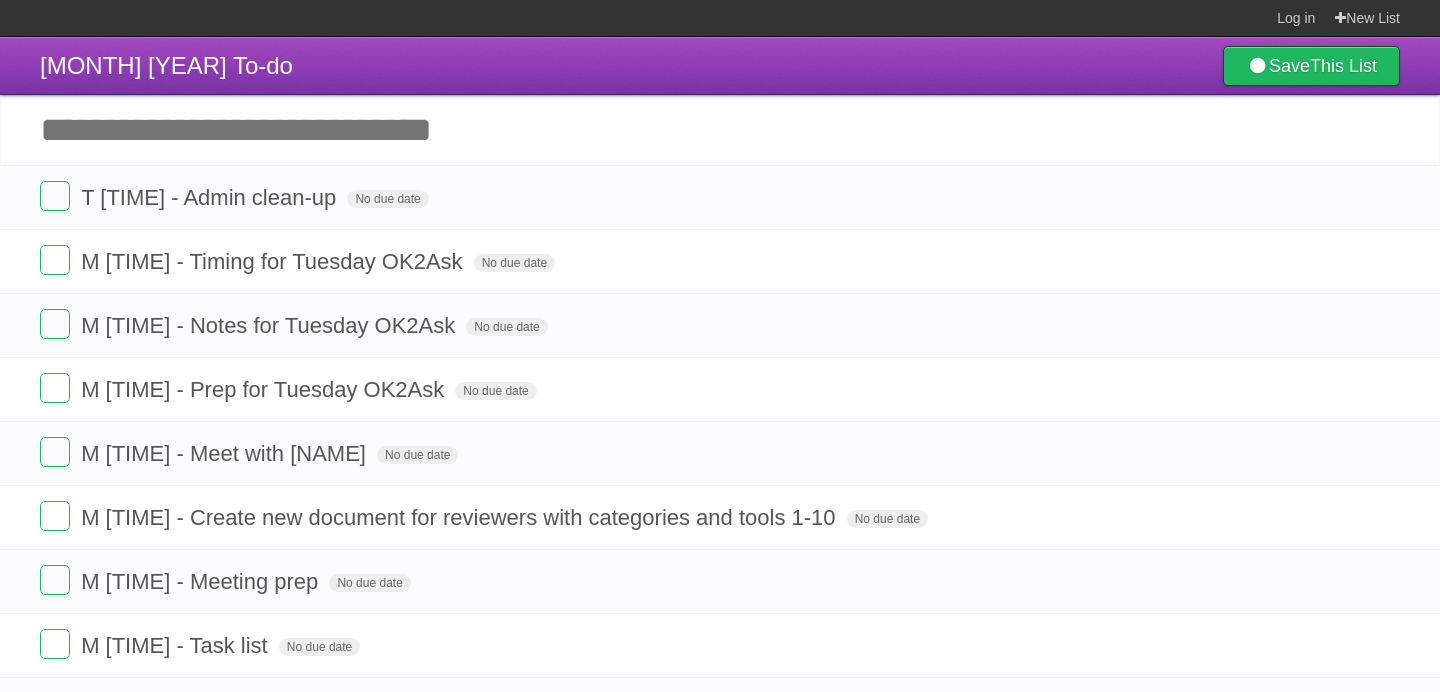 type on "*" 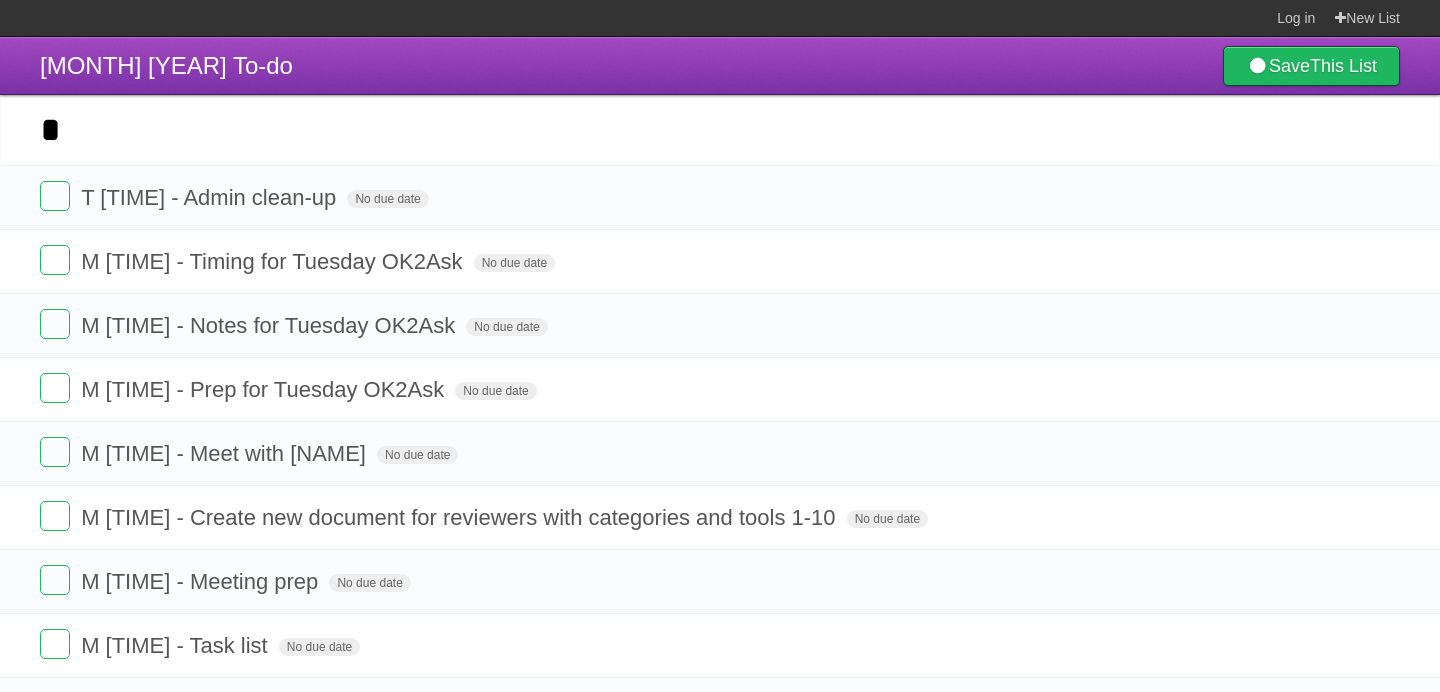 type 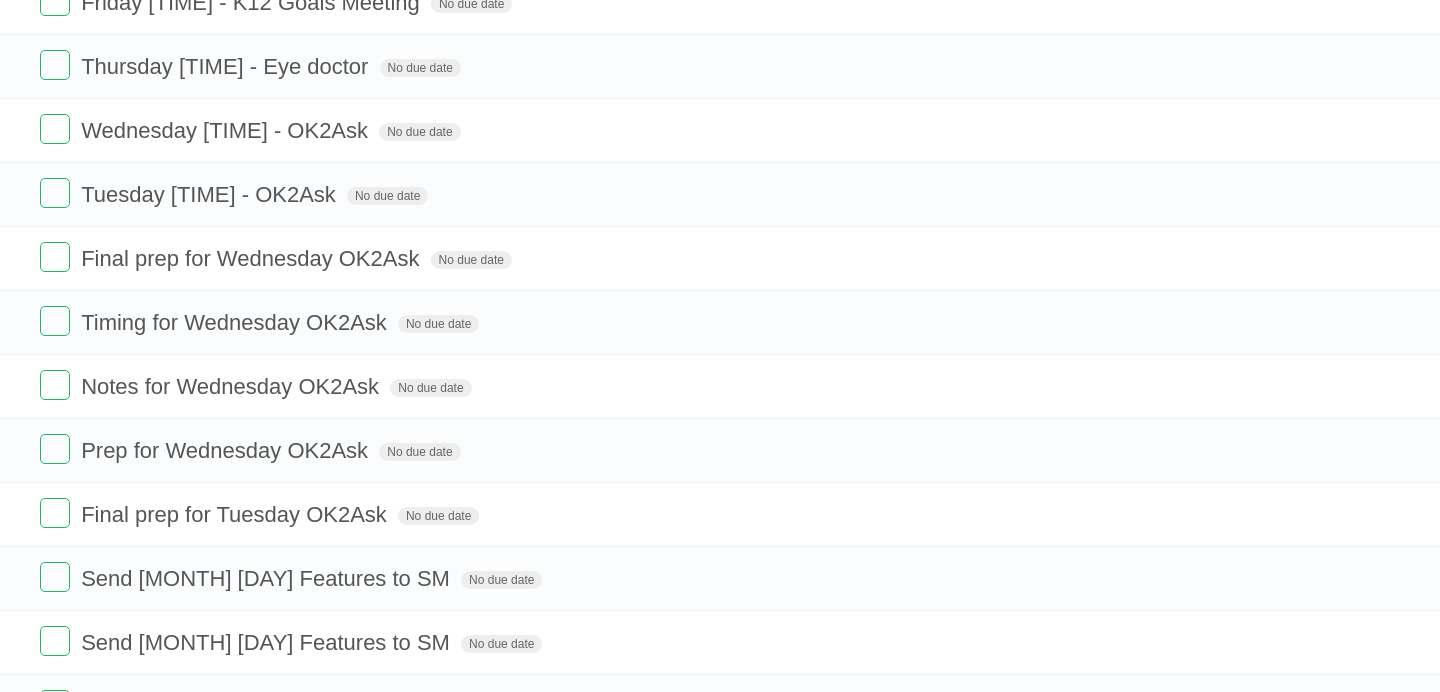 scroll, scrollTop: 772, scrollLeft: 0, axis: vertical 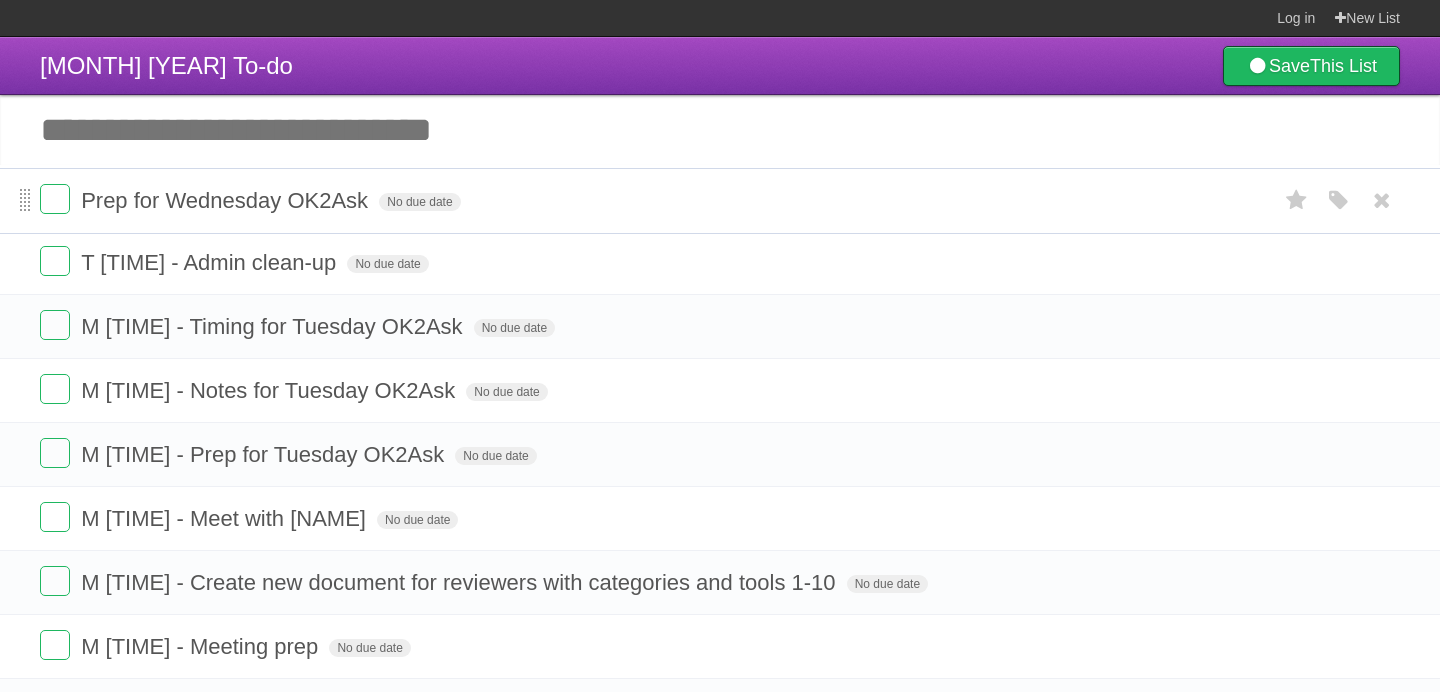 drag, startPoint x: 22, startPoint y: 468, endPoint x: 29, endPoint y: 201, distance: 267.09174 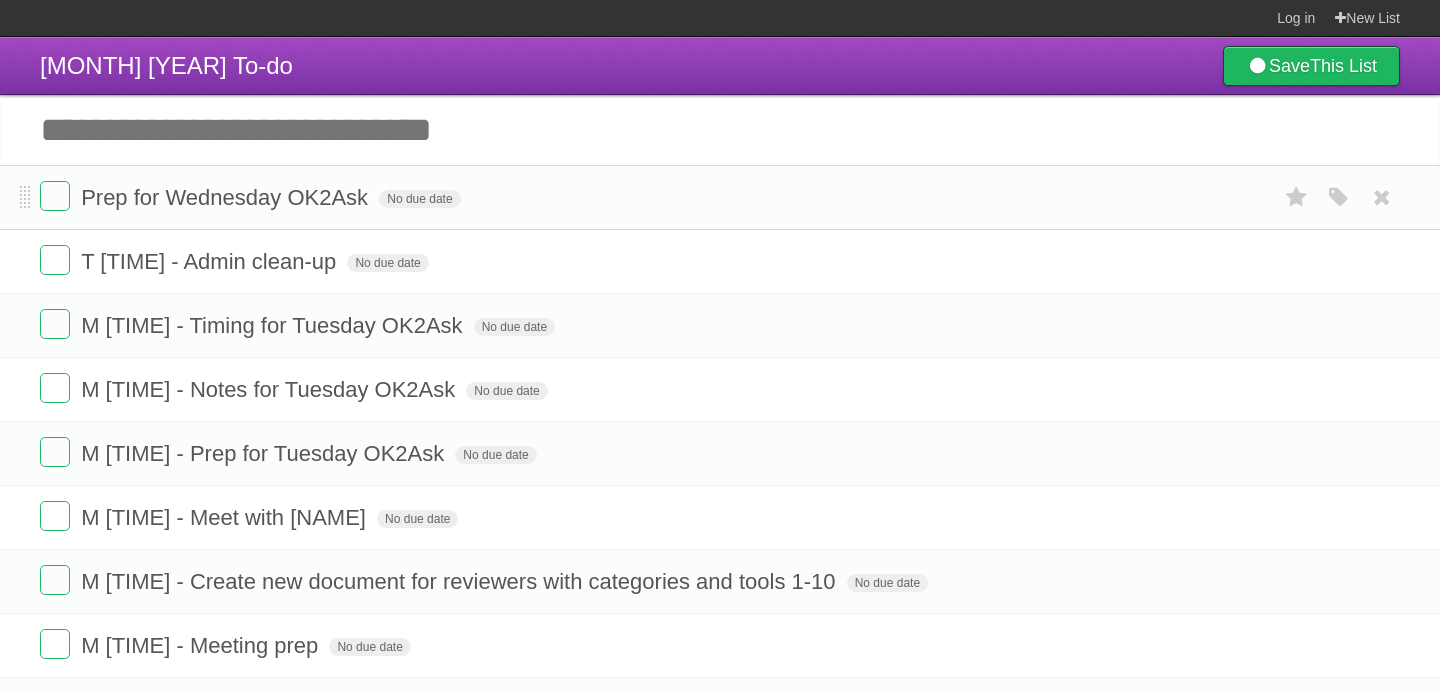 click on "Prep for Wednesday OK2Ask" at bounding box center (227, 197) 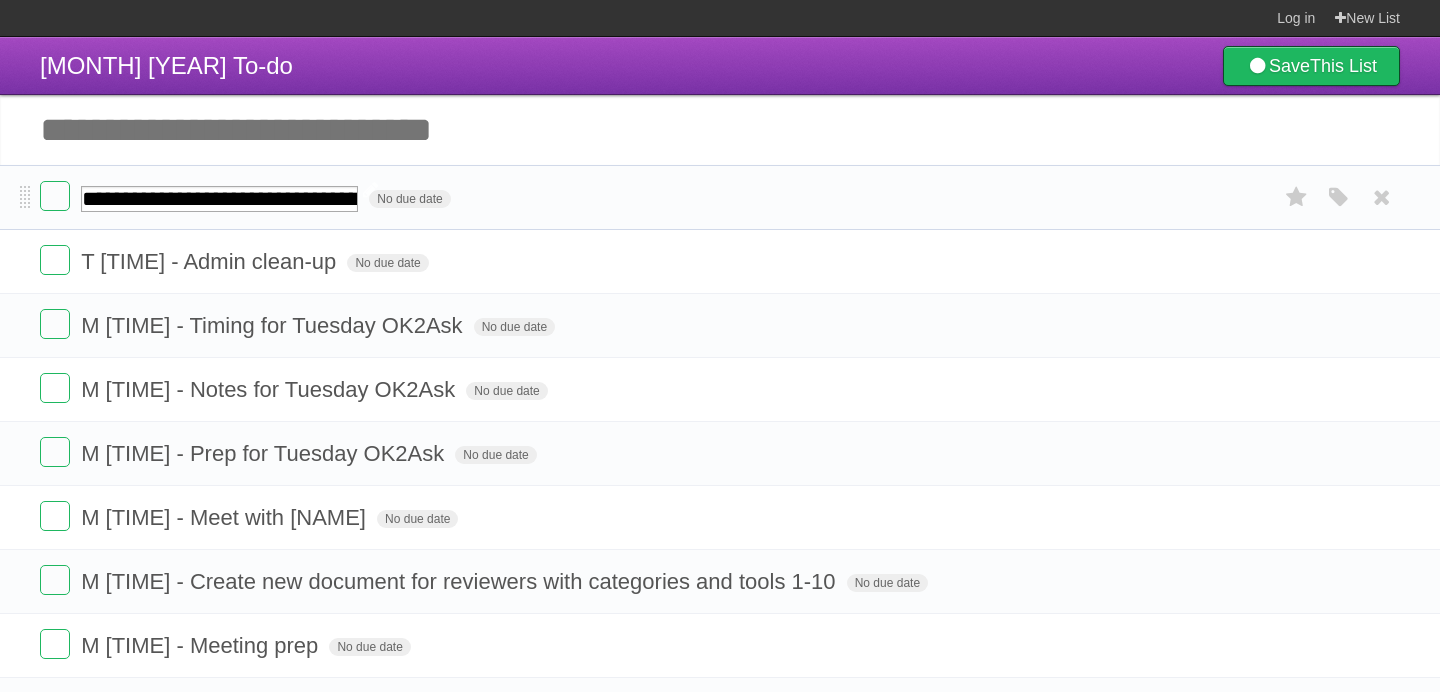 type on "**********" 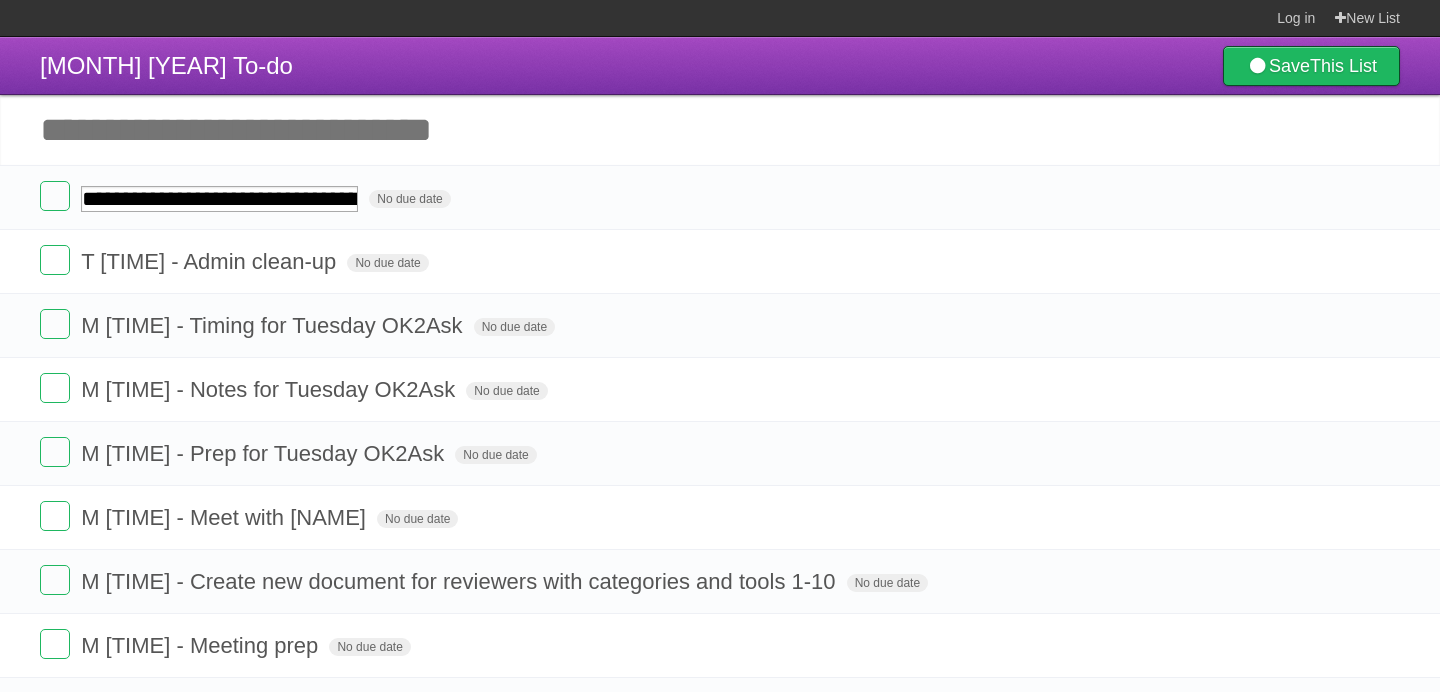 click on "Add another task" at bounding box center [720, 130] 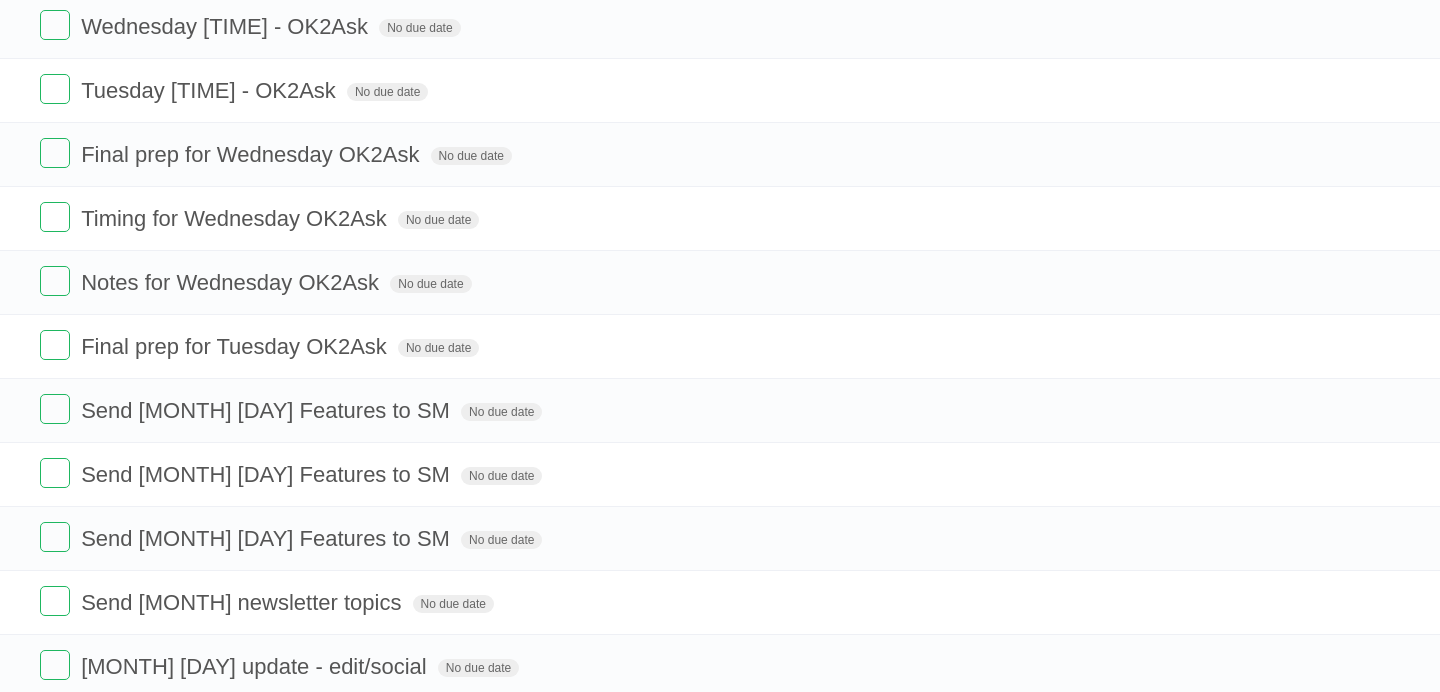 scroll, scrollTop: 941, scrollLeft: 0, axis: vertical 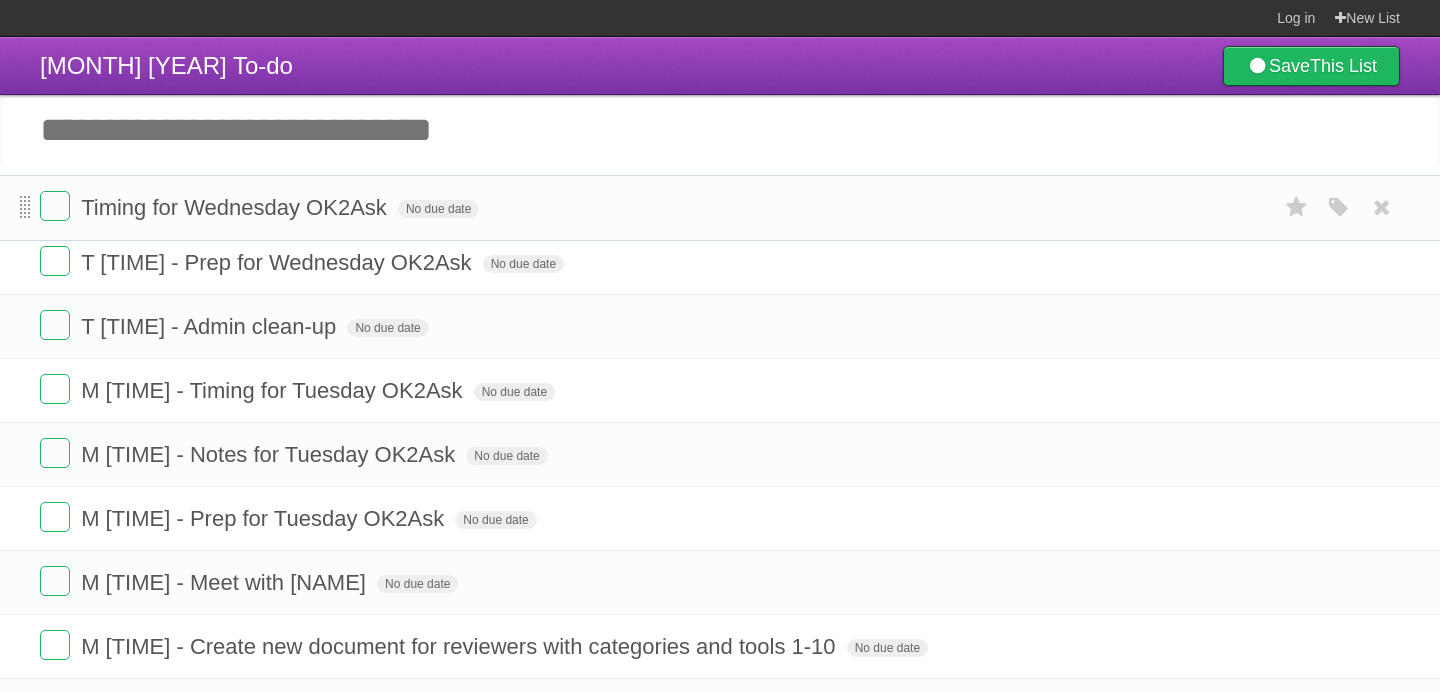 drag, startPoint x: 22, startPoint y: 233, endPoint x: 28, endPoint y: 205, distance: 28.635643 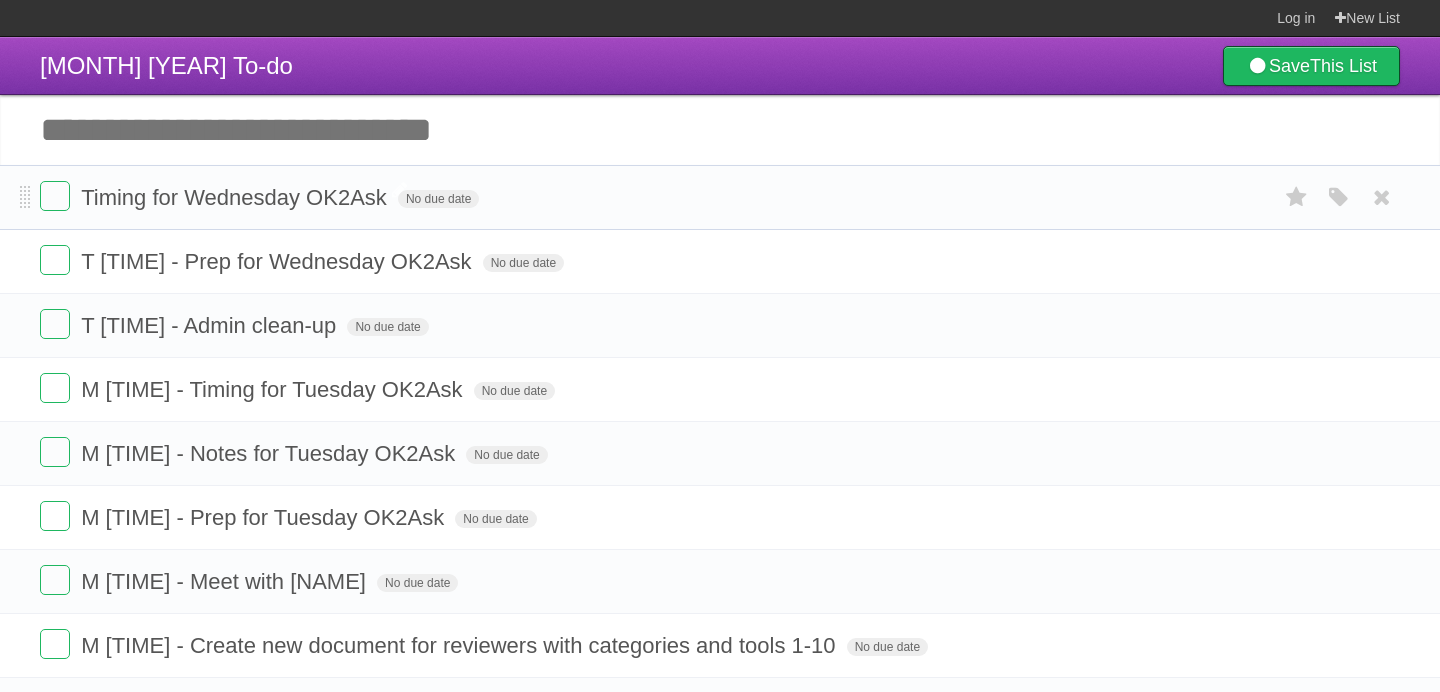click on "Timing for Wednesday OK2Ask" at bounding box center [236, 197] 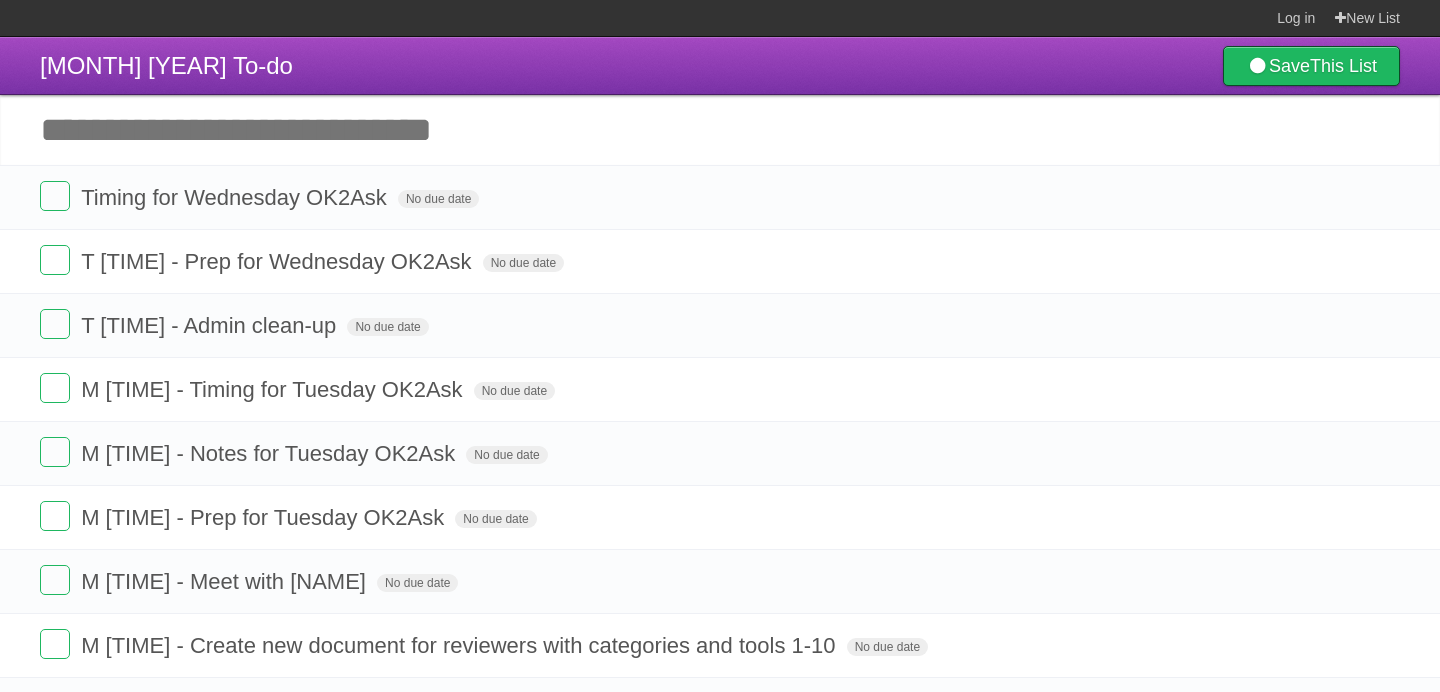 click on "Add another task" at bounding box center (720, 130) 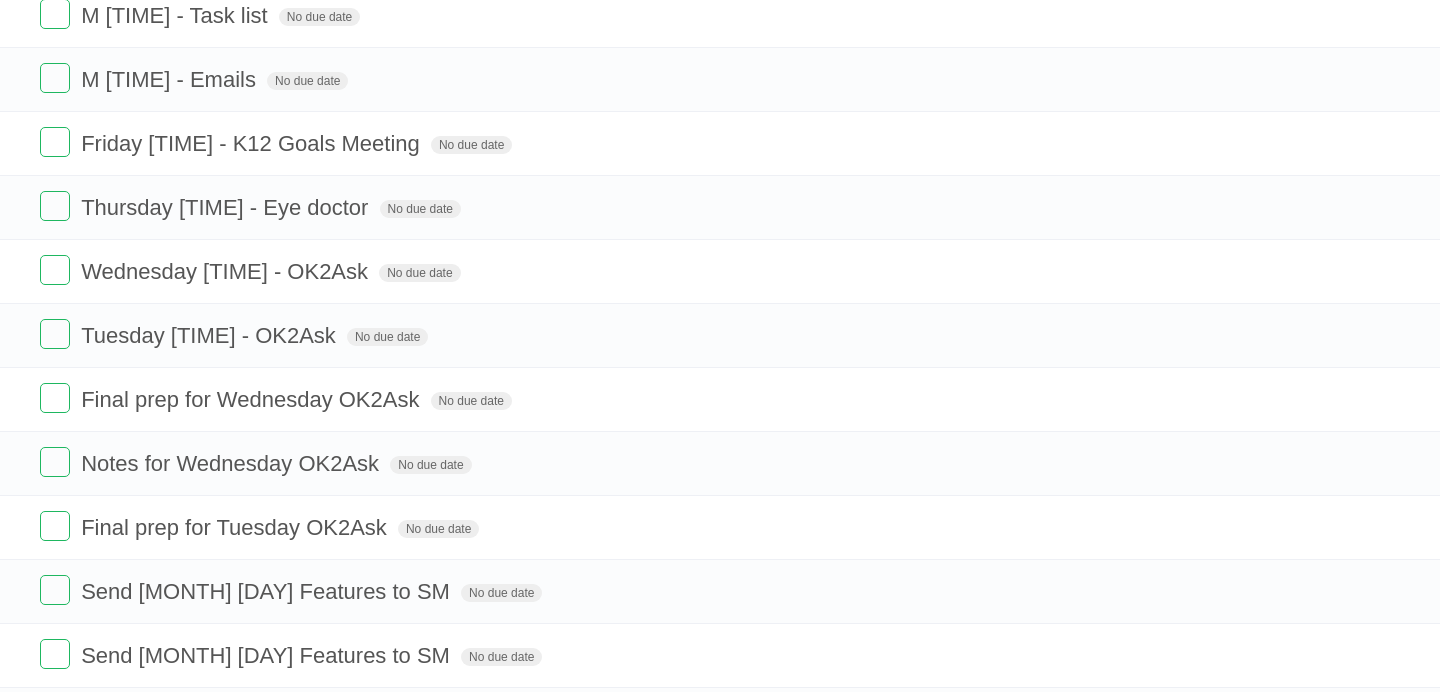 scroll, scrollTop: 761, scrollLeft: 0, axis: vertical 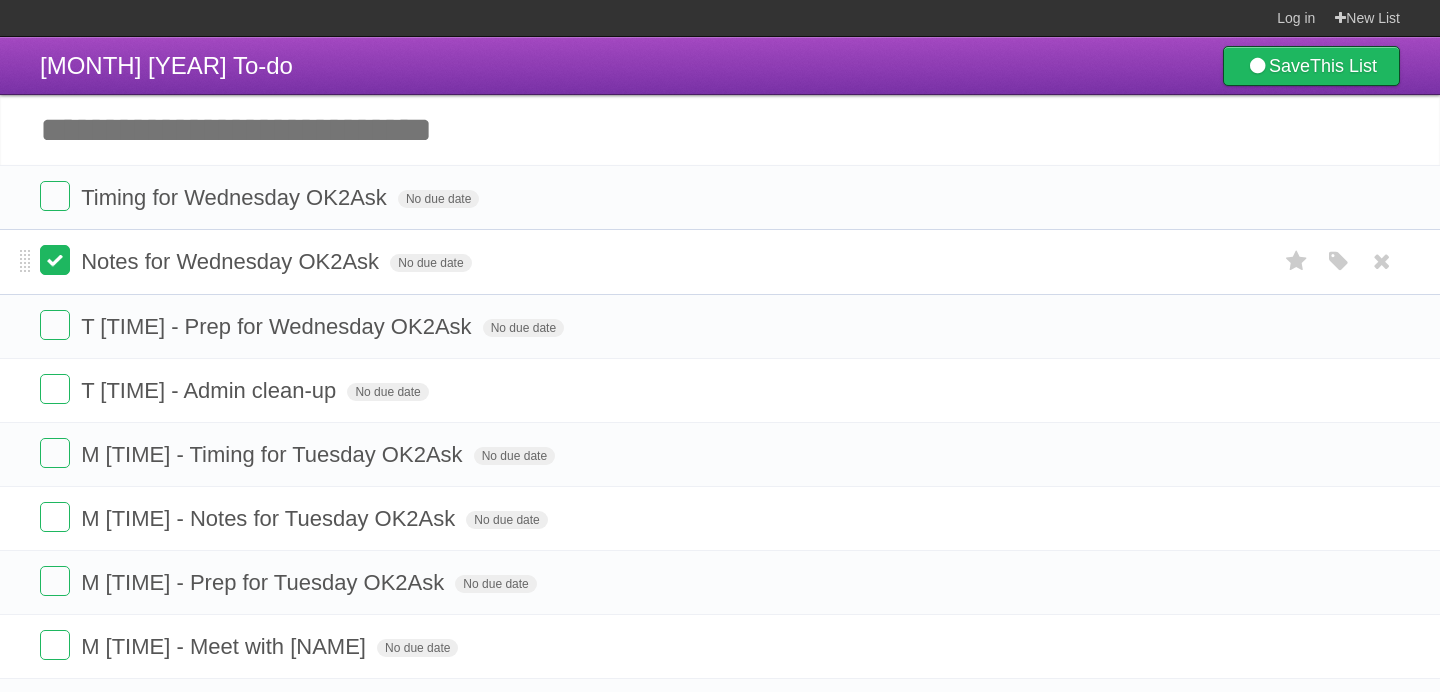 drag, startPoint x: 23, startPoint y: 484, endPoint x: 43, endPoint y: 262, distance: 222.89908 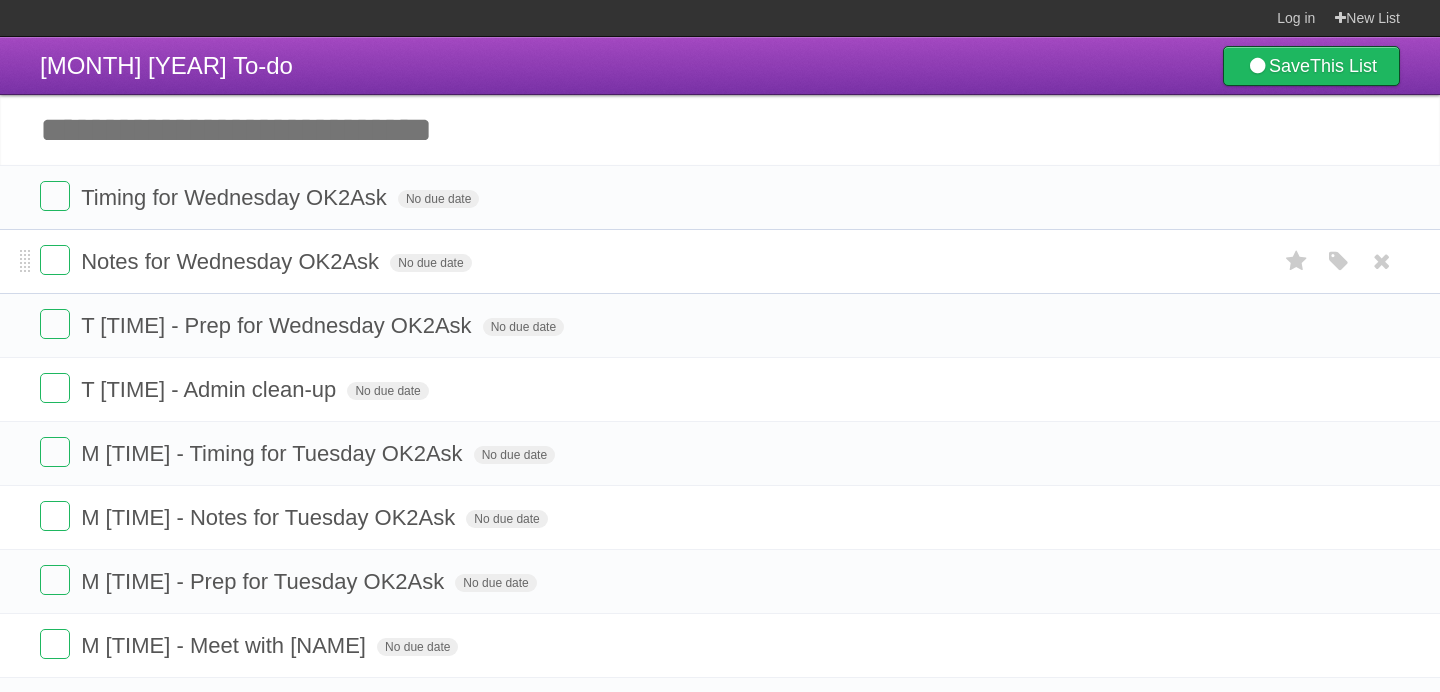 click on "Notes for Wednesday OK2Ask" at bounding box center [232, 261] 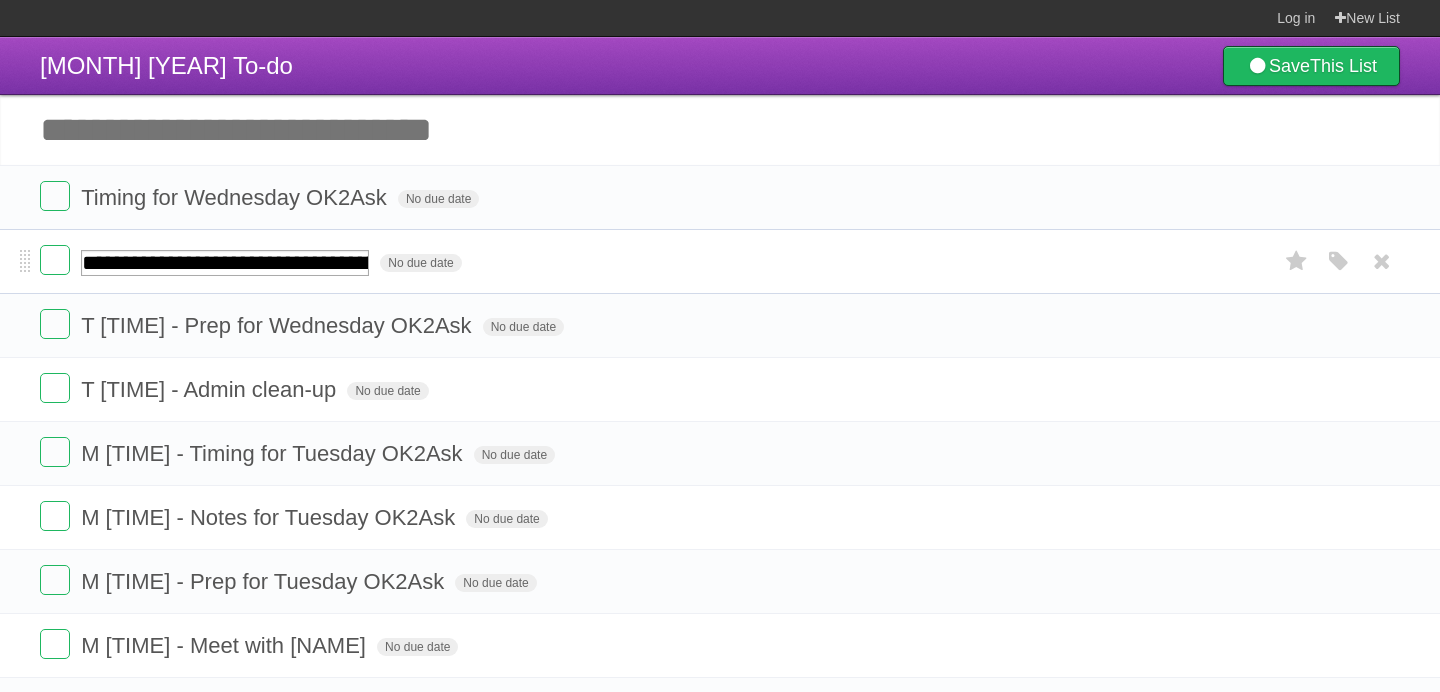 type on "**********" 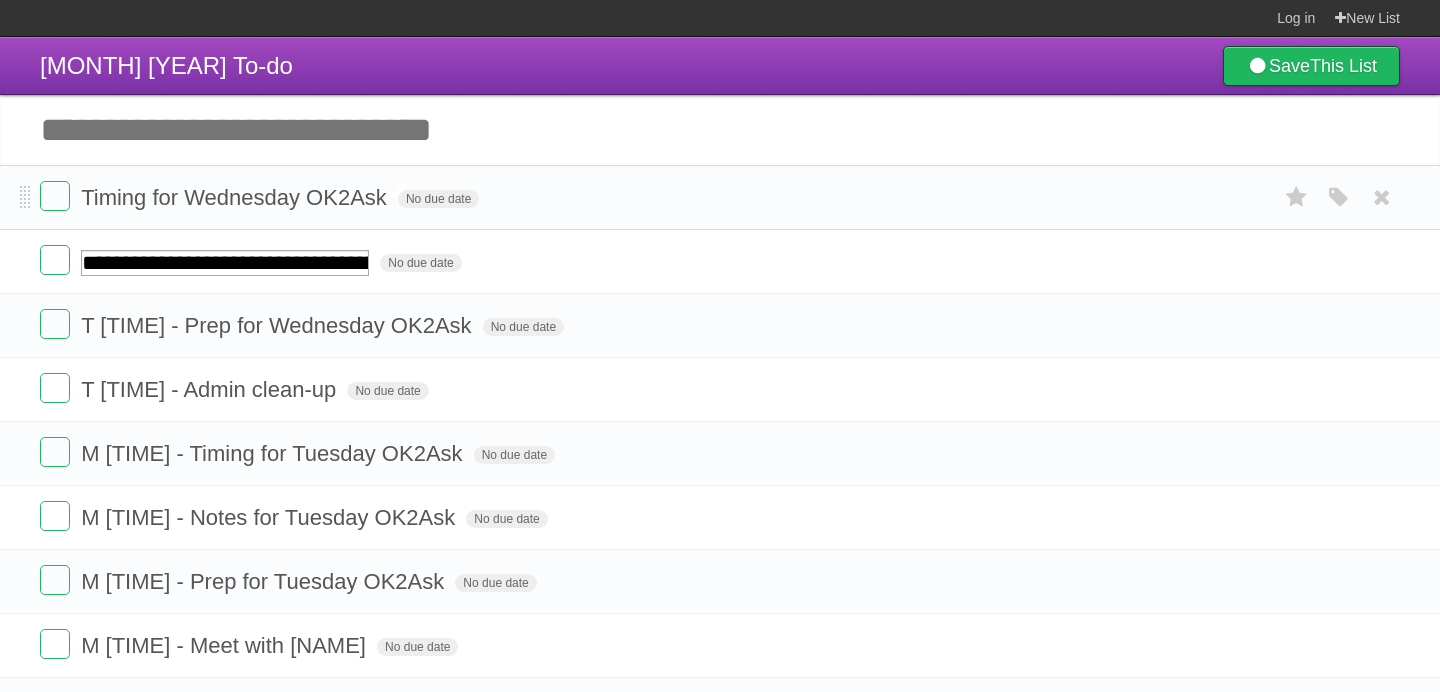 click on "Timing for Wednesday OK2Ask" at bounding box center [236, 197] 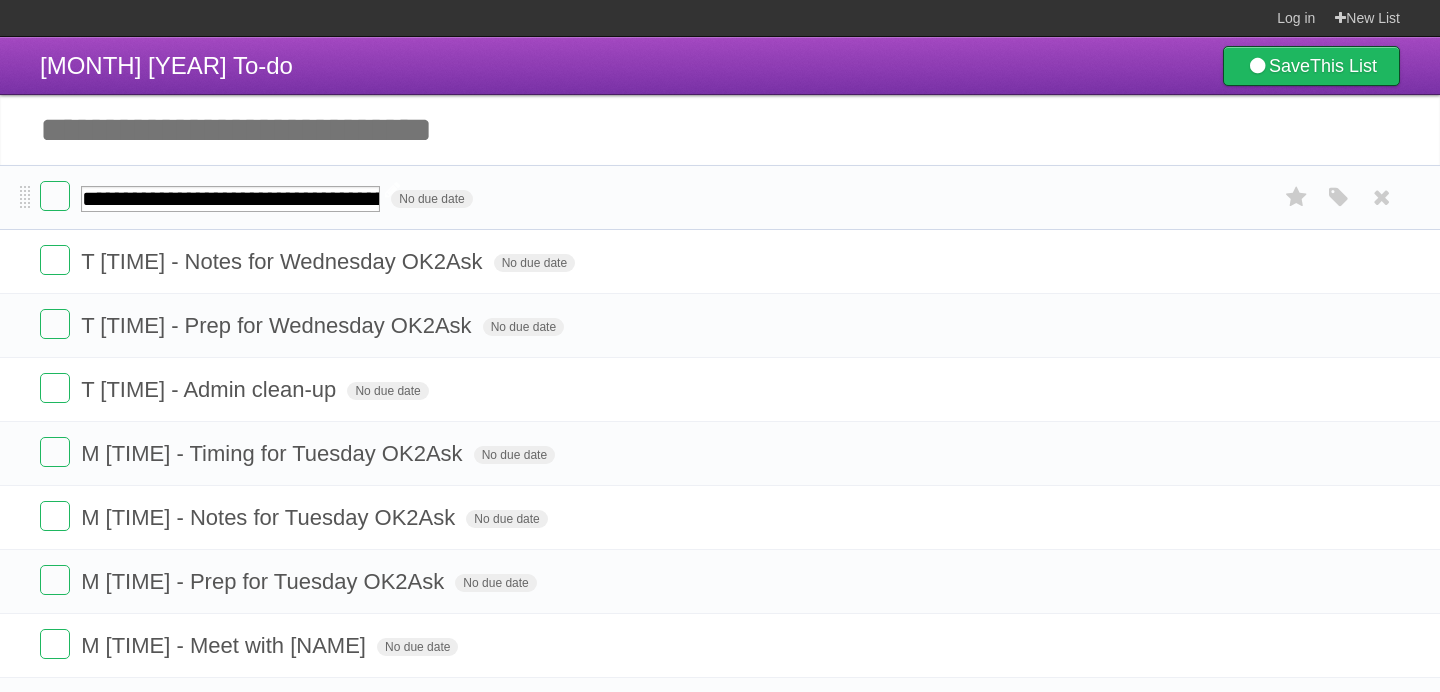 type on "**********" 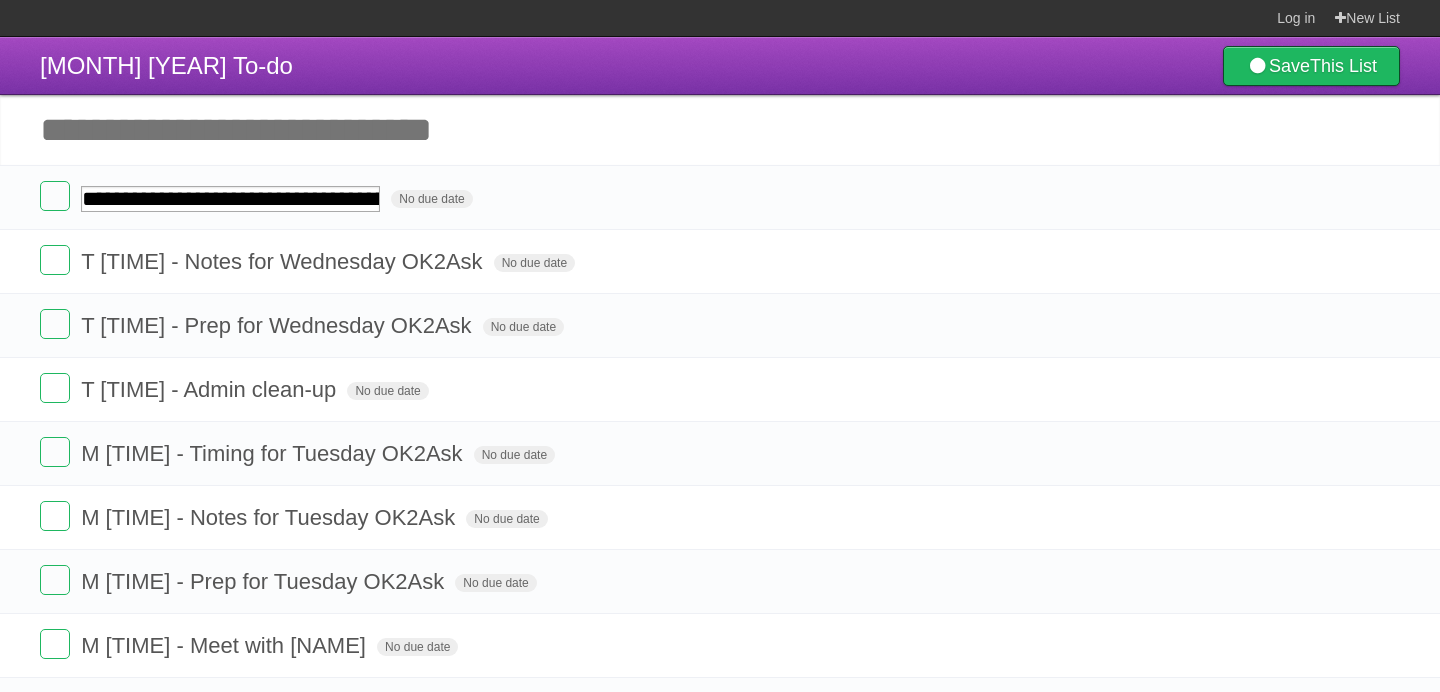 click on "Add another task" at bounding box center (720, 130) 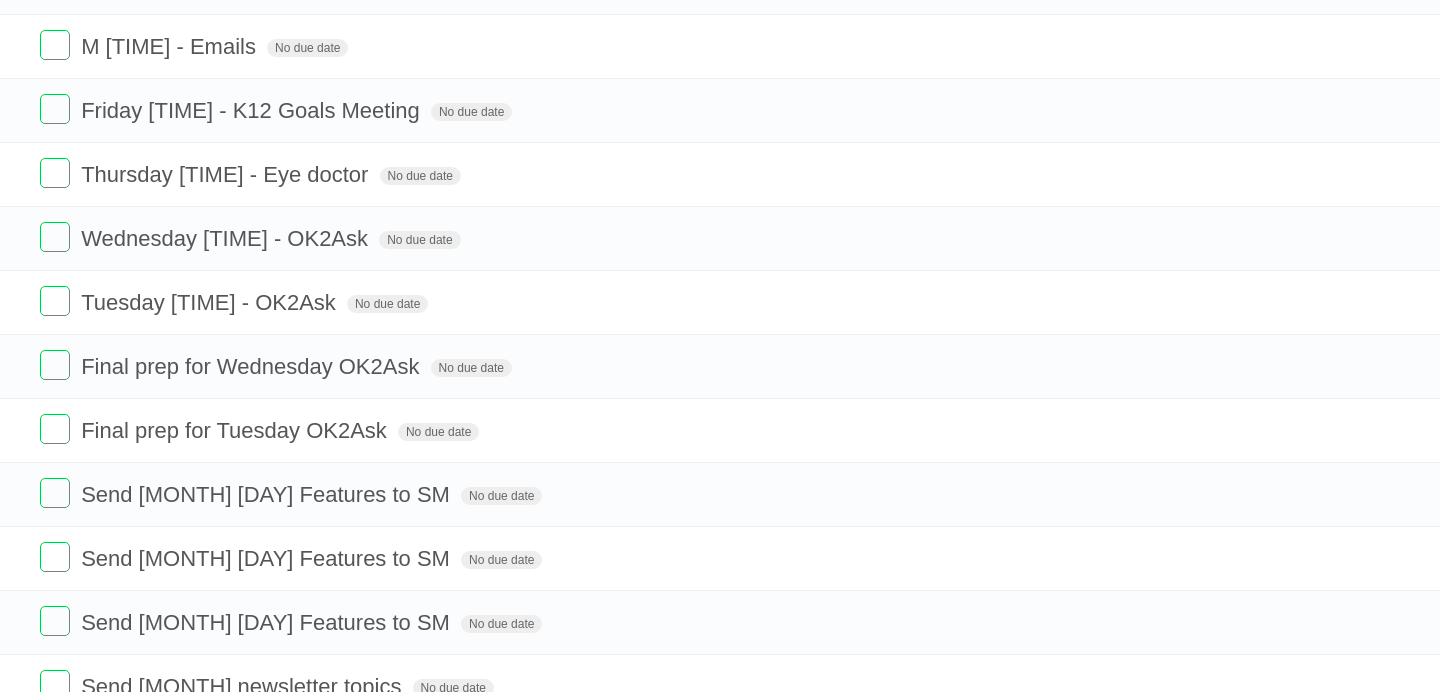 scroll, scrollTop: 856, scrollLeft: 0, axis: vertical 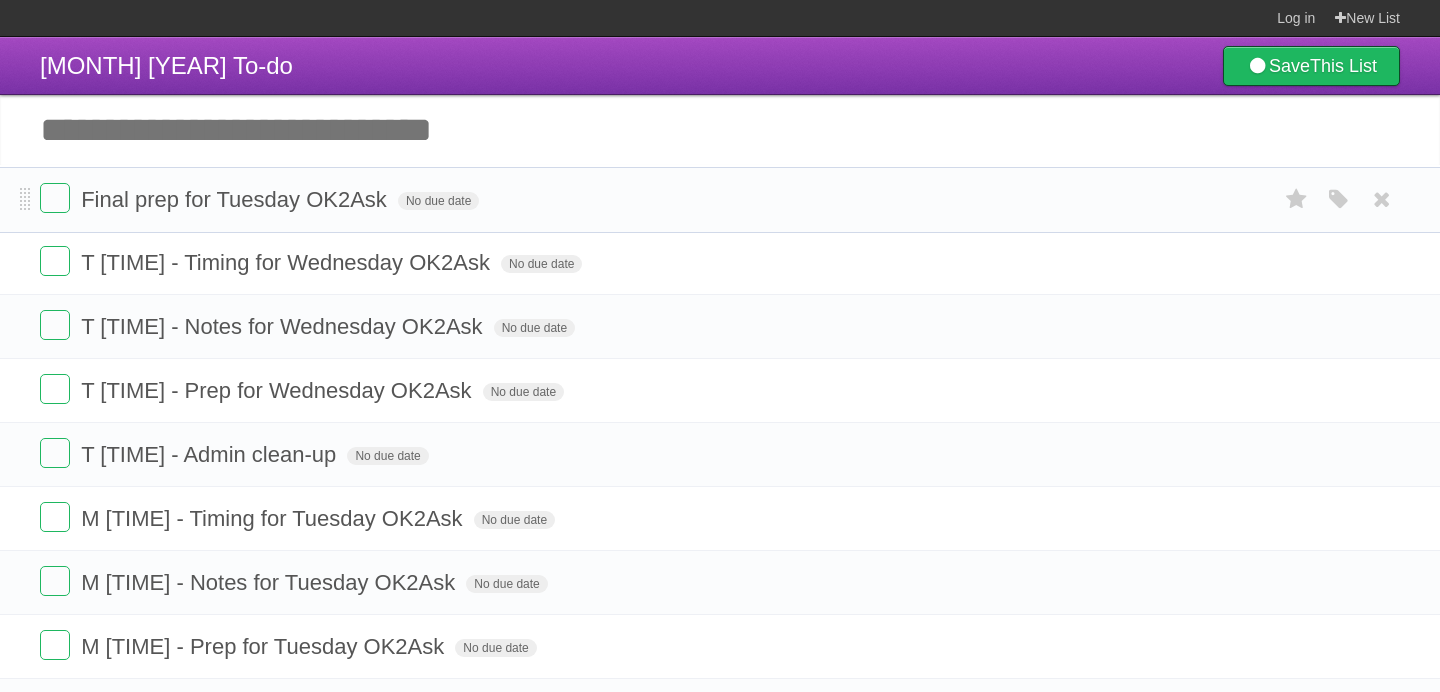drag, startPoint x: 22, startPoint y: 451, endPoint x: 0, endPoint y: 201, distance: 250.96614 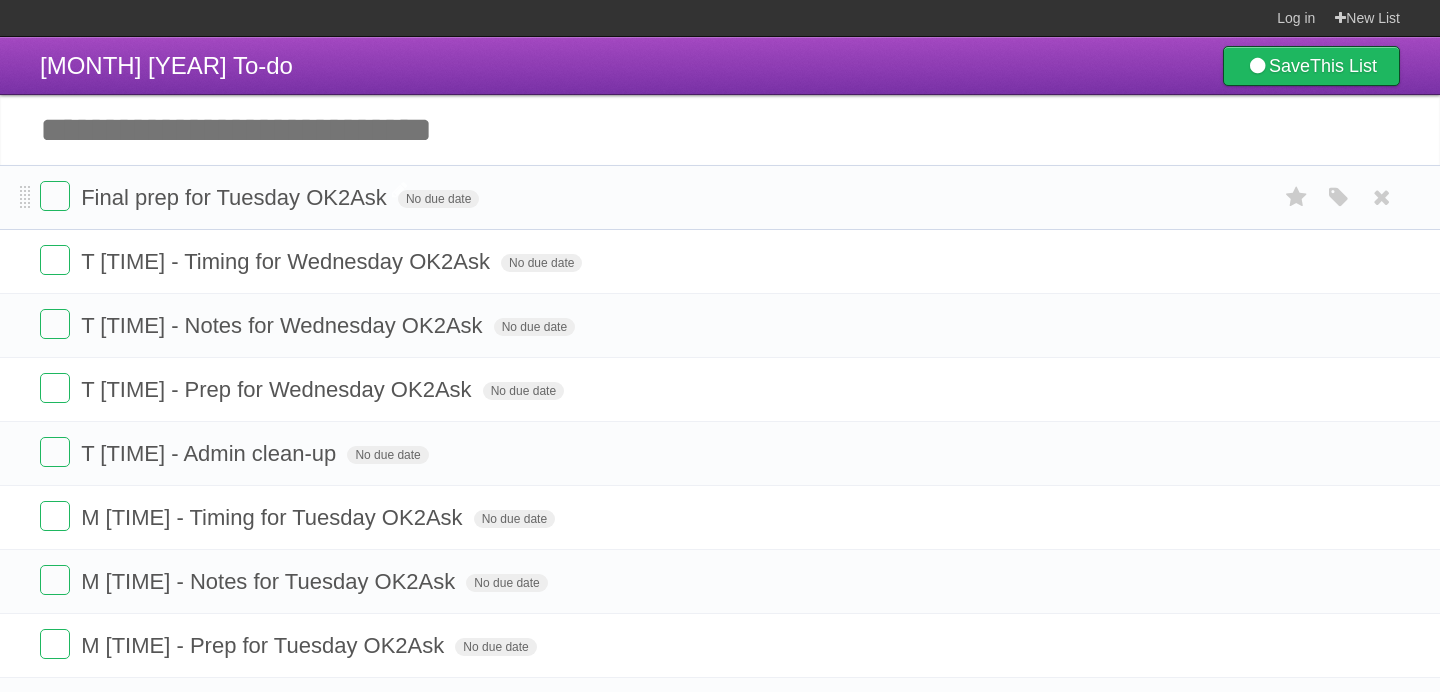 click on "Final prep for Tuesday OK2Ask" at bounding box center (236, 197) 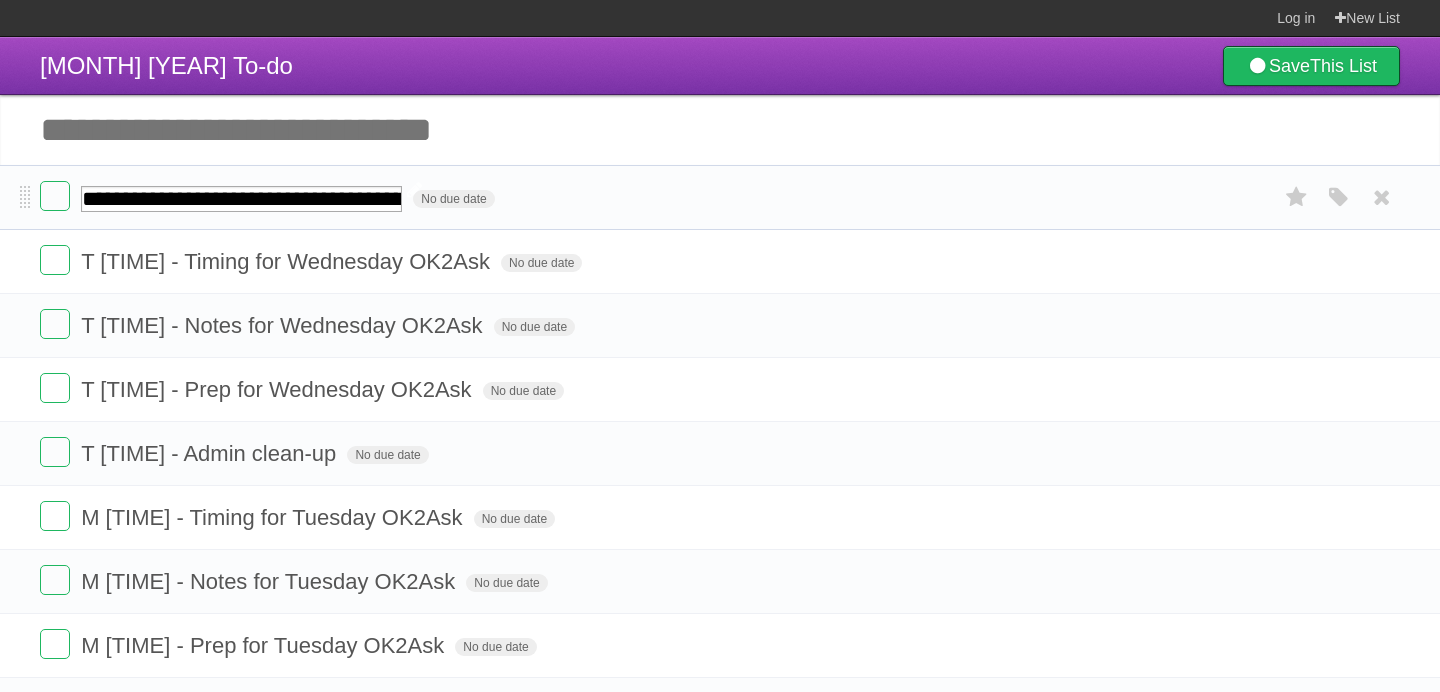 type on "**********" 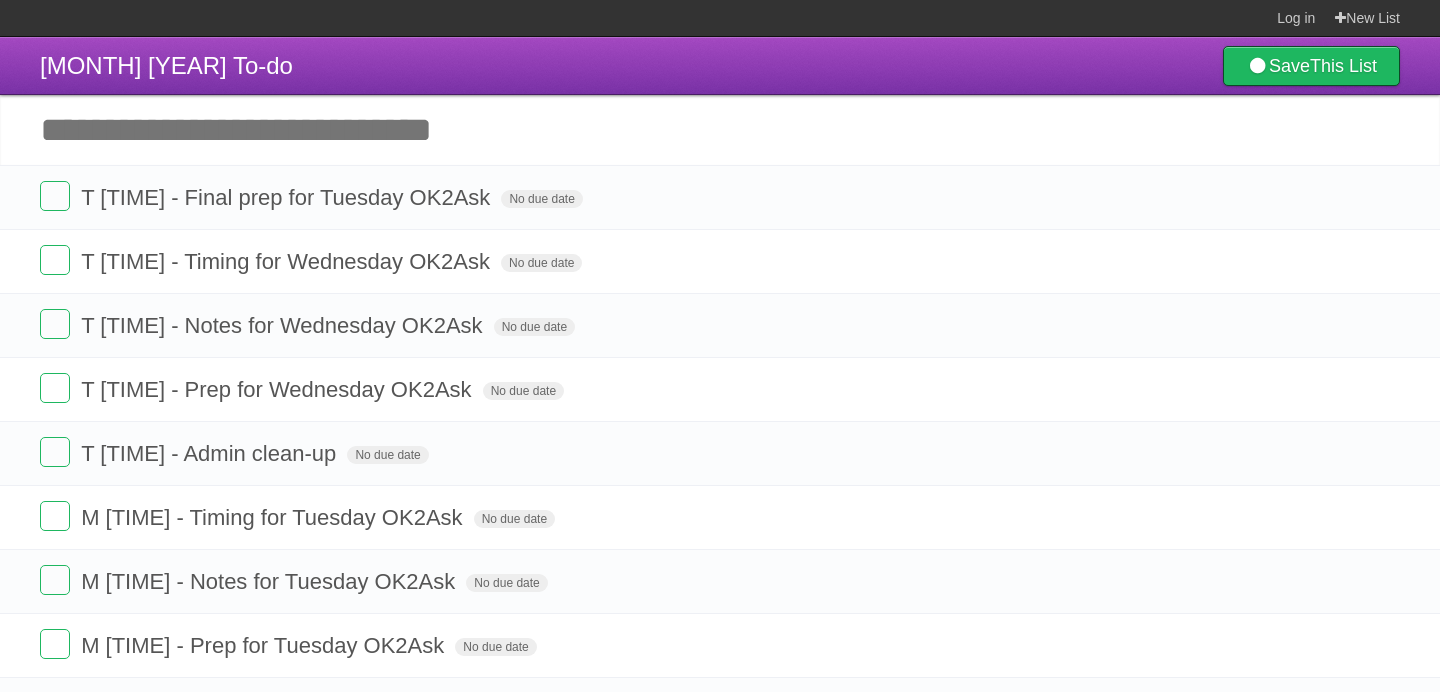 click on "Add another task" at bounding box center (720, 130) 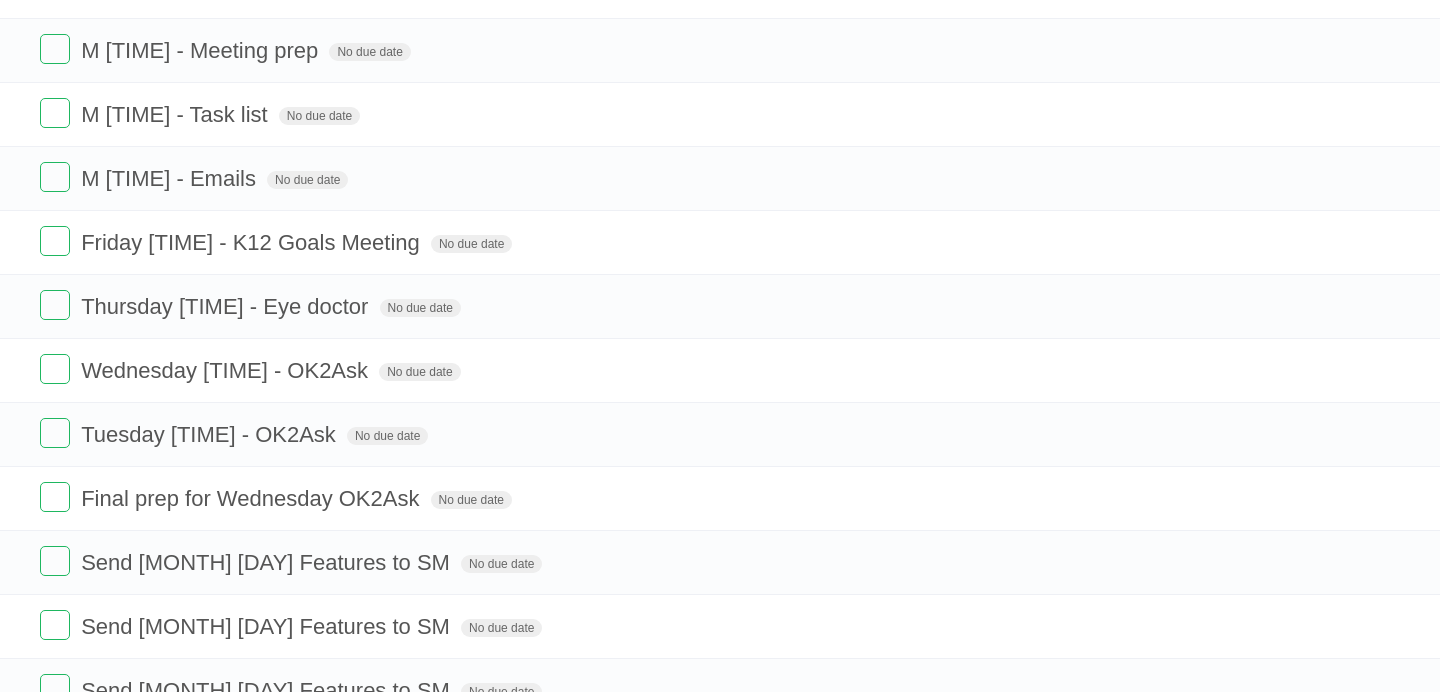 scroll, scrollTop: 796, scrollLeft: 0, axis: vertical 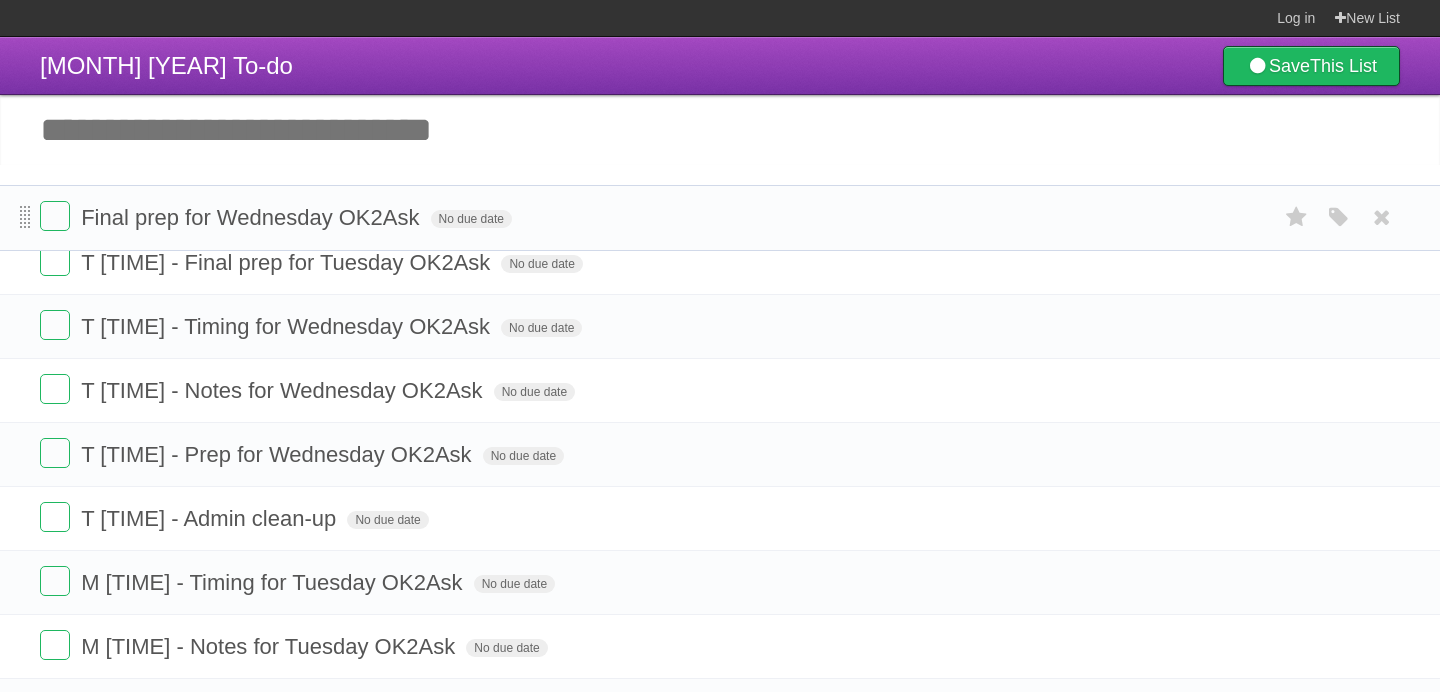 drag, startPoint x: 25, startPoint y: 508, endPoint x: 23, endPoint y: 216, distance: 292.00684 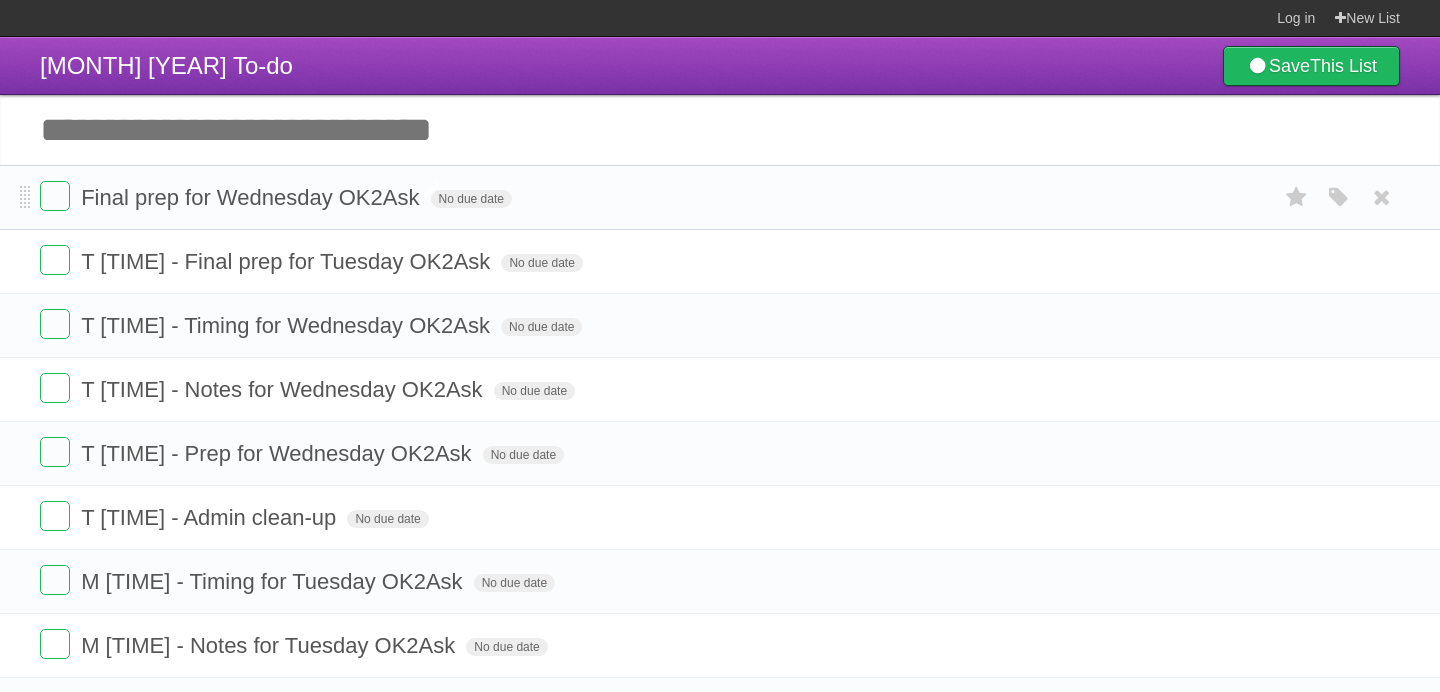 click on "Final prep for Wednesday OK2Ask" at bounding box center (252, 197) 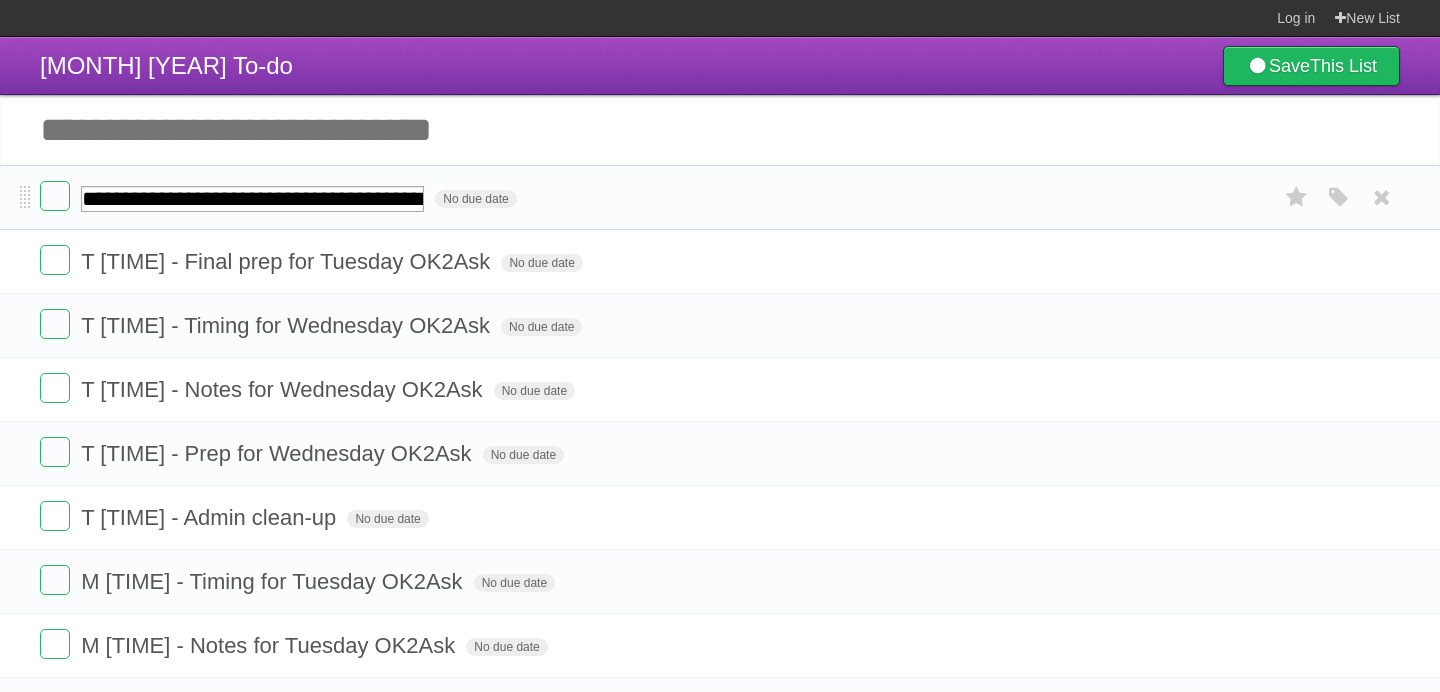 type on "**********" 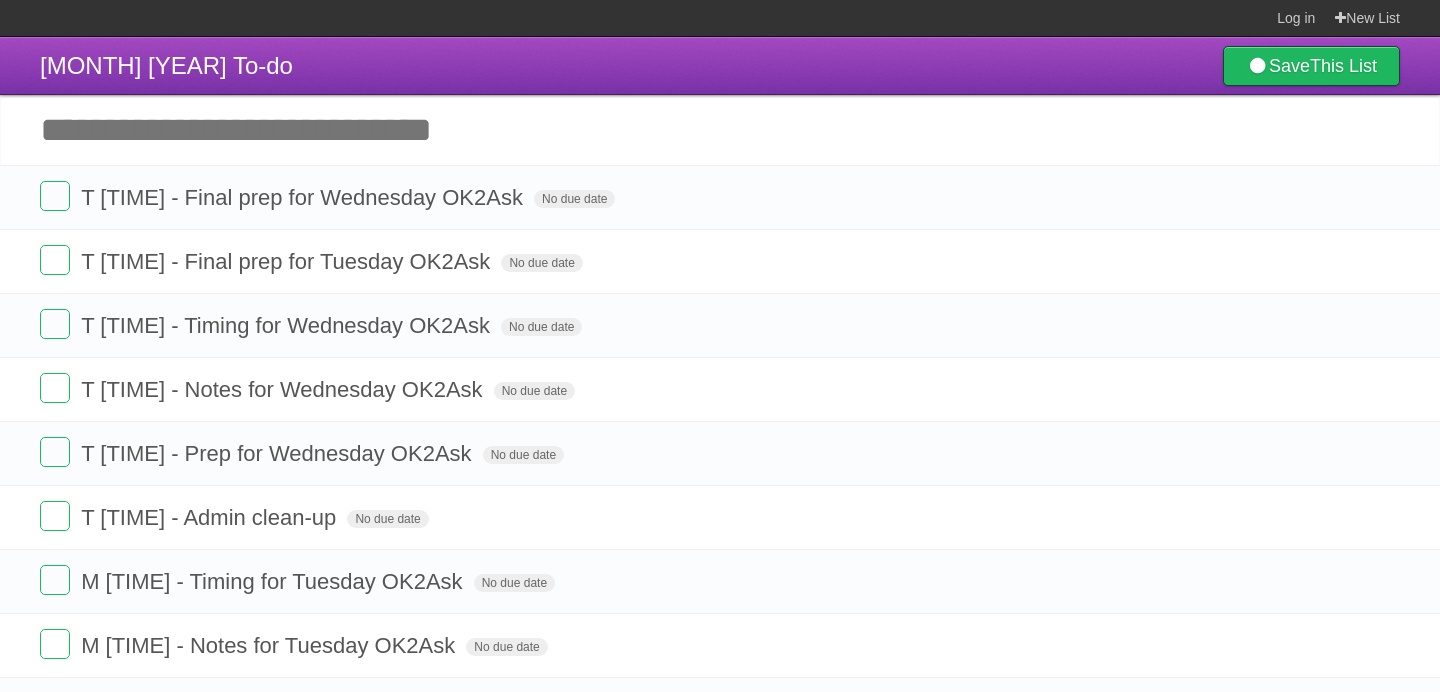 click on "Add another task" at bounding box center [720, 130] 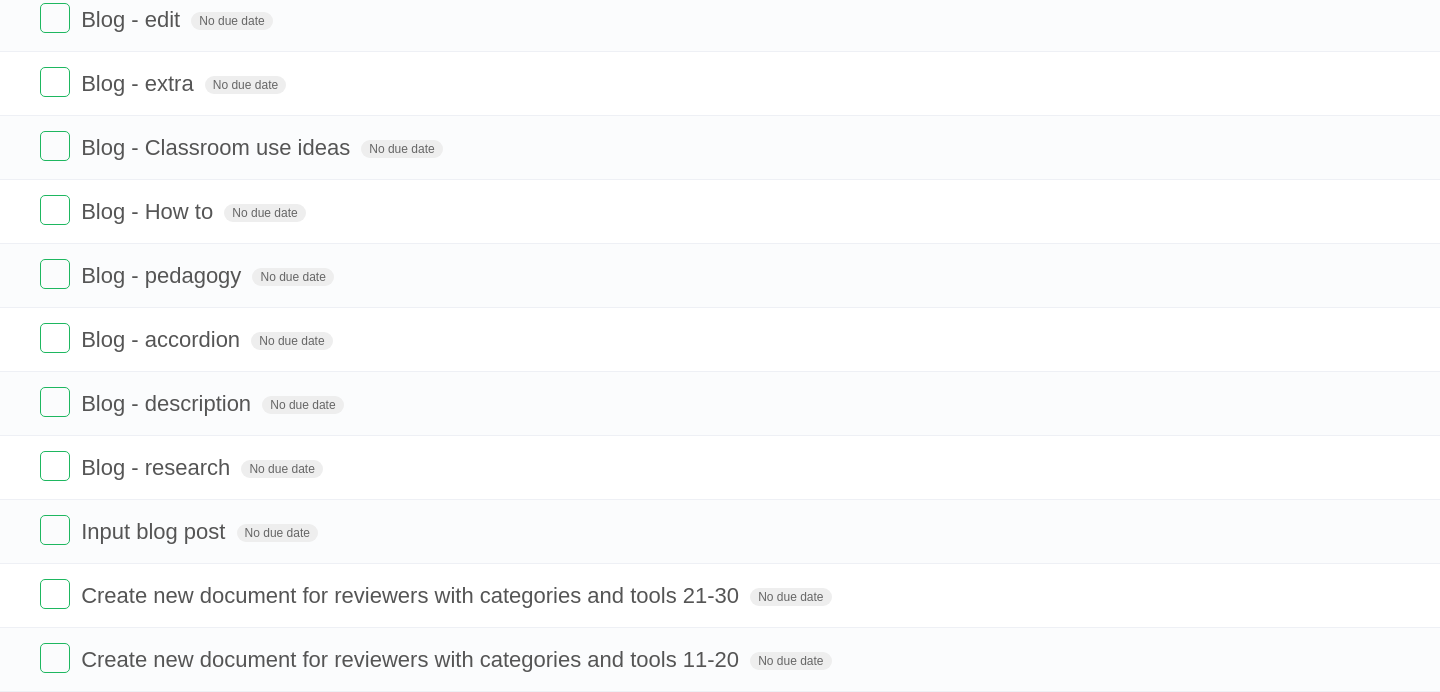 scroll, scrollTop: 1849, scrollLeft: 0, axis: vertical 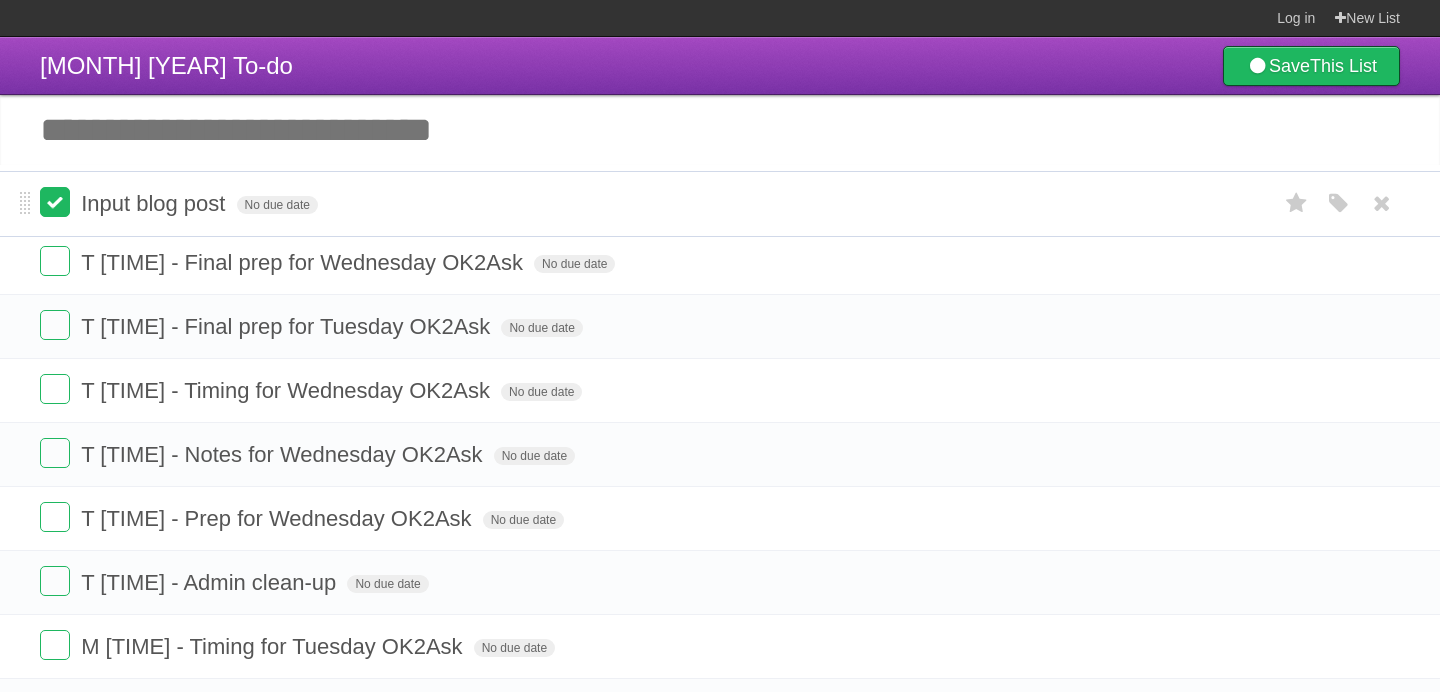 drag, startPoint x: 22, startPoint y: 562, endPoint x: 40, endPoint y: 205, distance: 357.4535 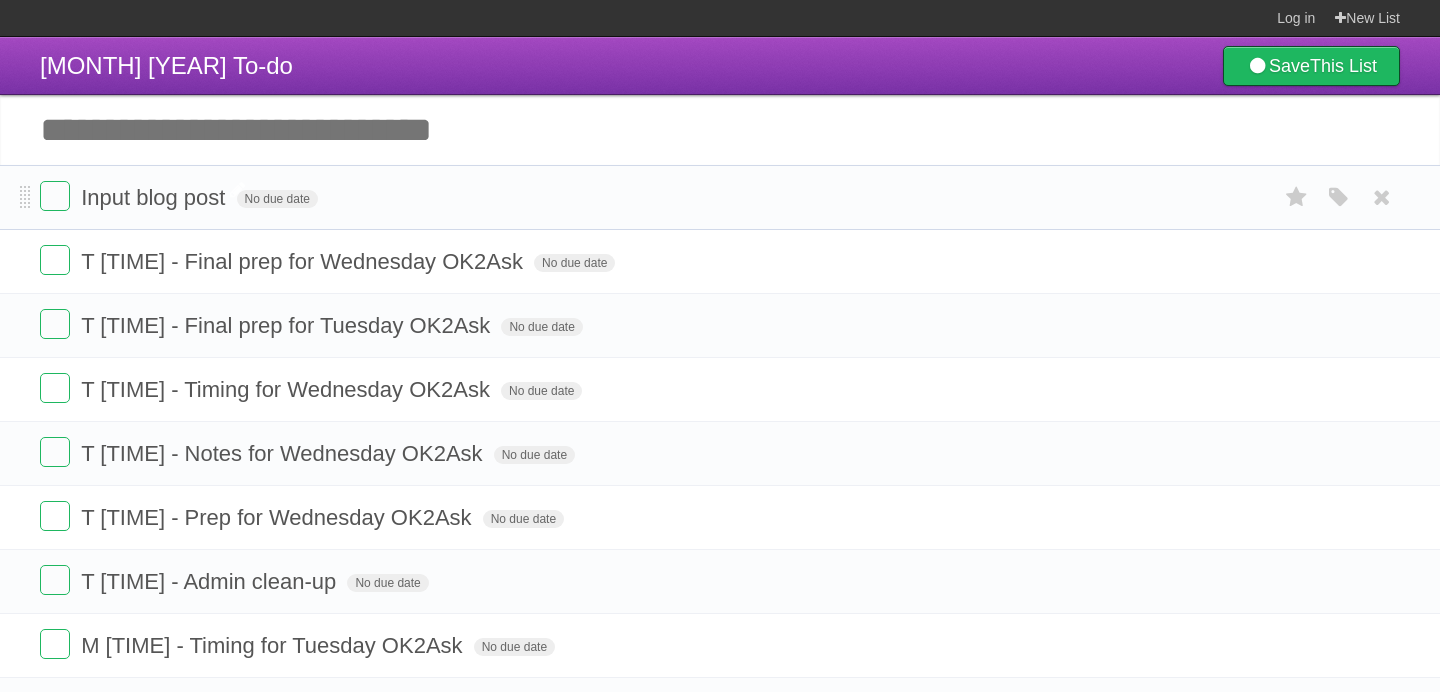 click on "Input blog post" at bounding box center (155, 197) 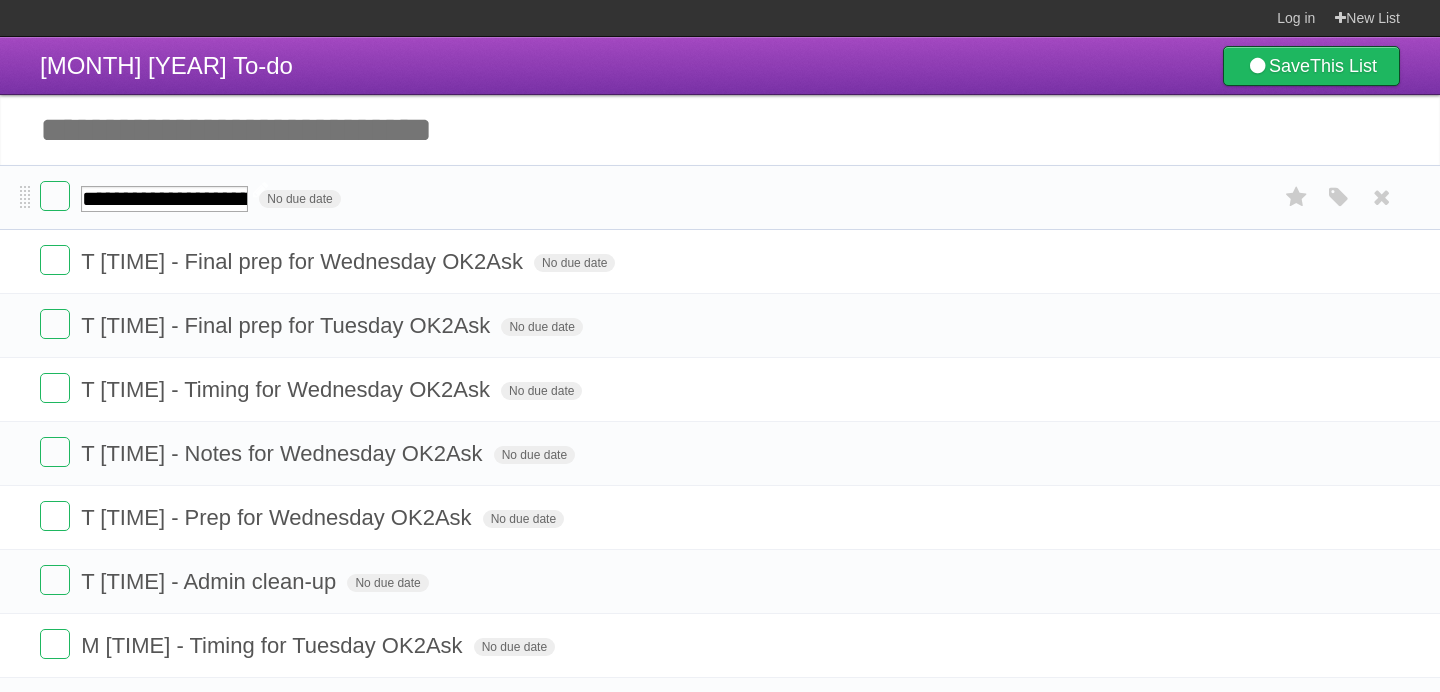 type on "**********" 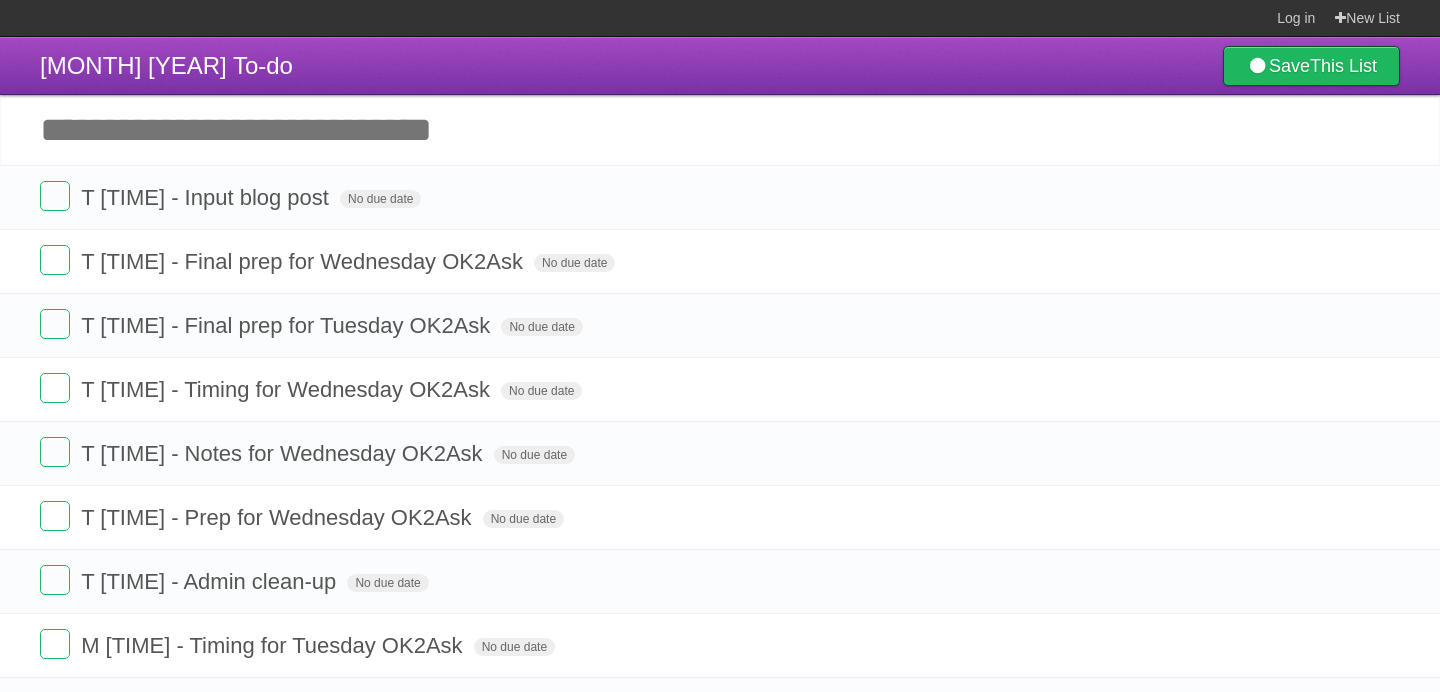 click on "Add another task" at bounding box center (720, 130) 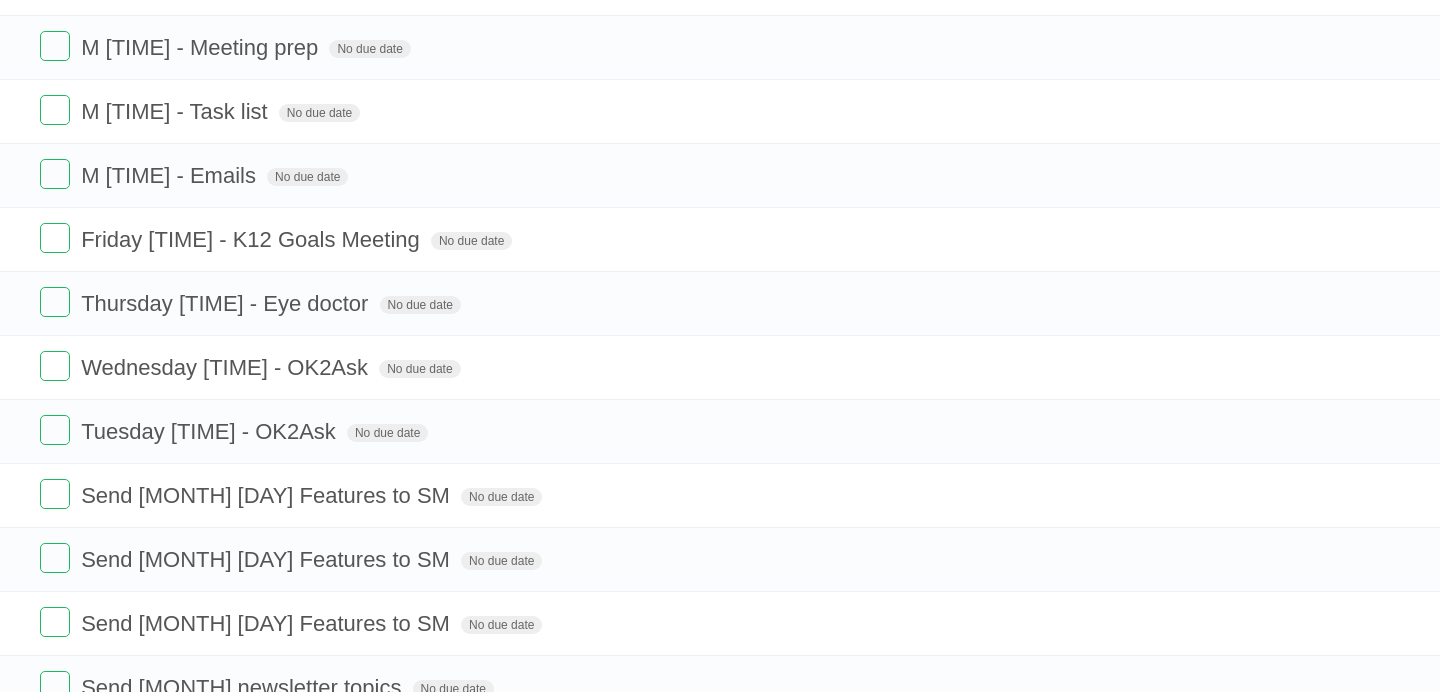scroll, scrollTop: 919, scrollLeft: 0, axis: vertical 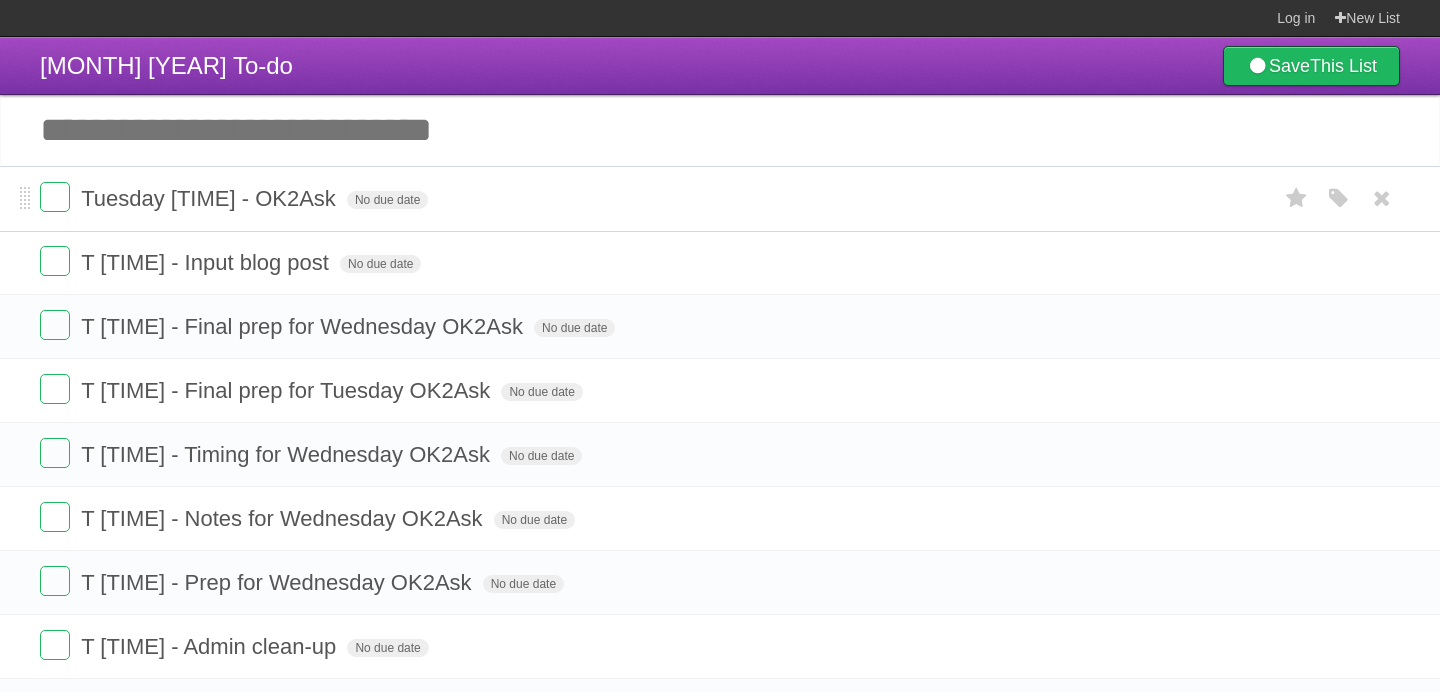drag, startPoint x: 24, startPoint y: 447, endPoint x: 33, endPoint y: 194, distance: 253.16003 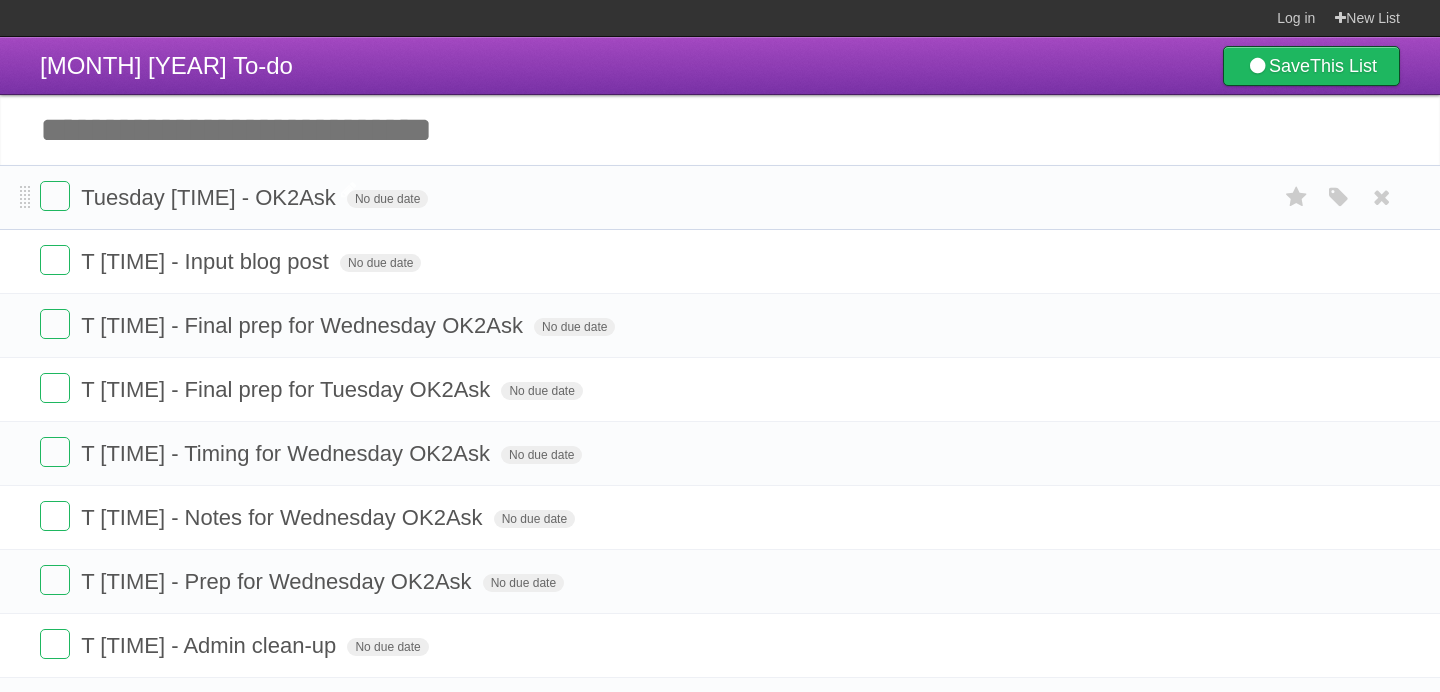 click on "Tuesday [TIME] - OK2Ask" at bounding box center [211, 197] 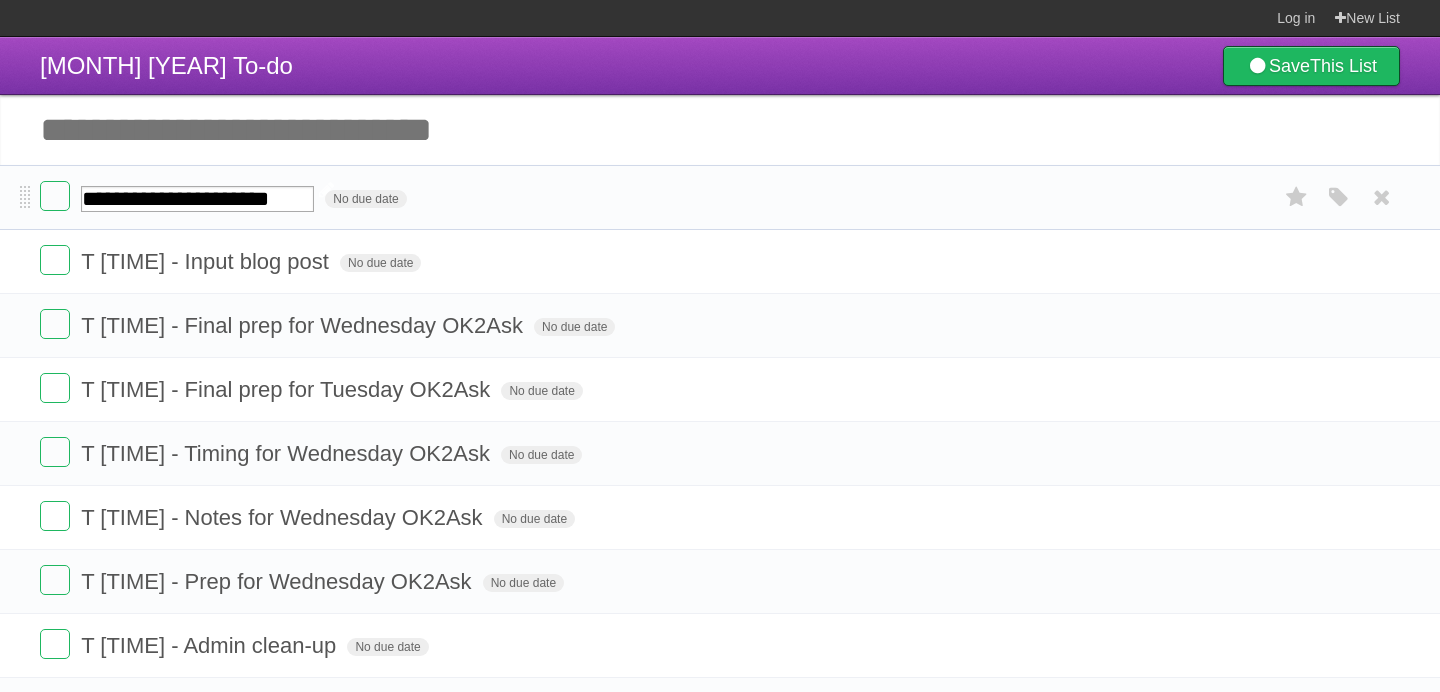 click on "**********" at bounding box center [197, 199] 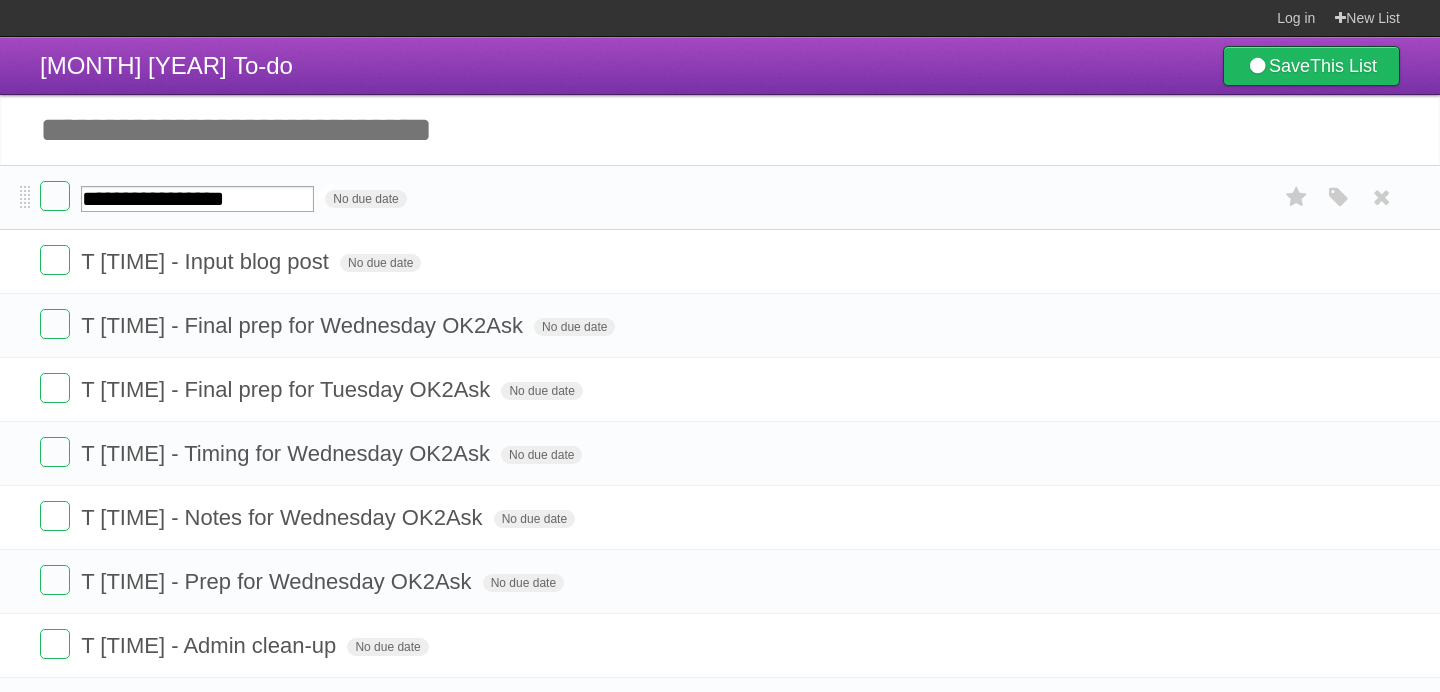 type on "**********" 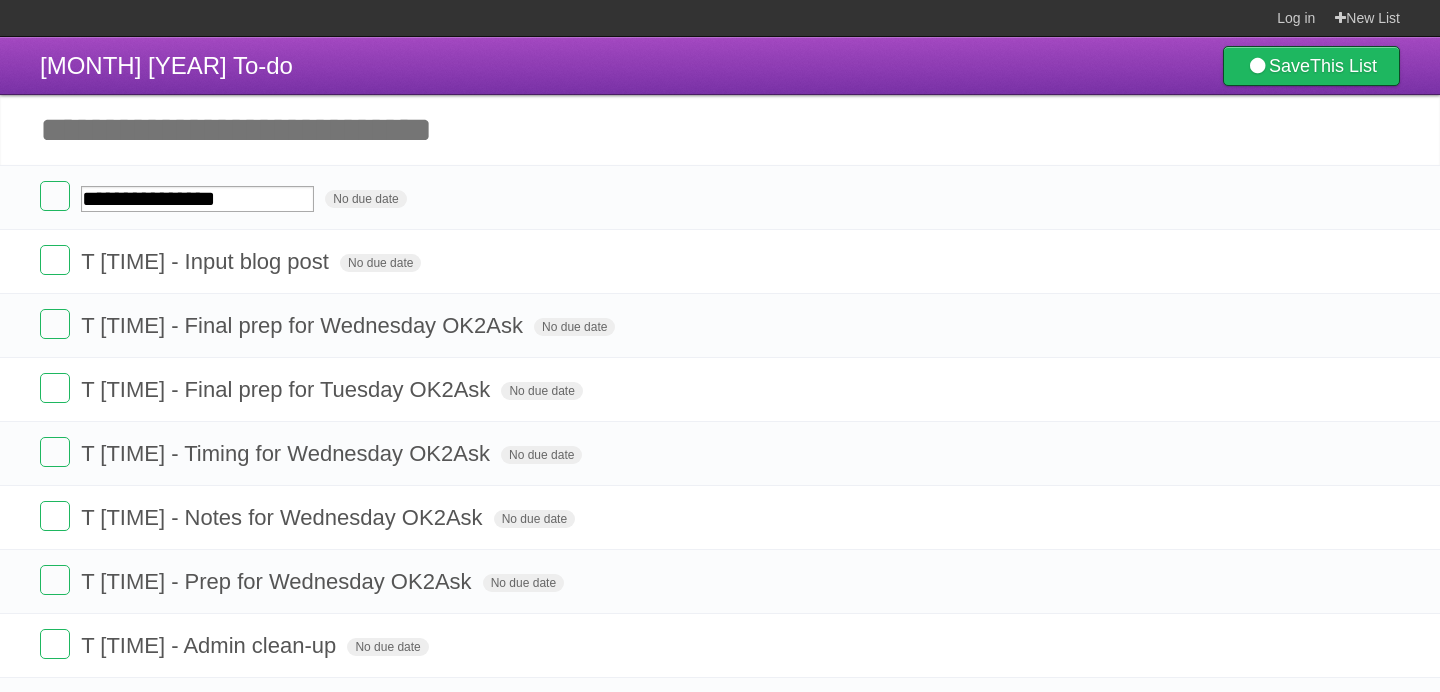 click on "Add another task" at bounding box center (720, 130) 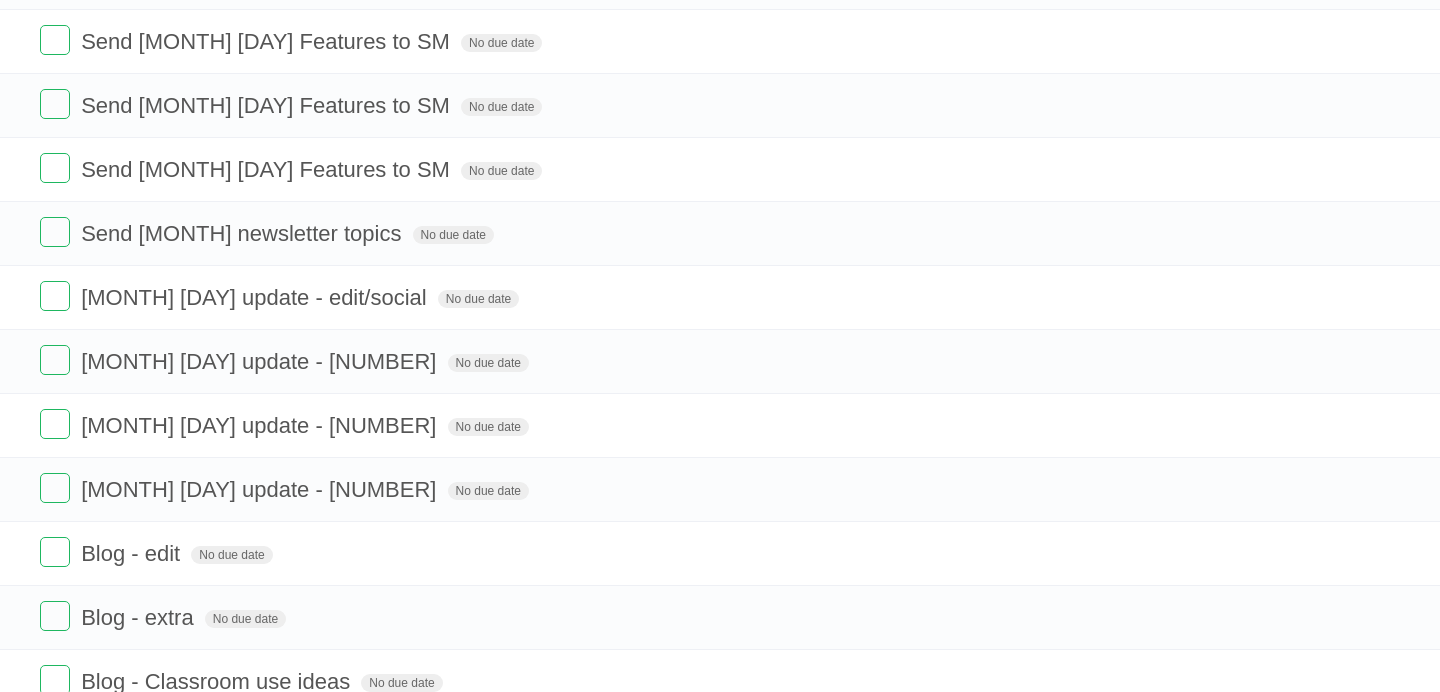 scroll, scrollTop: 1374, scrollLeft: 0, axis: vertical 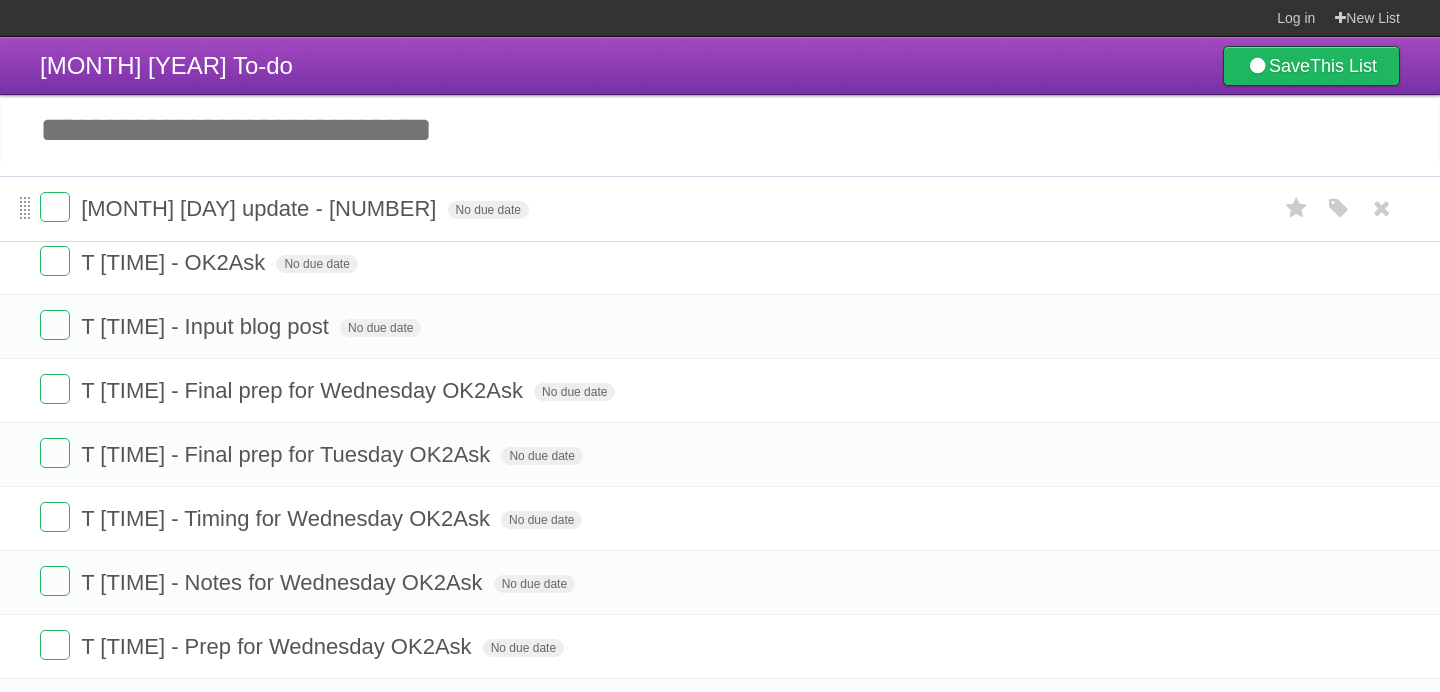 drag, startPoint x: 23, startPoint y: 517, endPoint x: 21, endPoint y: 208, distance: 309.00647 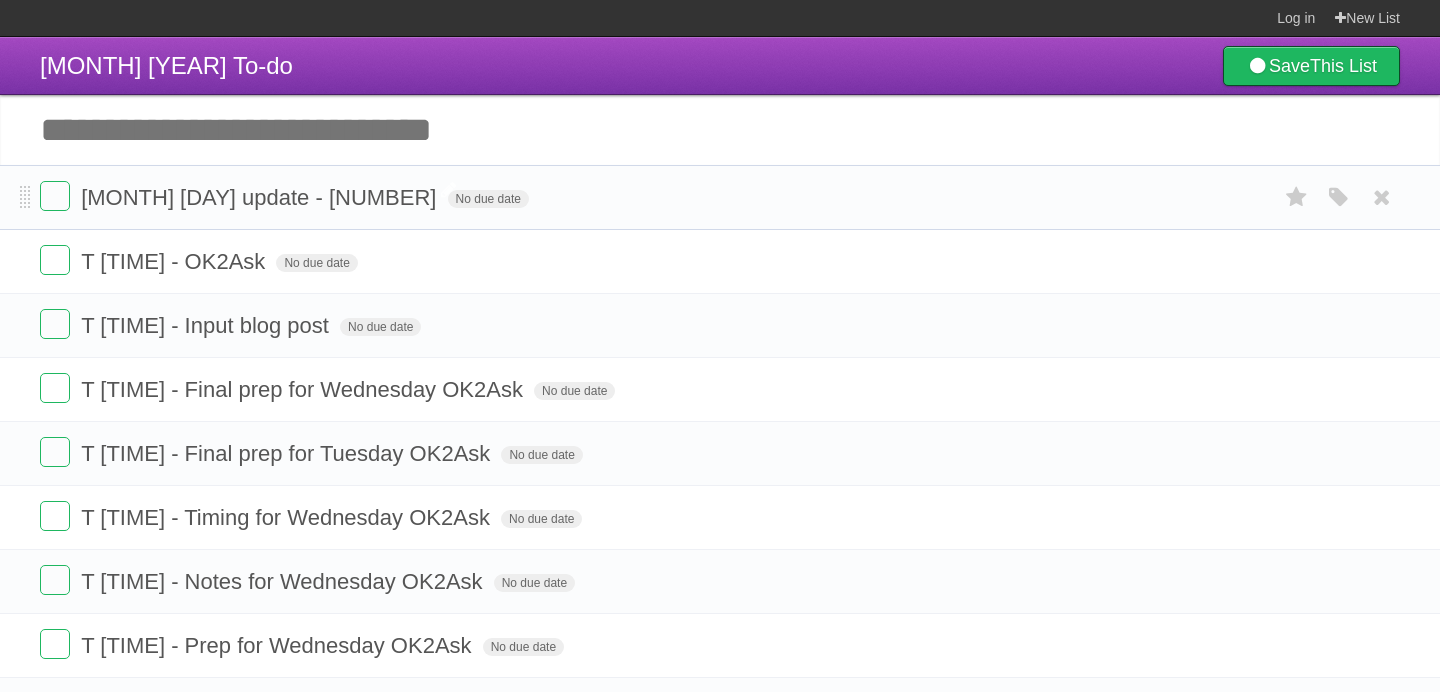 click on "[MONTH] [DAY] update - [NUMBER]" at bounding box center [261, 197] 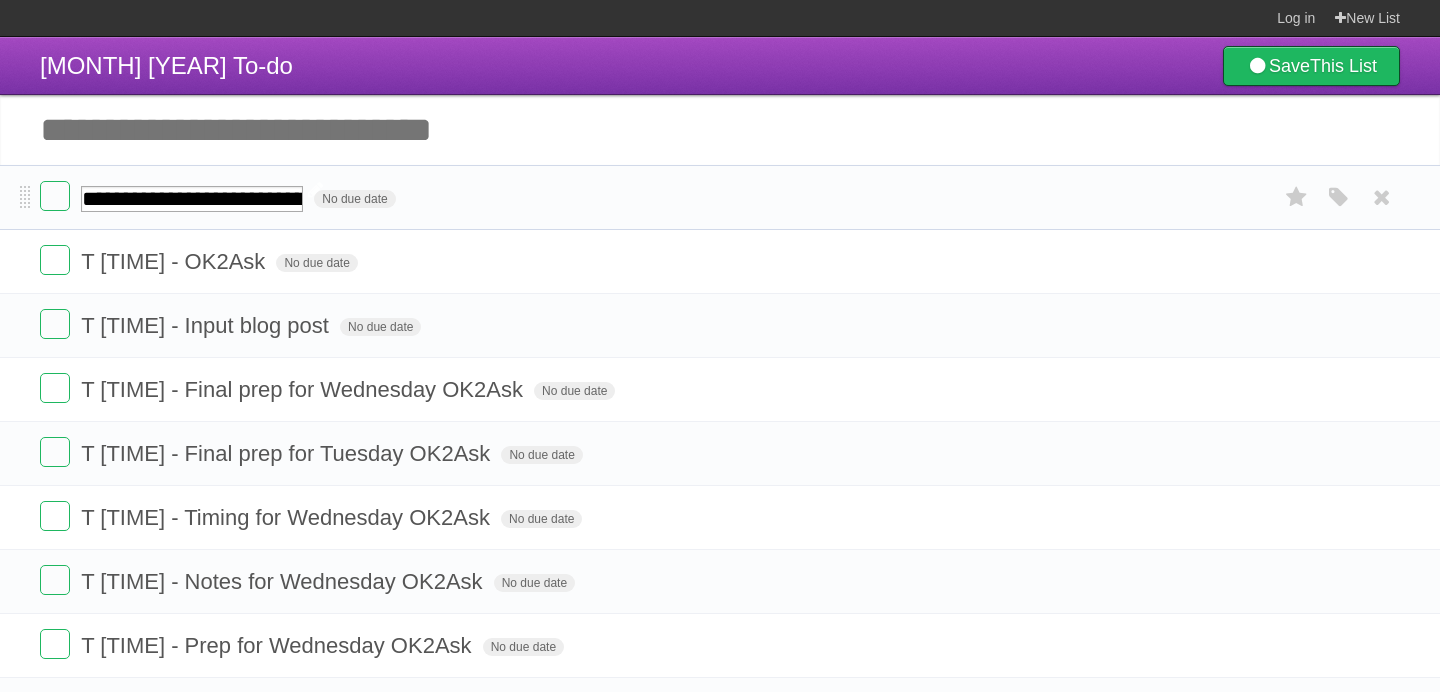 type on "**********" 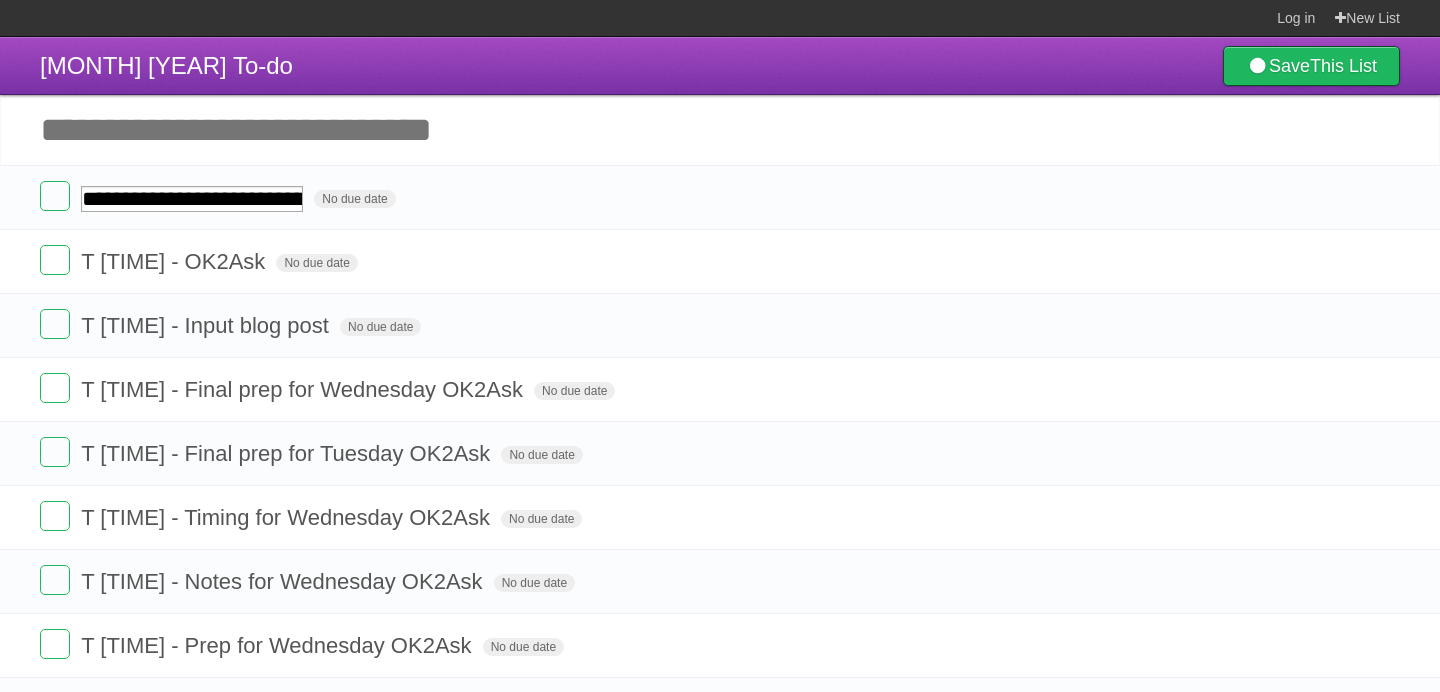 click on "Add another task" at bounding box center (720, 130) 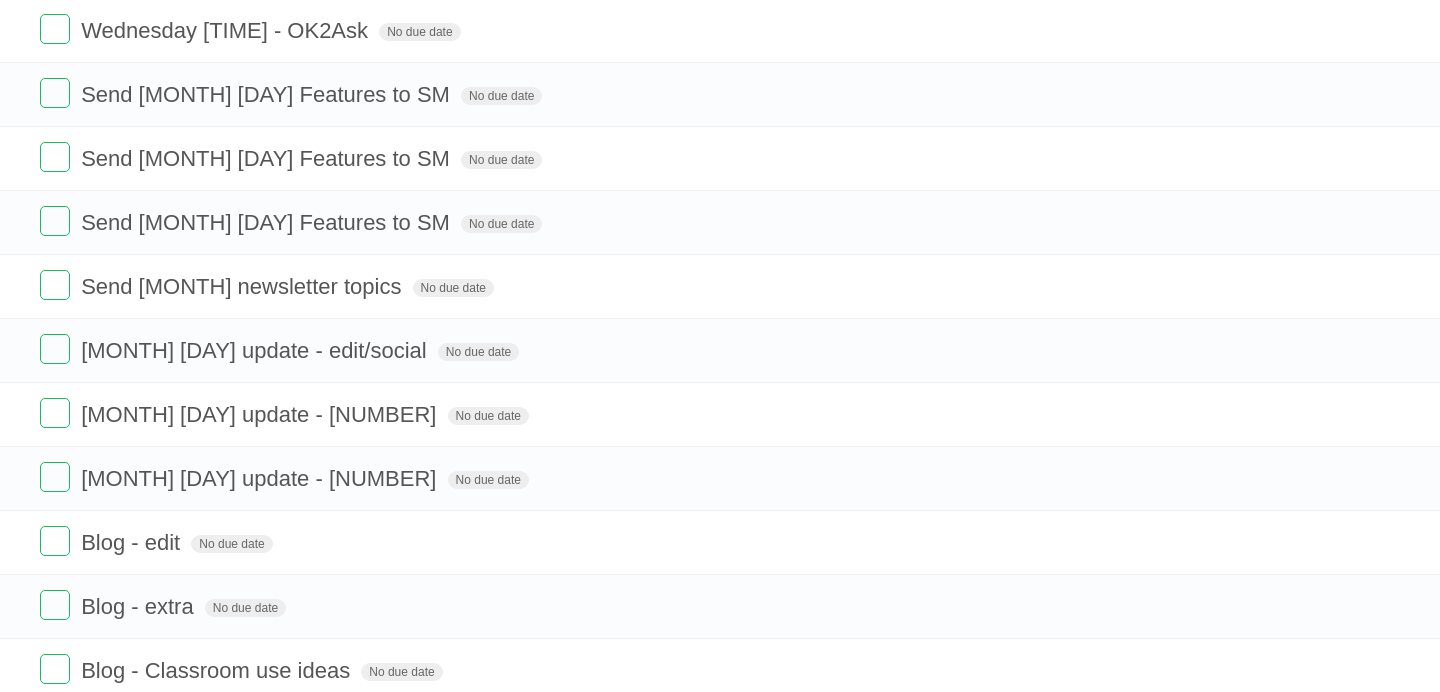 scroll, scrollTop: 1392, scrollLeft: 0, axis: vertical 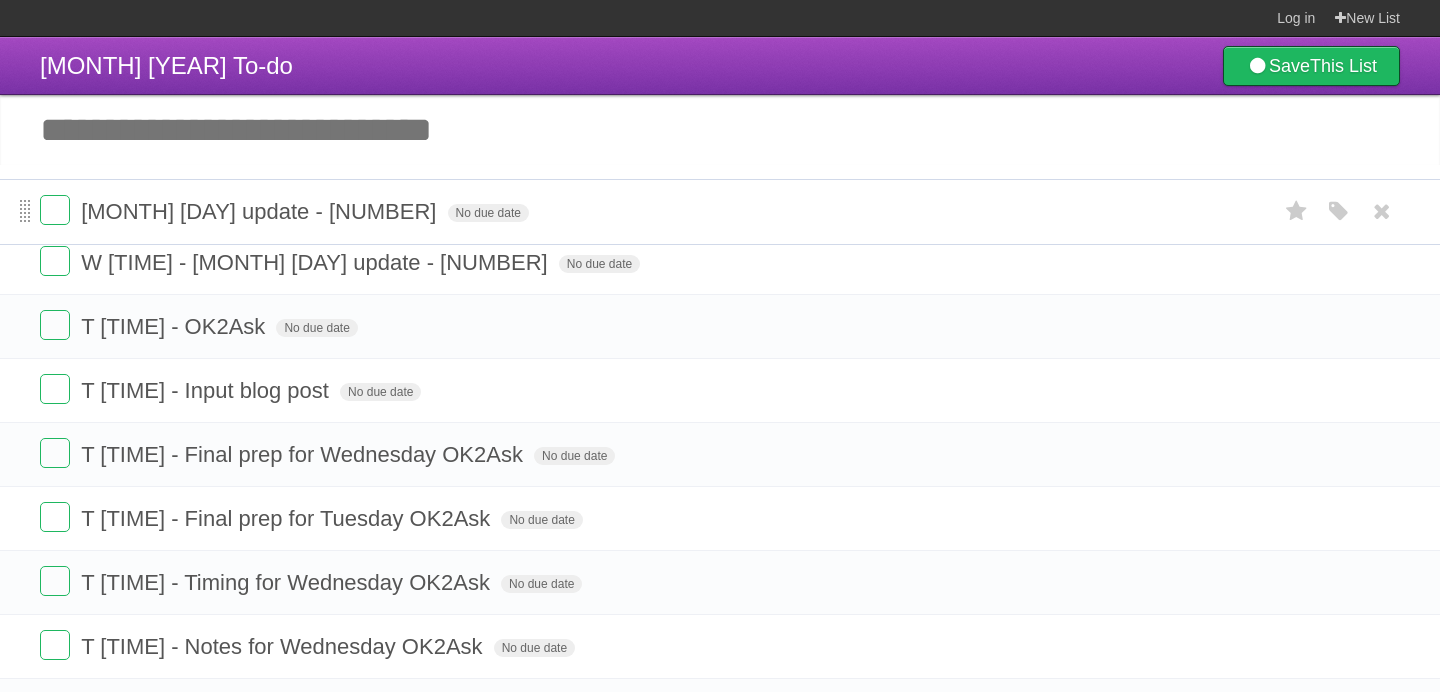 drag, startPoint x: 23, startPoint y: 500, endPoint x: 22, endPoint y: 212, distance: 288.00174 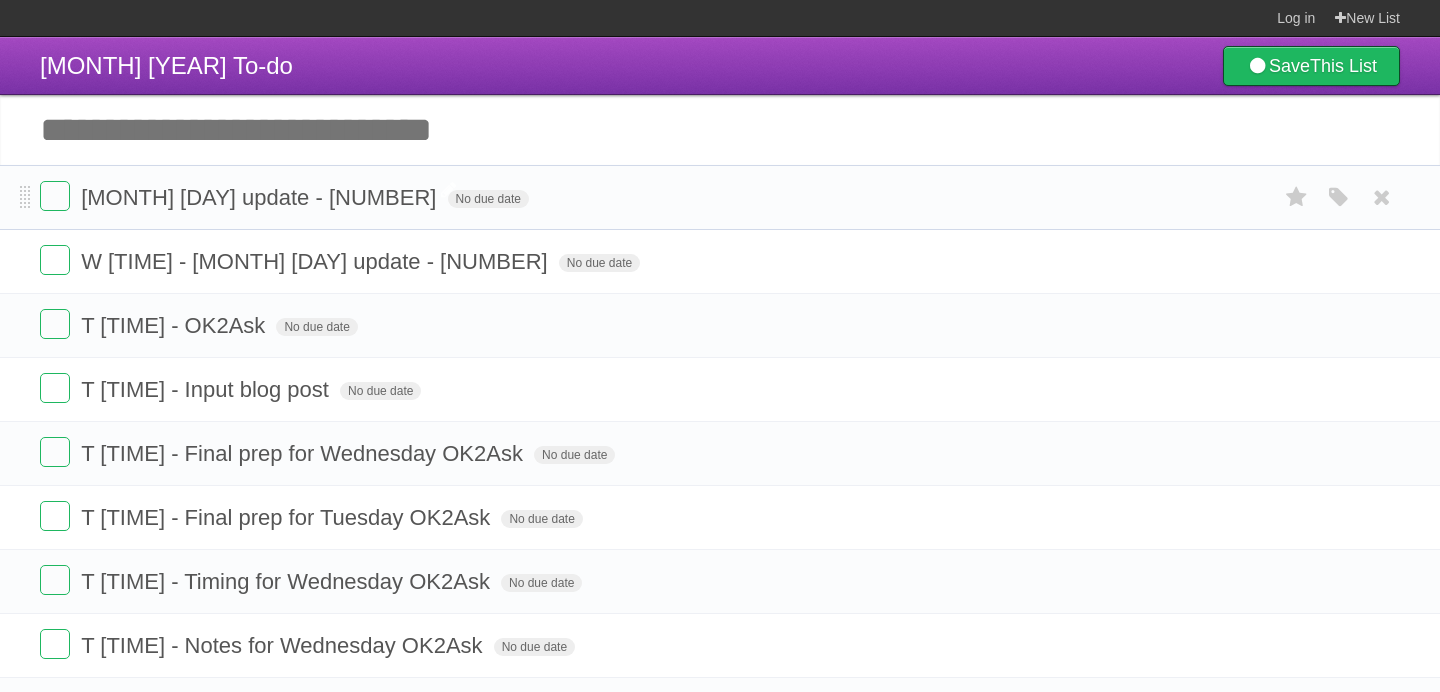 click on "[MONTH] [DAY] update - [NUMBER]" at bounding box center [261, 197] 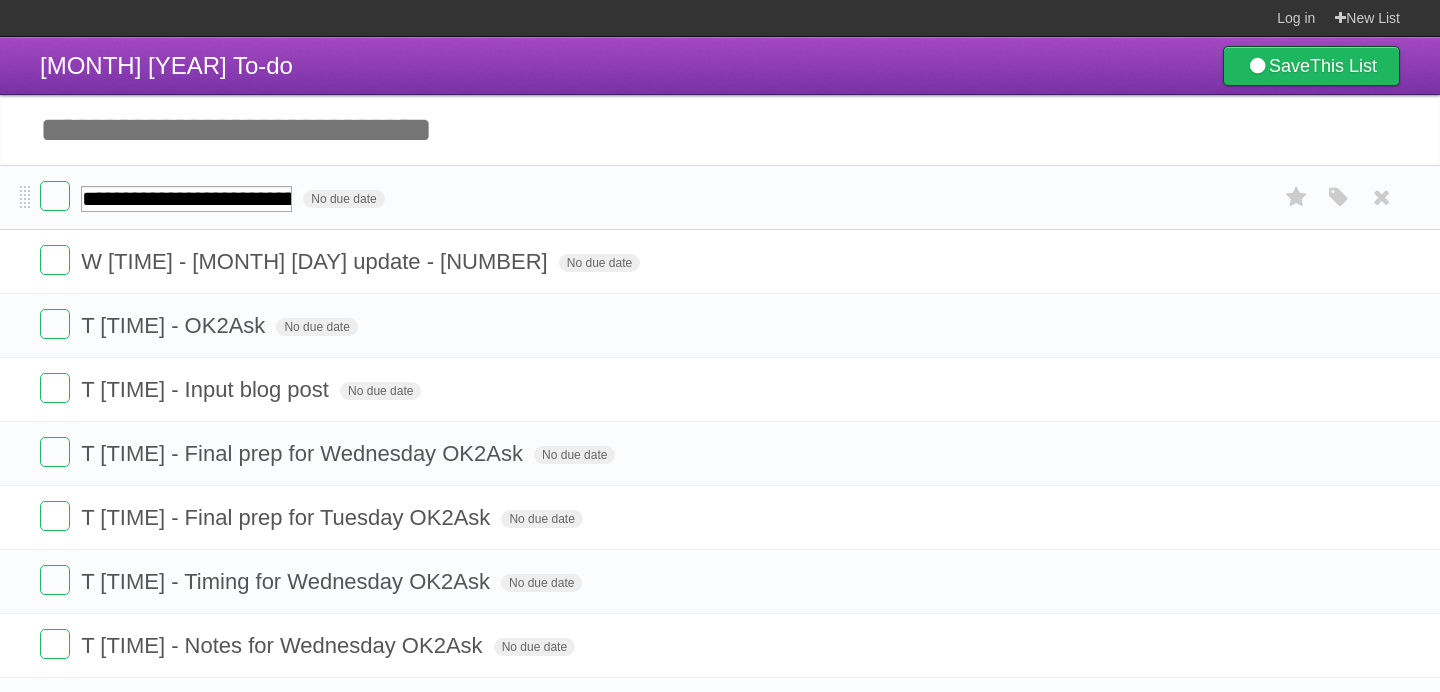 type on "**********" 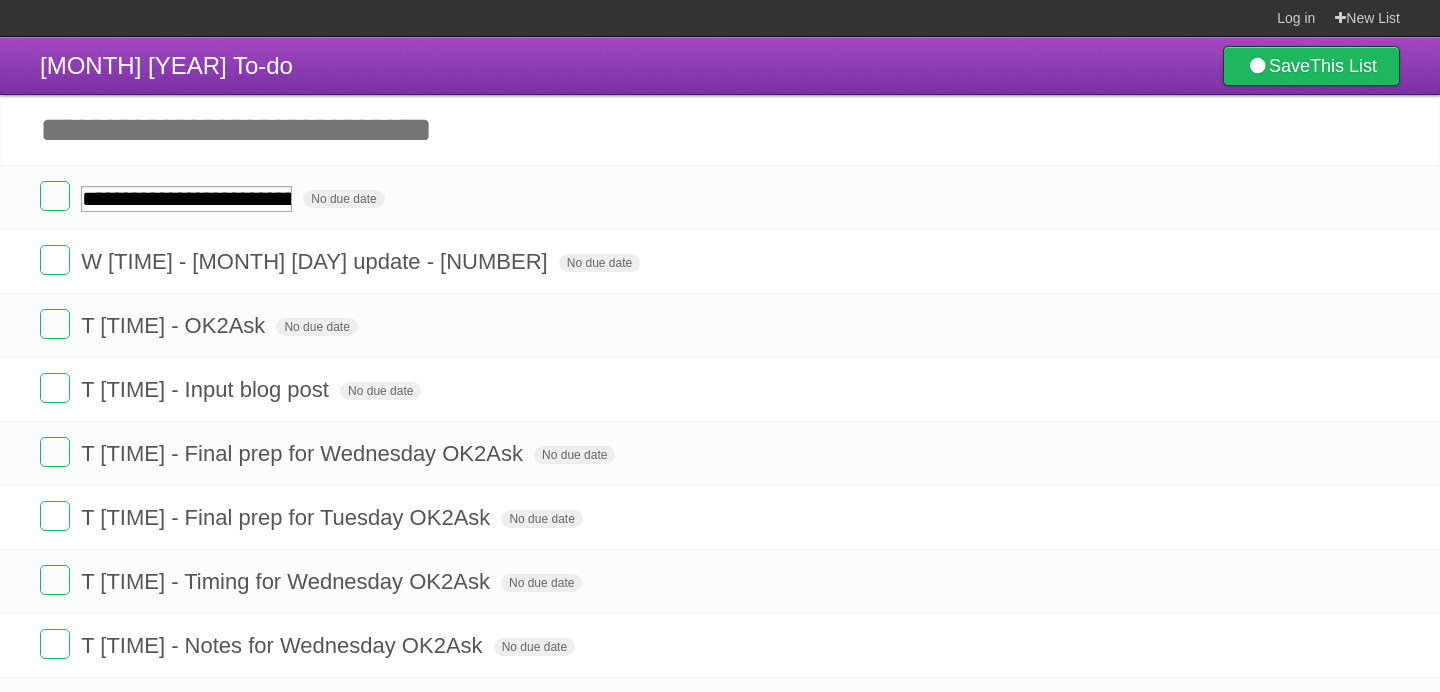 click on "Add another task" at bounding box center (720, 130) 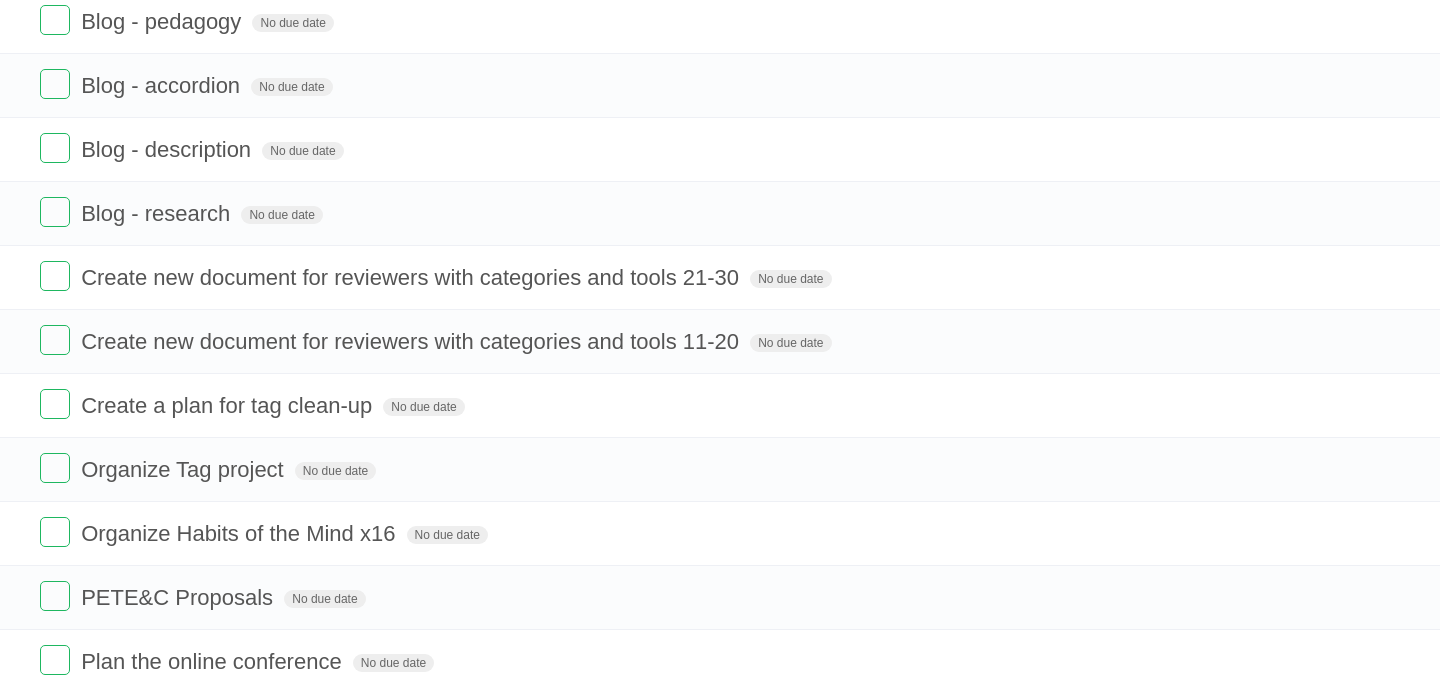 scroll, scrollTop: 2167, scrollLeft: 0, axis: vertical 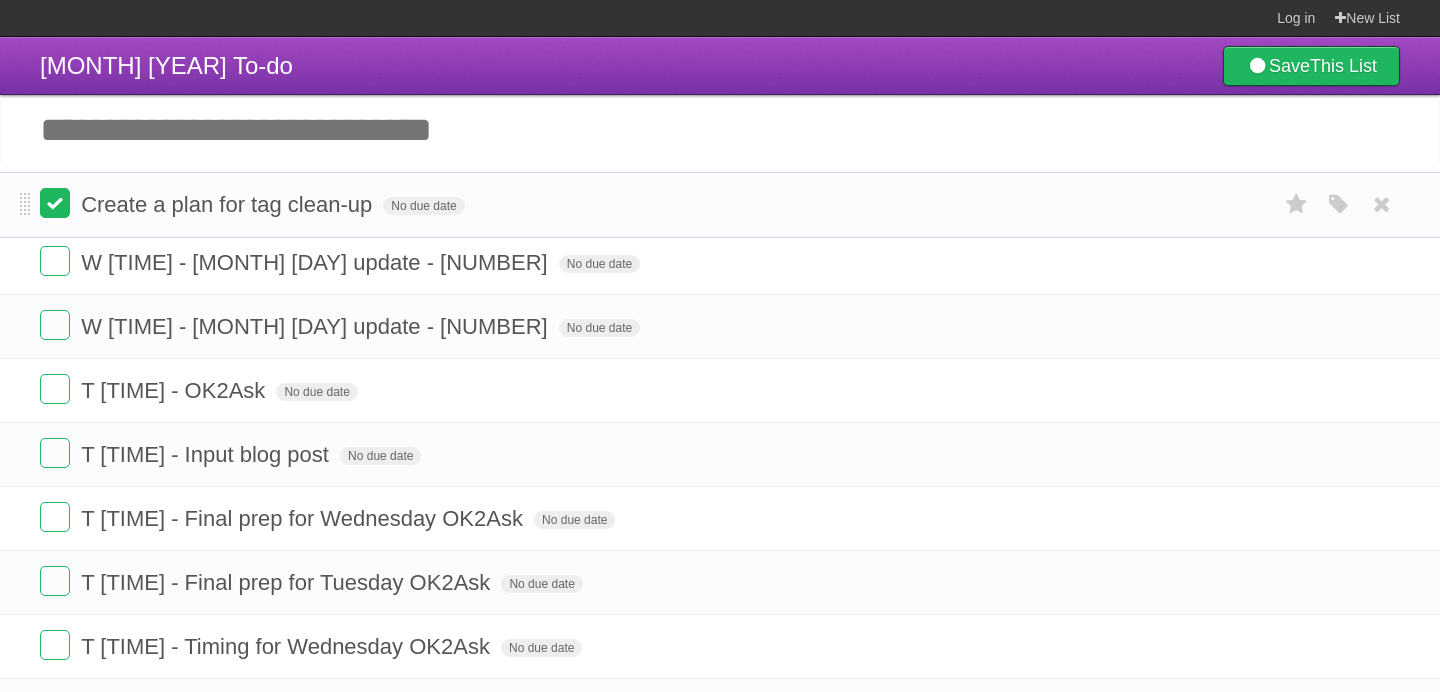 drag, startPoint x: 27, startPoint y: 439, endPoint x: 47, endPoint y: 207, distance: 232.86047 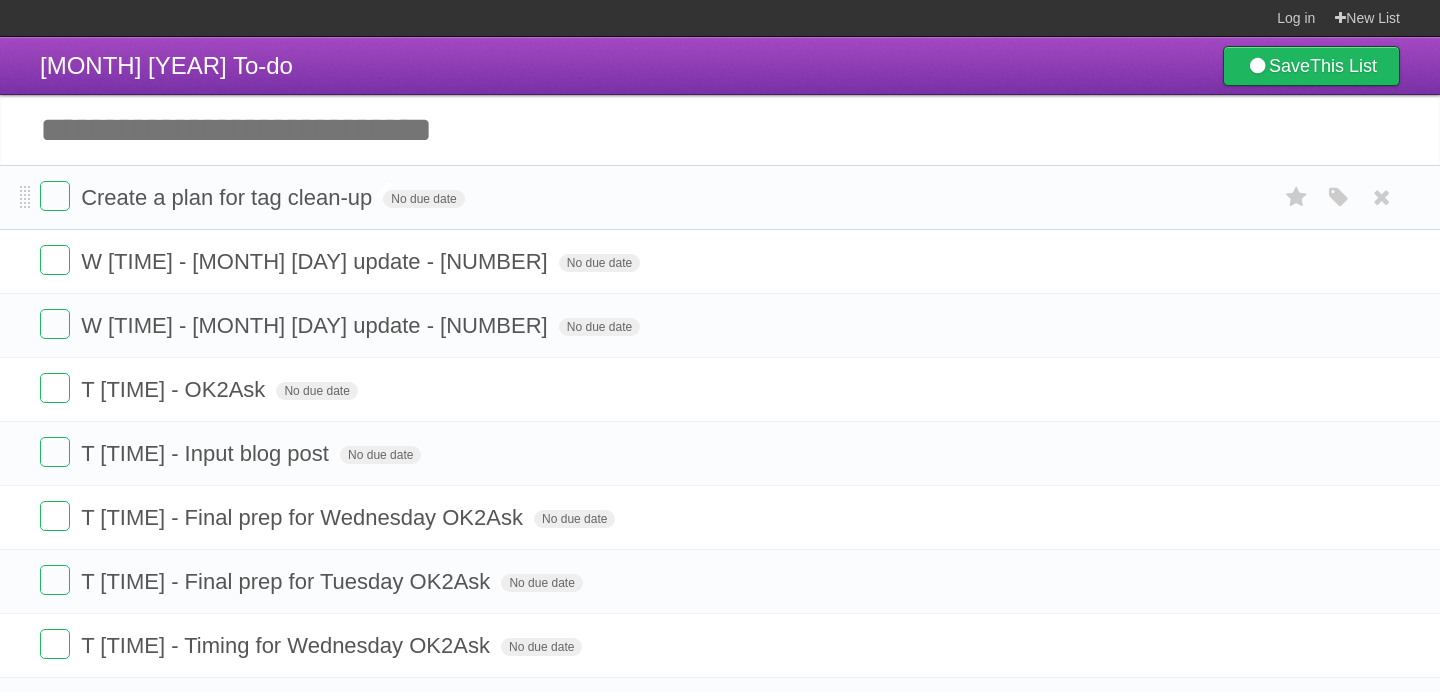 click on "Create a plan for tag clean-up" at bounding box center (229, 197) 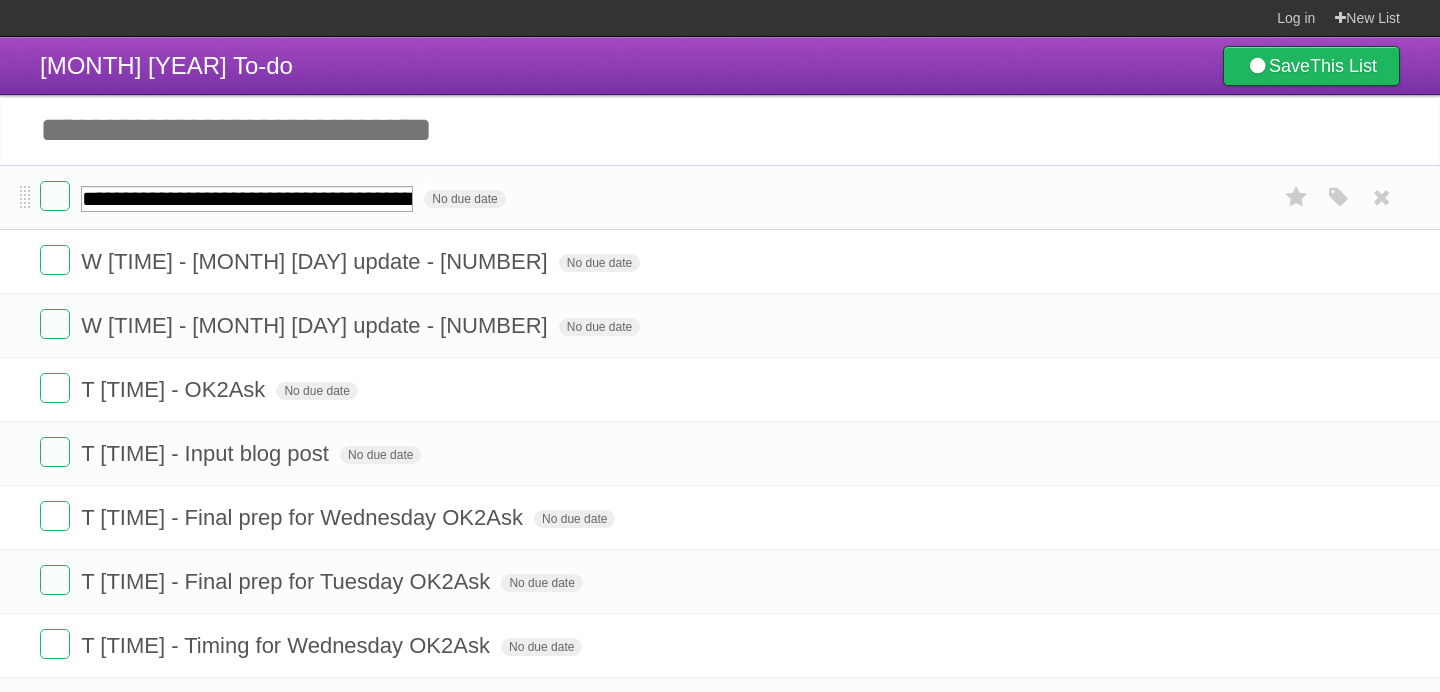type on "**********" 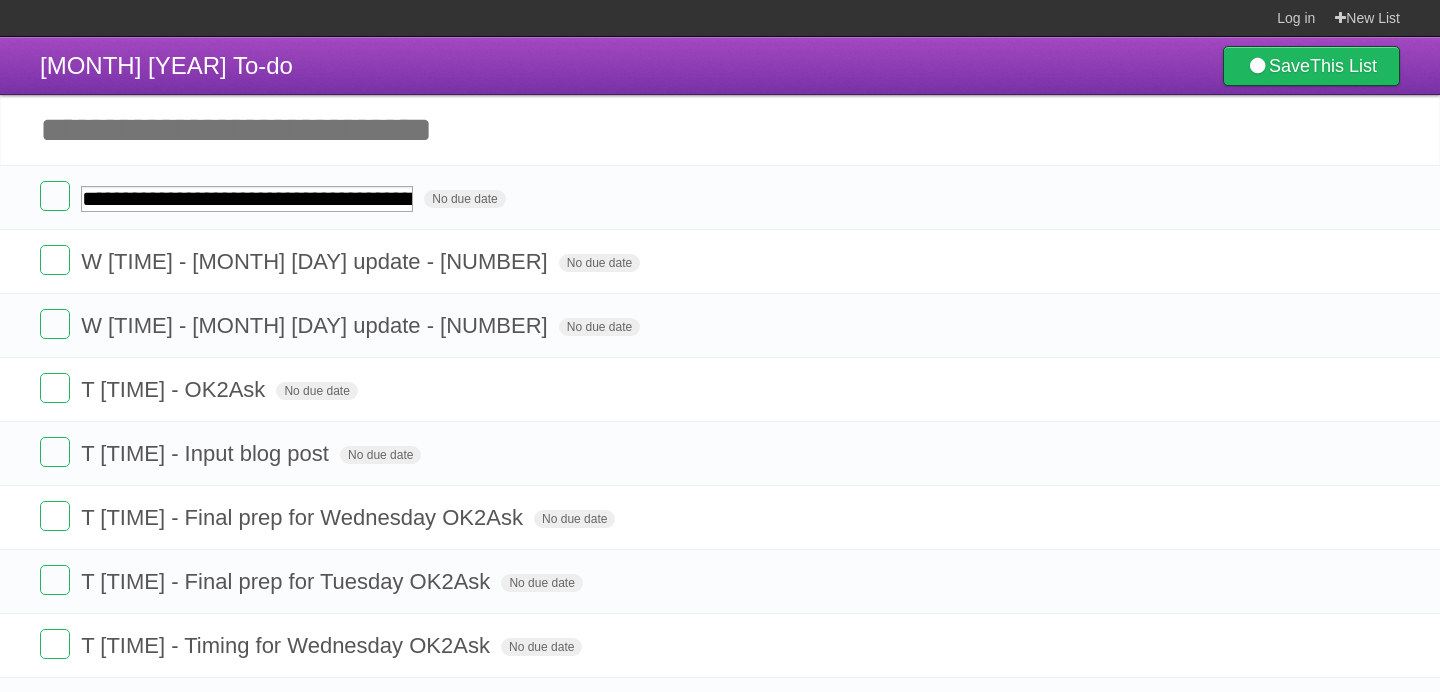 click on "Add another task" at bounding box center [720, 130] 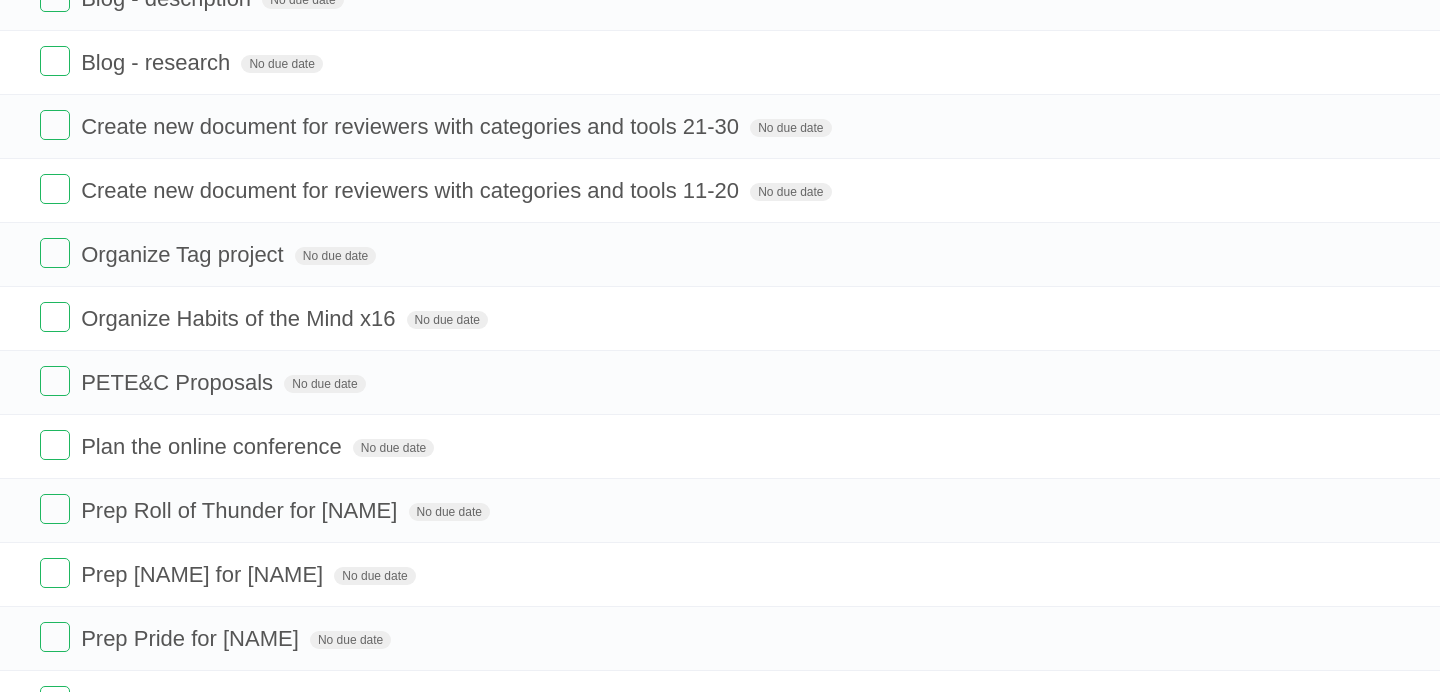 scroll, scrollTop: 2376, scrollLeft: 0, axis: vertical 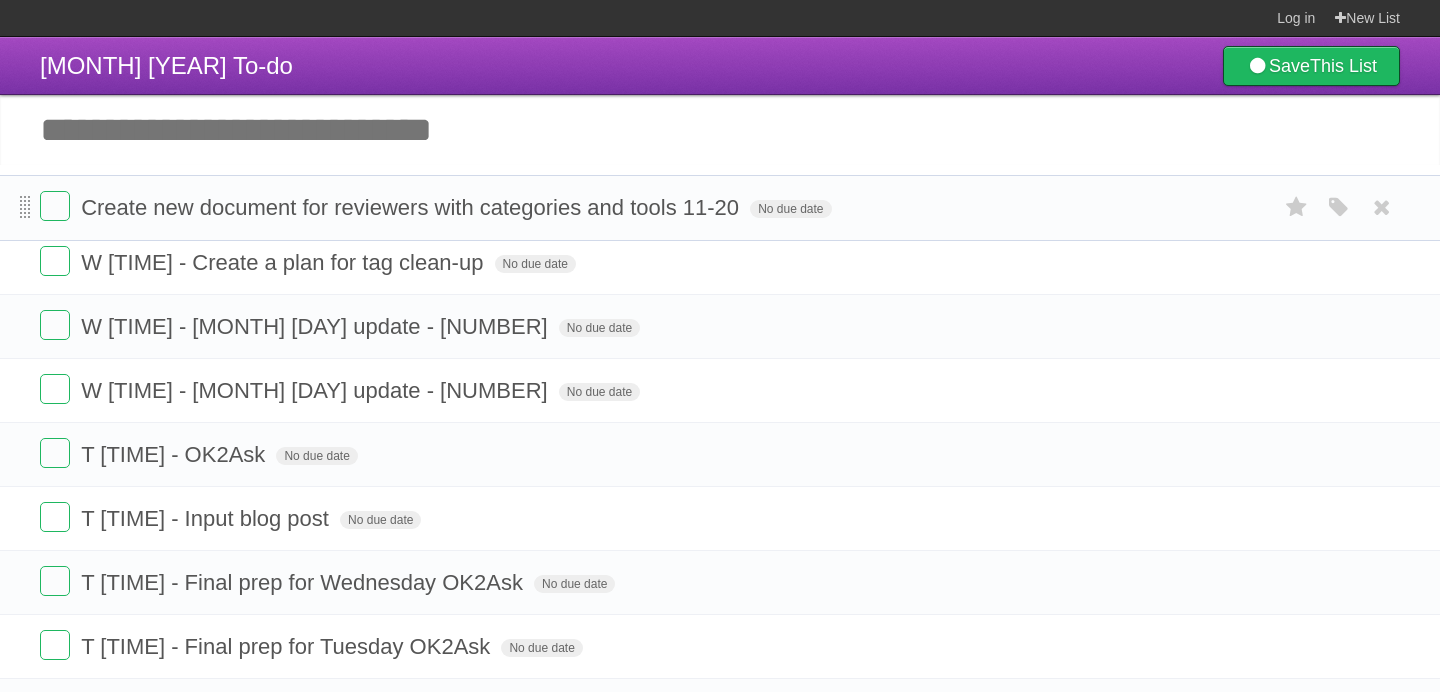 drag, startPoint x: 23, startPoint y: 227, endPoint x: 29, endPoint y: 204, distance: 23.769728 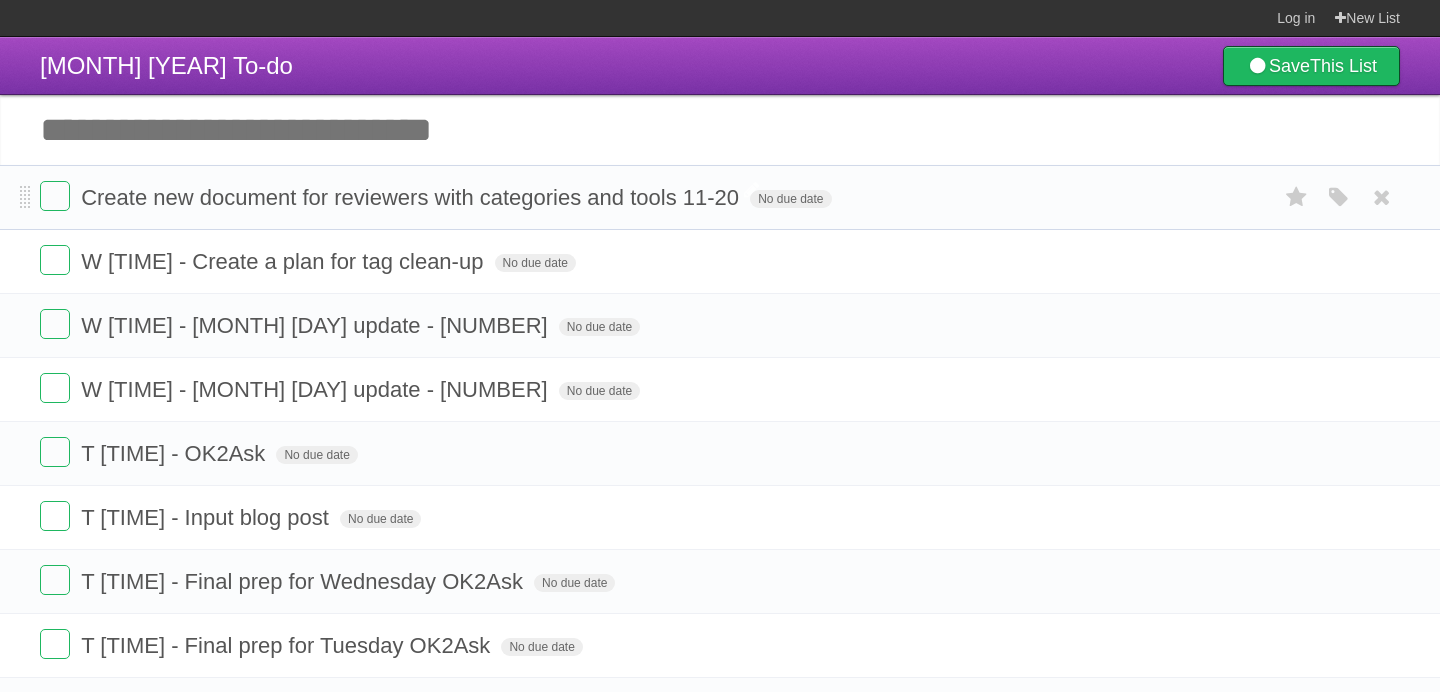 click on "Create new document for reviewers with categories and tools 11-20" at bounding box center (412, 197) 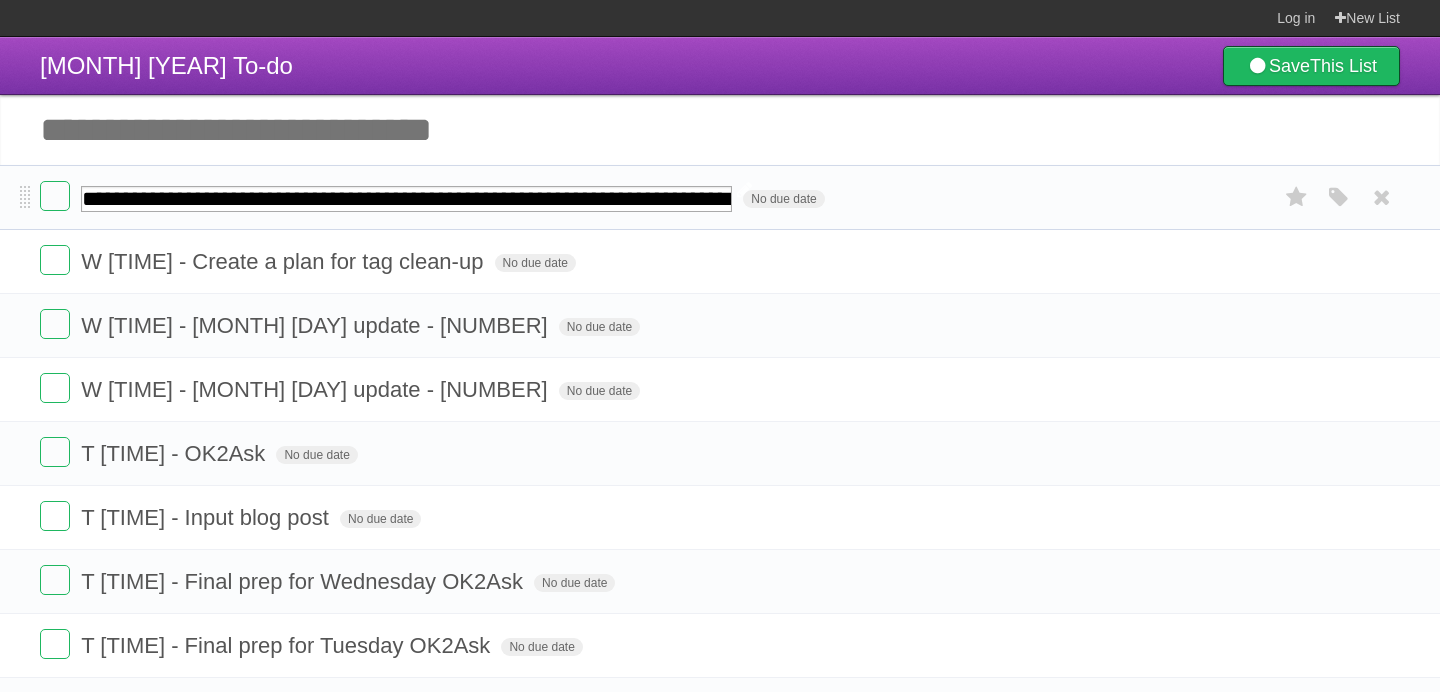 type on "**********" 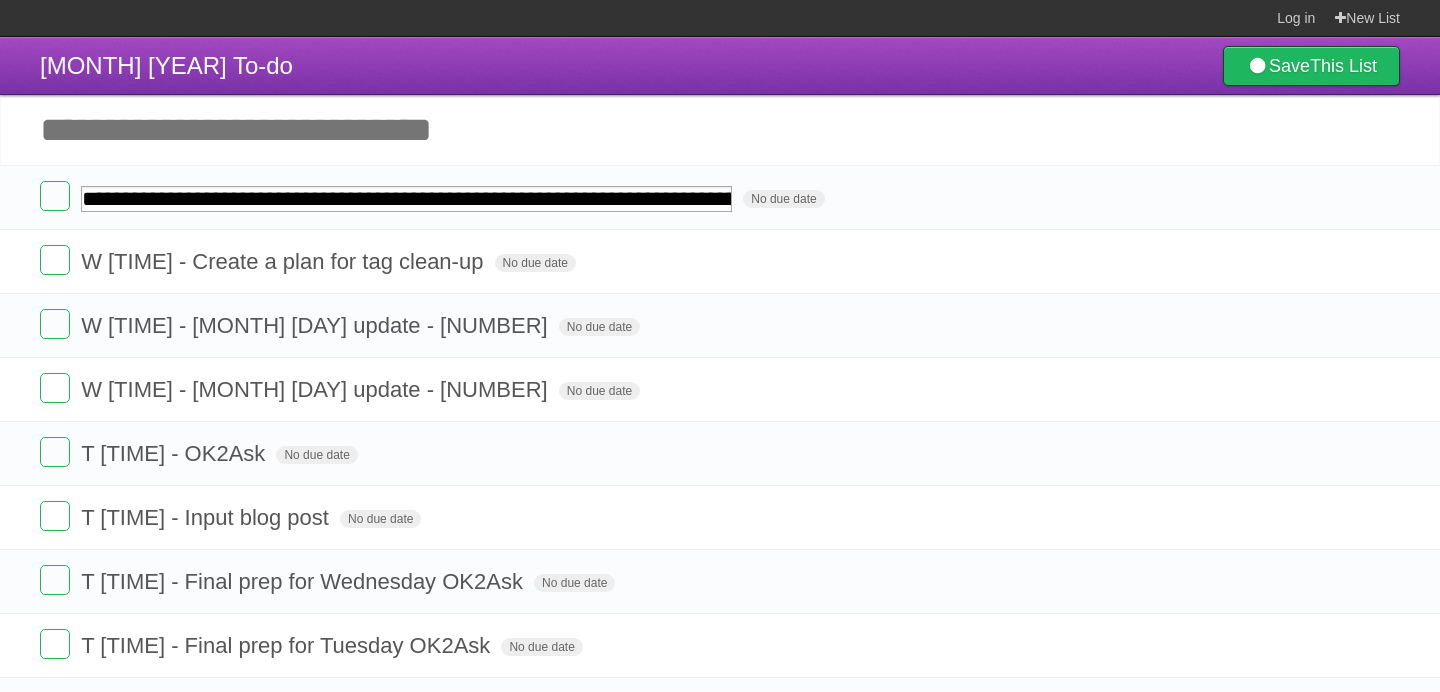 click on "Add another task" at bounding box center [720, 130] 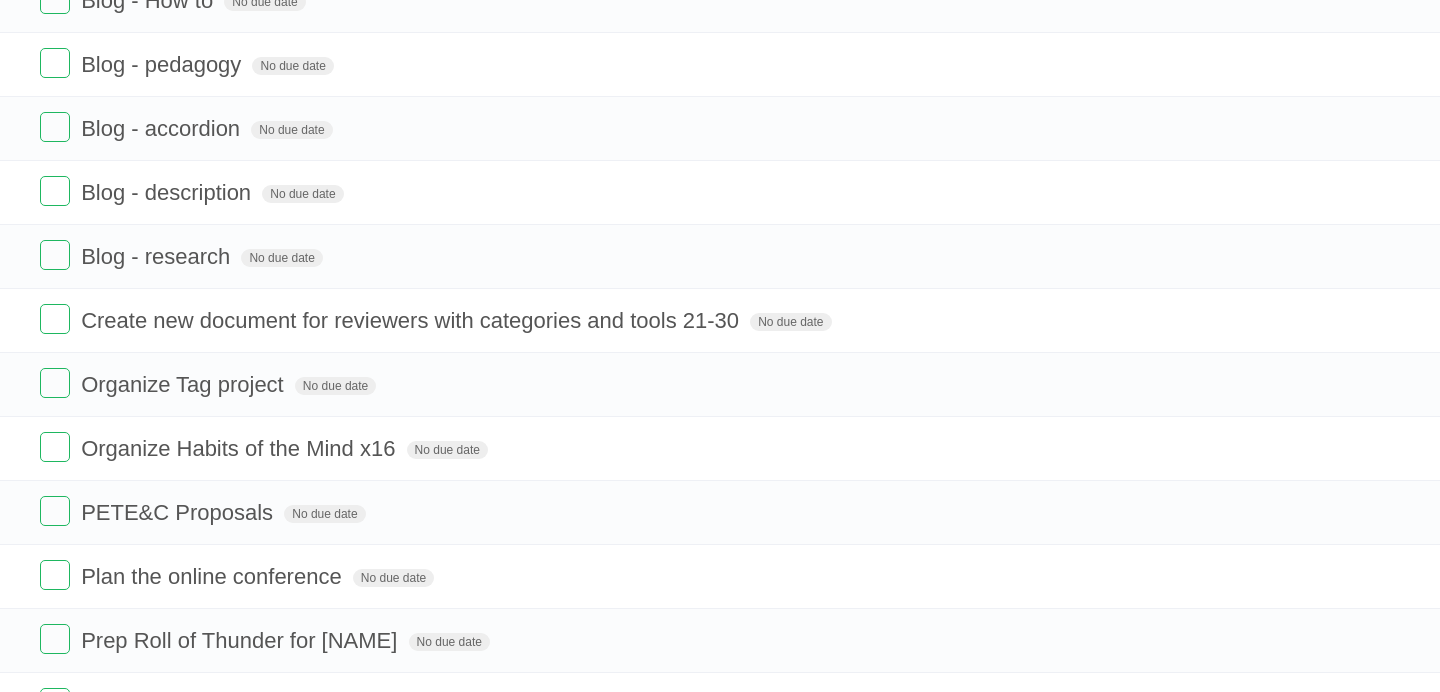 scroll, scrollTop: 2248, scrollLeft: 0, axis: vertical 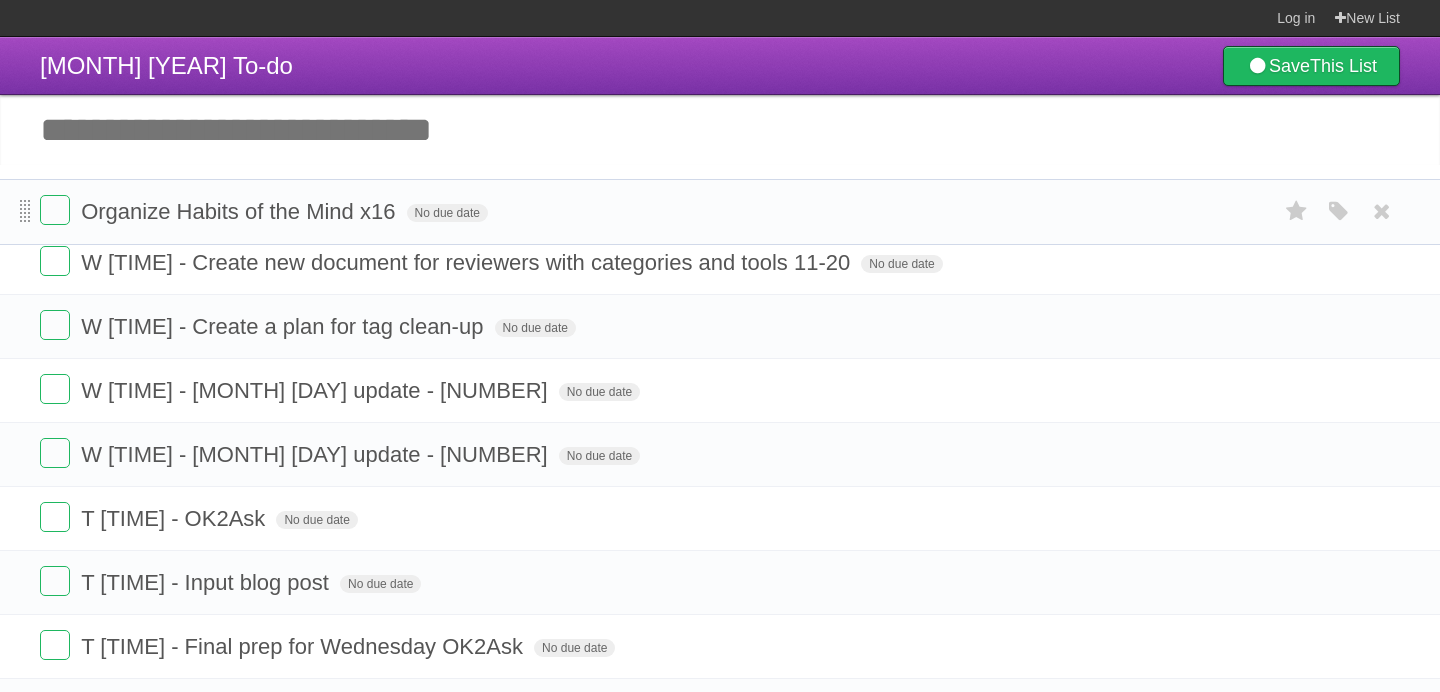 drag, startPoint x: 21, startPoint y: 488, endPoint x: 28, endPoint y: 211, distance: 277.08844 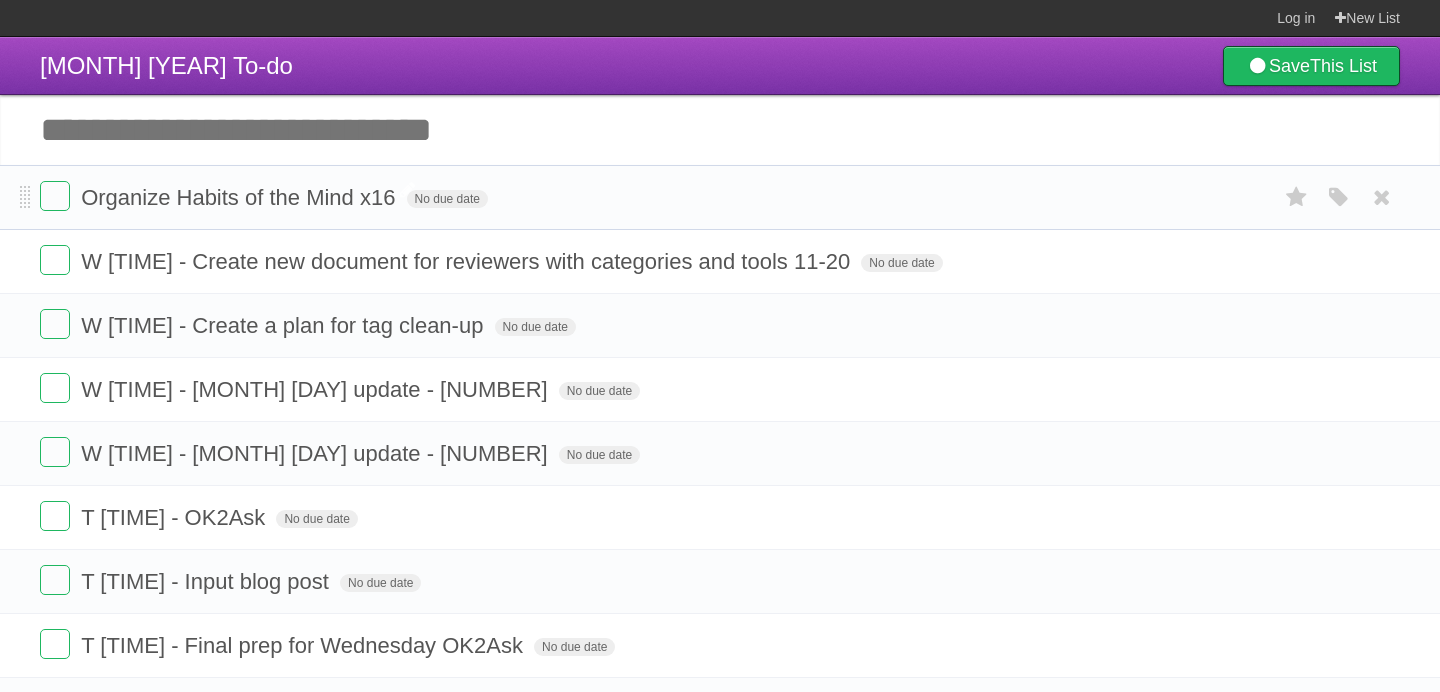 click on "Organize Habits of the Mind x16" at bounding box center [240, 197] 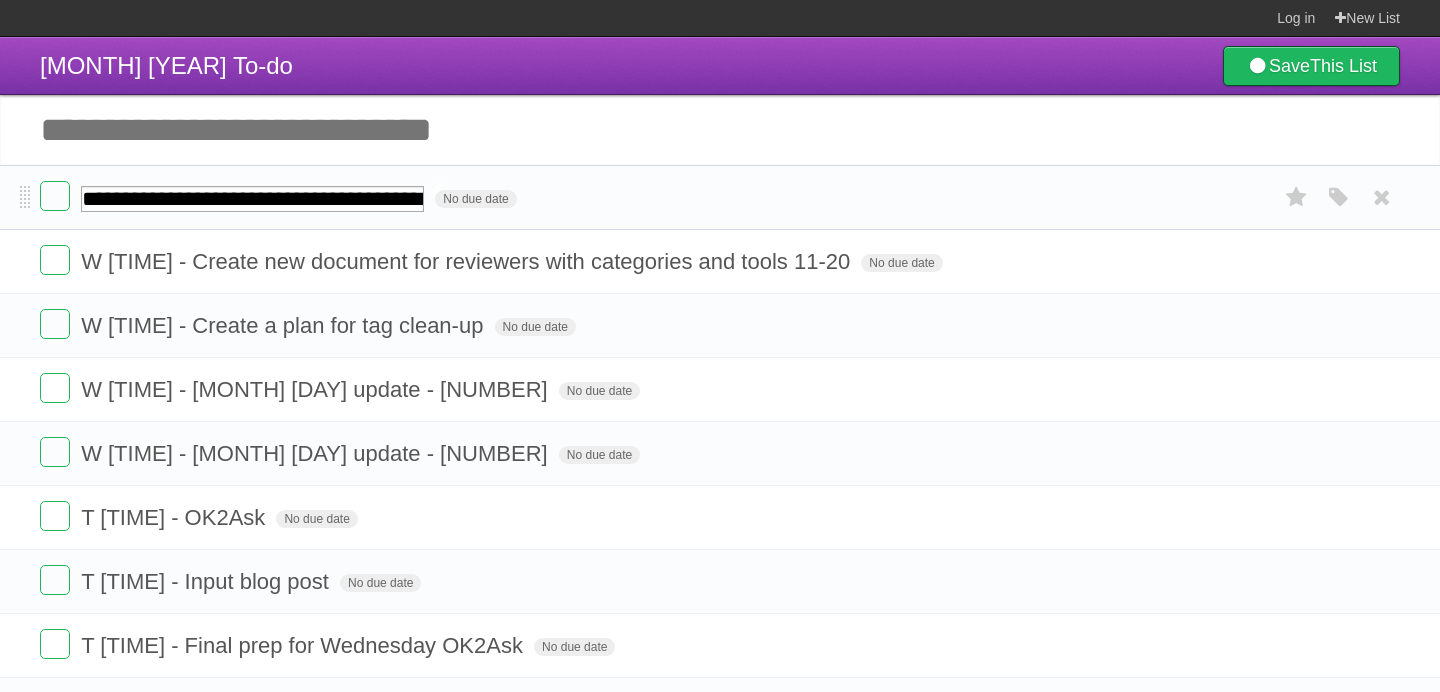 type on "**********" 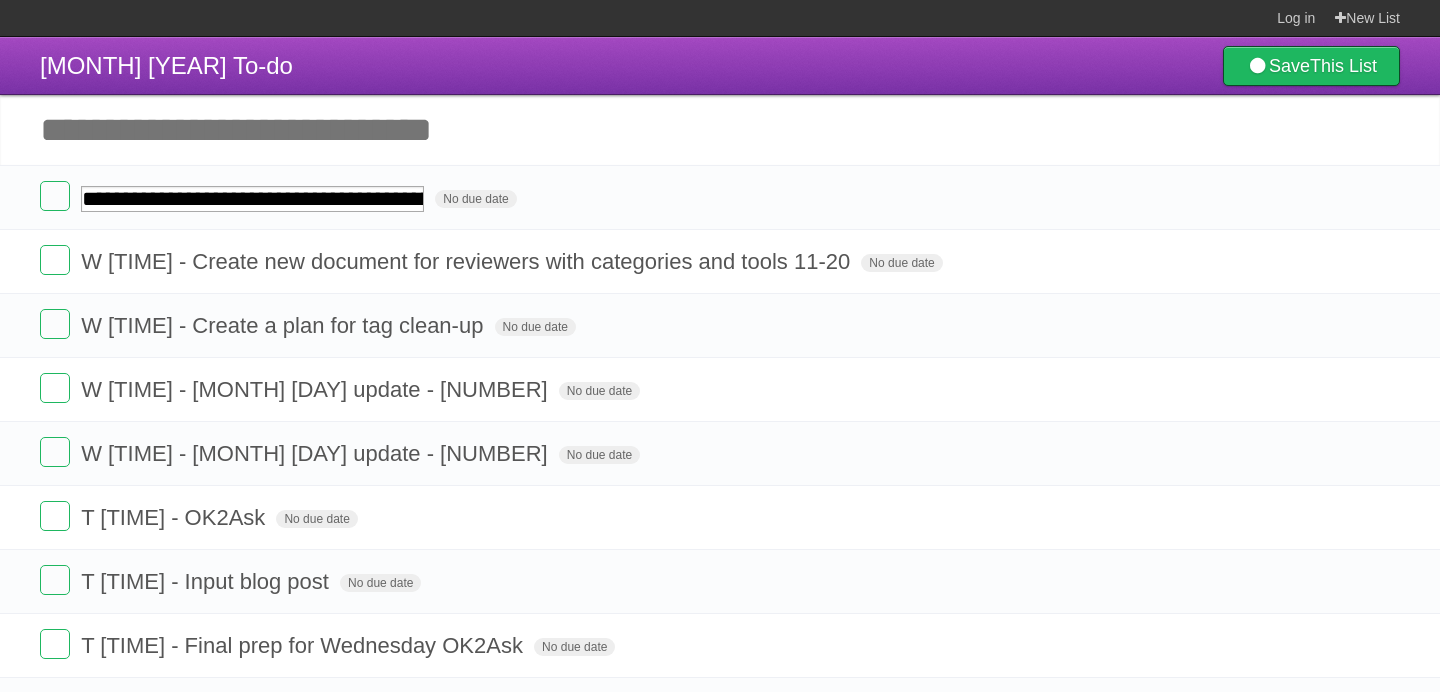 click on "Add another task" at bounding box center [720, 130] 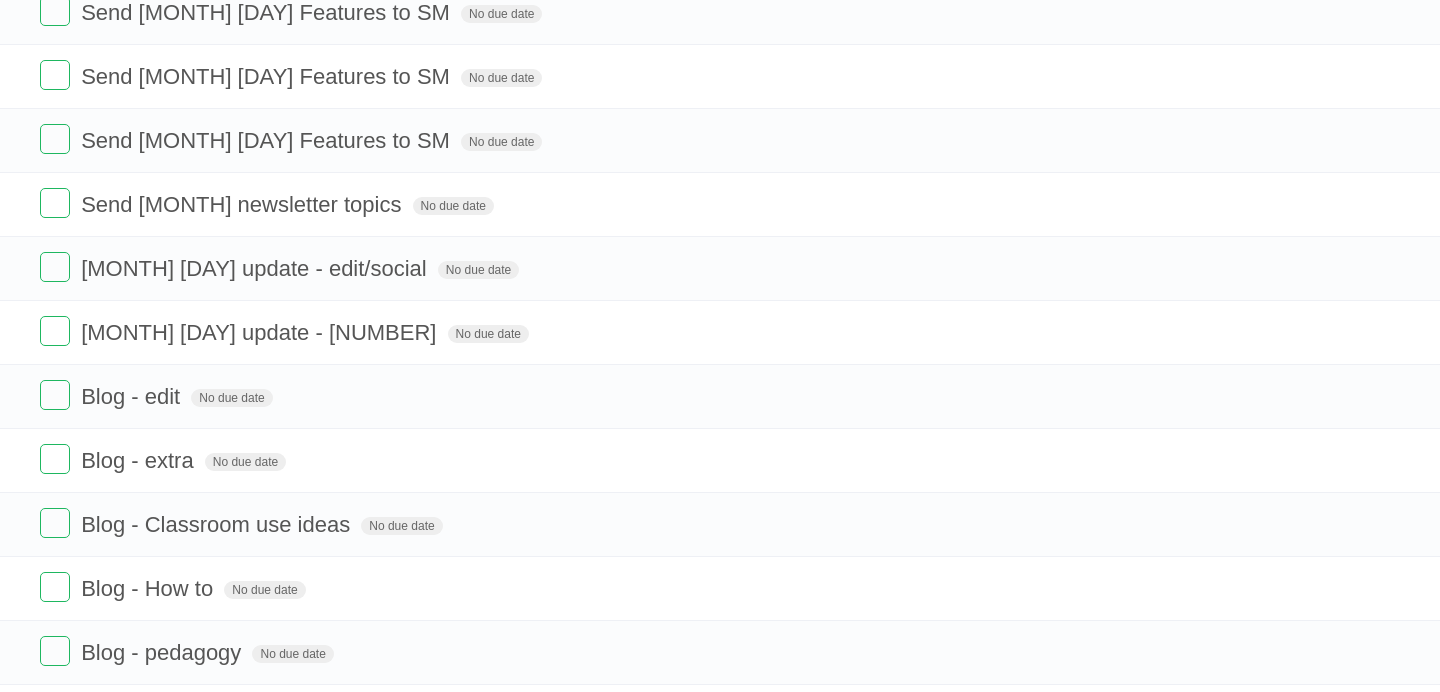 scroll, scrollTop: 1679, scrollLeft: 0, axis: vertical 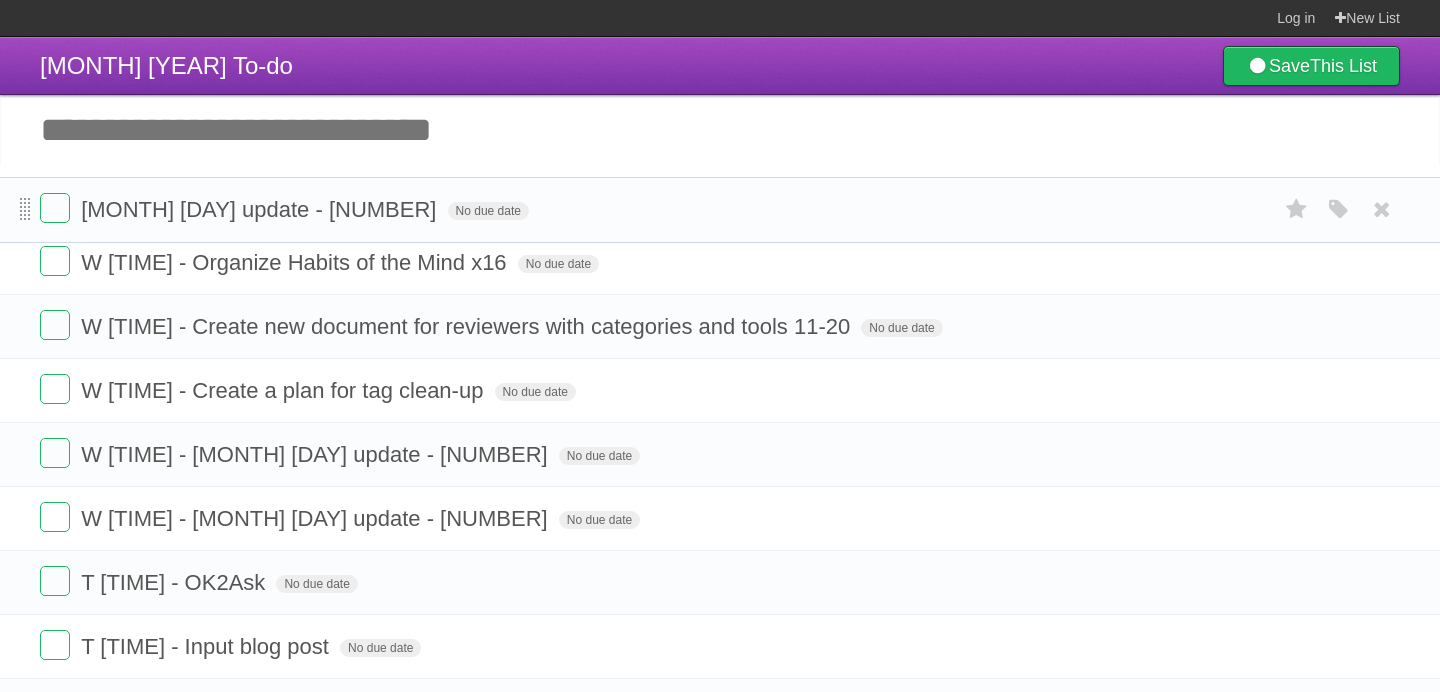 drag, startPoint x: 24, startPoint y: 402, endPoint x: 26, endPoint y: 204, distance: 198.0101 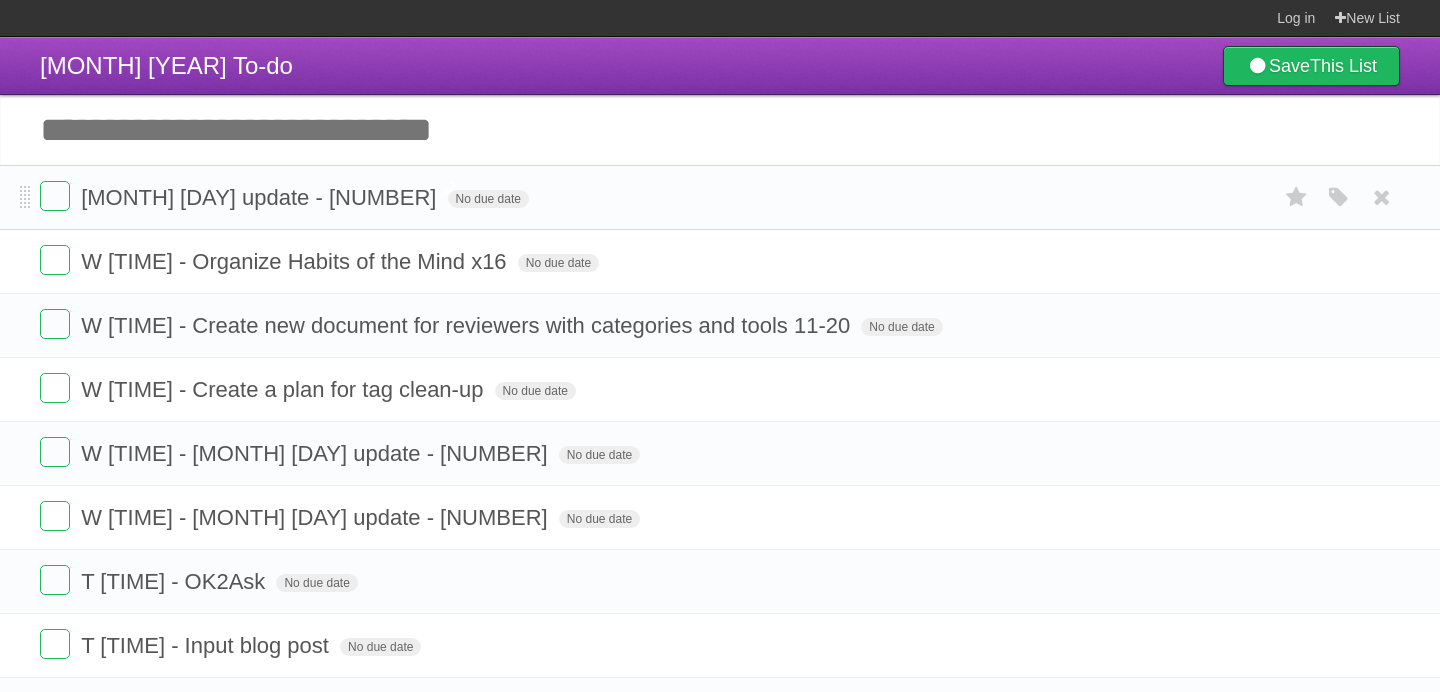 click on "[MONTH] [DAY] update - [NUMBER]" at bounding box center (261, 197) 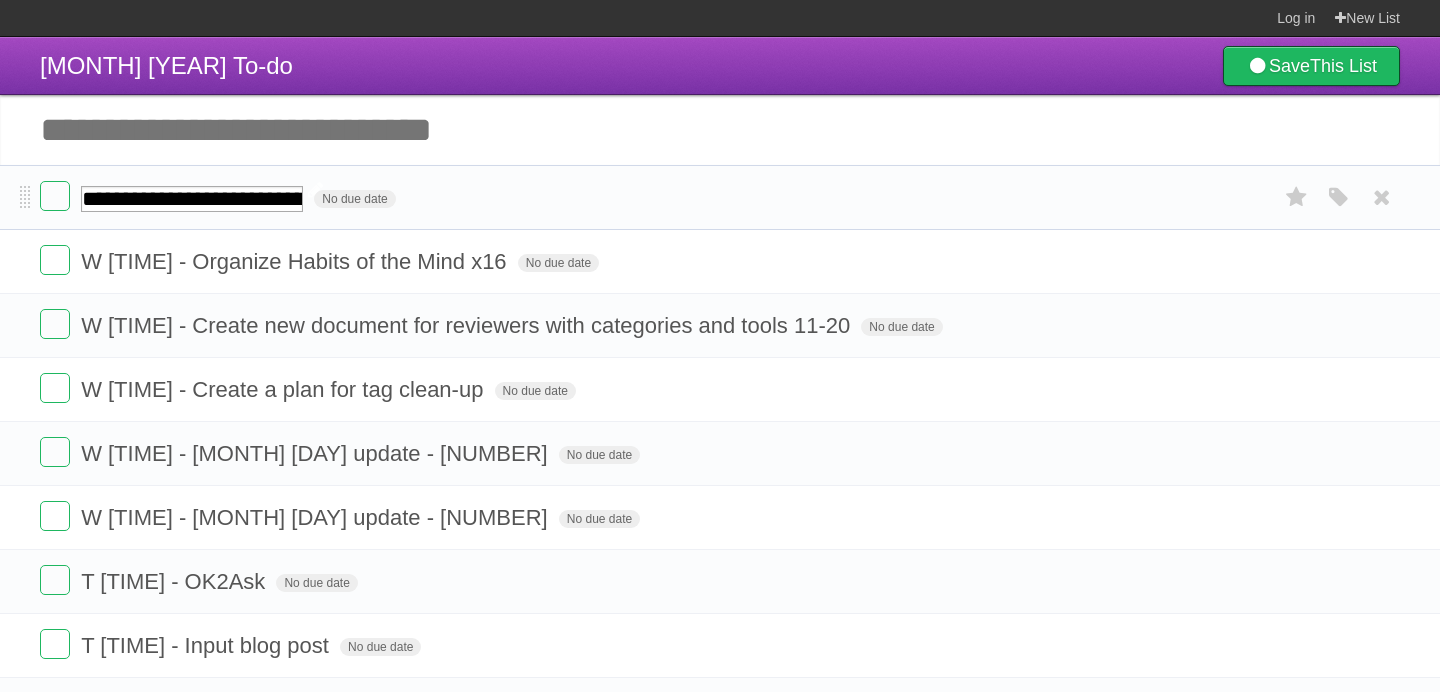 type on "**********" 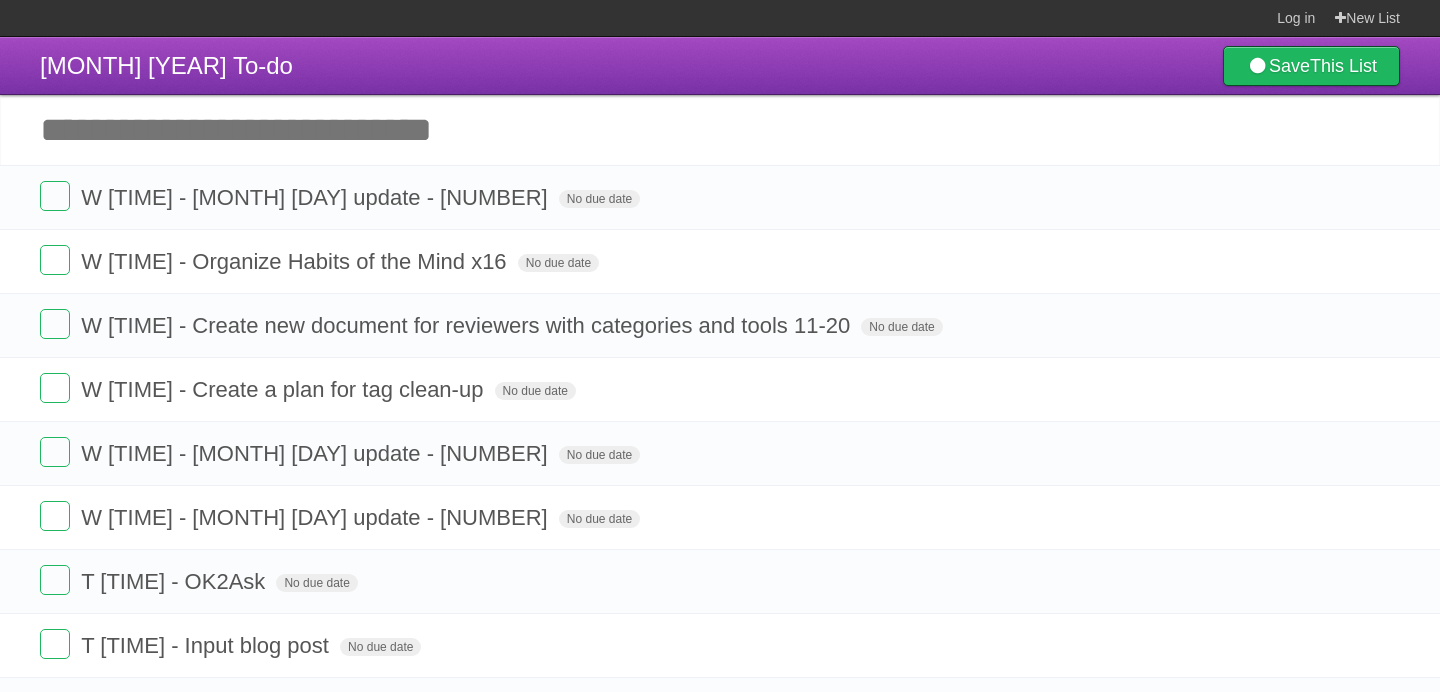 click on "Add another task" at bounding box center (720, 130) 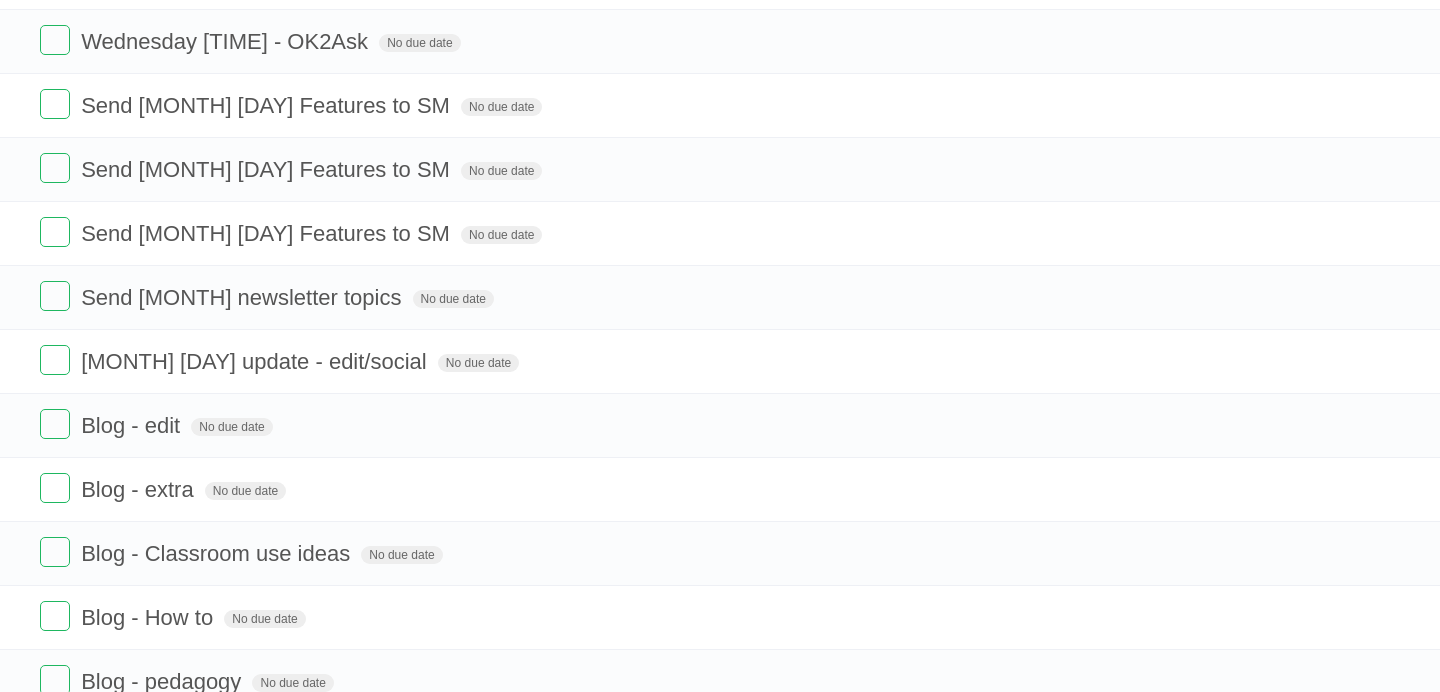 scroll, scrollTop: 1696, scrollLeft: 0, axis: vertical 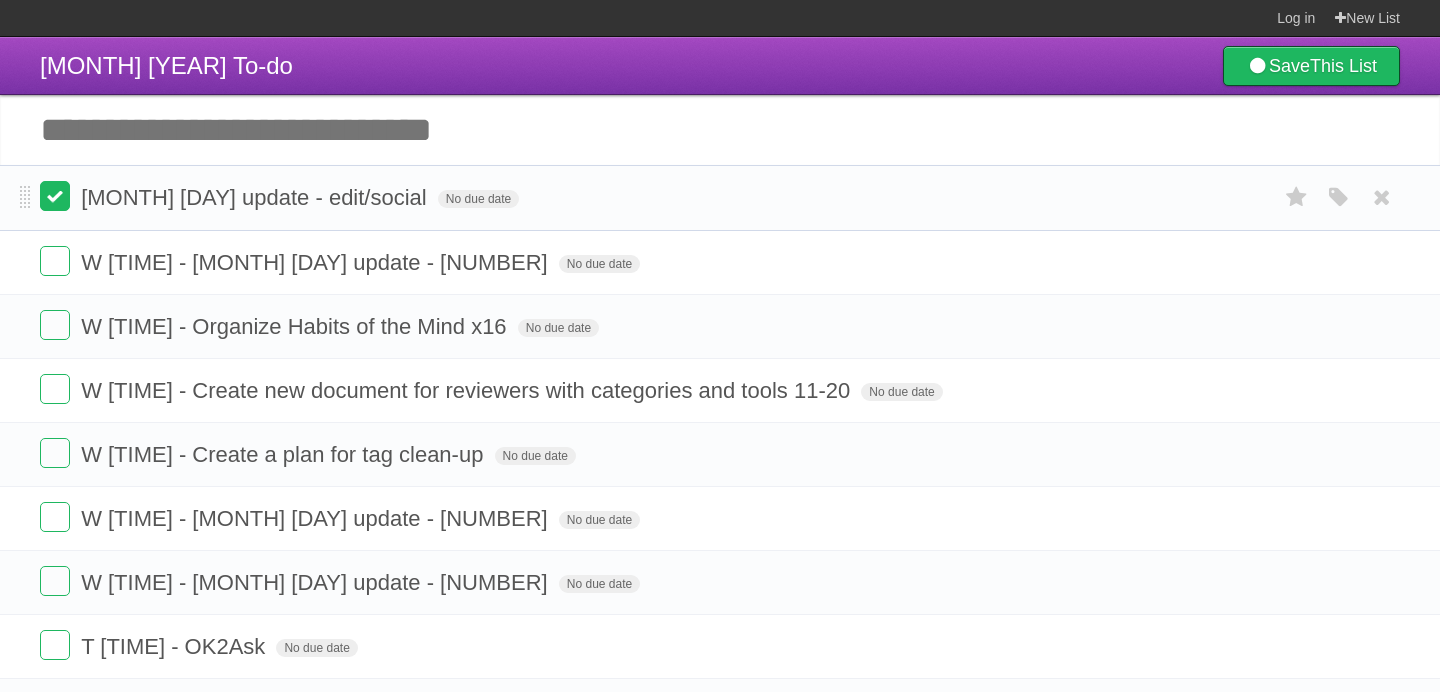 drag, startPoint x: 23, startPoint y: 387, endPoint x: 42, endPoint y: 197, distance: 190.94763 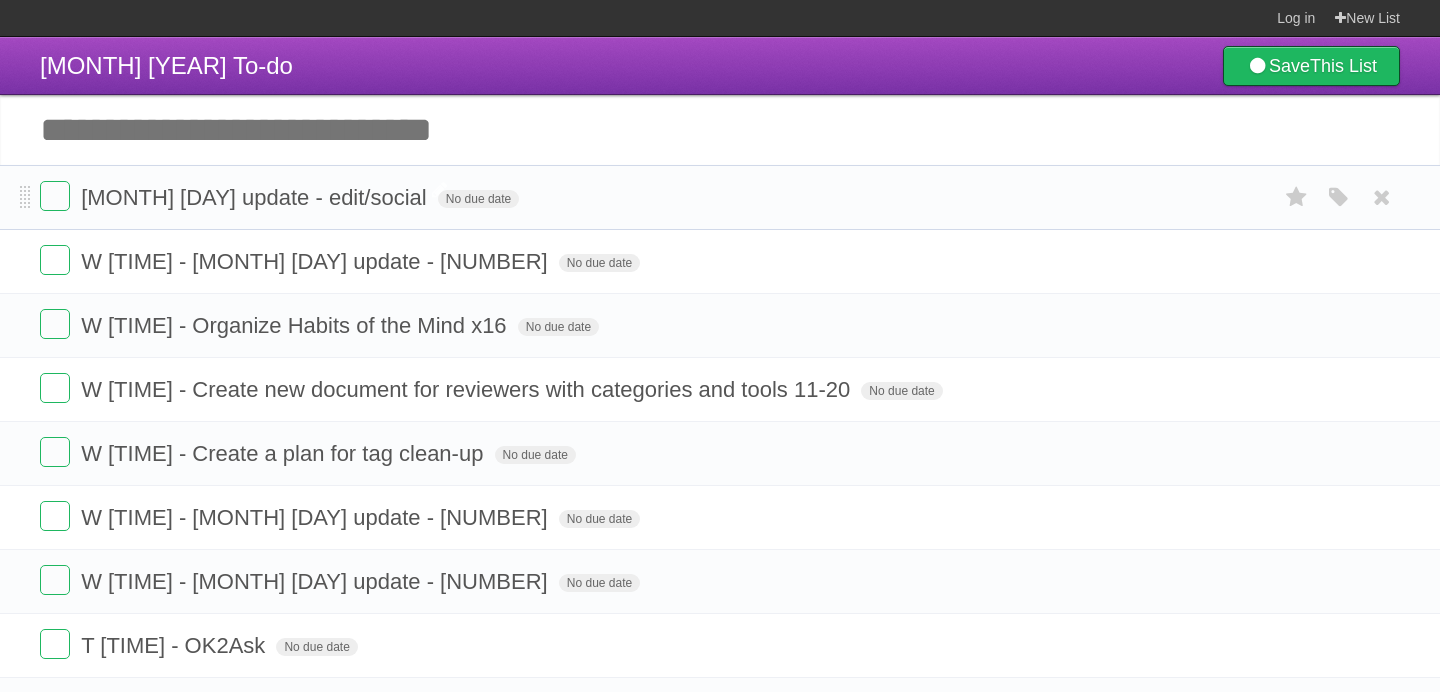 click on "[MONTH] [DAY] update - edit/social" at bounding box center [256, 197] 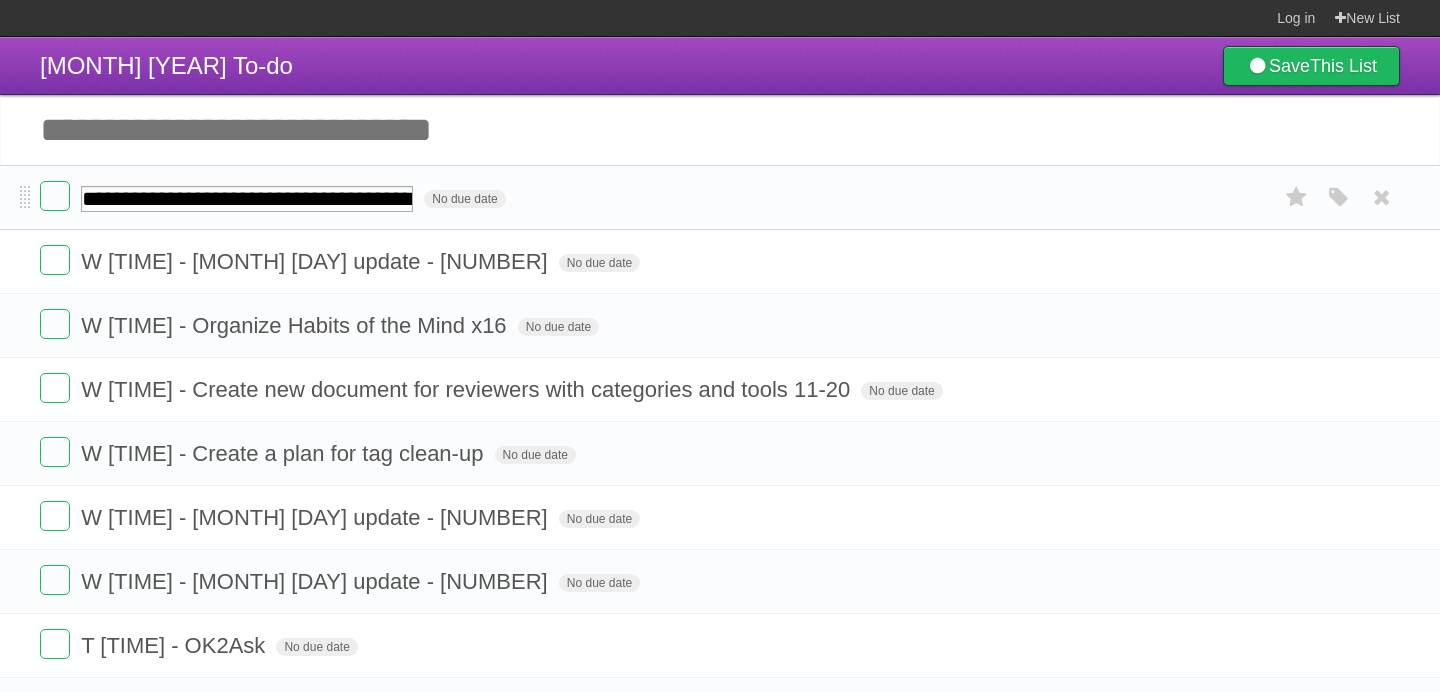 type on "**********" 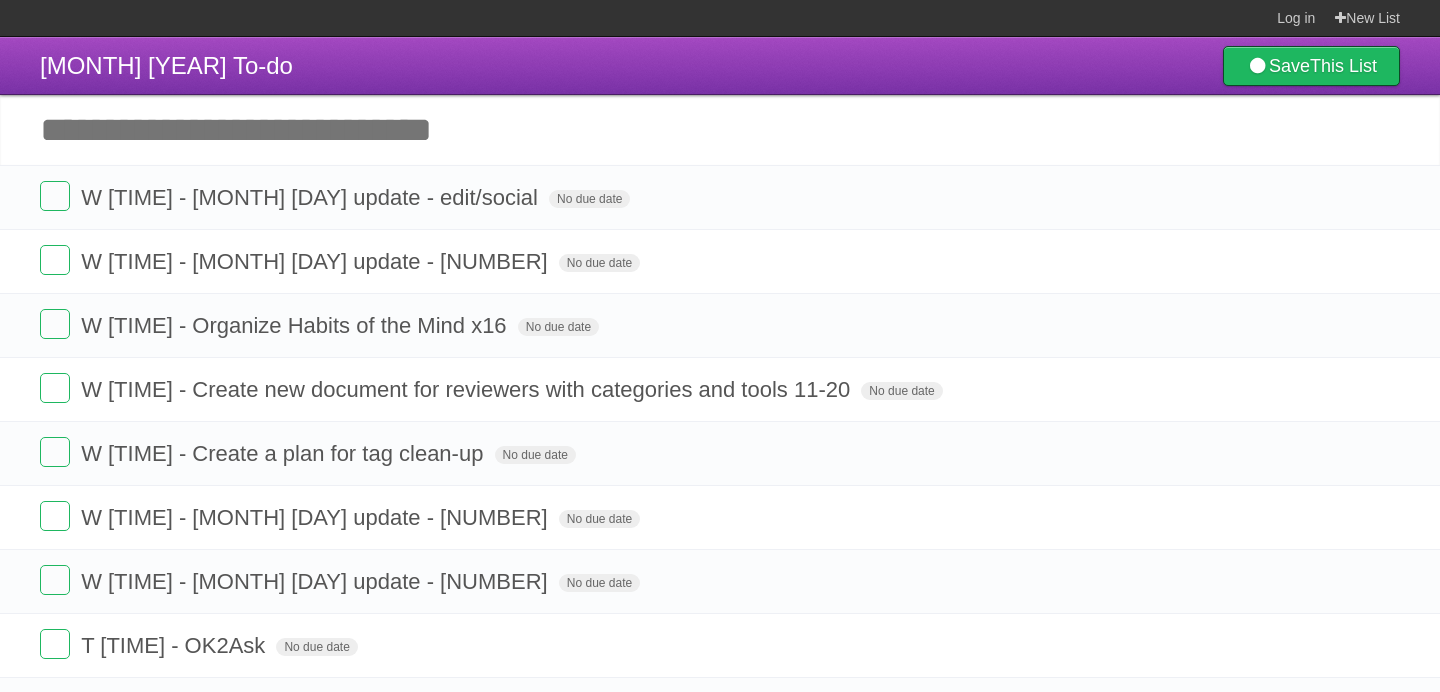 click on "Add another task" at bounding box center (720, 130) 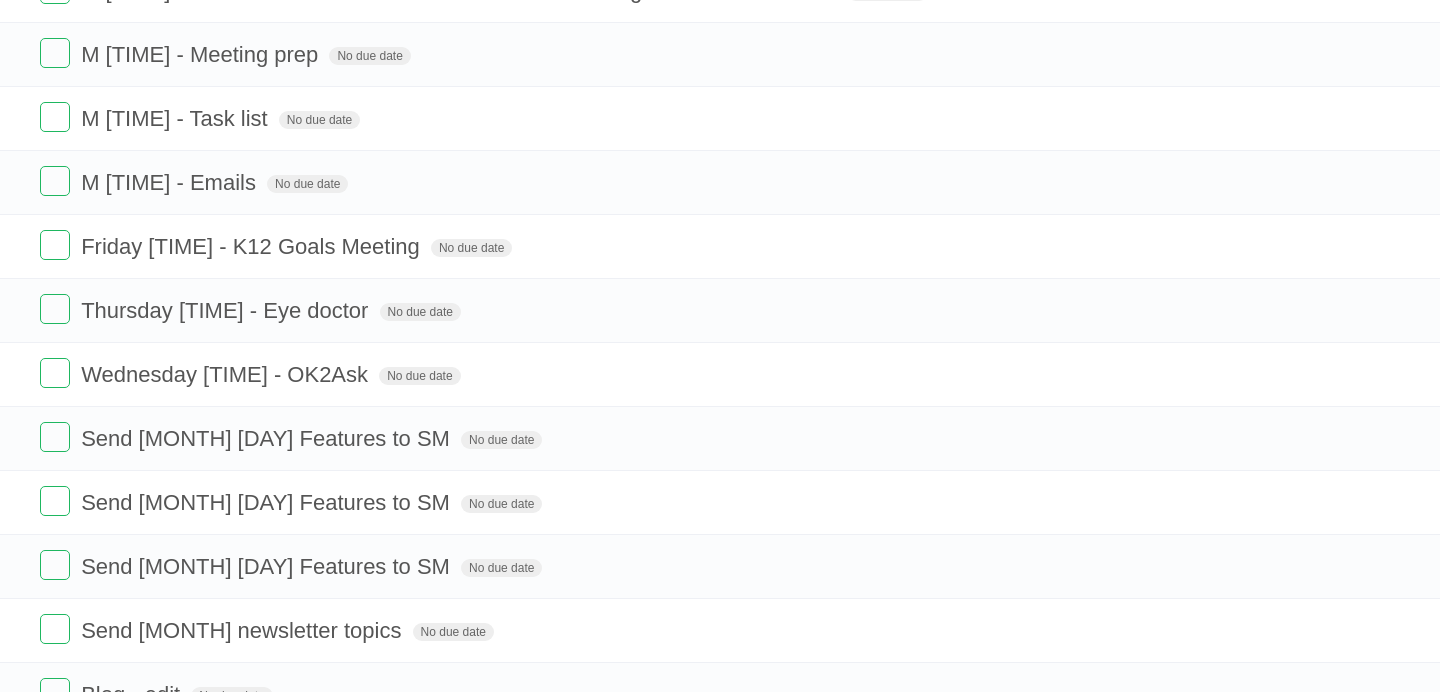 scroll, scrollTop: 1426, scrollLeft: 0, axis: vertical 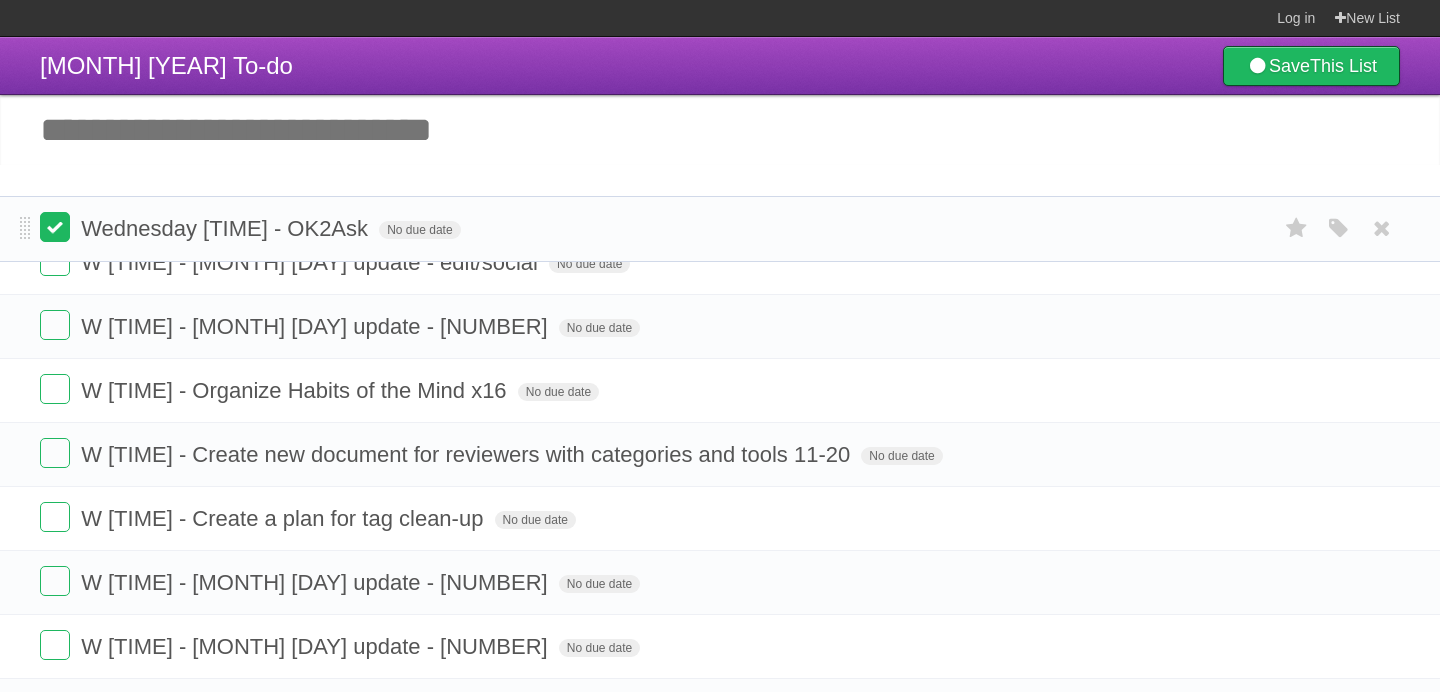 drag, startPoint x: 23, startPoint y: 398, endPoint x: 52, endPoint y: 227, distance: 173.44164 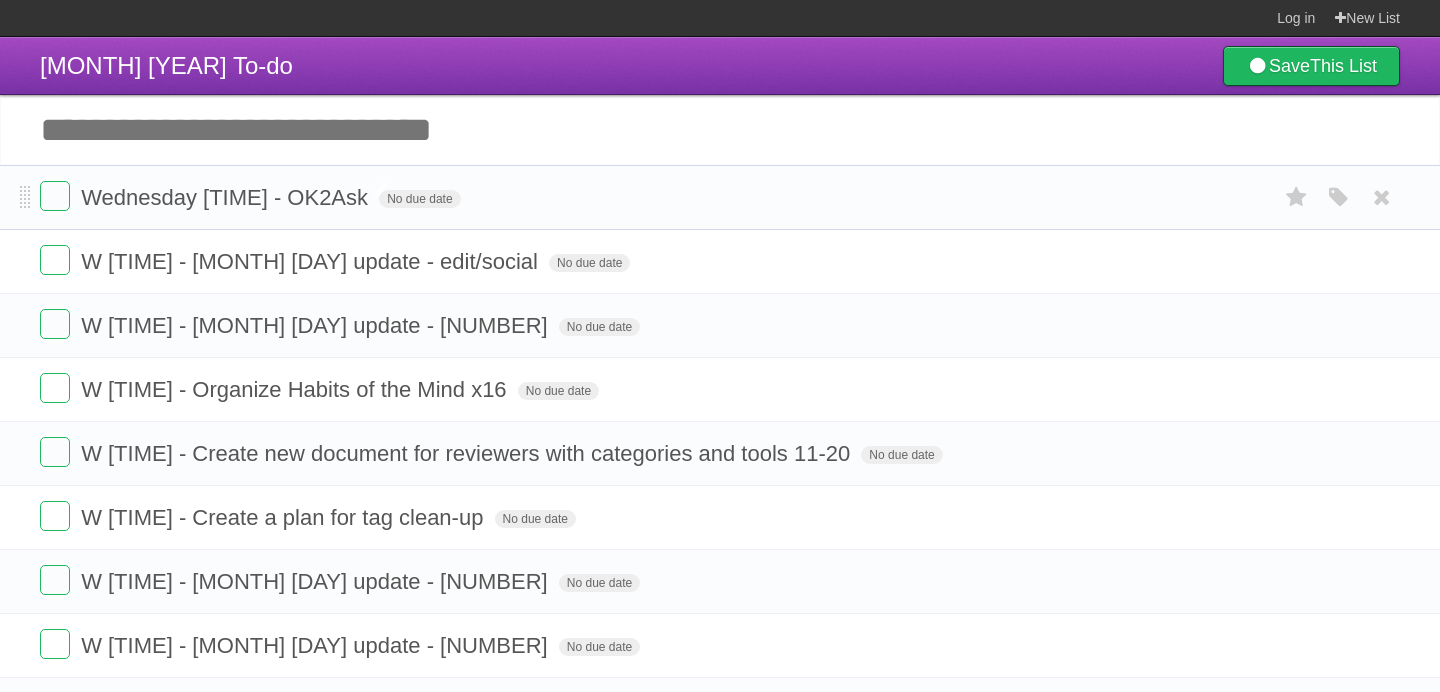 click on "Wednesday [TIME] - OK2Ask" at bounding box center (227, 197) 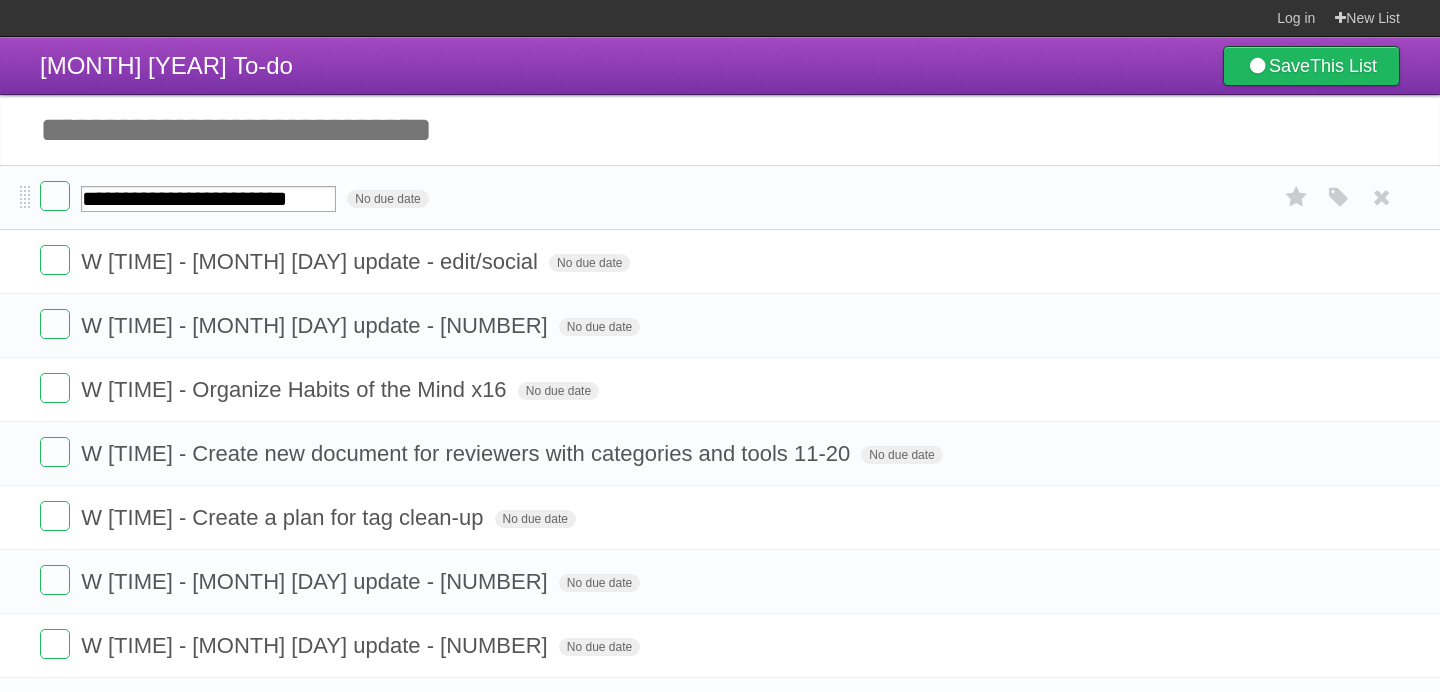 click on "**********" at bounding box center [208, 199] 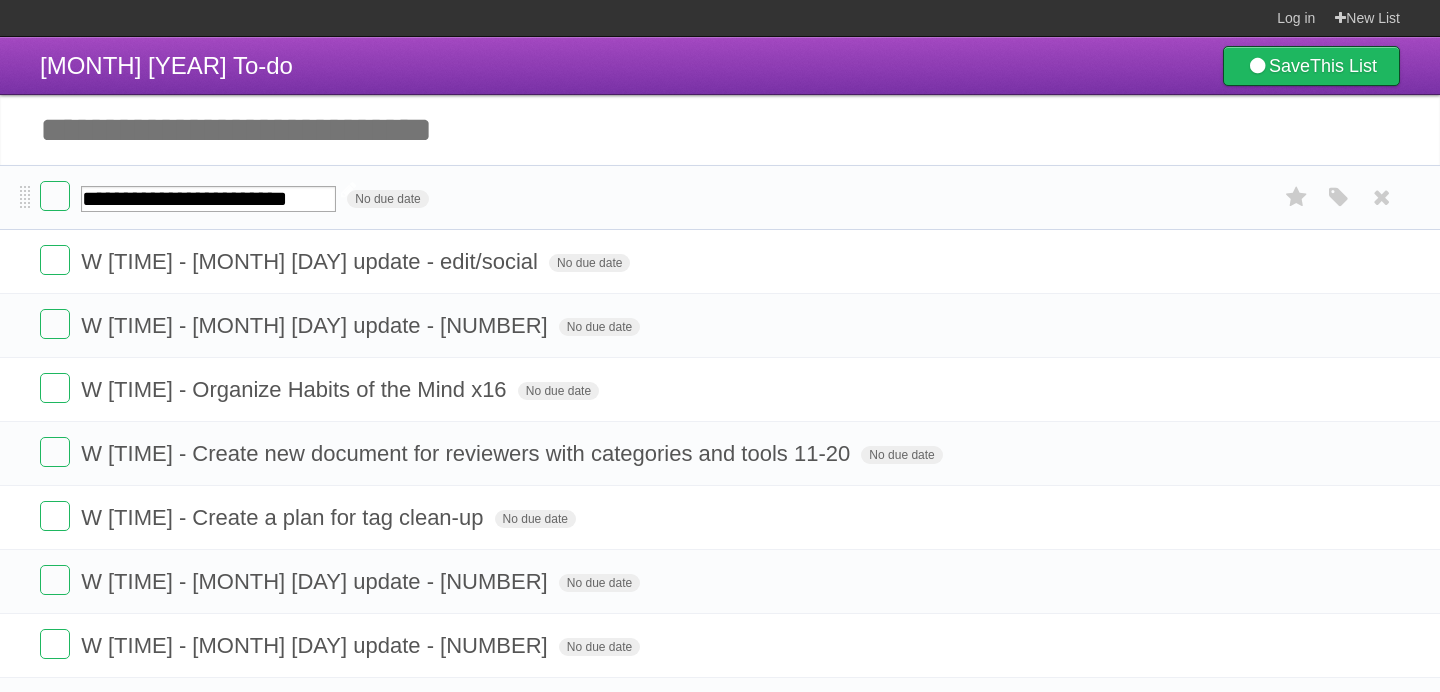 drag, startPoint x: 199, startPoint y: 204, endPoint x: 102, endPoint y: 205, distance: 97.00516 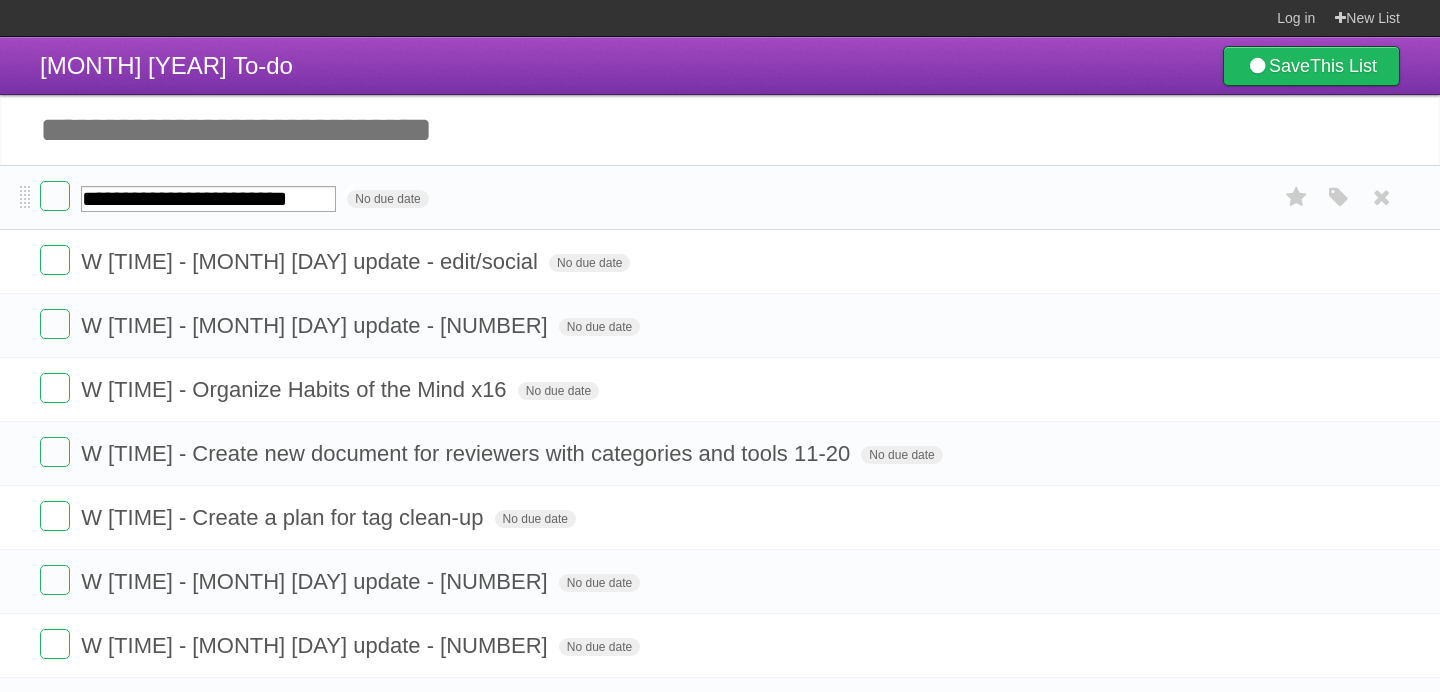 click on "**********" at bounding box center (208, 199) 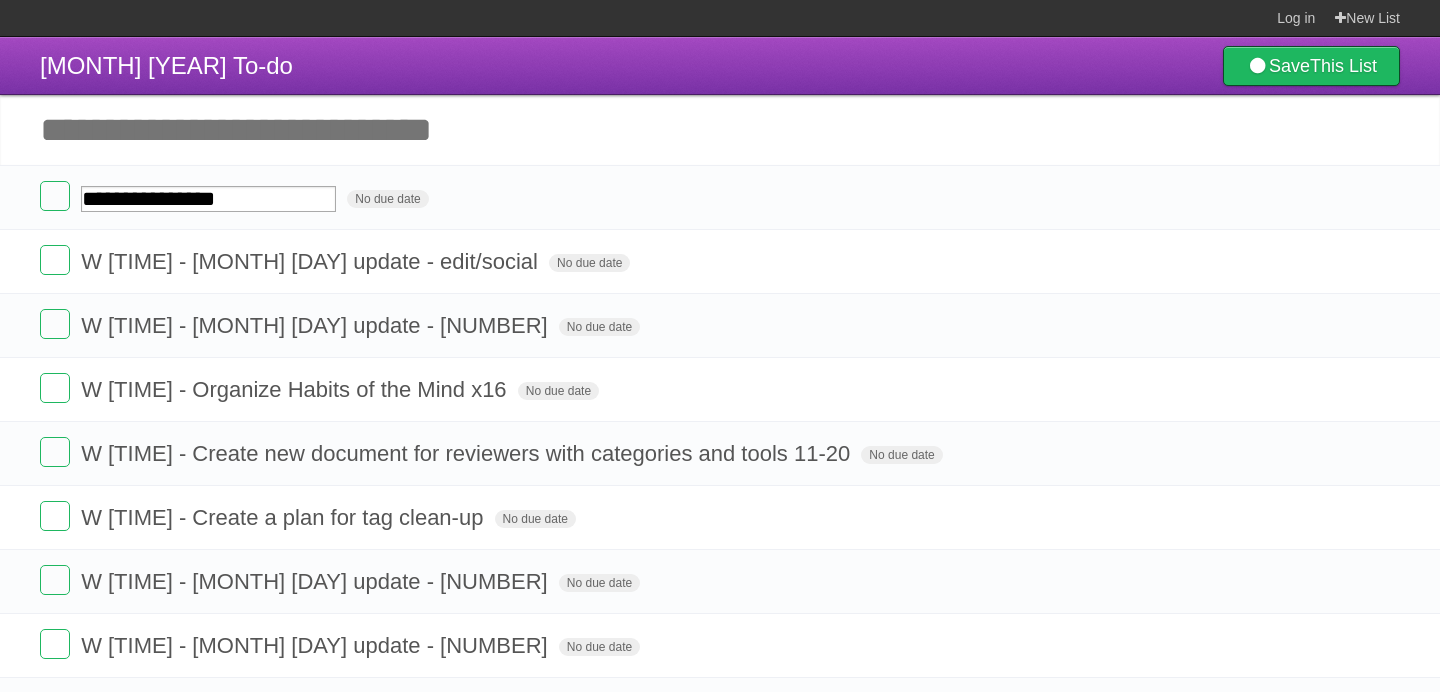 click on "Add another task" at bounding box center (720, 130) 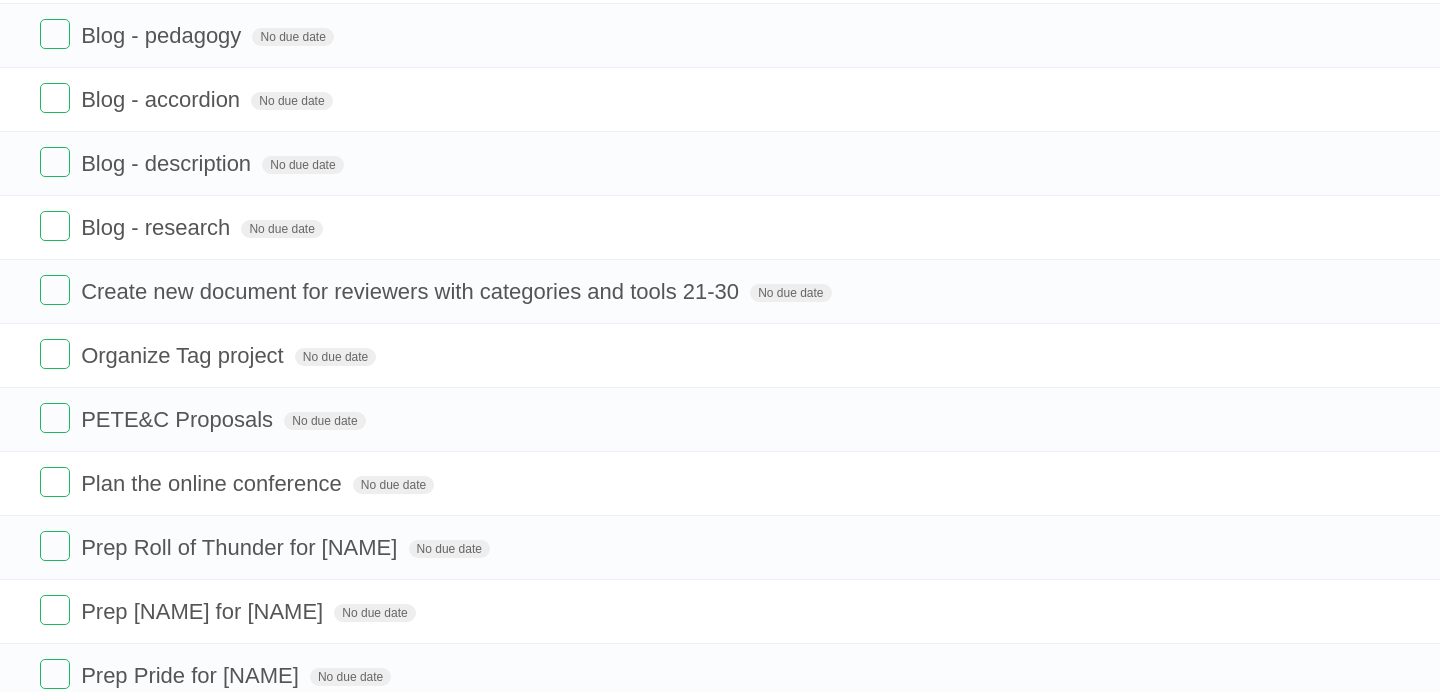 scroll, scrollTop: 2341, scrollLeft: 0, axis: vertical 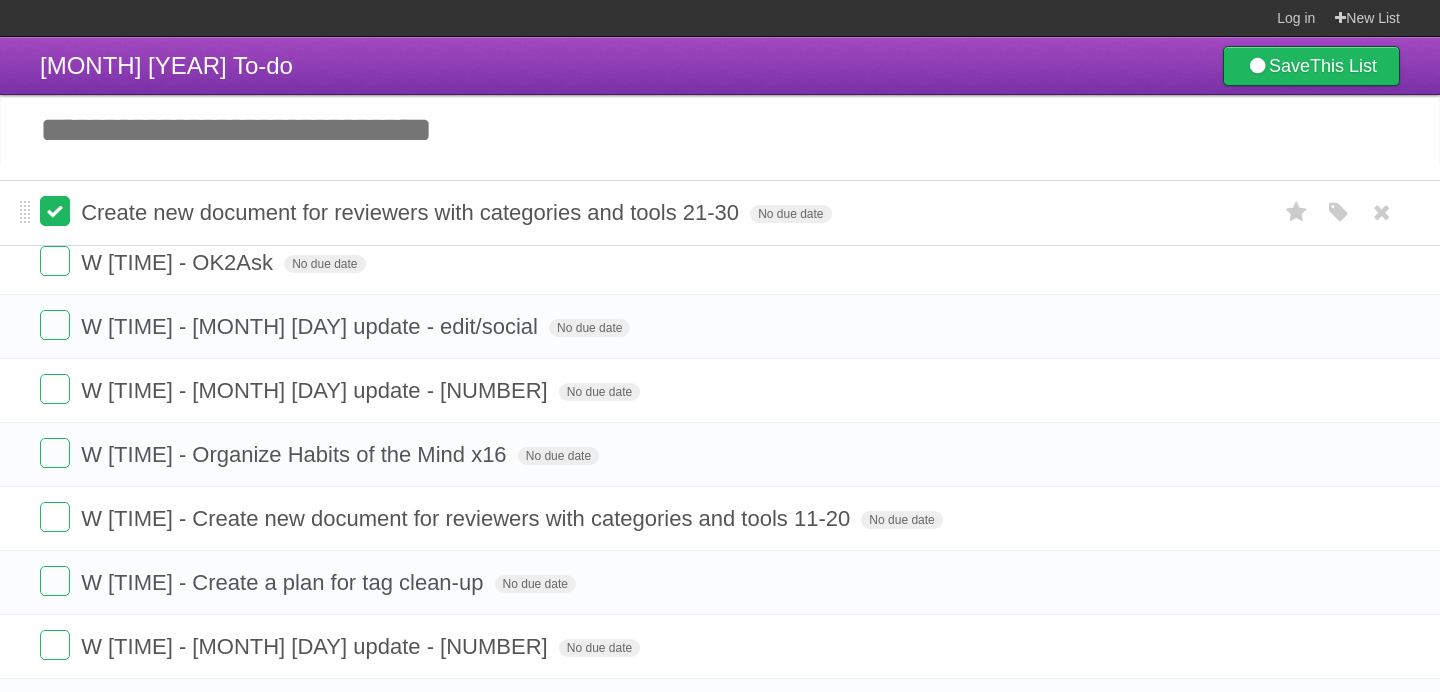 drag, startPoint x: 24, startPoint y: 325, endPoint x: 53, endPoint y: 208, distance: 120.54045 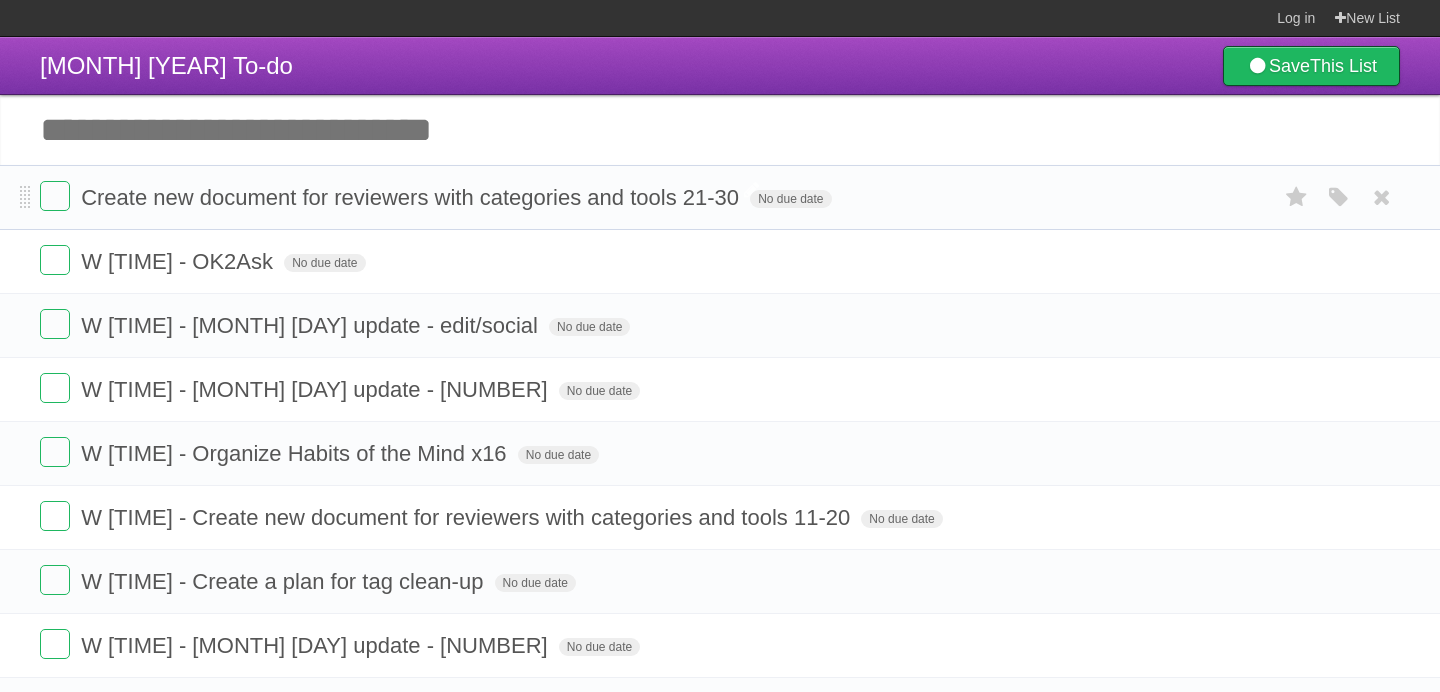 click on "Create new document for reviewers with categories and tools 21-30" at bounding box center [412, 197] 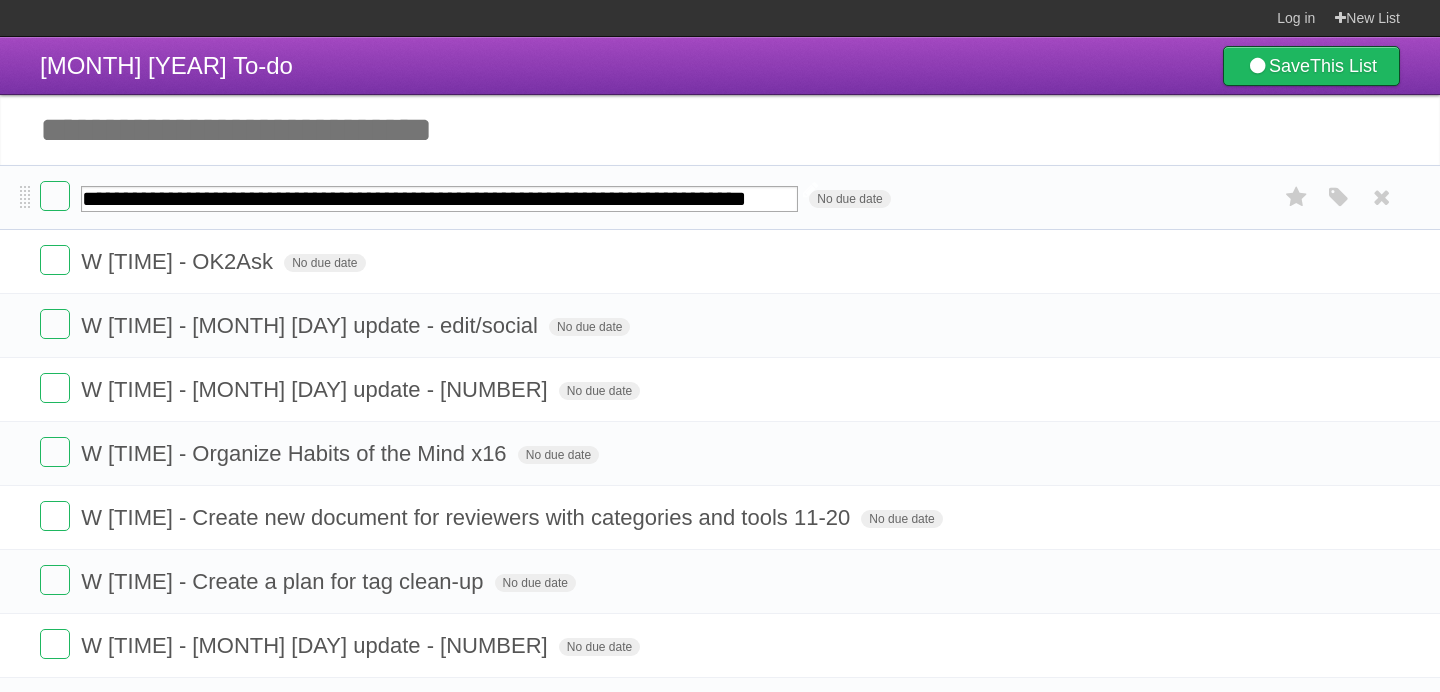type on "**********" 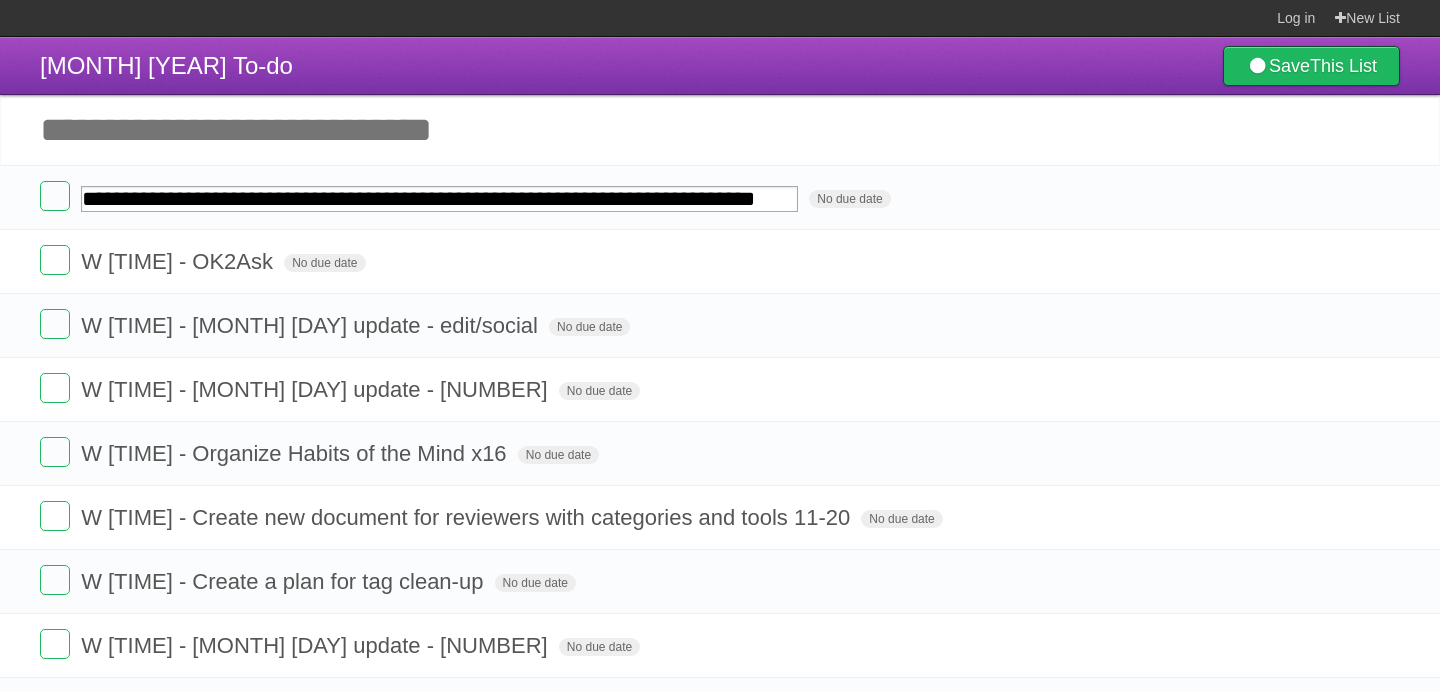 click on "Add another task" at bounding box center (720, 130) 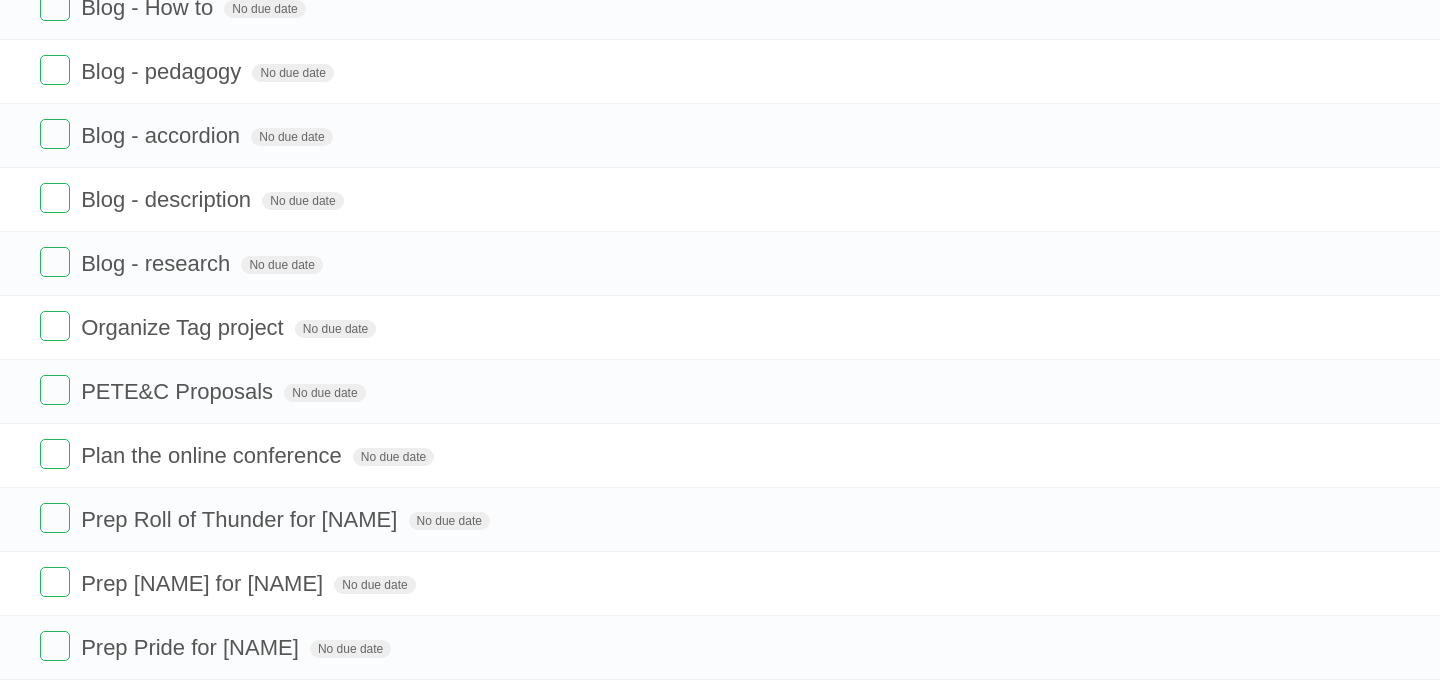 scroll, scrollTop: 2376, scrollLeft: 0, axis: vertical 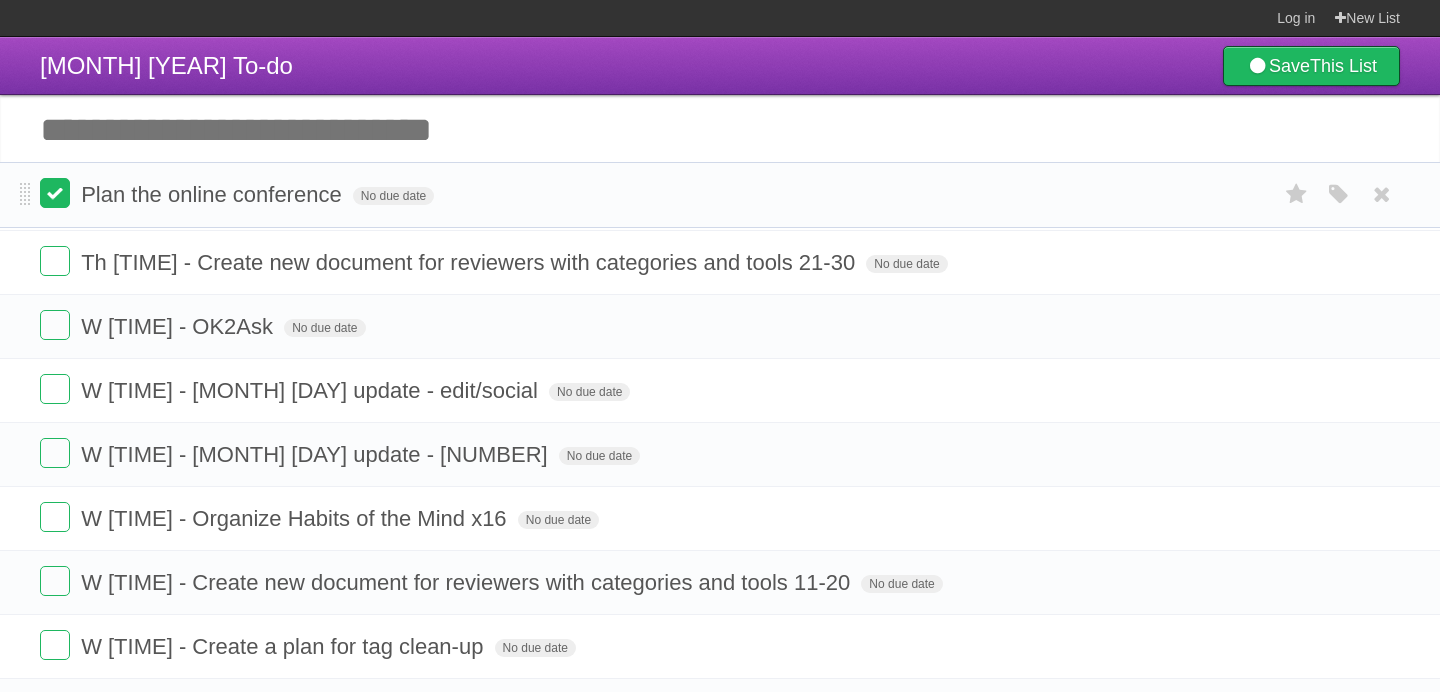 drag, startPoint x: 25, startPoint y: 485, endPoint x: 56, endPoint y: 189, distance: 297.6189 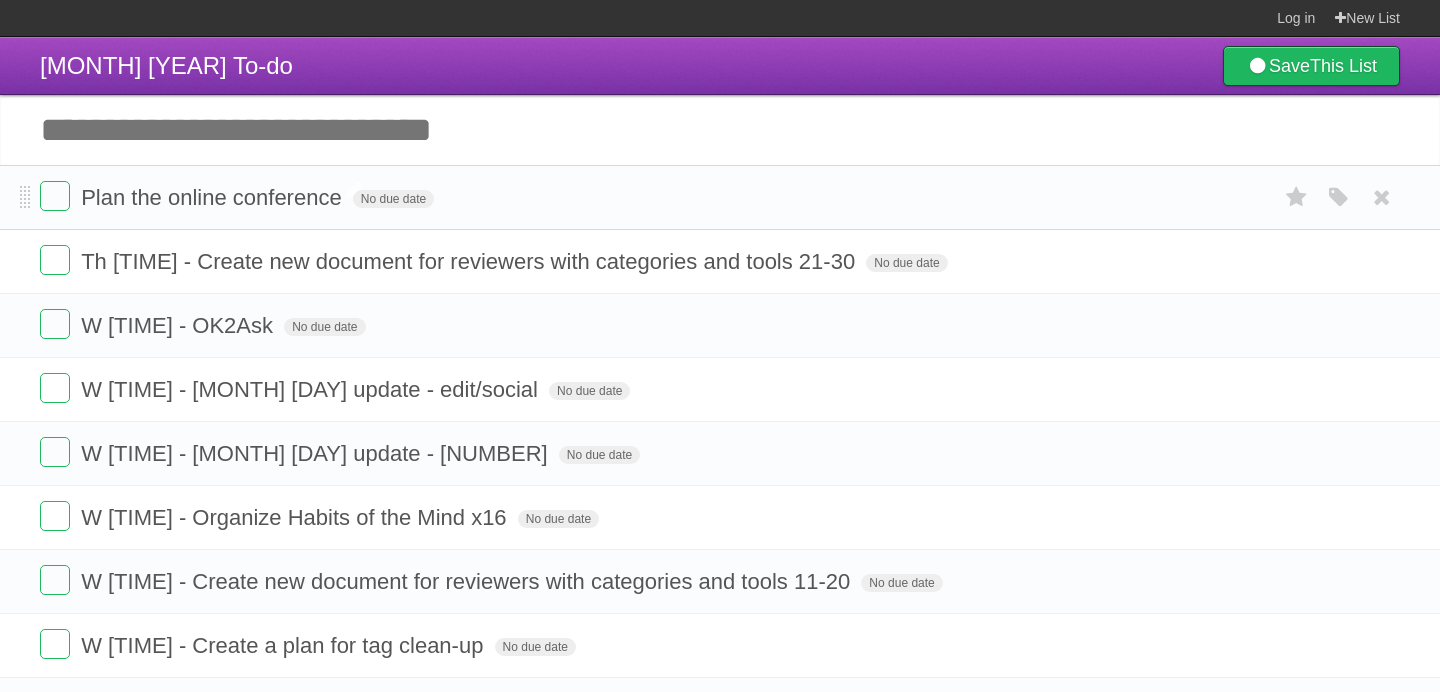 click on "Plan the online conference" at bounding box center [214, 197] 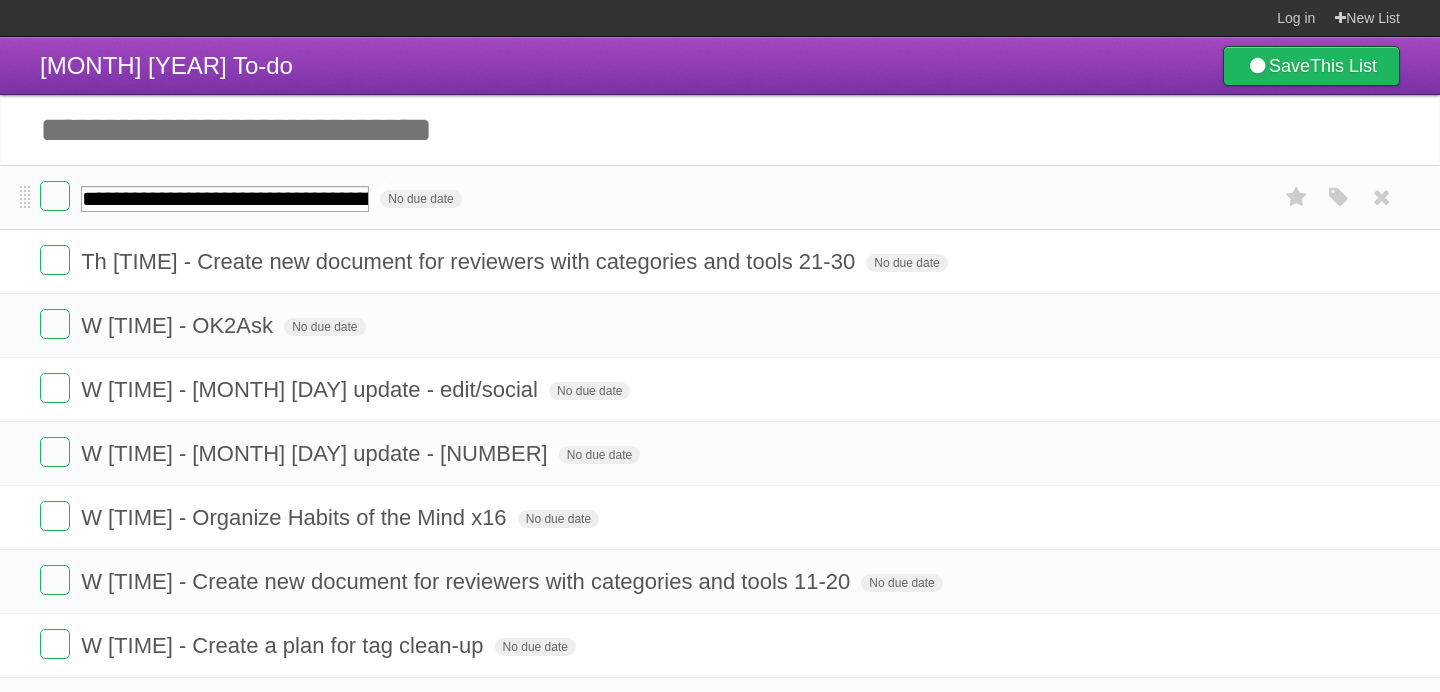 type on "**********" 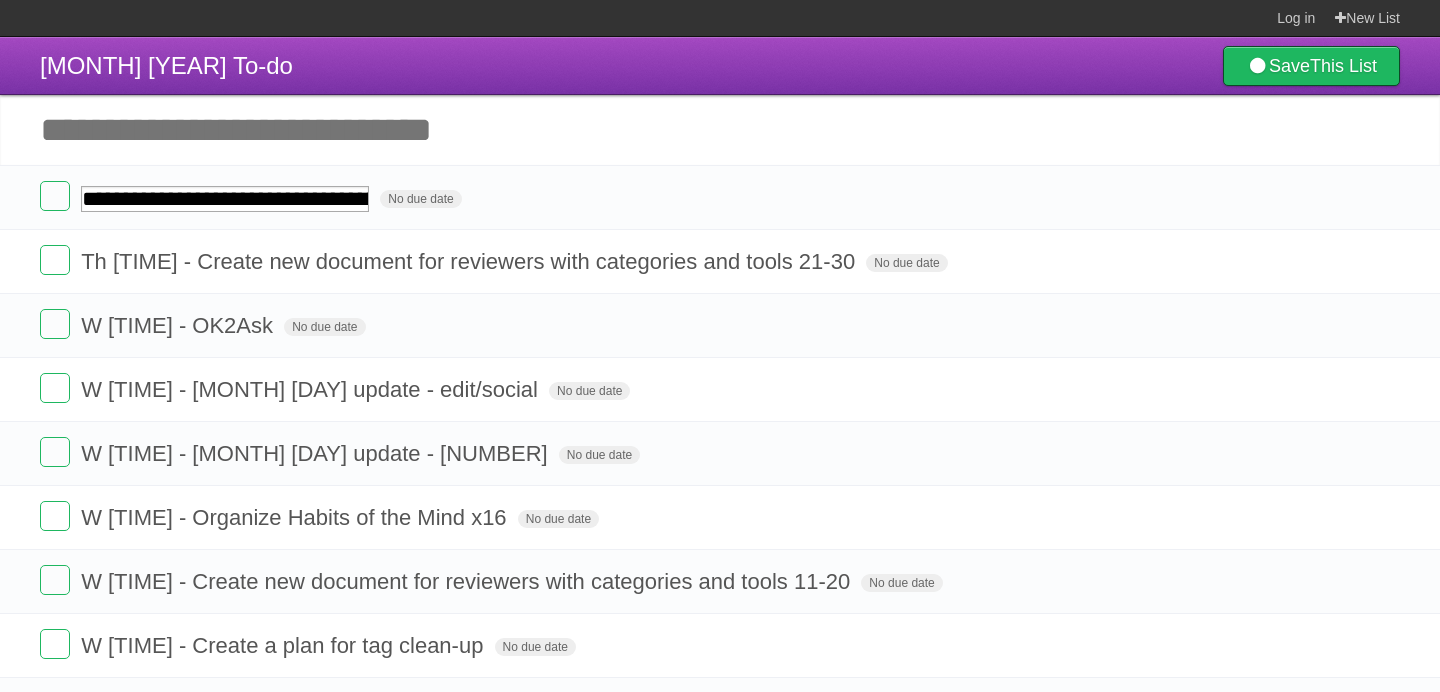 click on "Add another task" at bounding box center (720, 130) 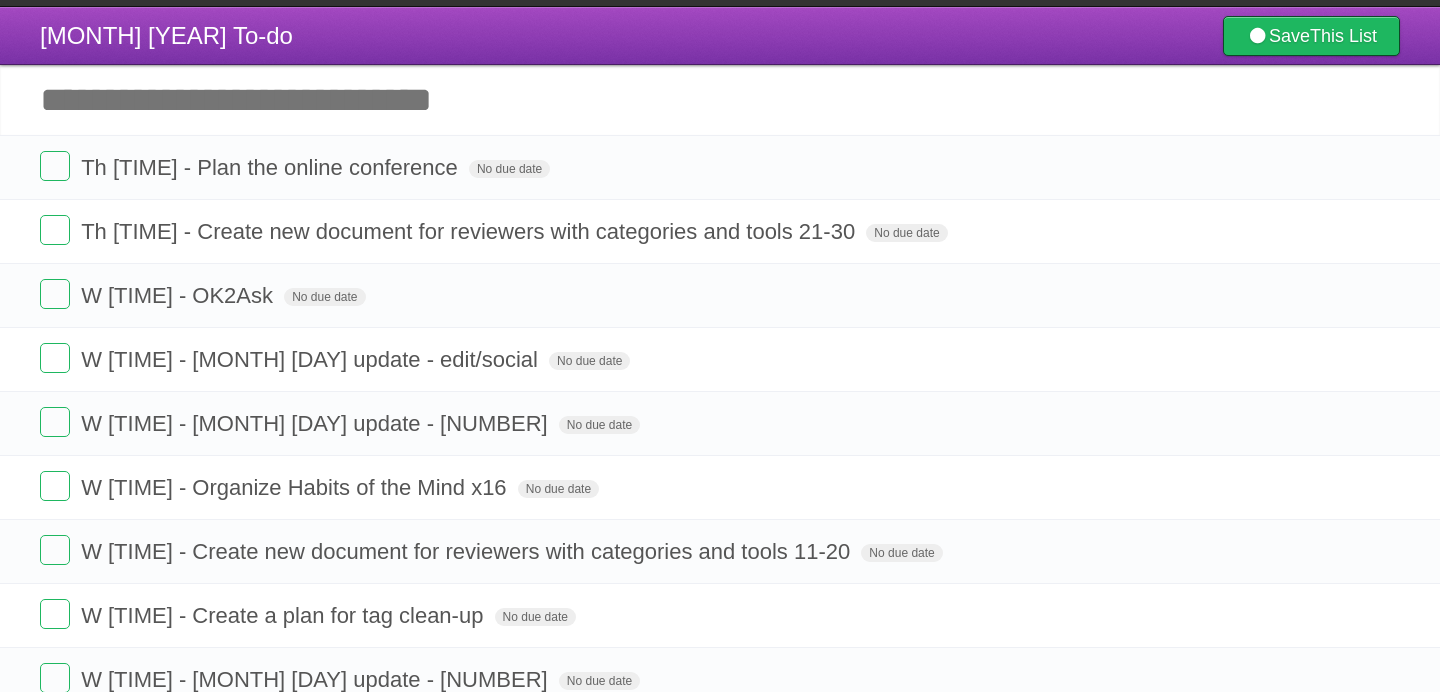 scroll, scrollTop: 0, scrollLeft: 0, axis: both 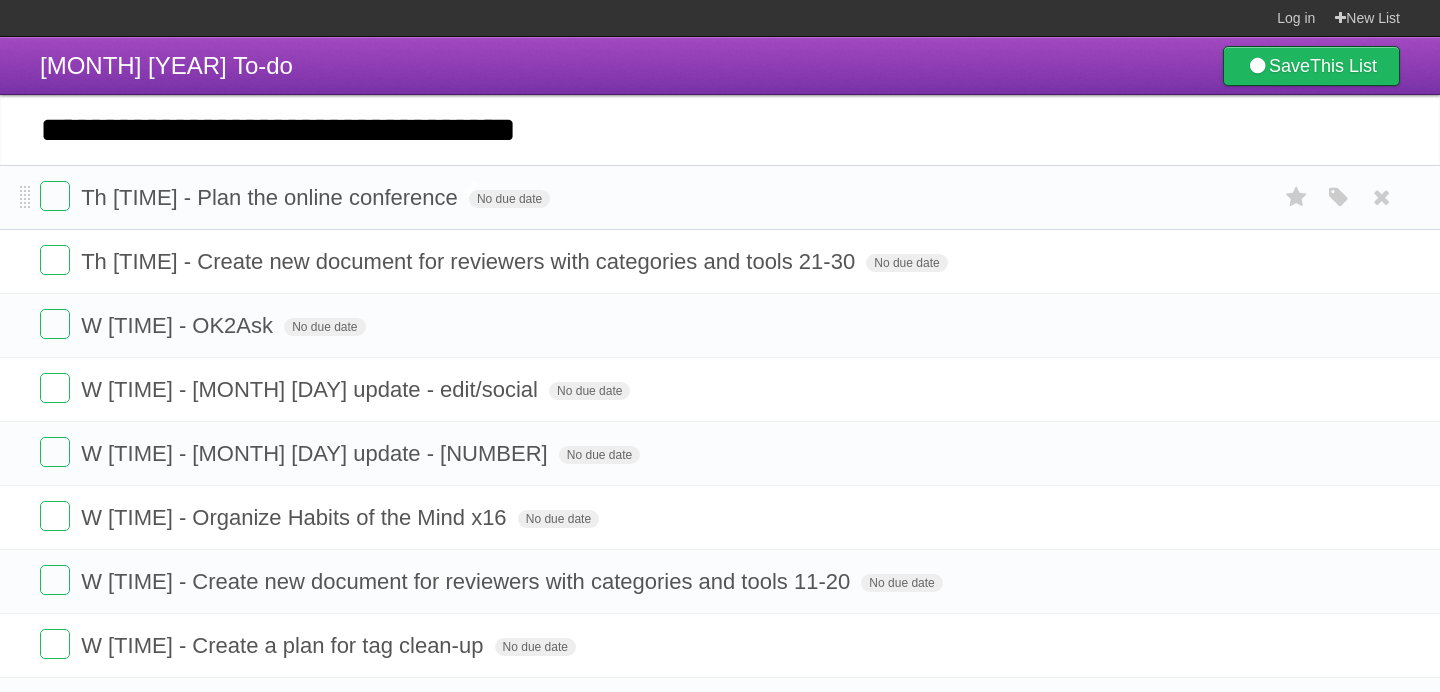 type on "**********" 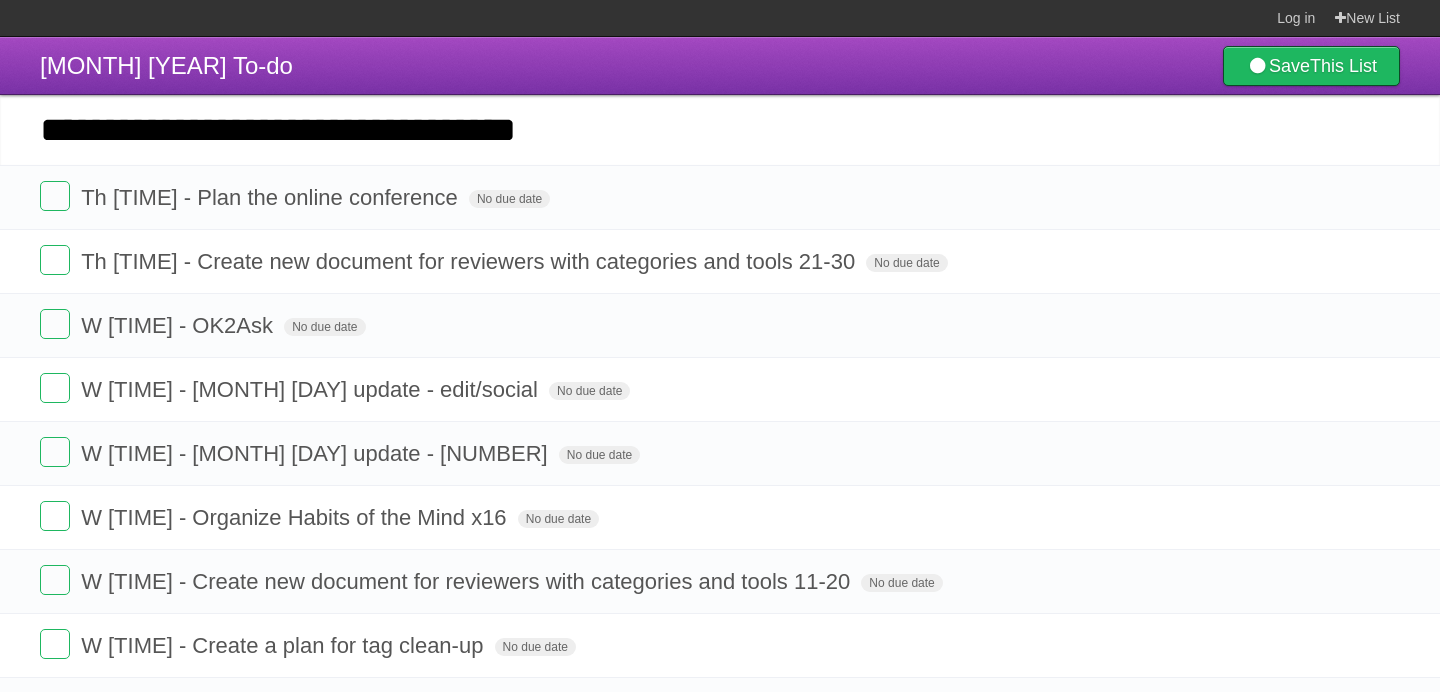 type 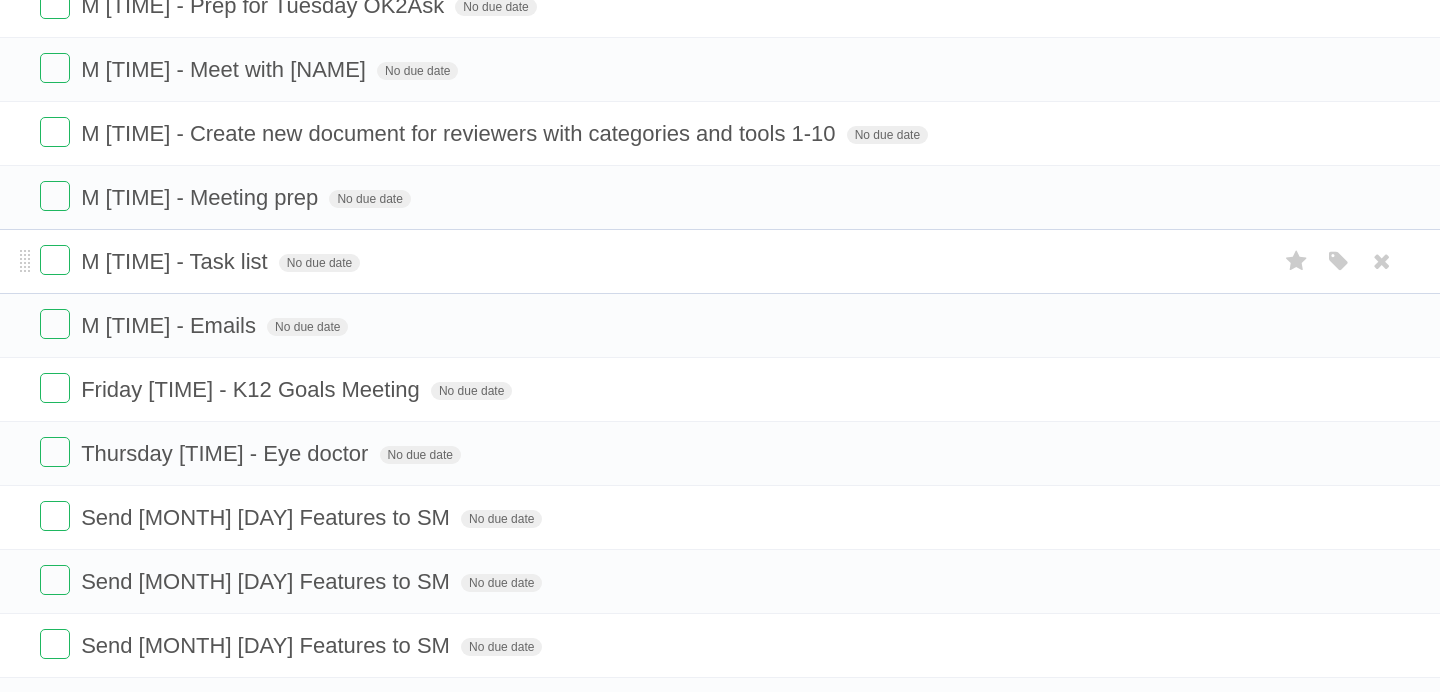 scroll, scrollTop: 1539, scrollLeft: 0, axis: vertical 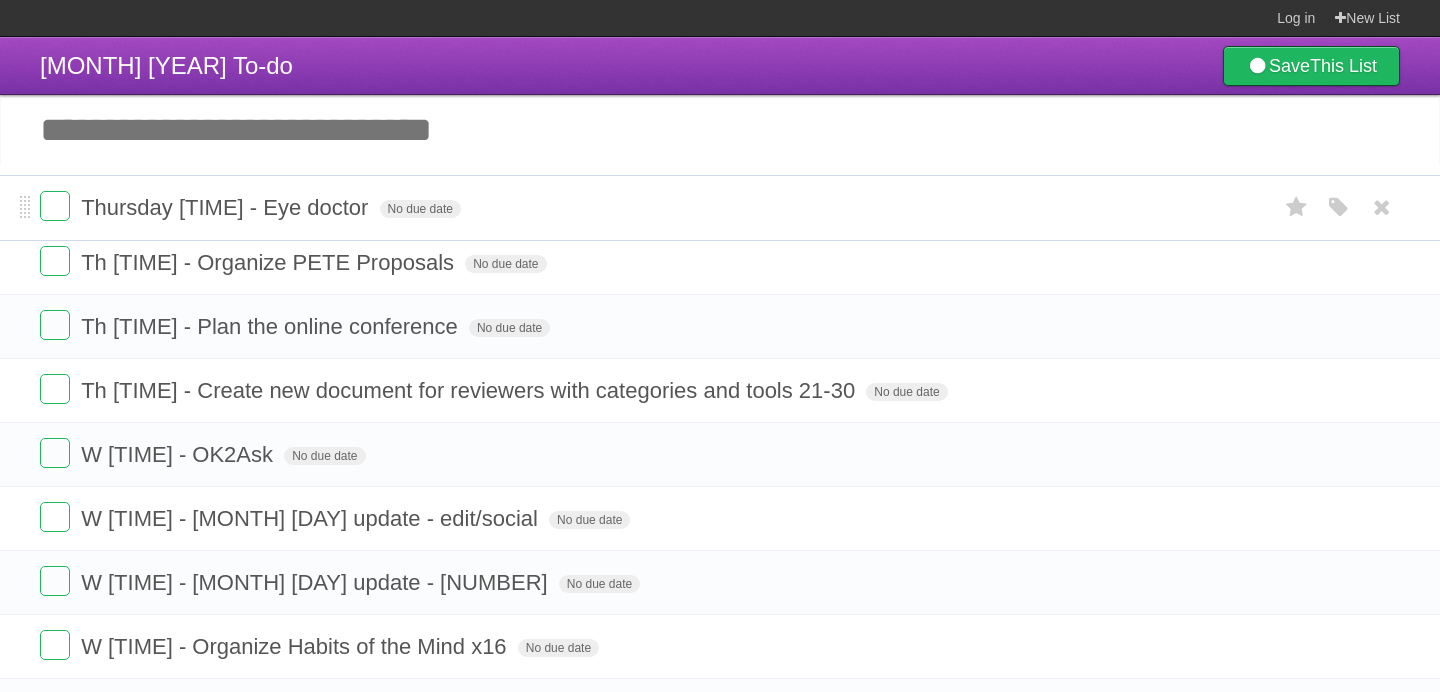 drag, startPoint x: 22, startPoint y: 479, endPoint x: 38, endPoint y: 205, distance: 274.46677 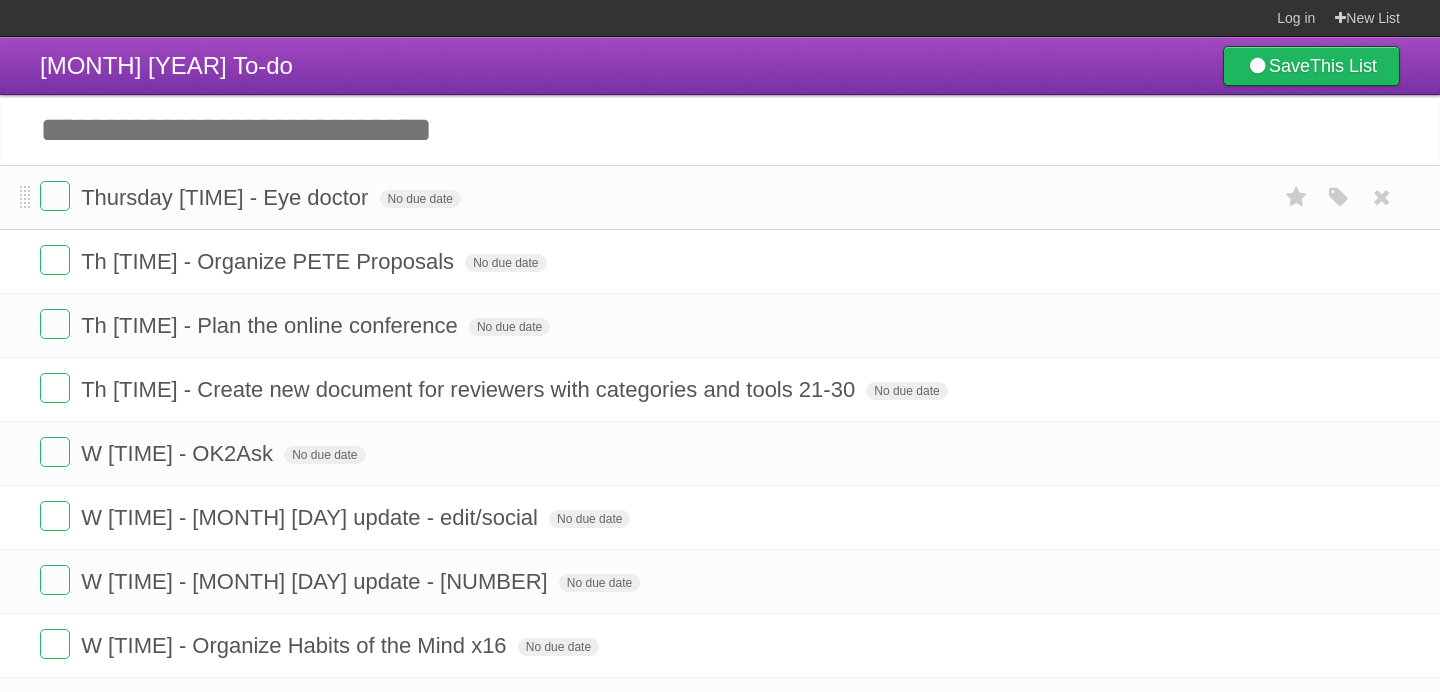 click on "Thursday [TIME] - Eye doctor" at bounding box center (227, 197) 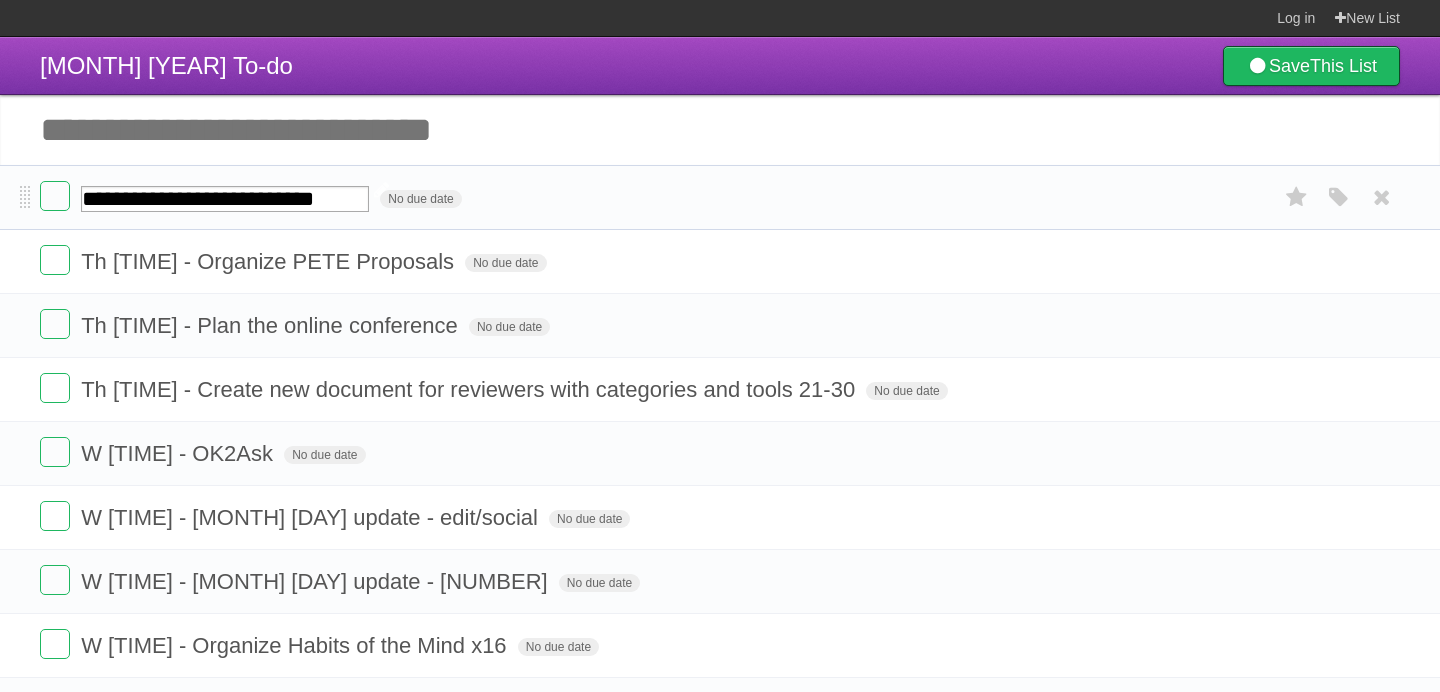 click on "**********" at bounding box center [225, 199] 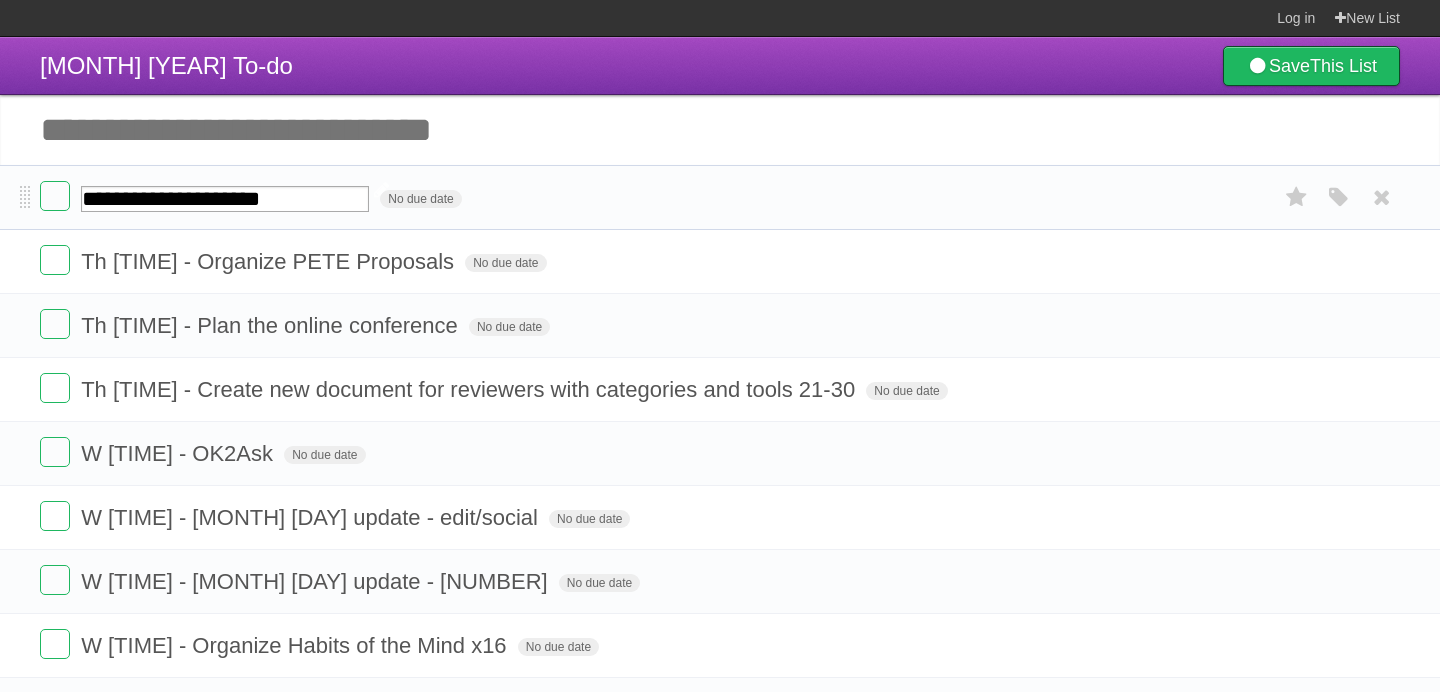 type on "**********" 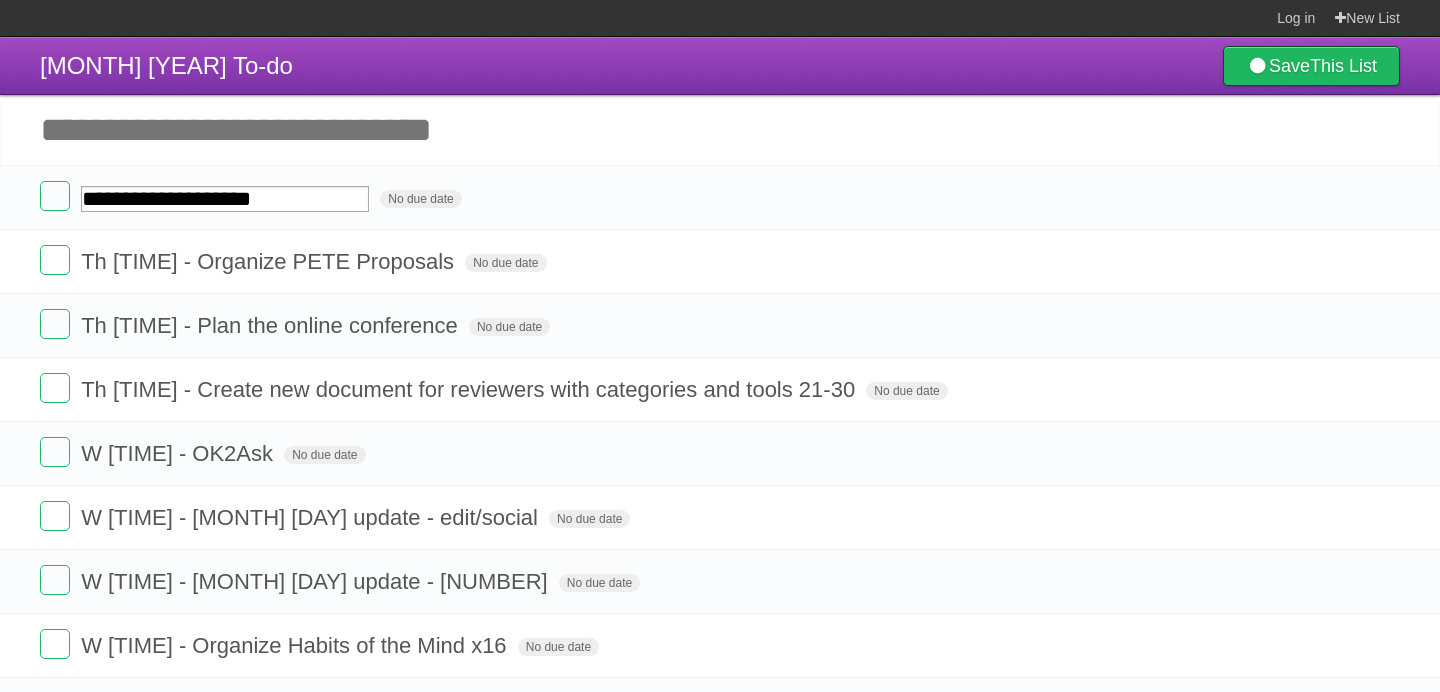click on "Add another task" at bounding box center [720, 130] 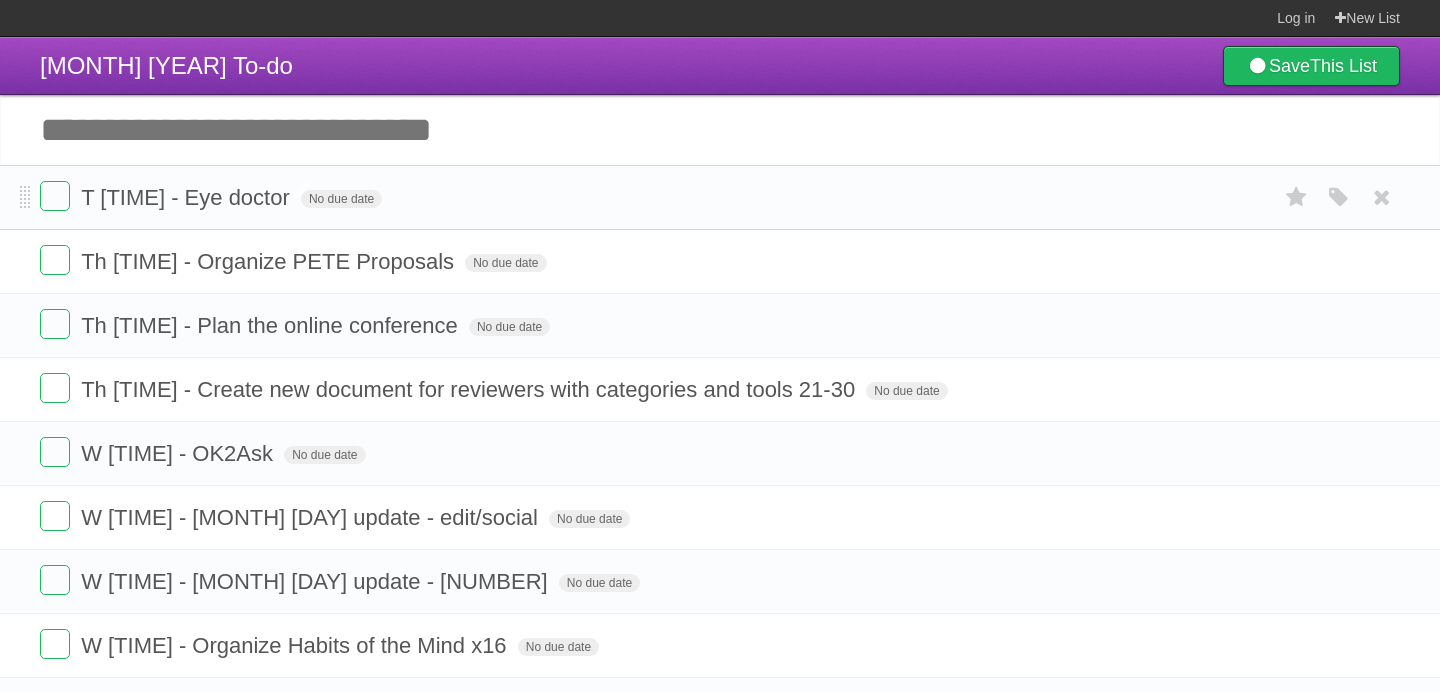 click on "T [TIME] - Eye doctor" at bounding box center [188, 197] 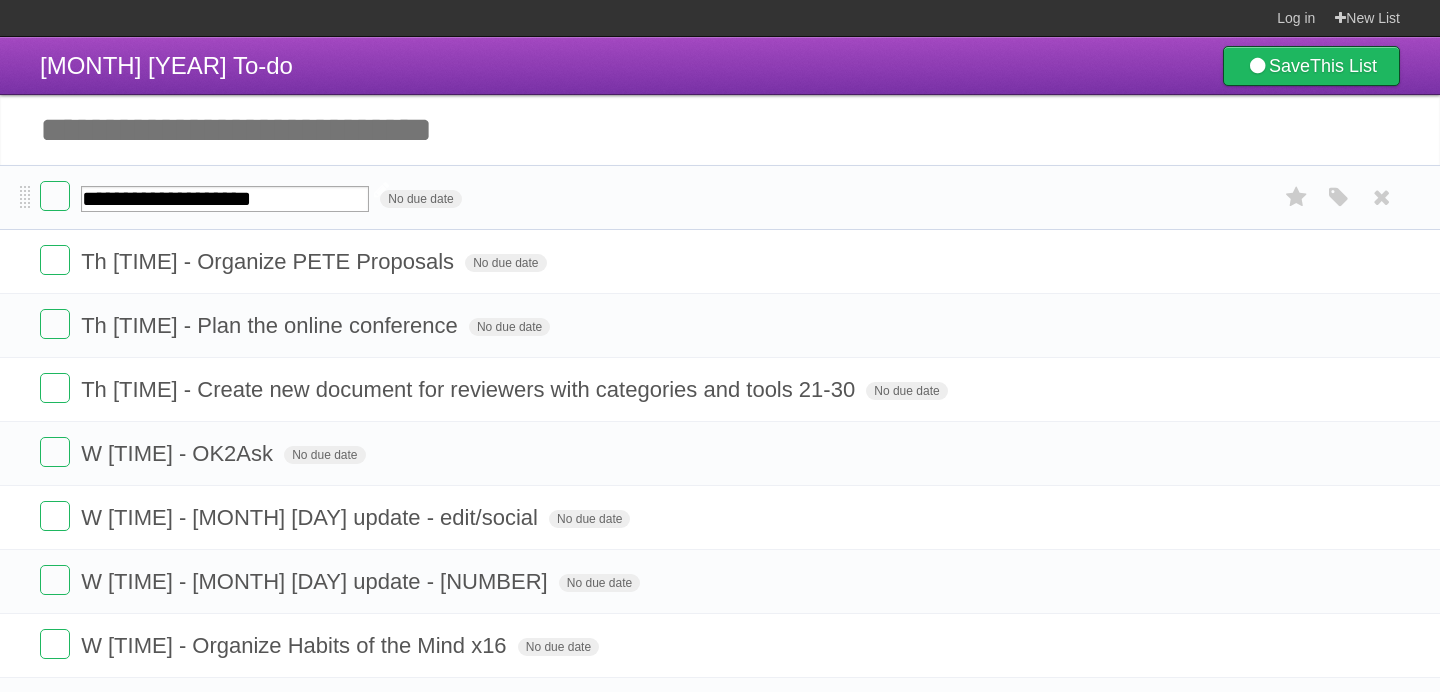 click on "**********" at bounding box center (225, 199) 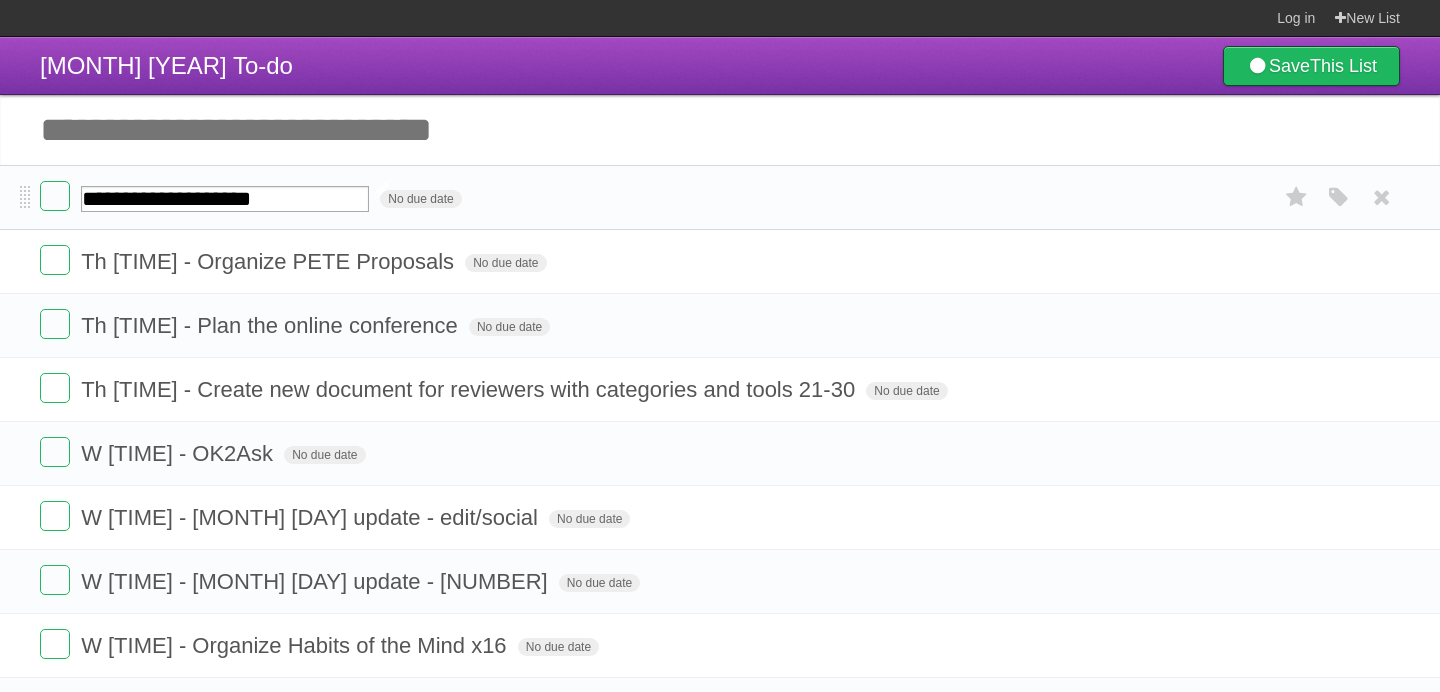 type on "**********" 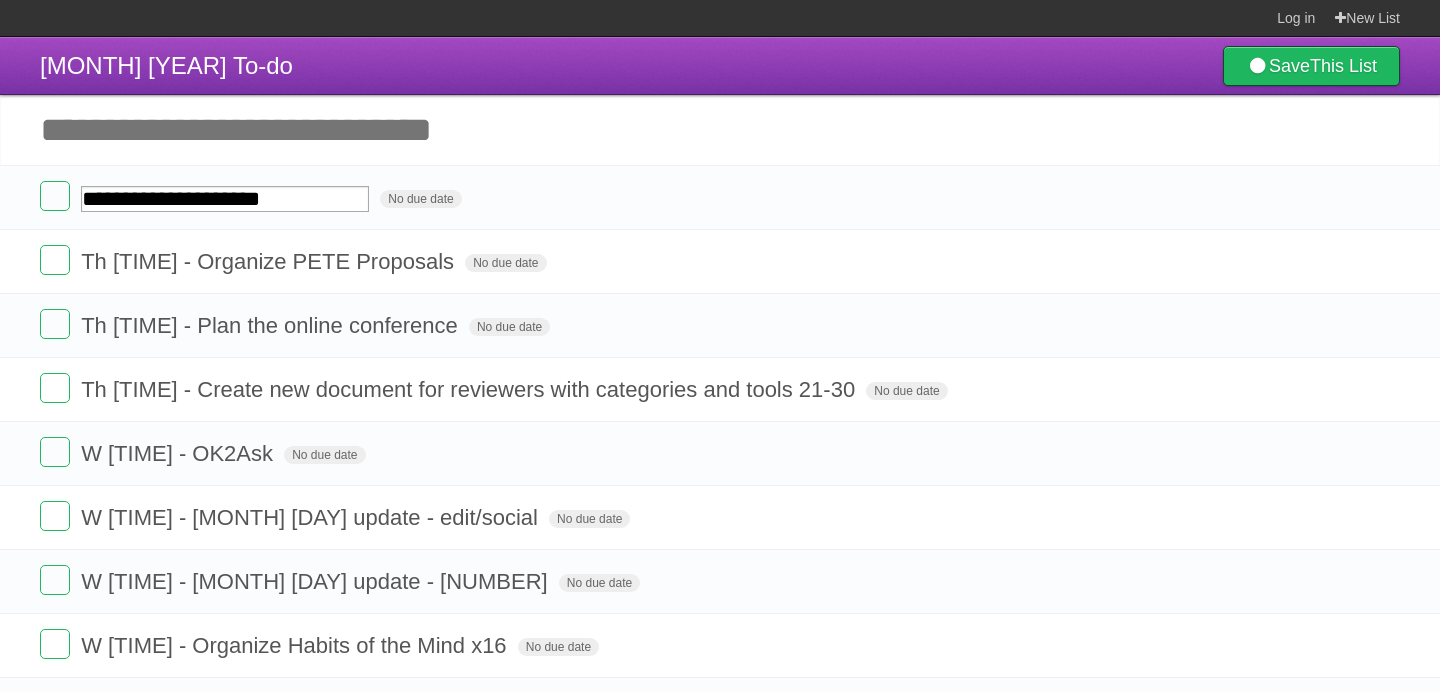 click on "Add another task" at bounding box center (720, 130) 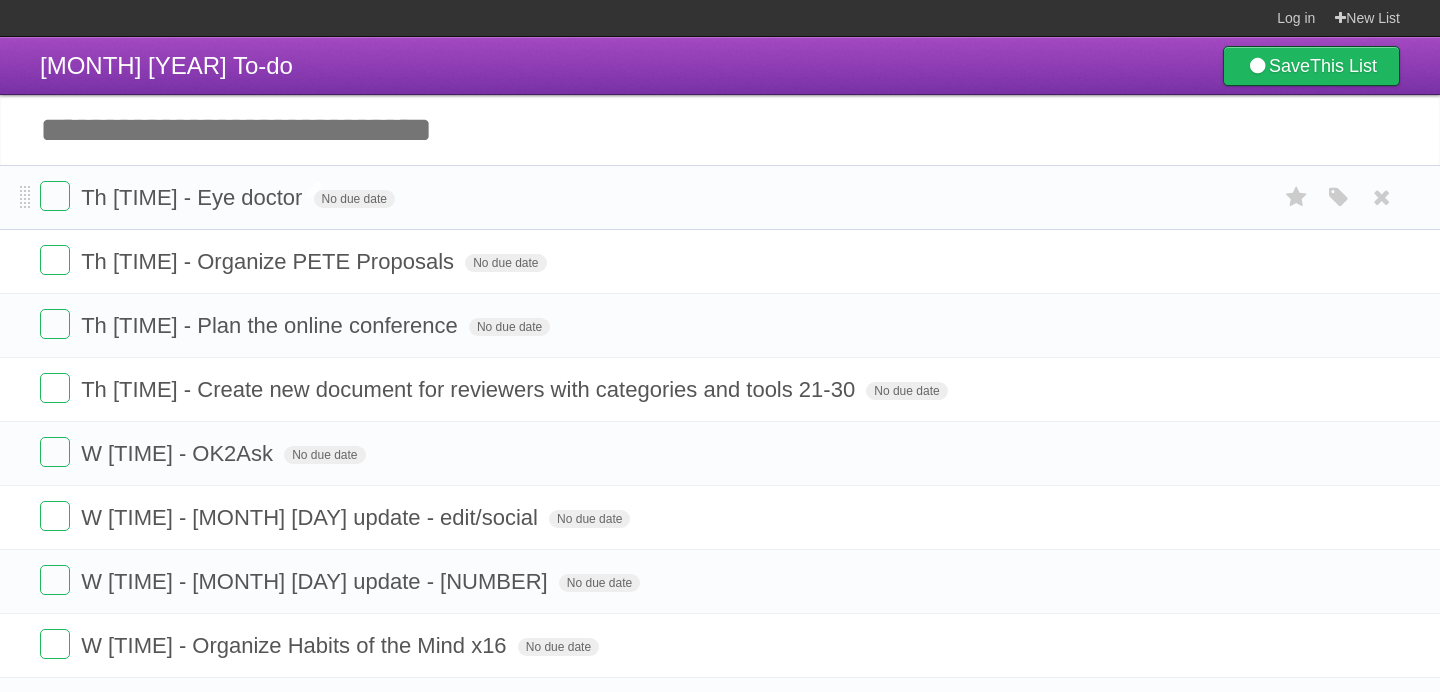 click on "Th [TIME] - Eye doctor" at bounding box center (194, 197) 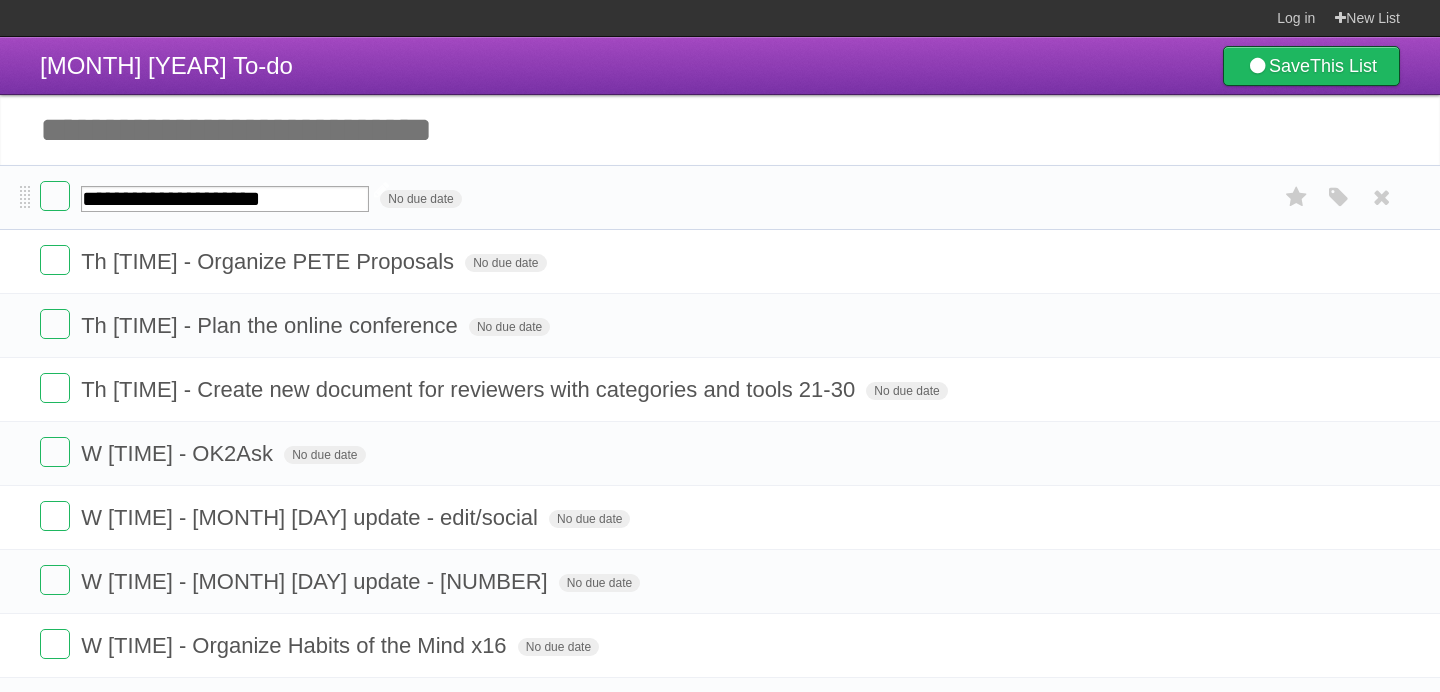 click on "**********" at bounding box center (225, 199) 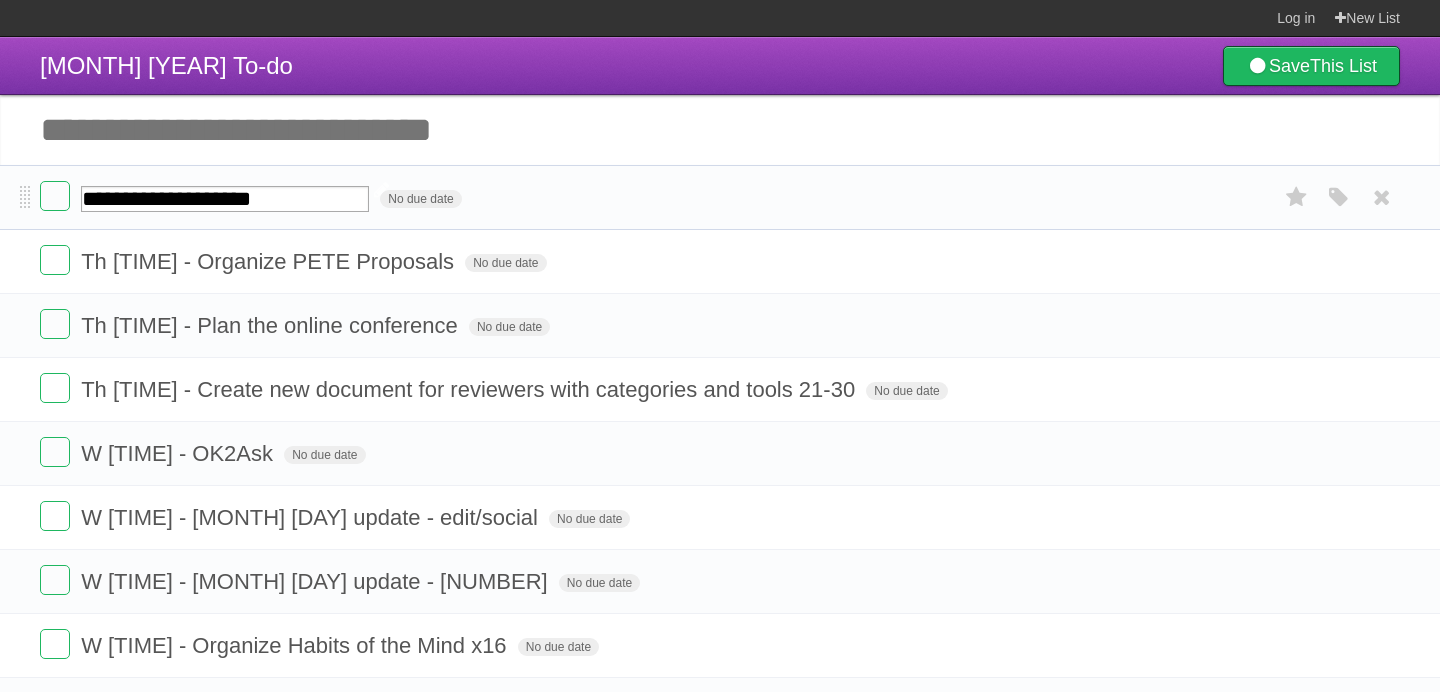 type on "**********" 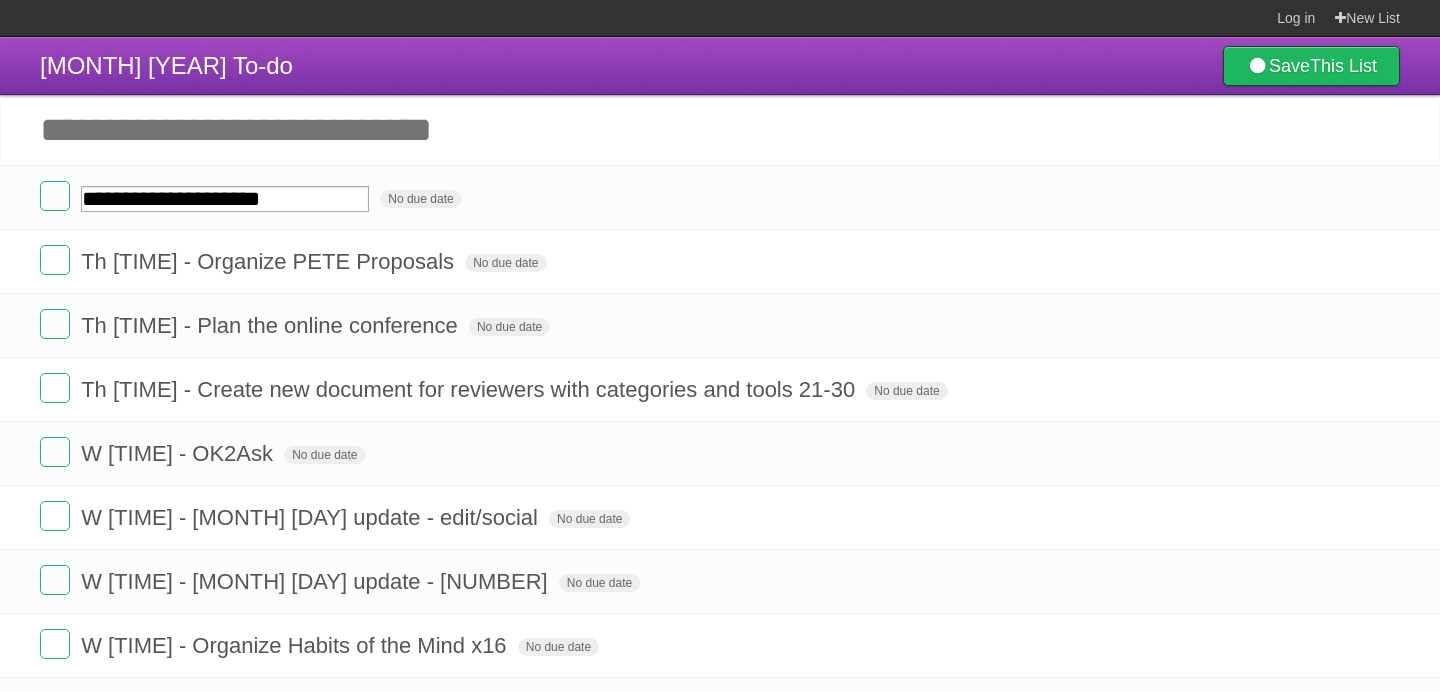 click on "Add another task" at bounding box center (720, 130) 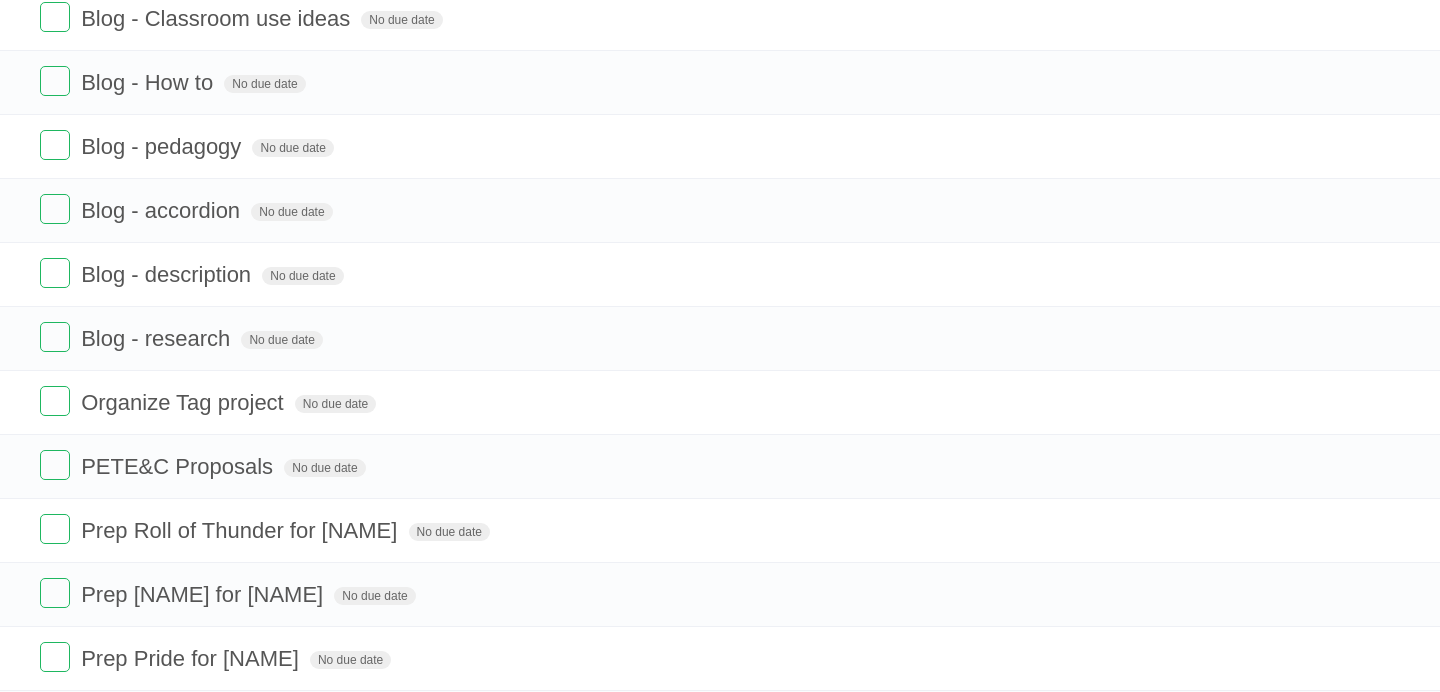 scroll, scrollTop: 2421, scrollLeft: 0, axis: vertical 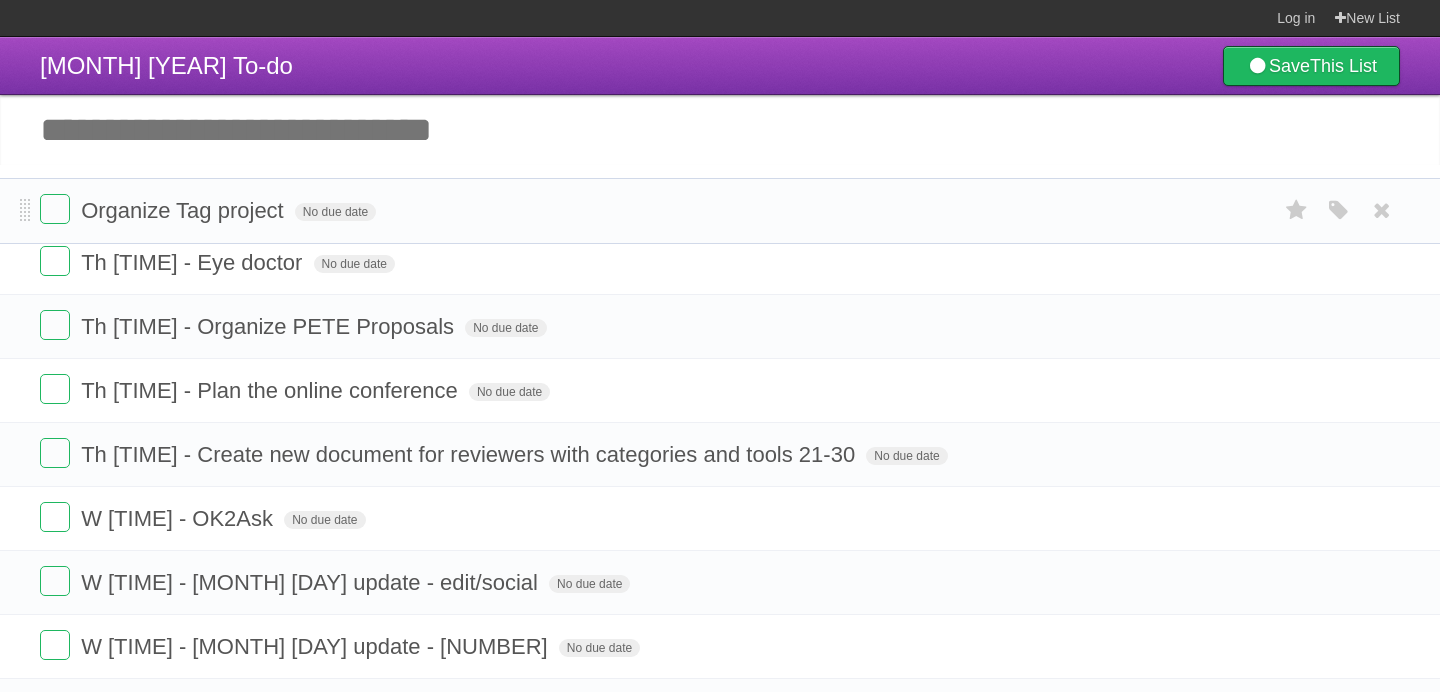 drag, startPoint x: 25, startPoint y: 440, endPoint x: 35, endPoint y: 205, distance: 235.21268 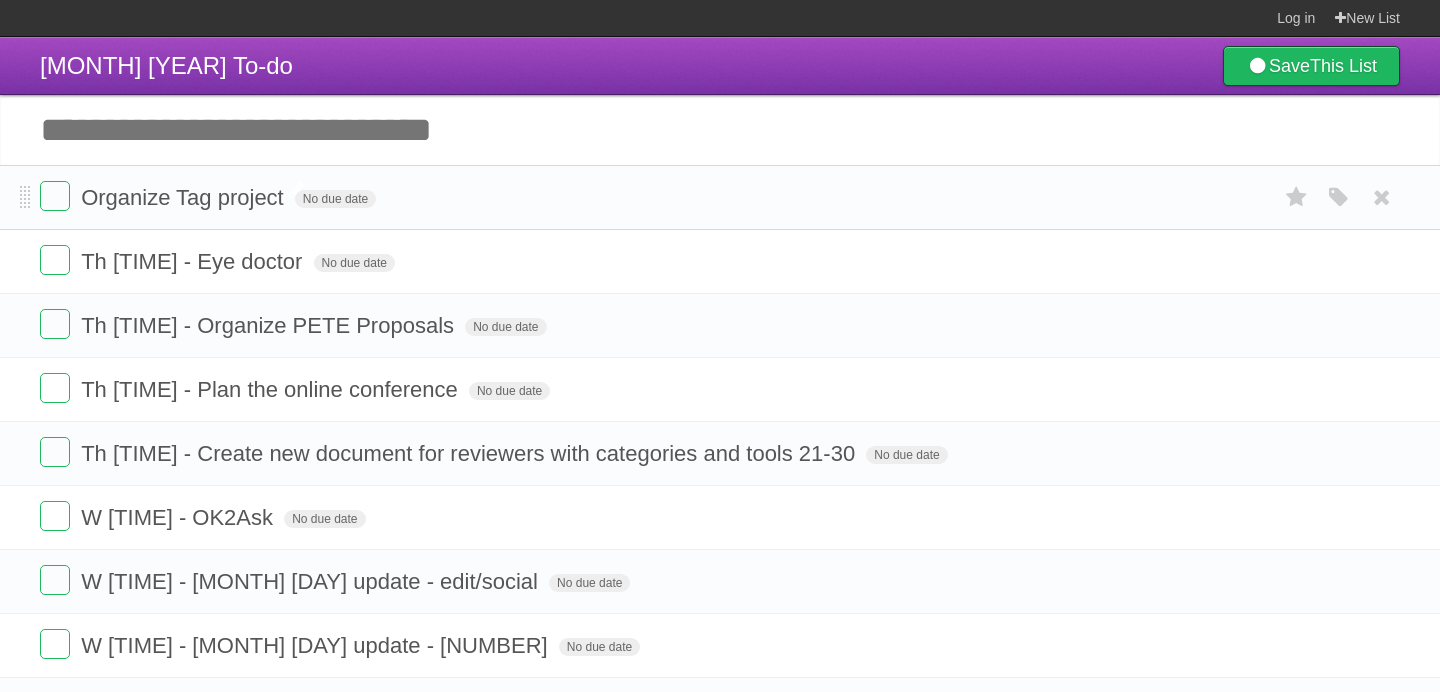 click on "Organize Tag project" at bounding box center (185, 197) 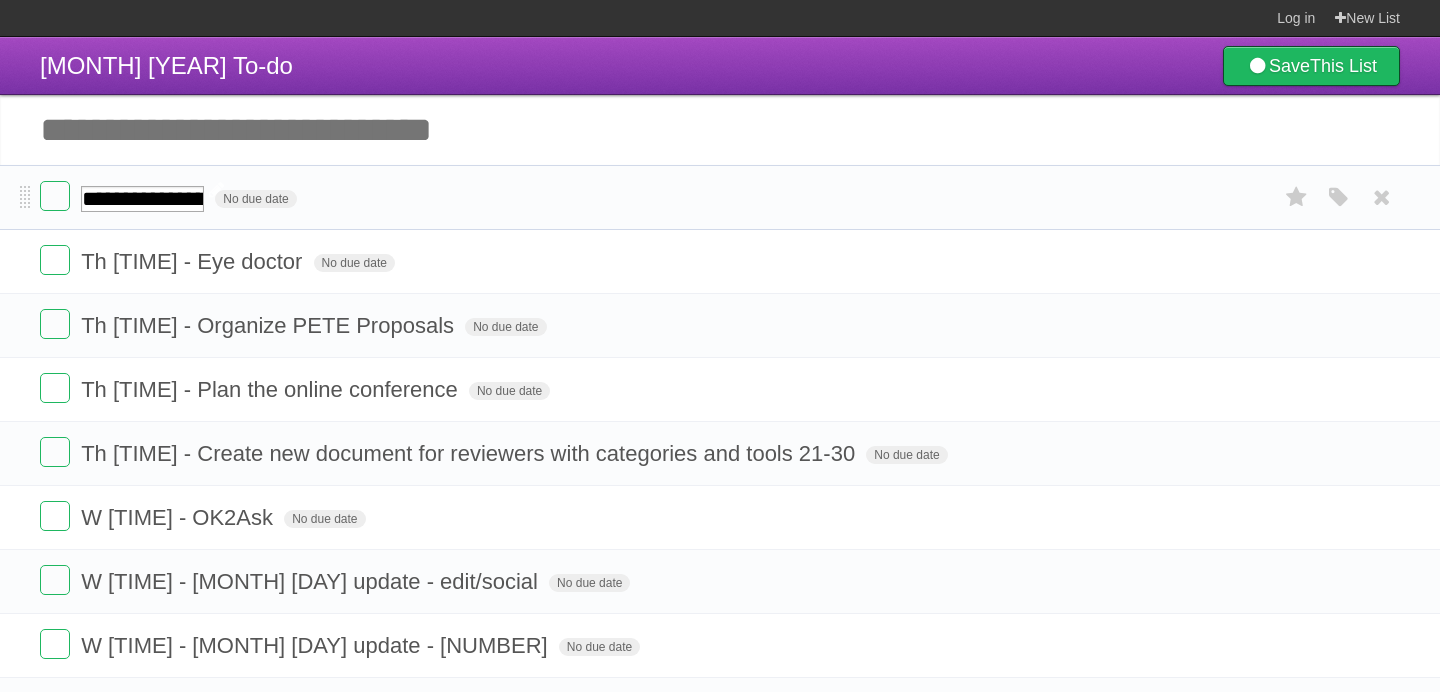 type on "**********" 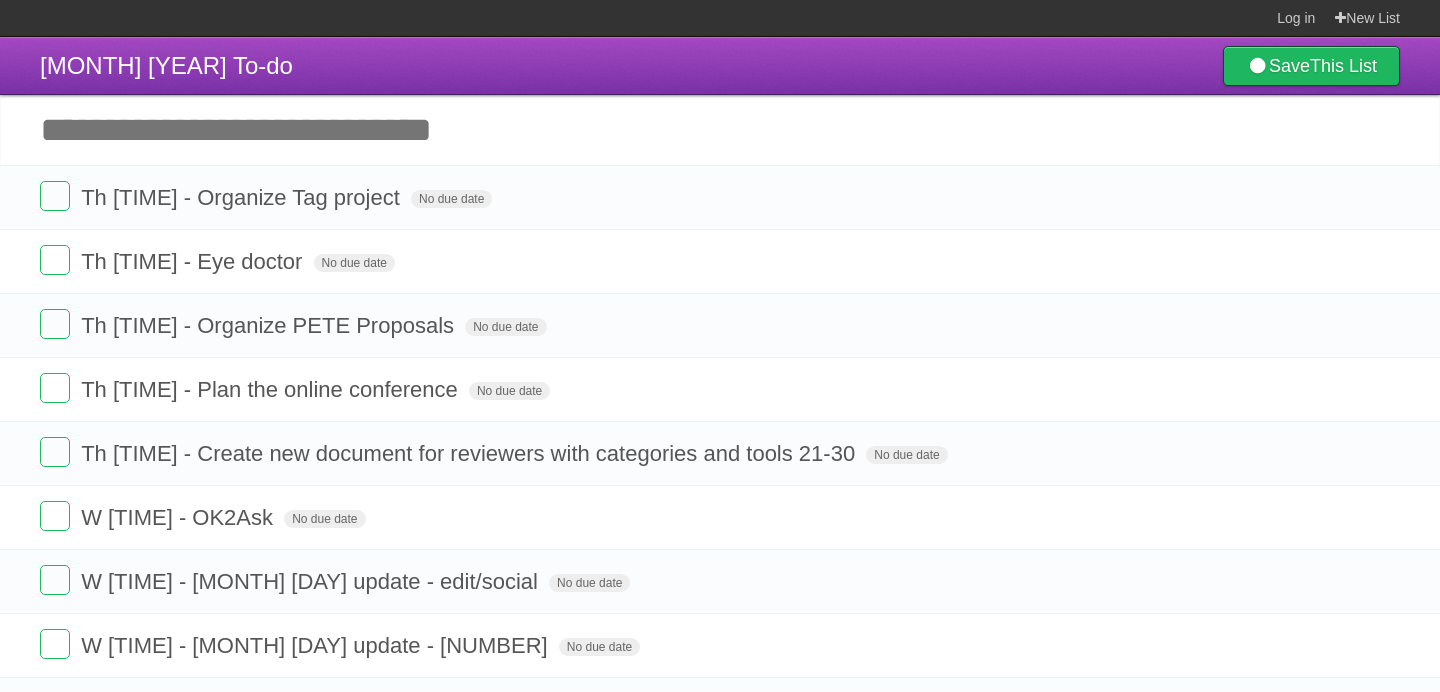 click on "Add another task" at bounding box center (720, 130) 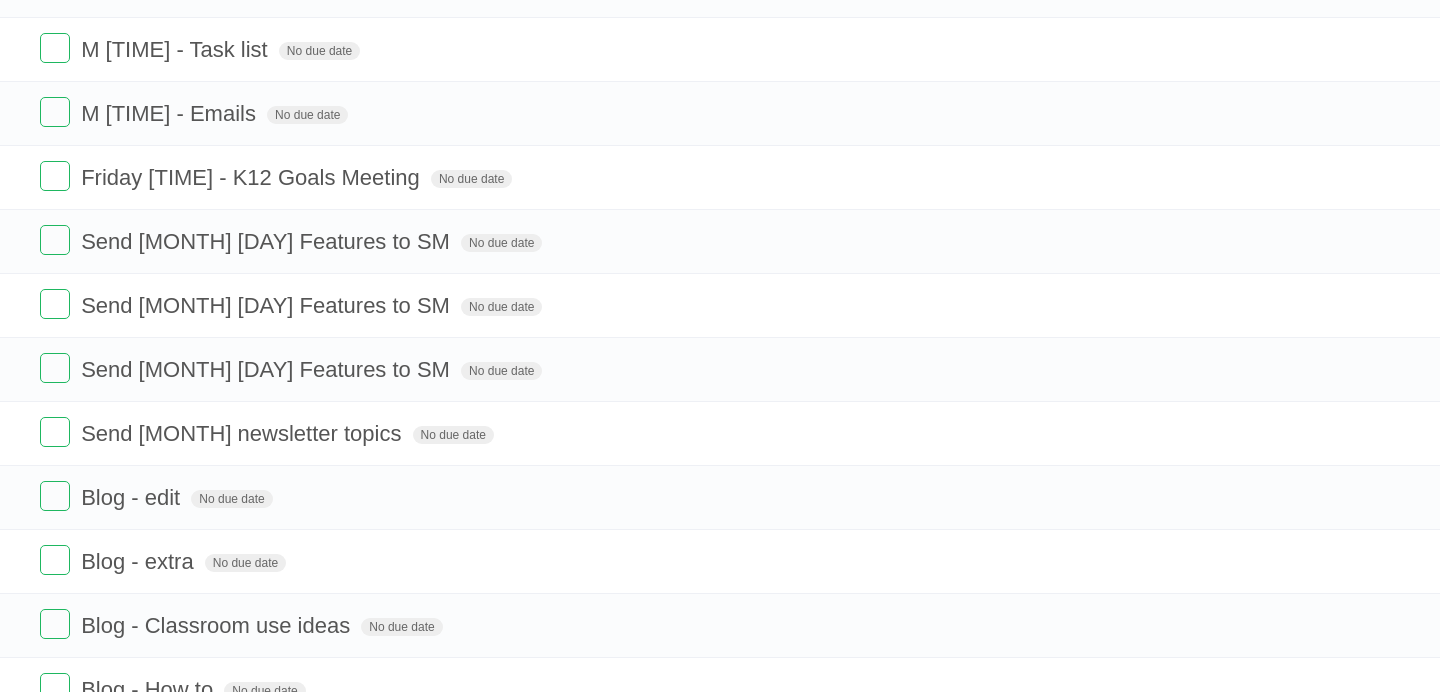 scroll, scrollTop: 1879, scrollLeft: 0, axis: vertical 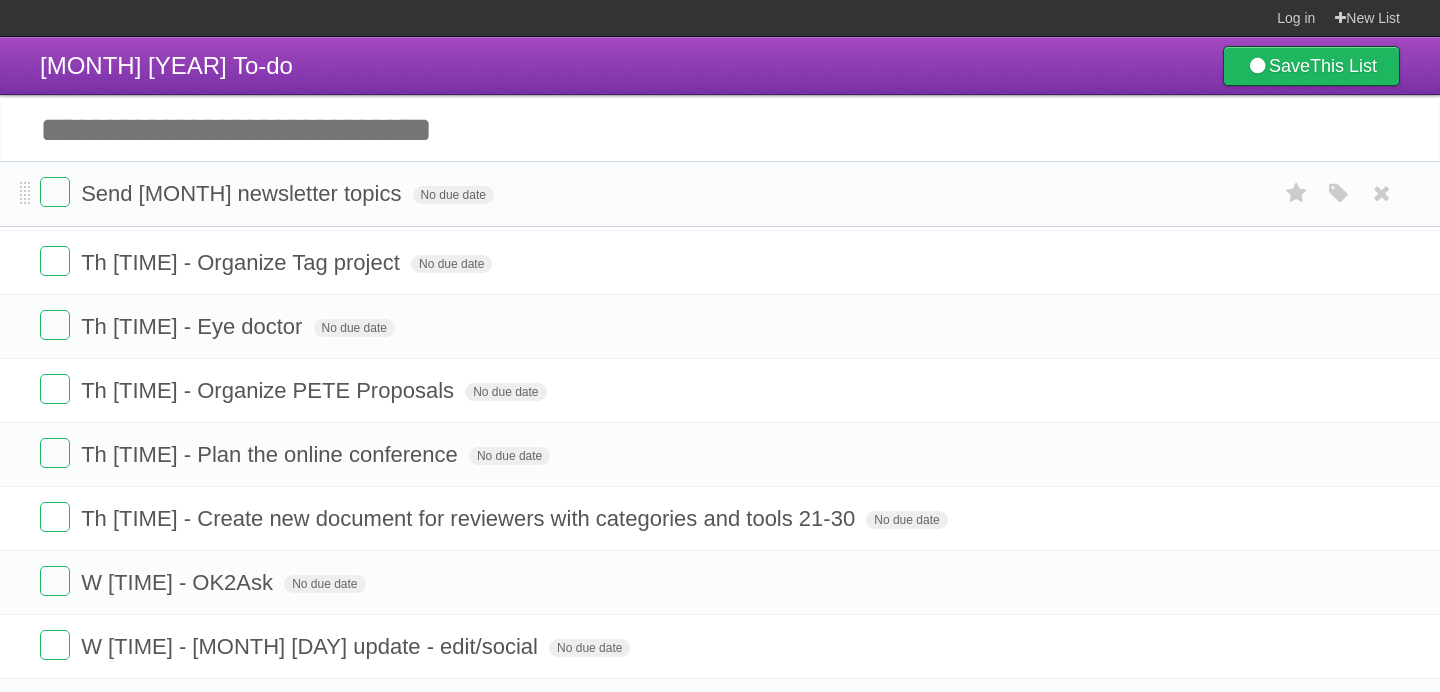 drag, startPoint x: 22, startPoint y: 463, endPoint x: 6, endPoint y: 189, distance: 274.46677 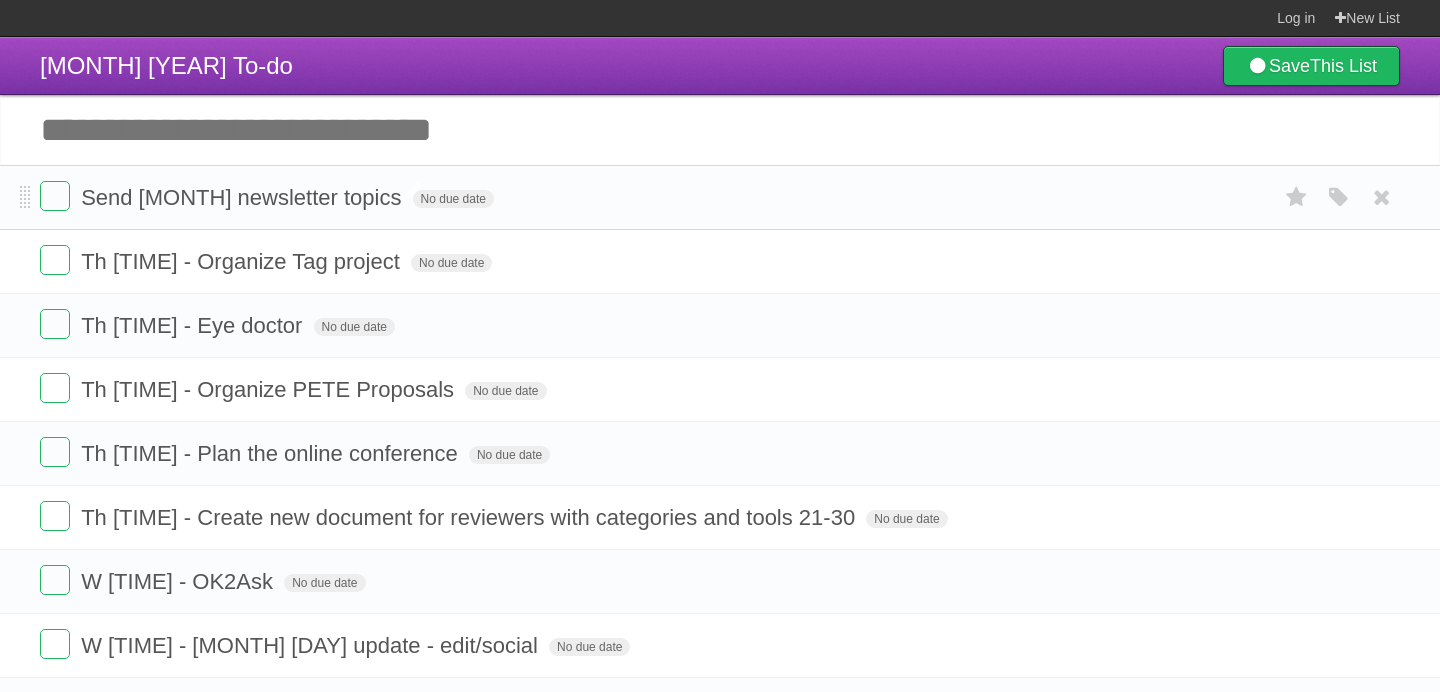 click on "Send [MONTH] newsletter topics" at bounding box center (243, 197) 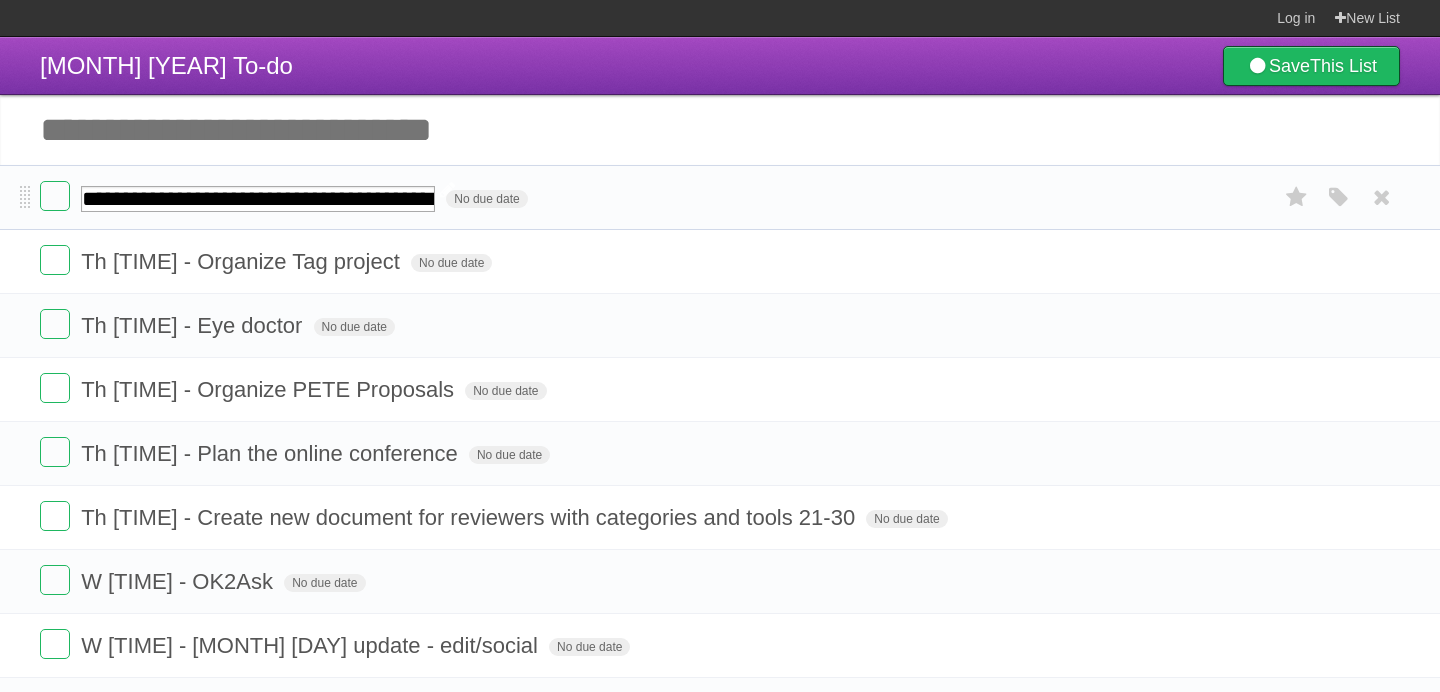 type on "**********" 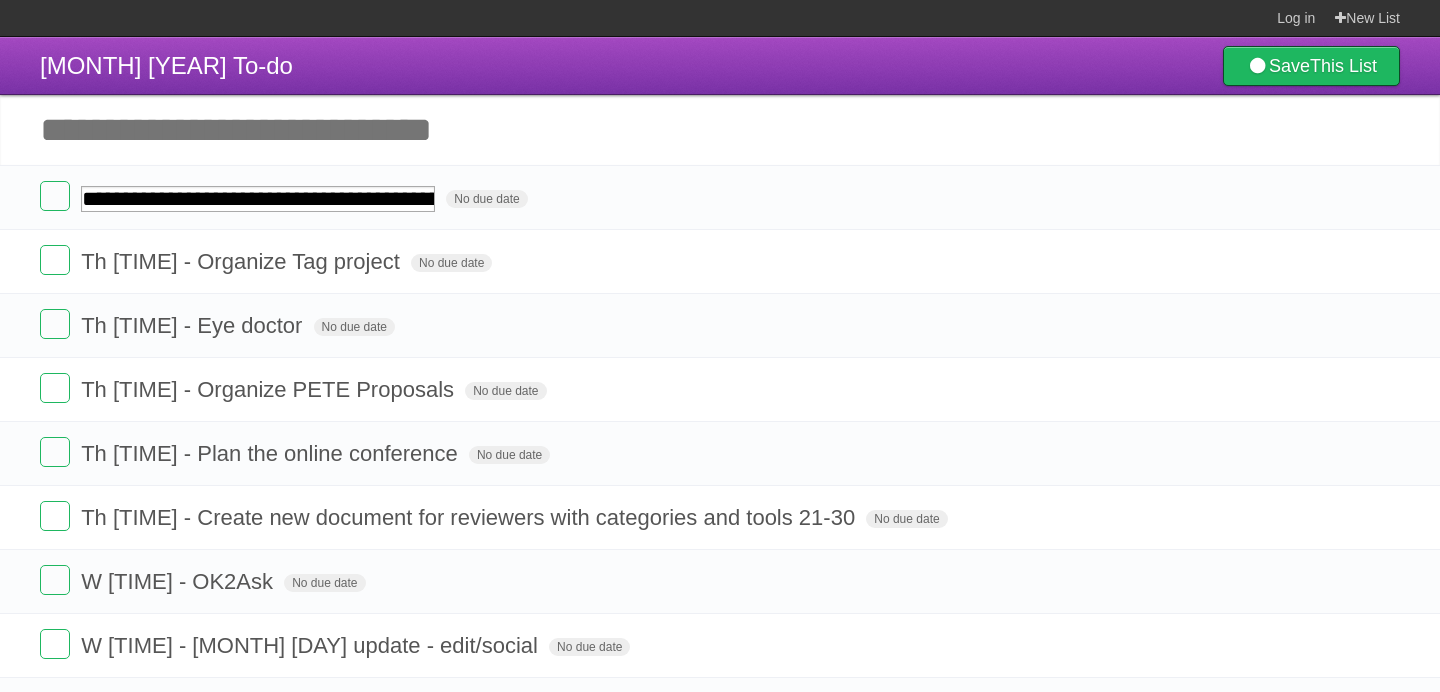 click on "Add another task" at bounding box center [720, 130] 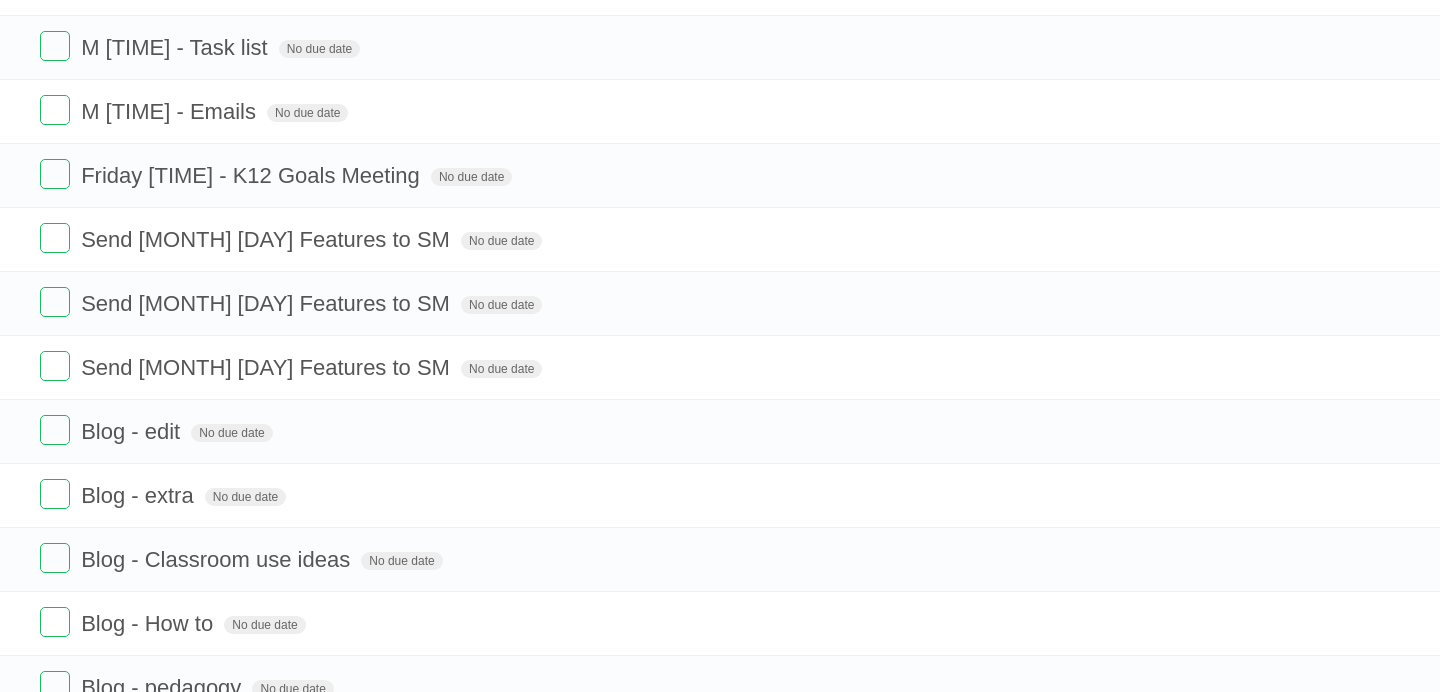 scroll, scrollTop: 1961, scrollLeft: 0, axis: vertical 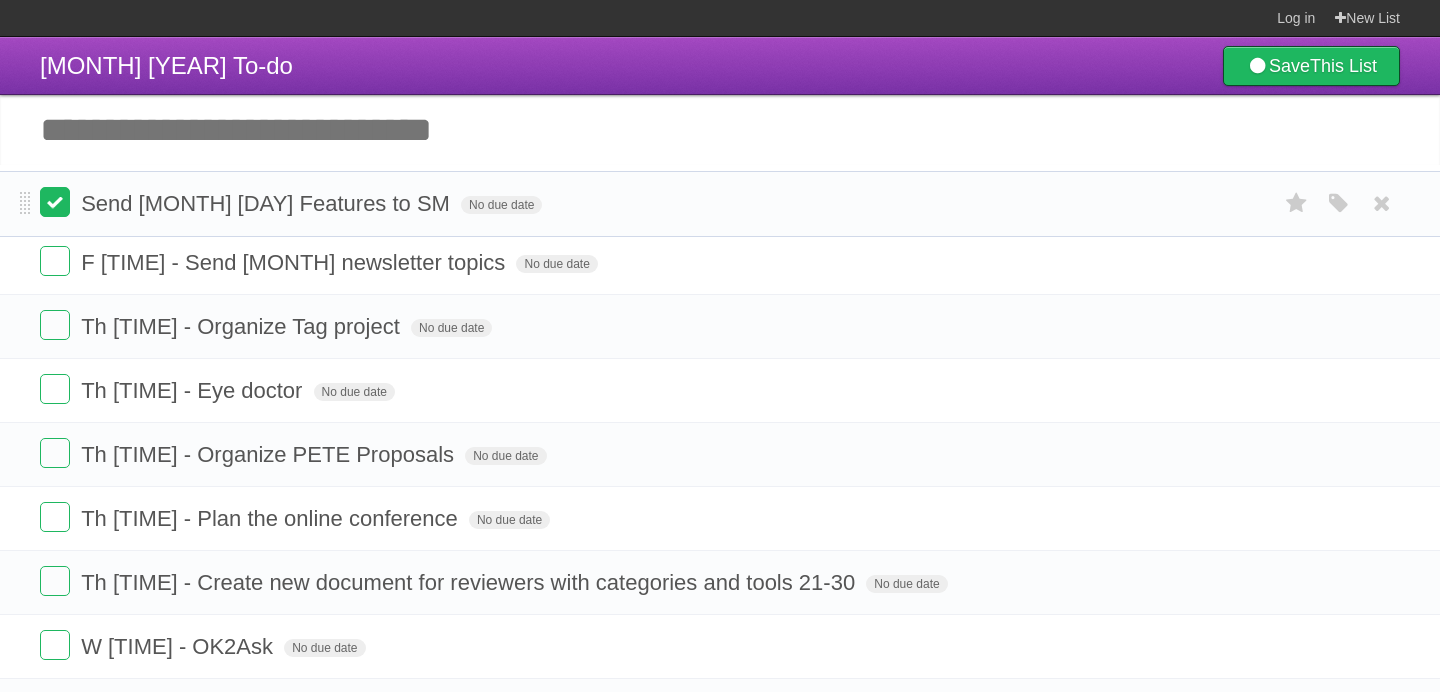 drag, startPoint x: 26, startPoint y: 382, endPoint x: 47, endPoint y: 201, distance: 182.21416 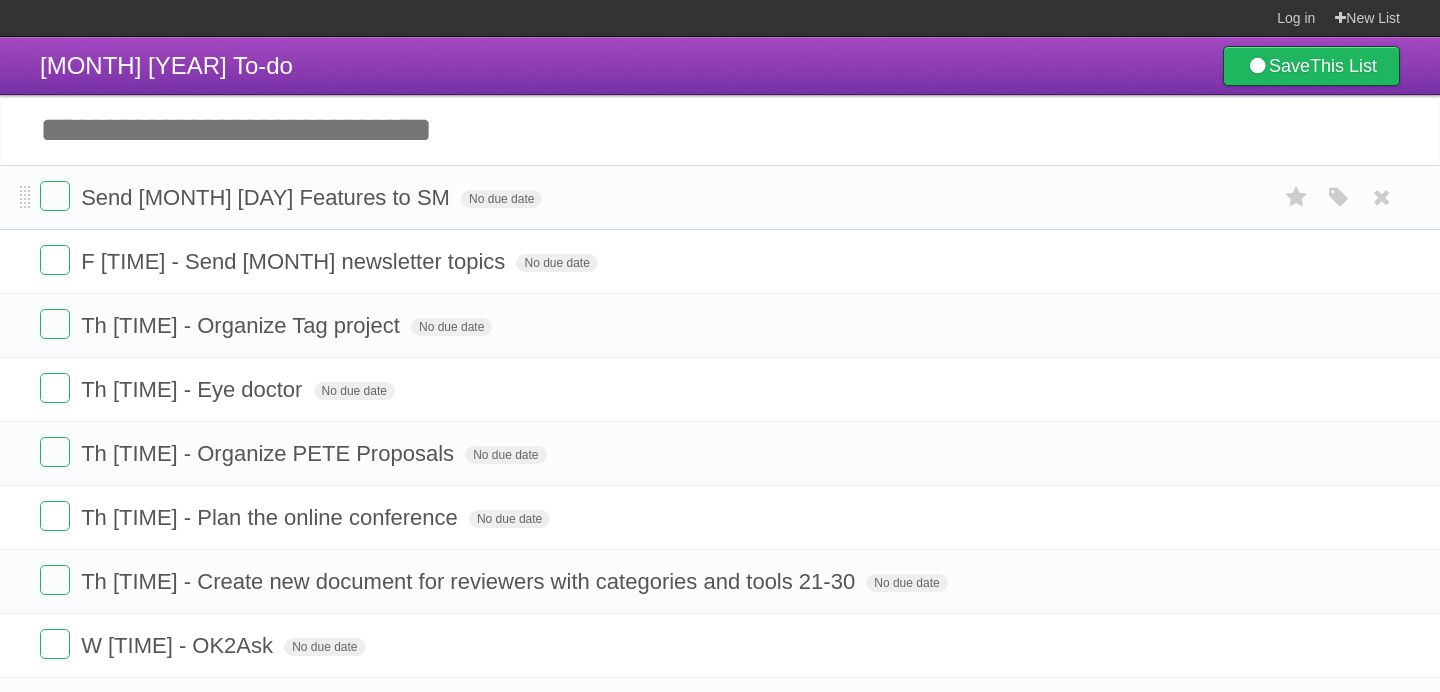 click on "Send [MONTH] [DAY] Features to SM" at bounding box center (268, 197) 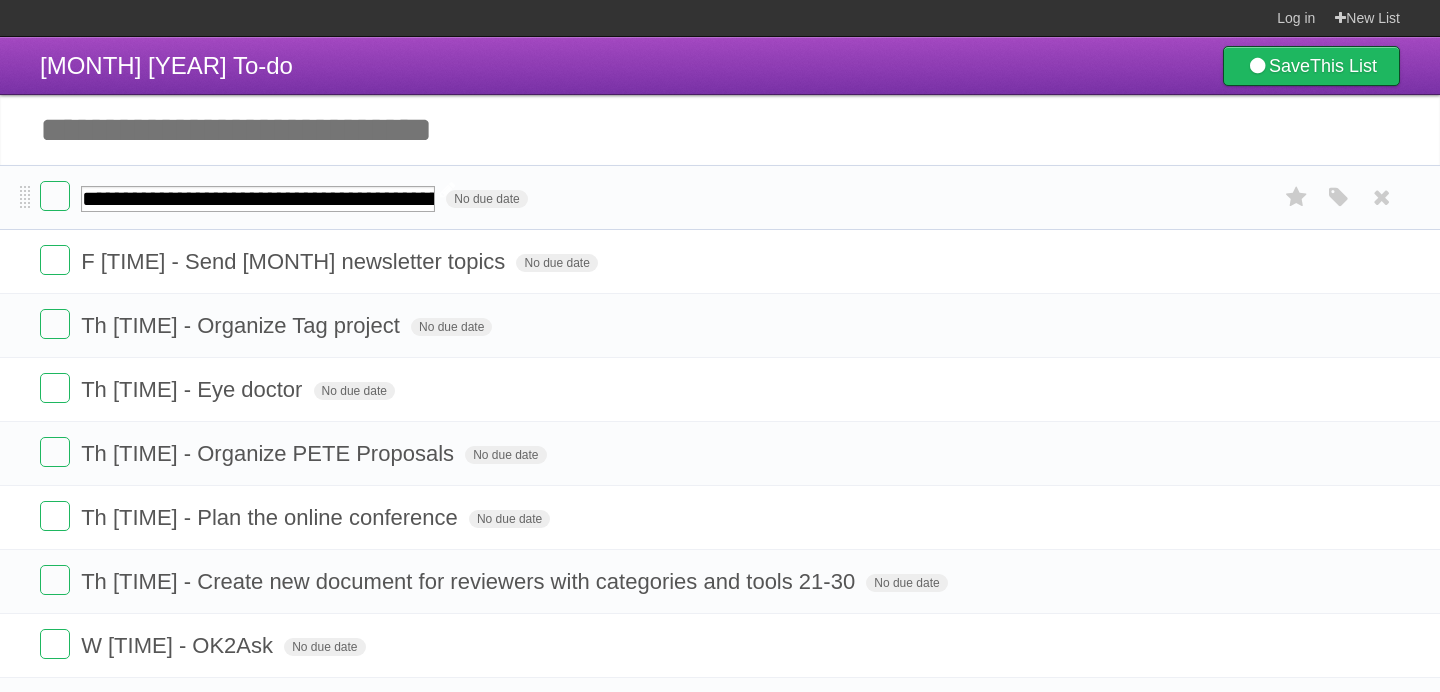 type on "**********" 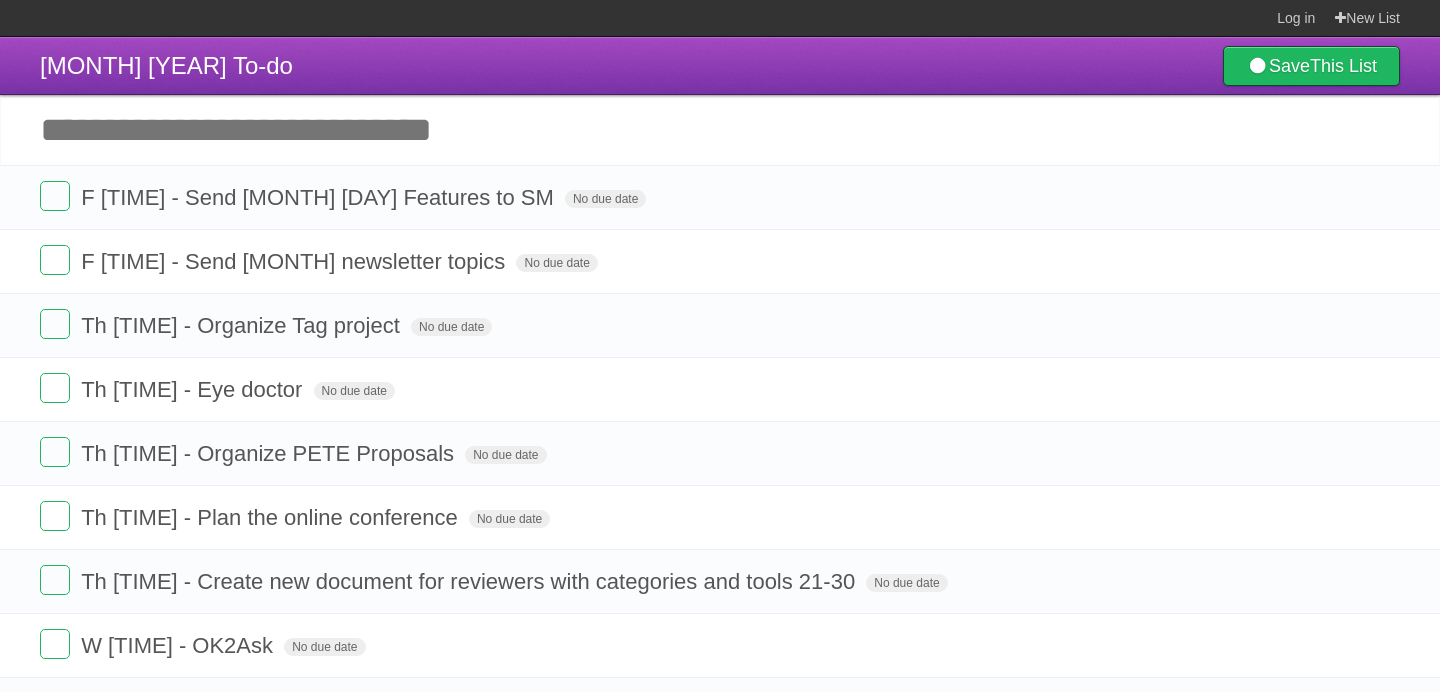 click on "Add another task" at bounding box center [720, 130] 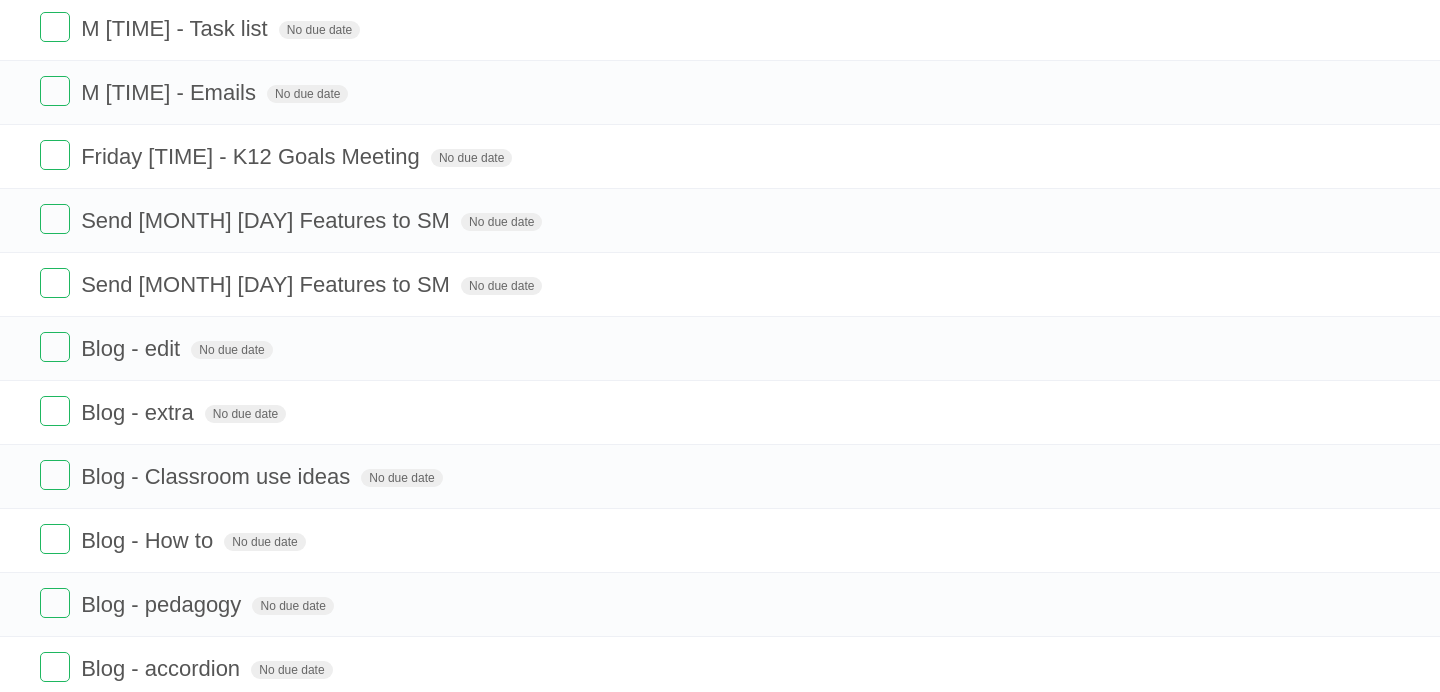 scroll, scrollTop: 2031, scrollLeft: 0, axis: vertical 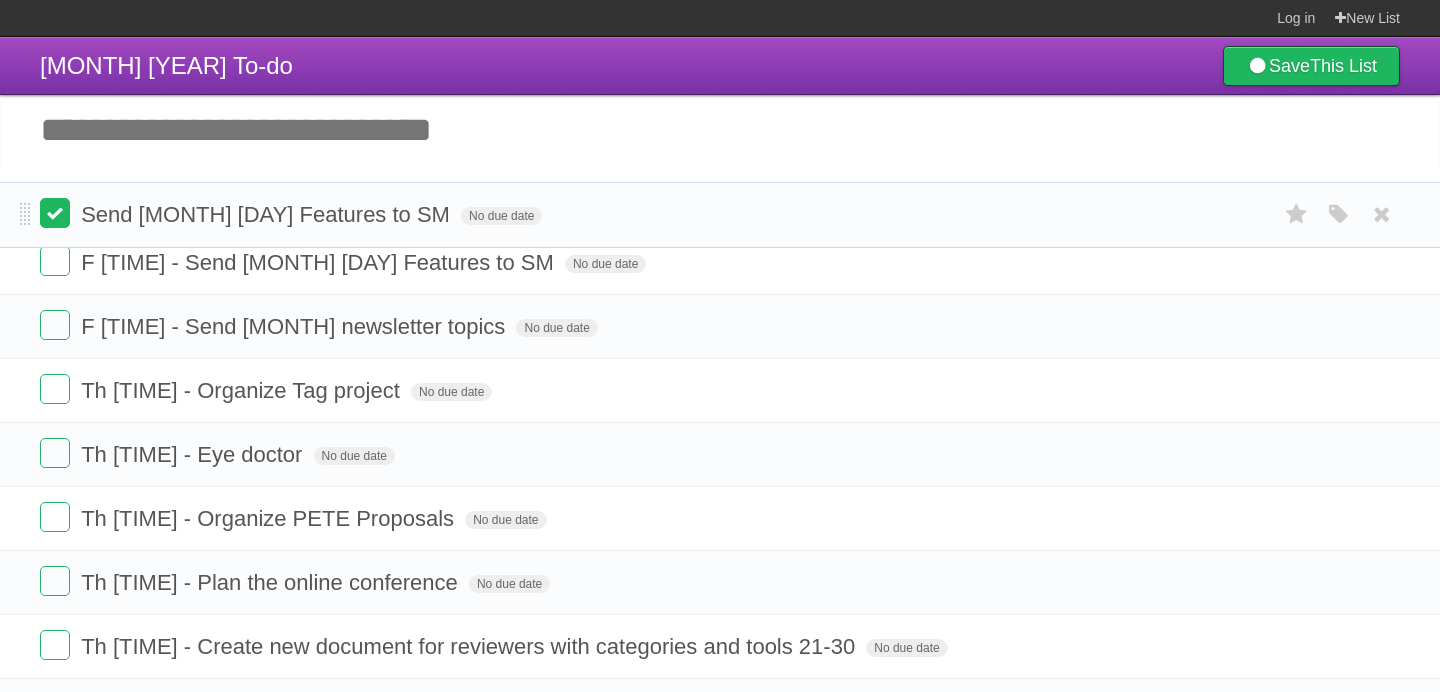 drag, startPoint x: 26, startPoint y: 313, endPoint x: 47, endPoint y: 218, distance: 97.29337 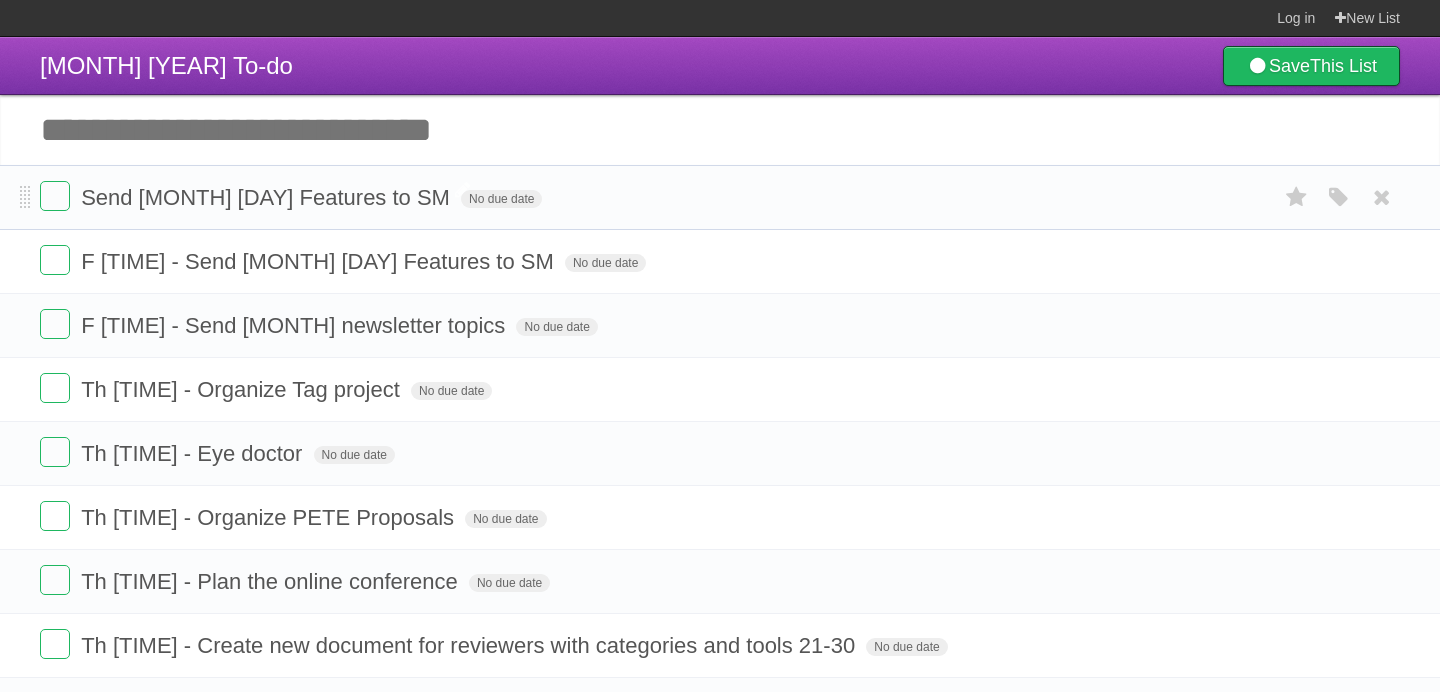 click on "Send [MONTH] [DAY] Features to SM" at bounding box center (268, 197) 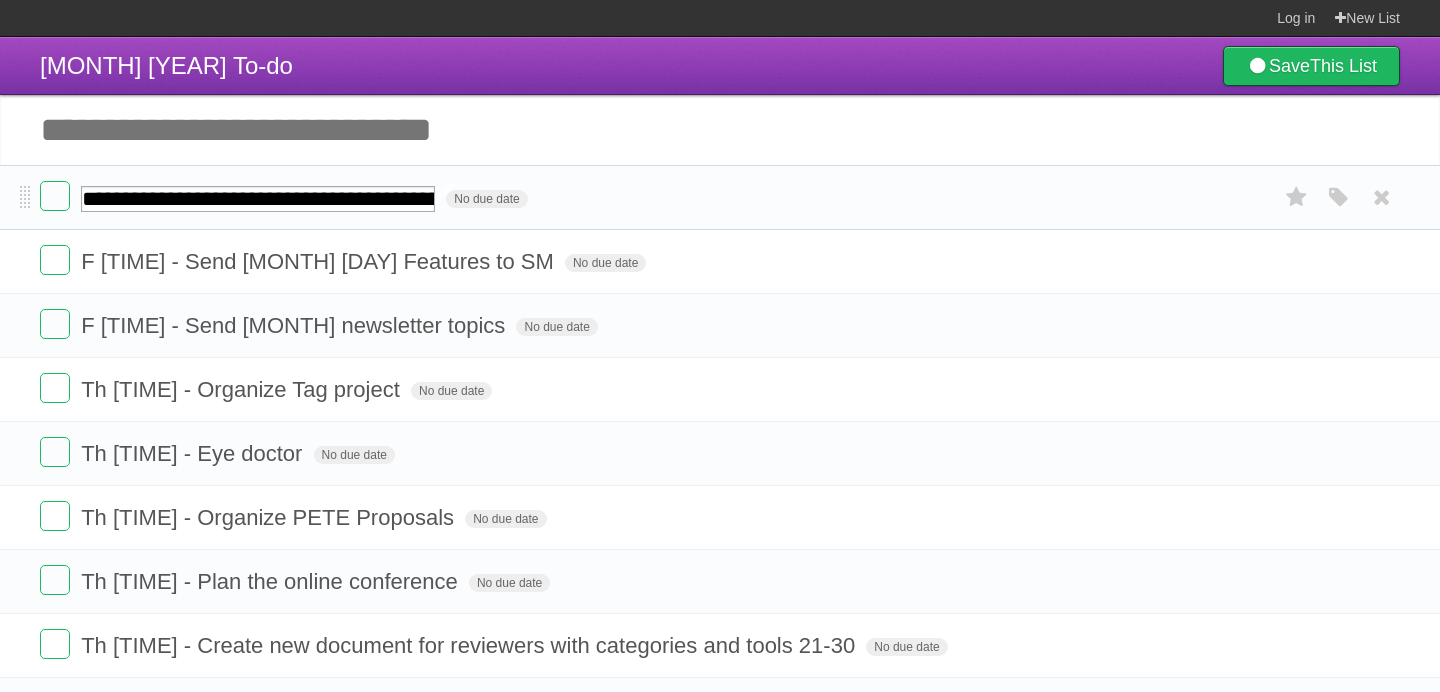type on "**********" 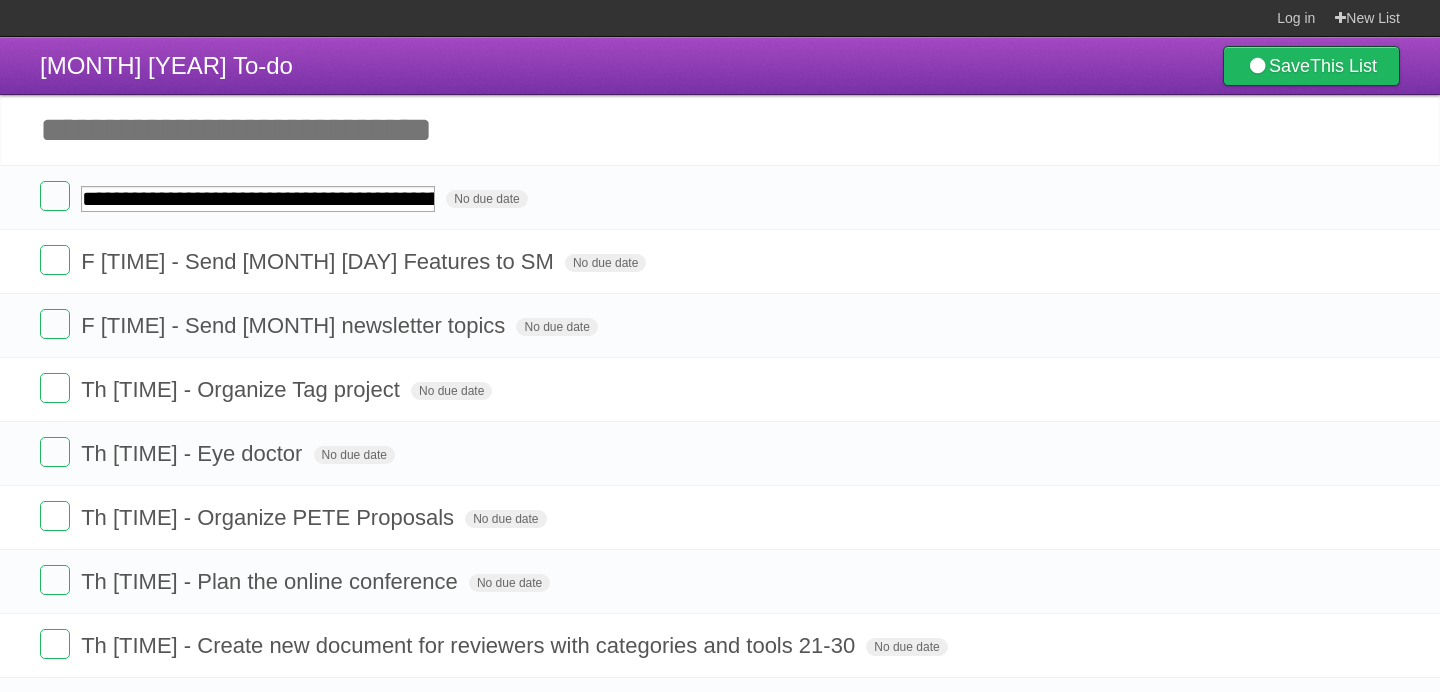 click on "Add another task" at bounding box center (720, 130) 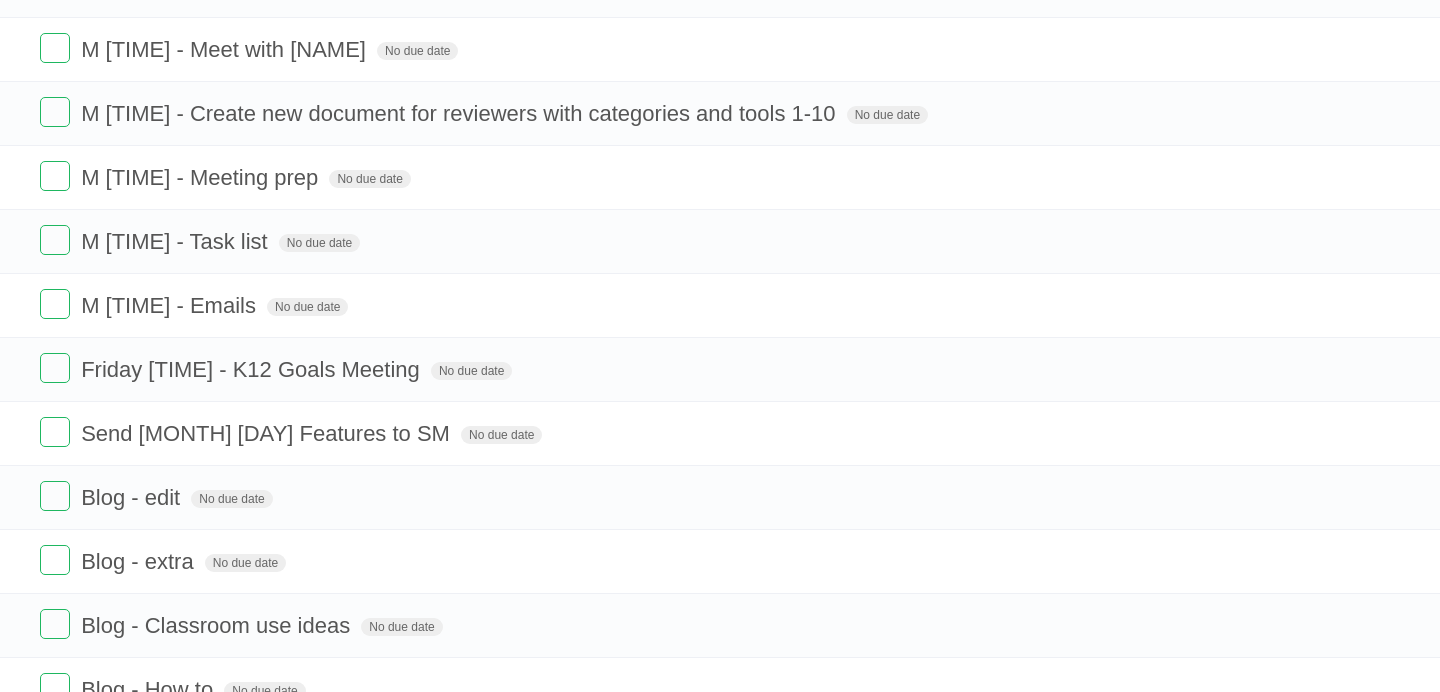 scroll, scrollTop: 1878, scrollLeft: 0, axis: vertical 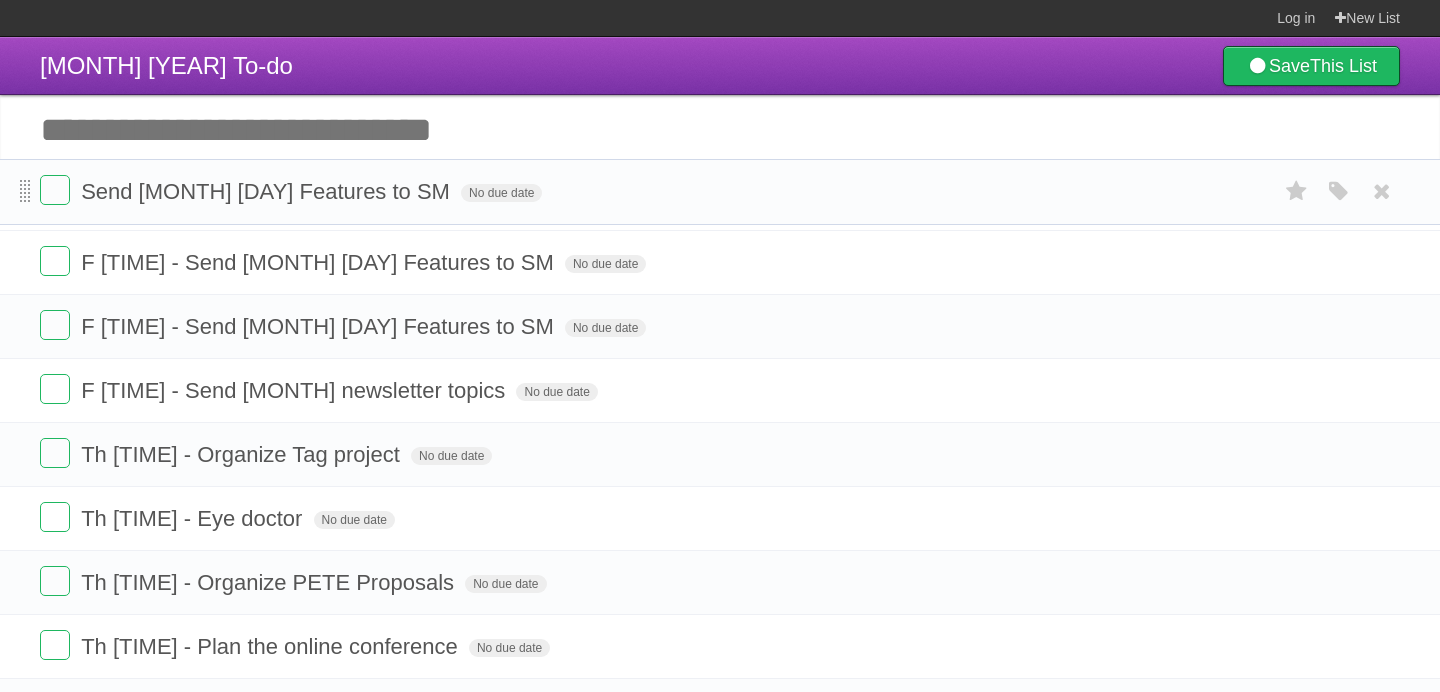 drag, startPoint x: 23, startPoint y: 466, endPoint x: 27, endPoint y: 190, distance: 276.029 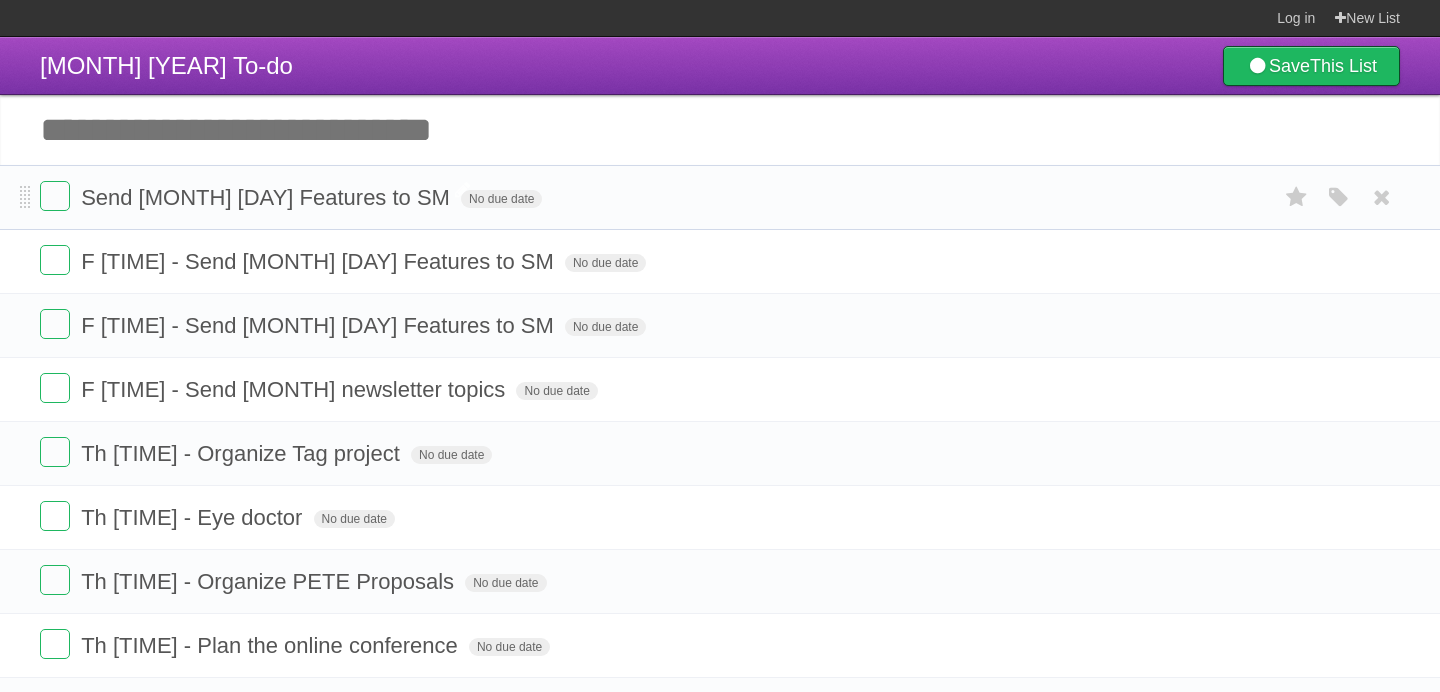 click on "Send [MONTH] [DAY] Features to SM" at bounding box center (268, 197) 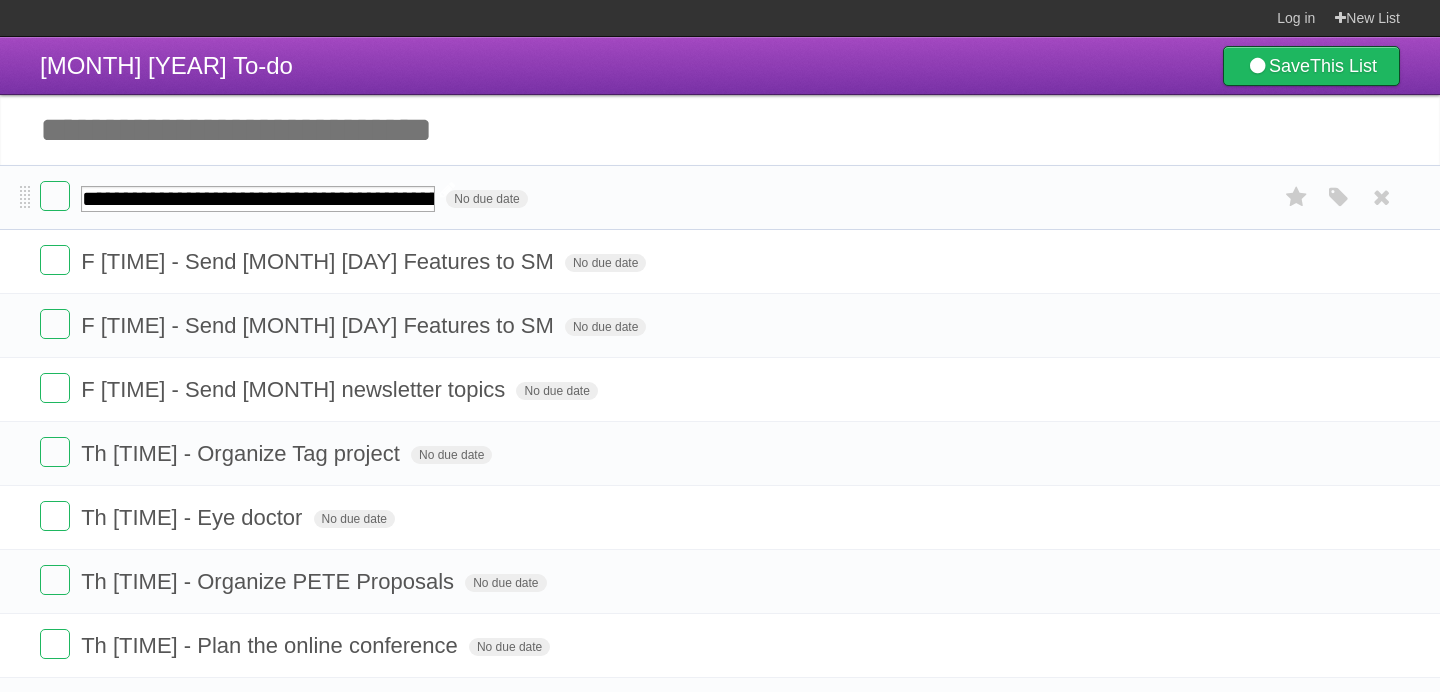 type on "**********" 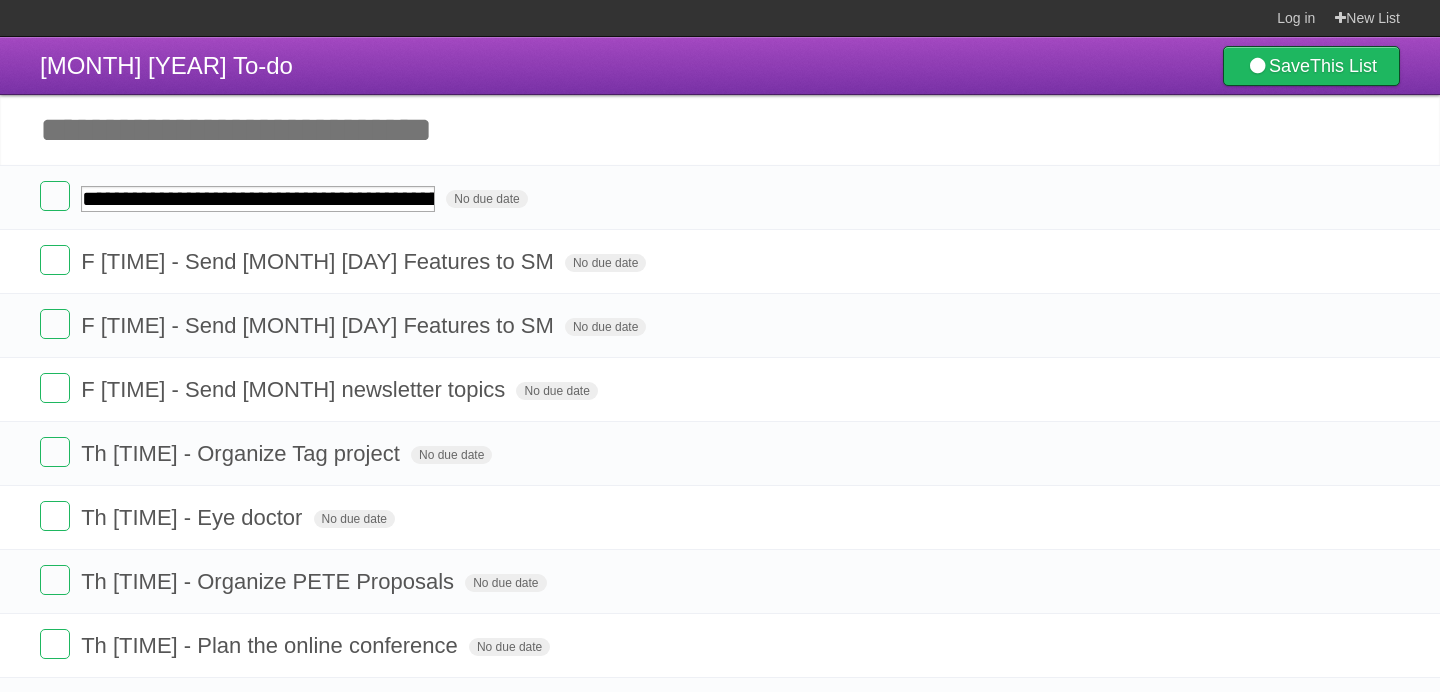 click on "Add another task" at bounding box center (720, 130) 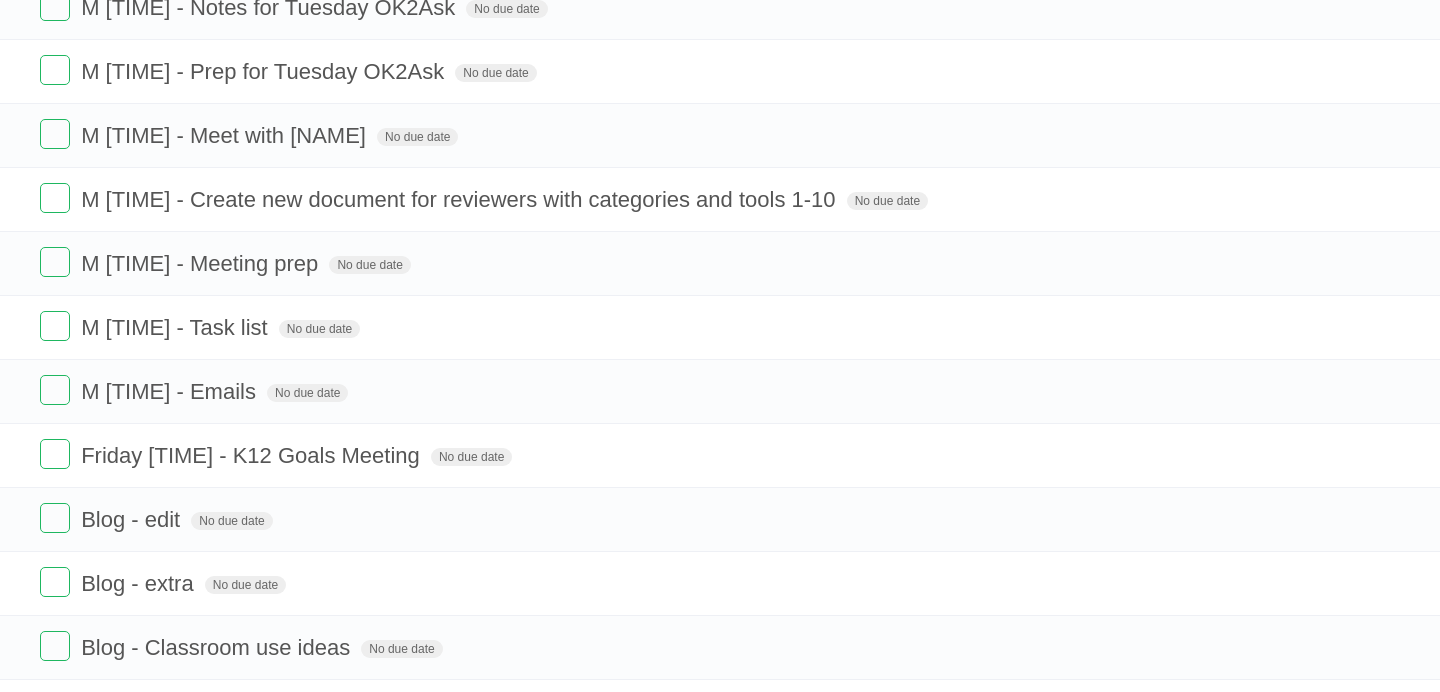scroll, scrollTop: 1856, scrollLeft: 0, axis: vertical 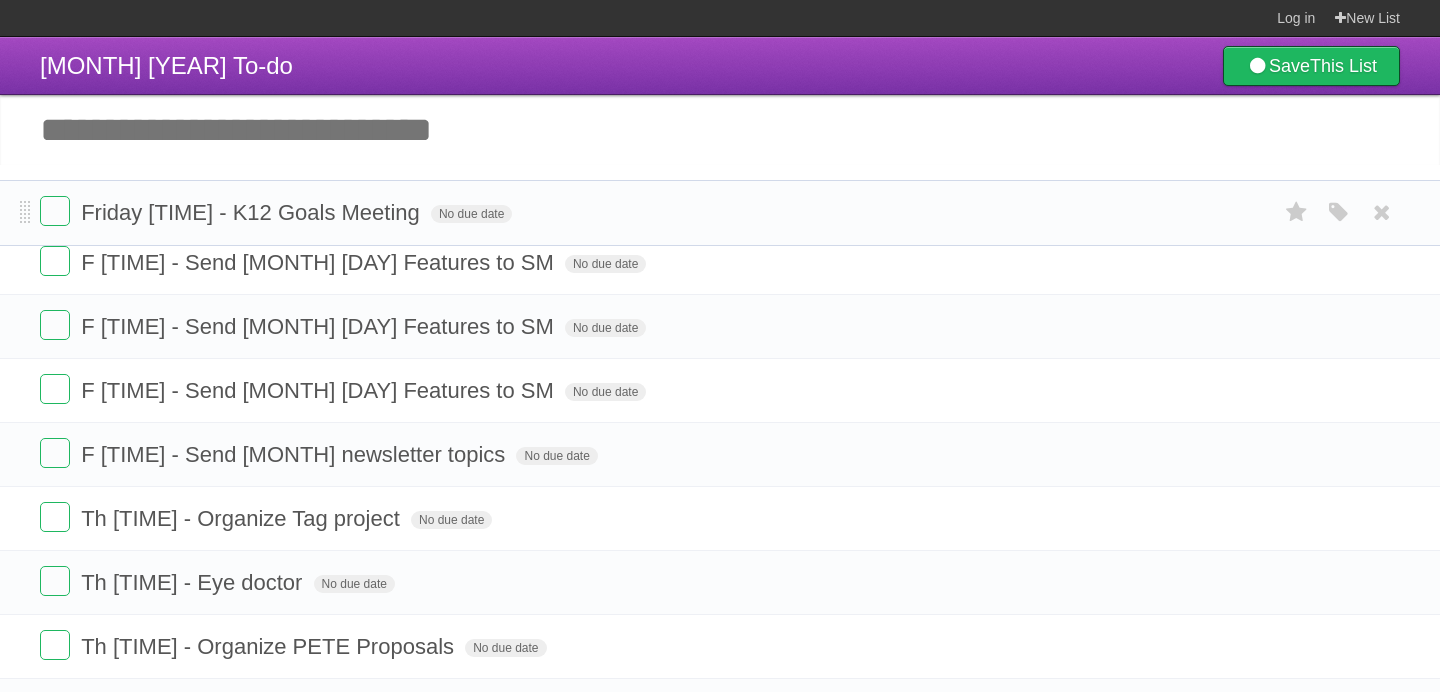 drag, startPoint x: 22, startPoint y: 488, endPoint x: 34, endPoint y: 210, distance: 278.25888 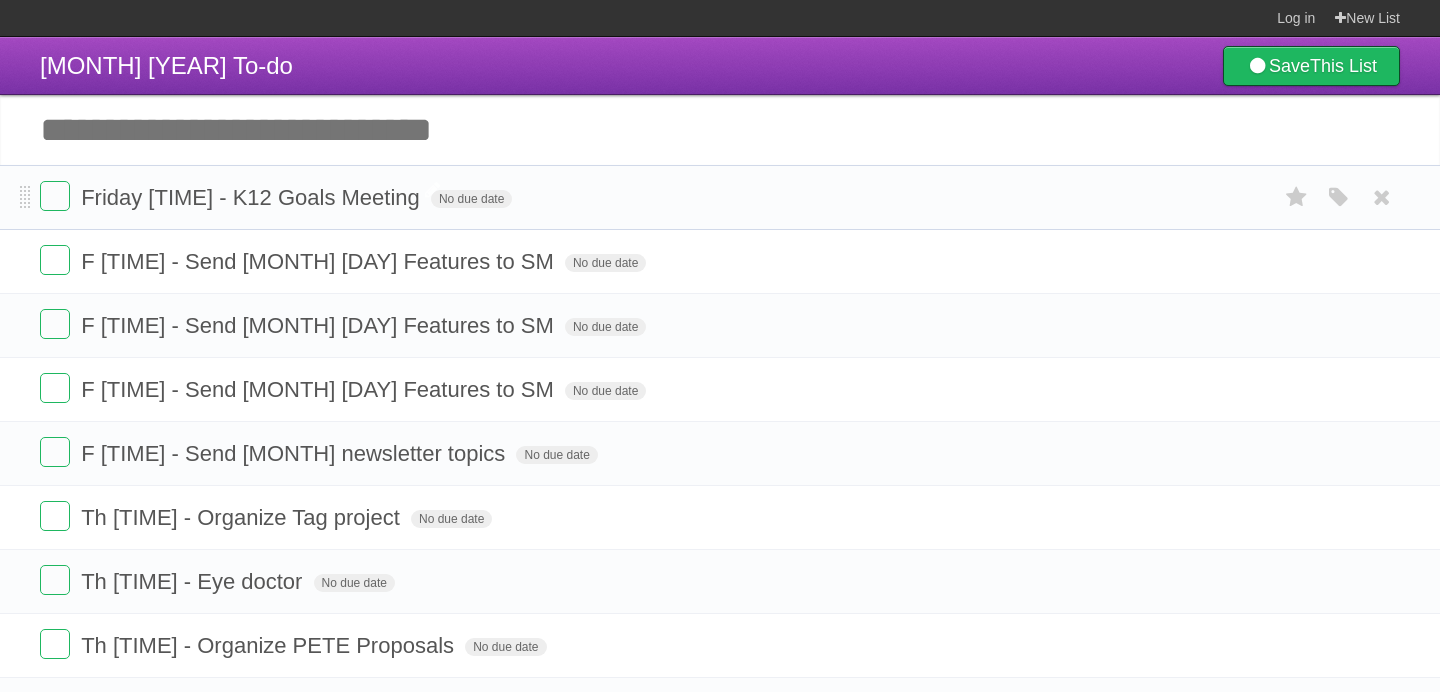 click on "Friday [TIME] - K12 Goals Meeting" at bounding box center [253, 197] 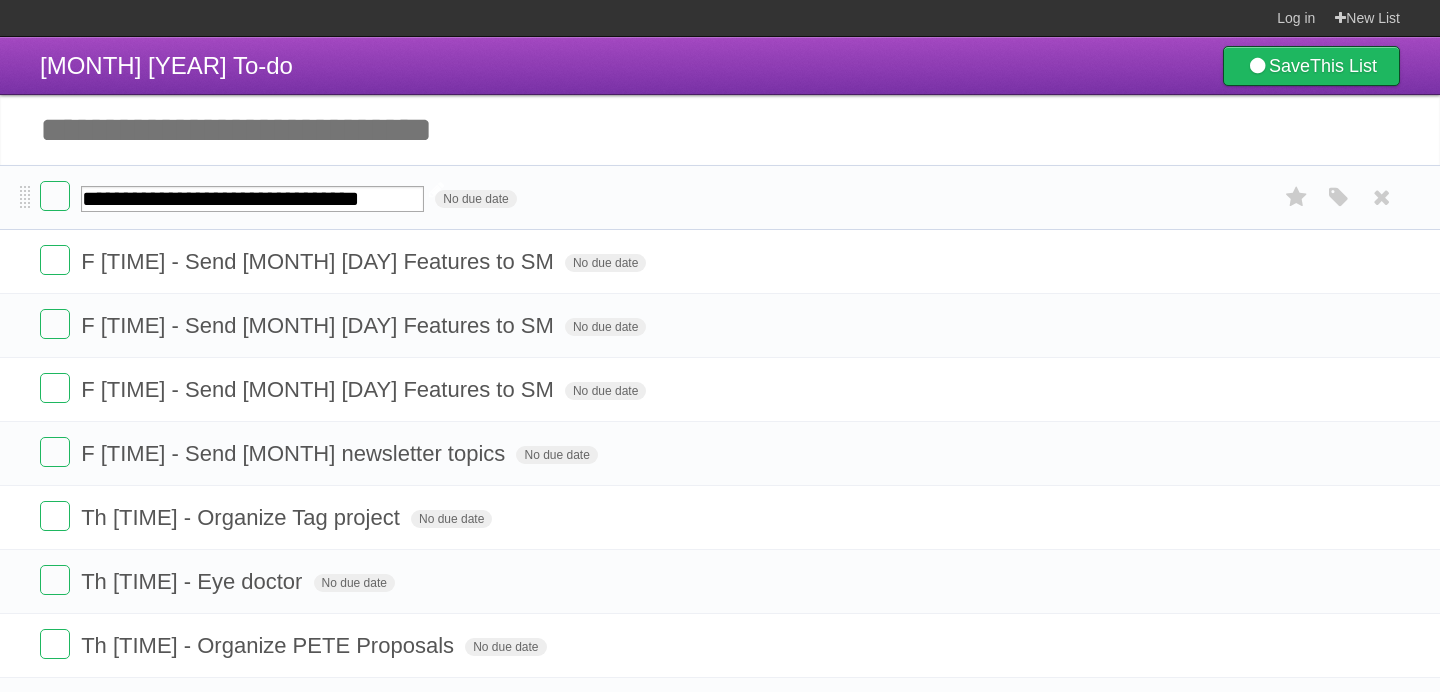 click on "**********" at bounding box center [252, 199] 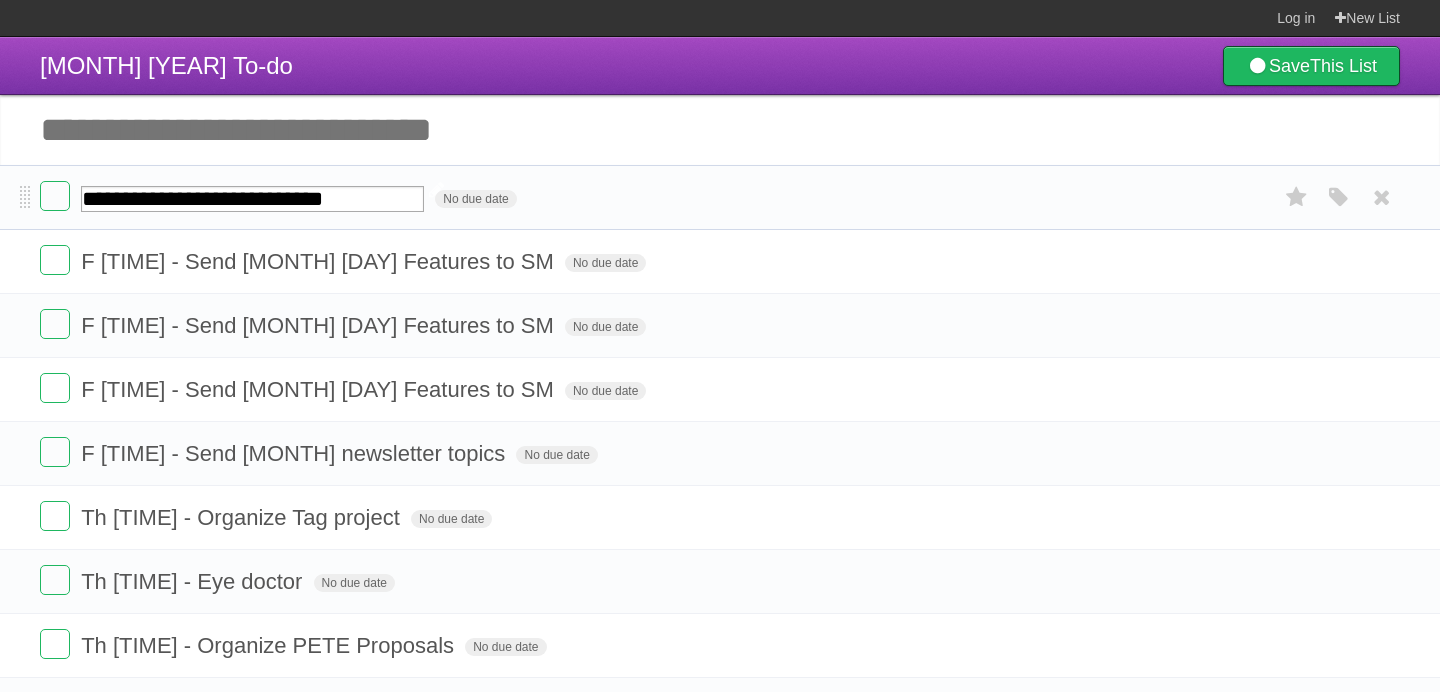 type on "**********" 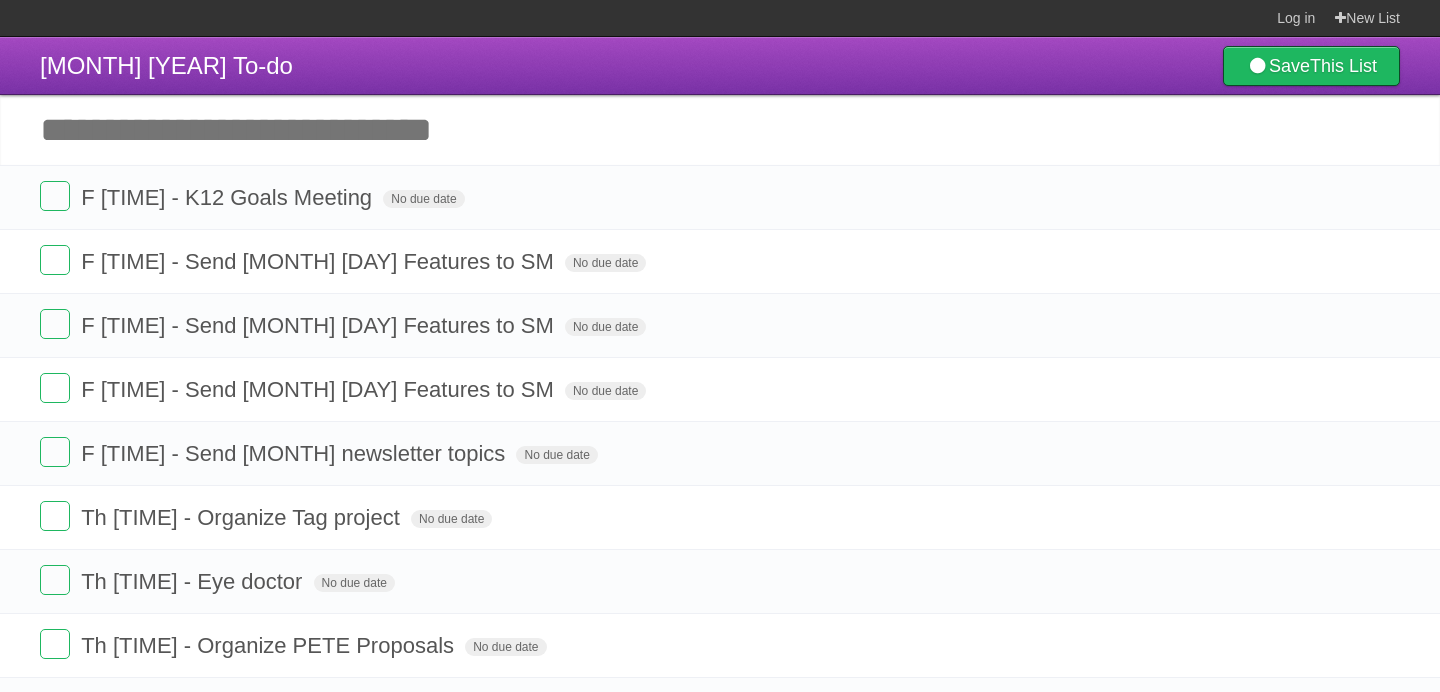 click on "Add another task" at bounding box center (720, 130) 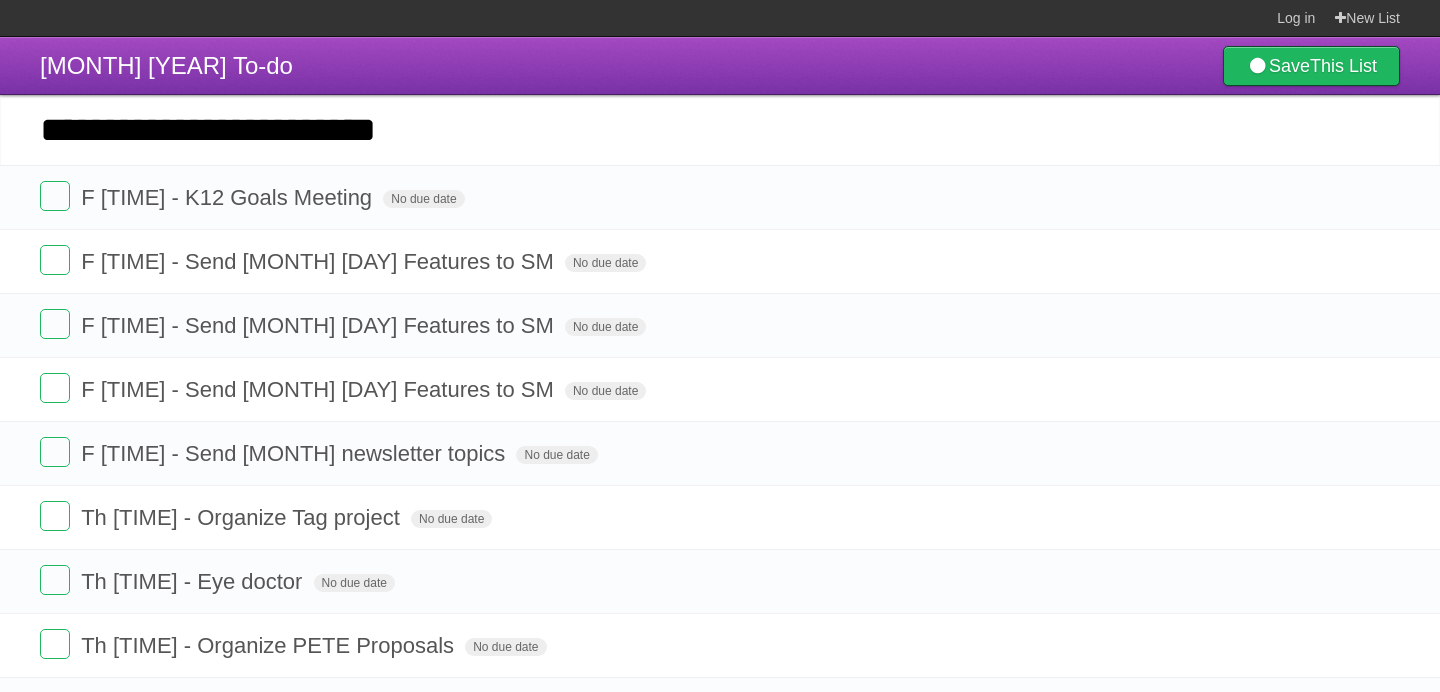 type on "**********" 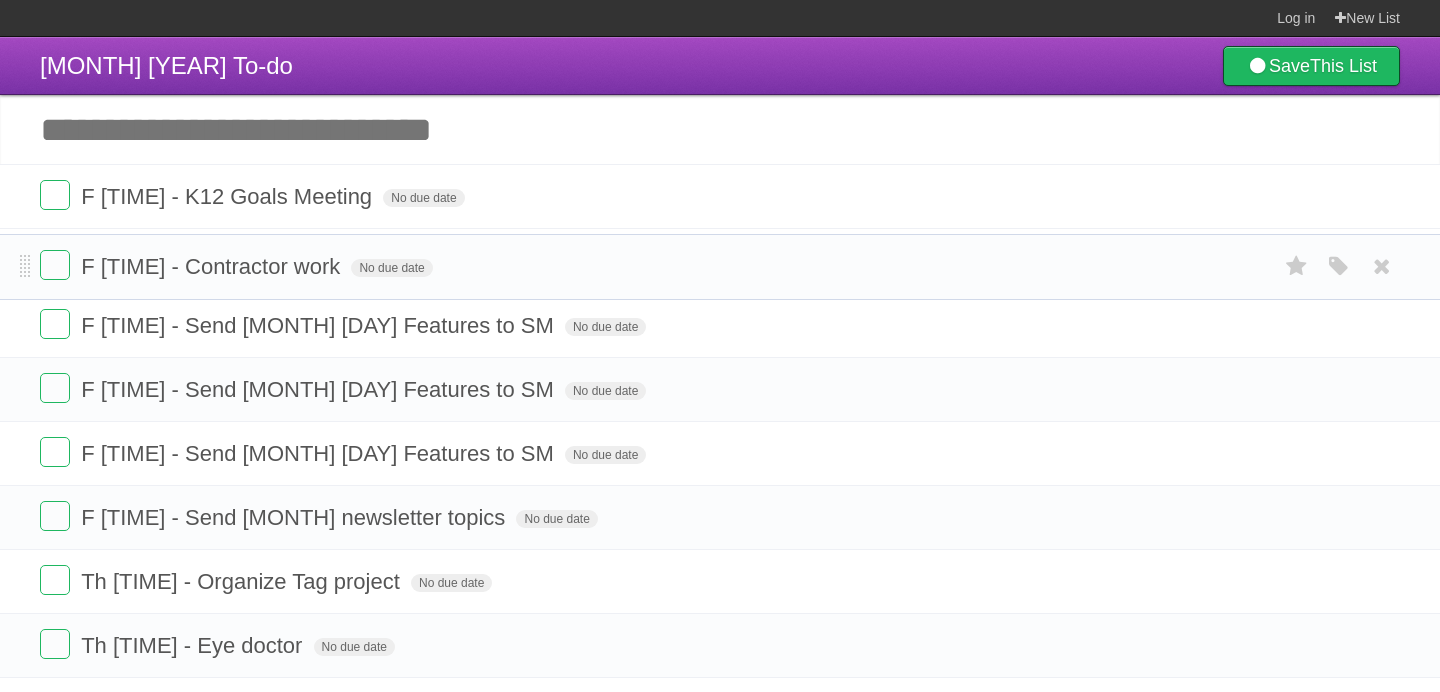 drag, startPoint x: 23, startPoint y: 201, endPoint x: 5, endPoint y: 265, distance: 66.48308 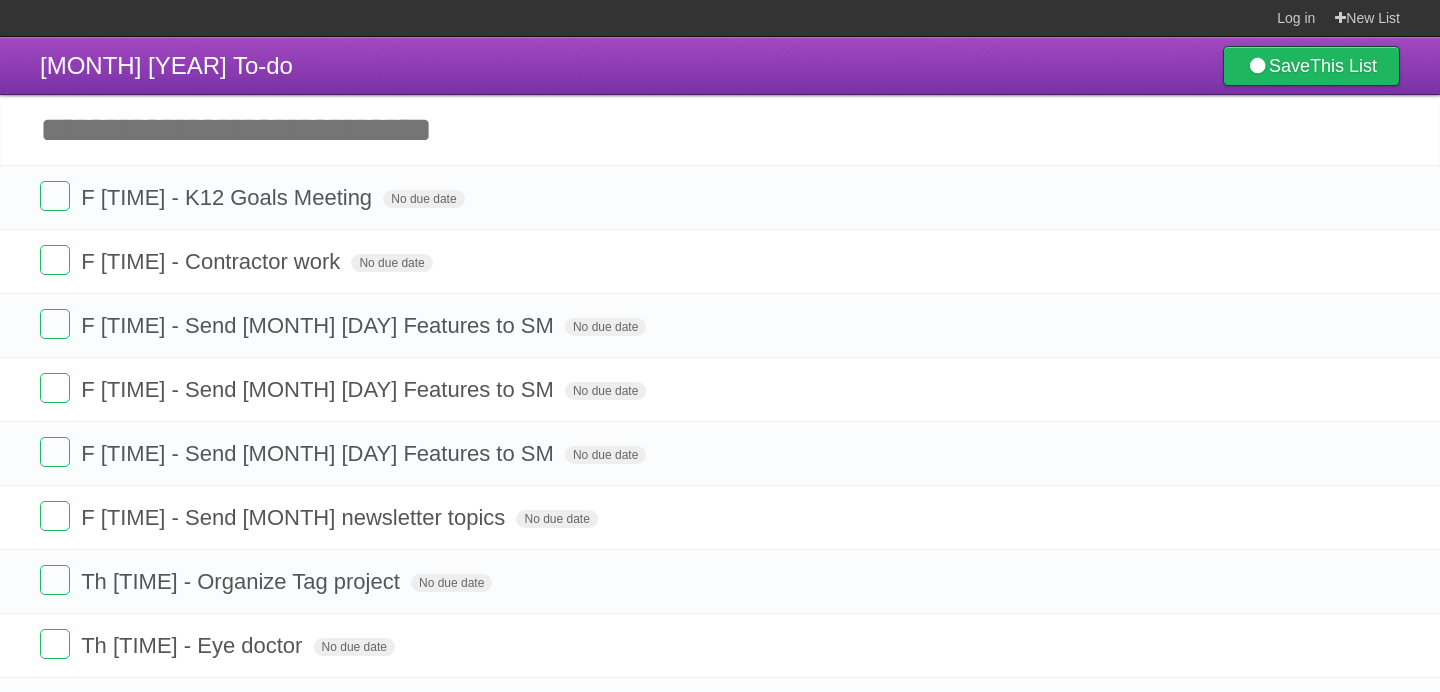 click on "Add another task" at bounding box center (720, 130) 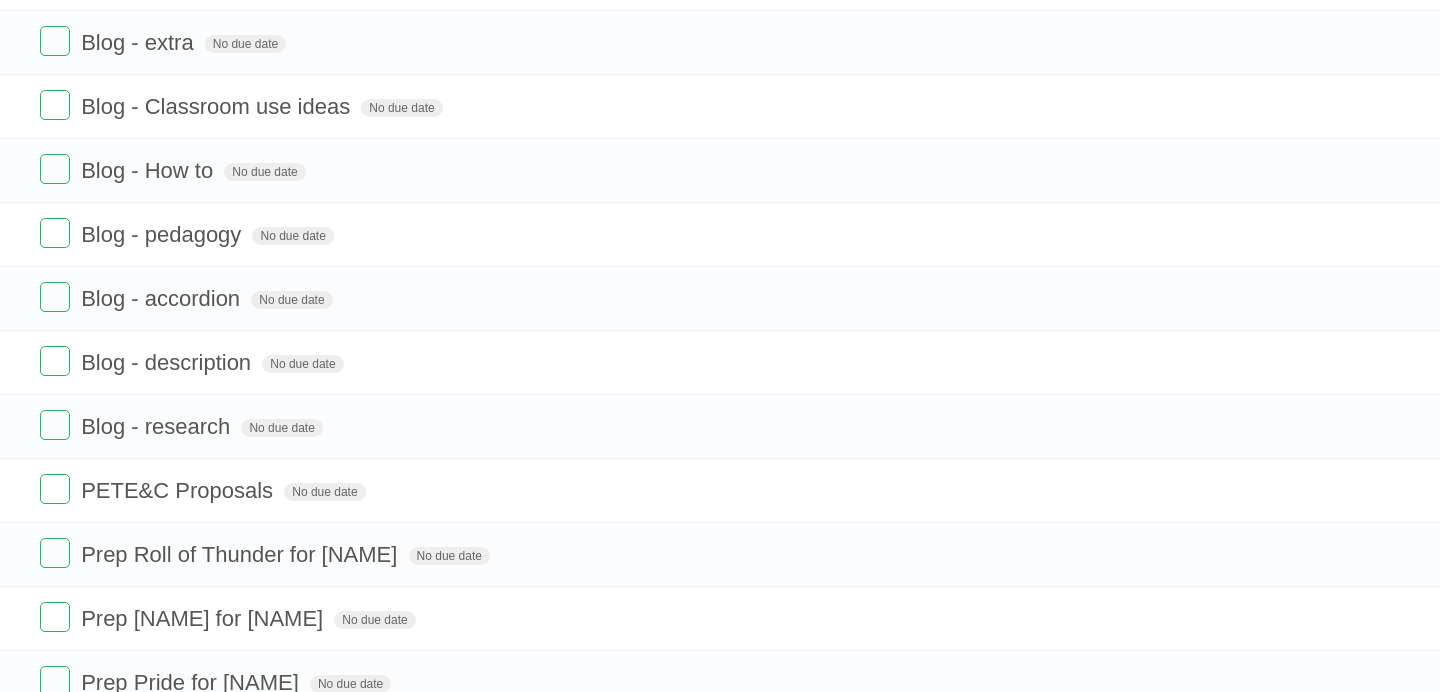scroll, scrollTop: 2376, scrollLeft: 0, axis: vertical 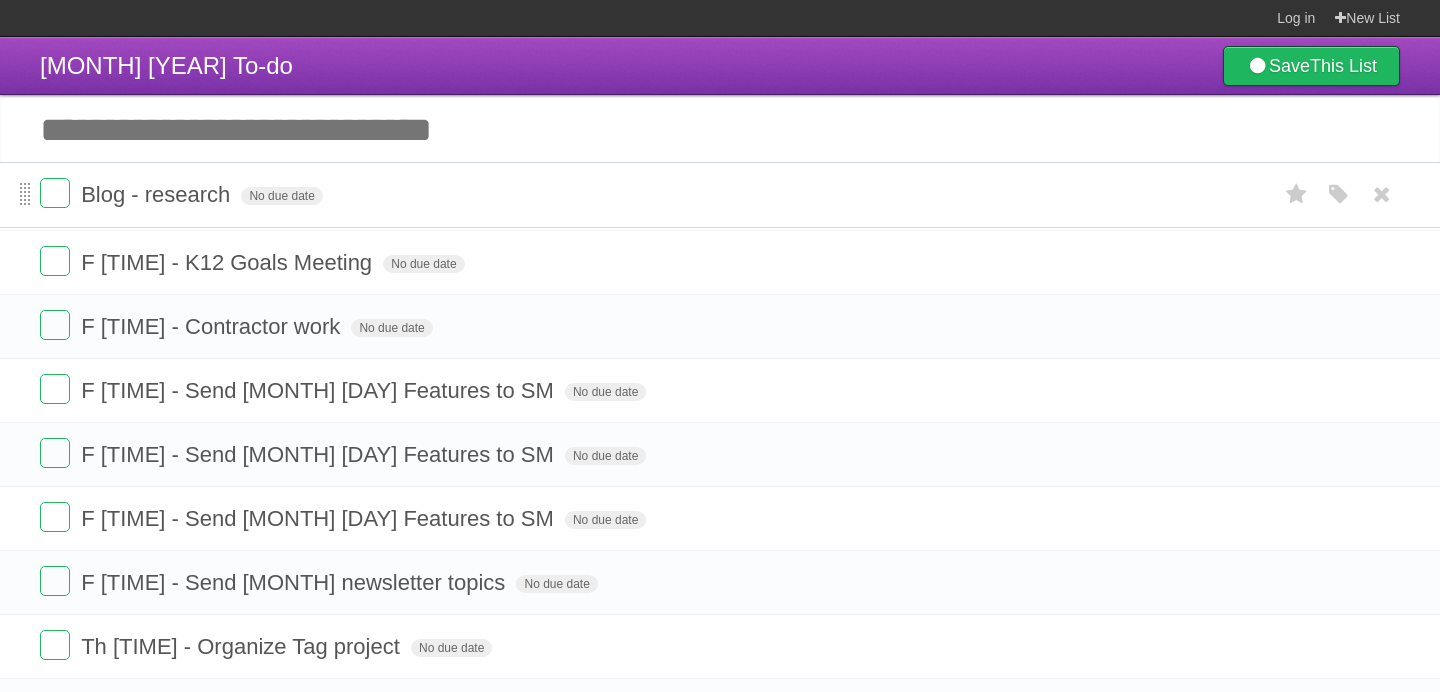 drag, startPoint x: 25, startPoint y: 555, endPoint x: 23, endPoint y: 194, distance: 361.00555 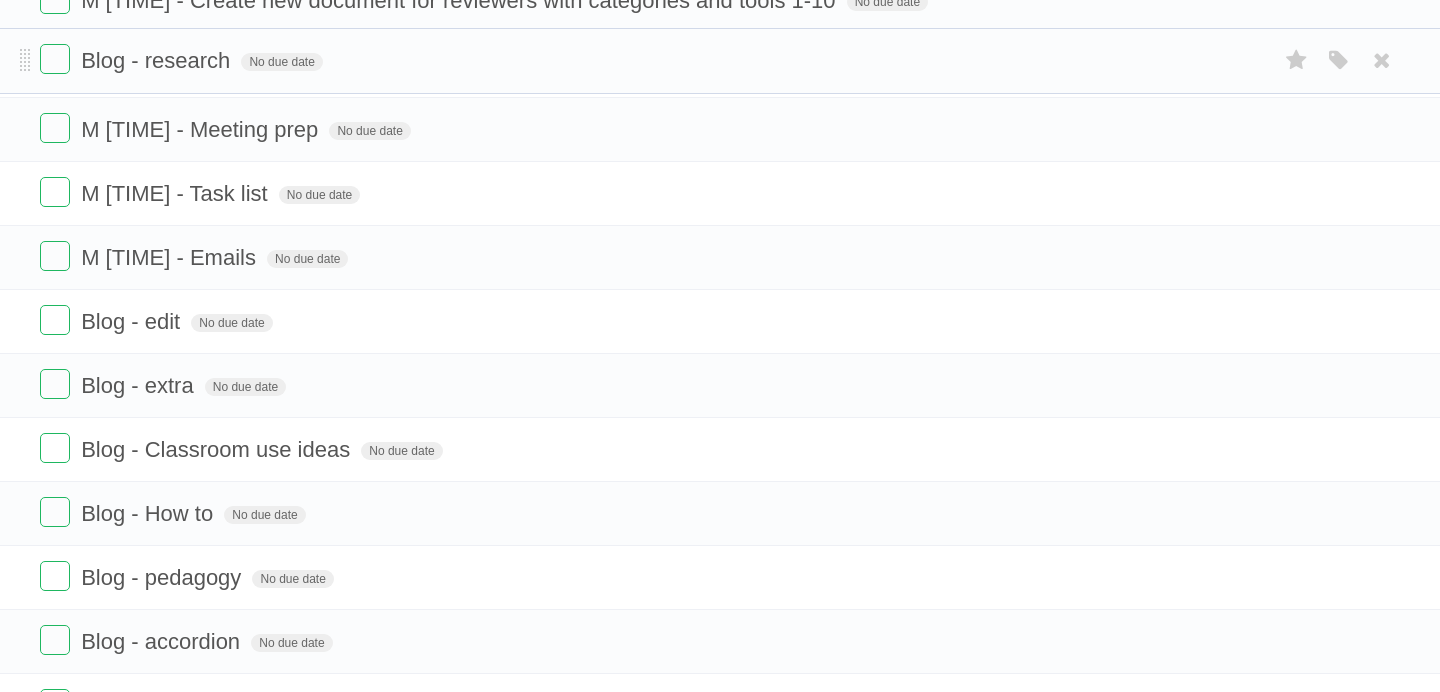 scroll, scrollTop: 2160, scrollLeft: 0, axis: vertical 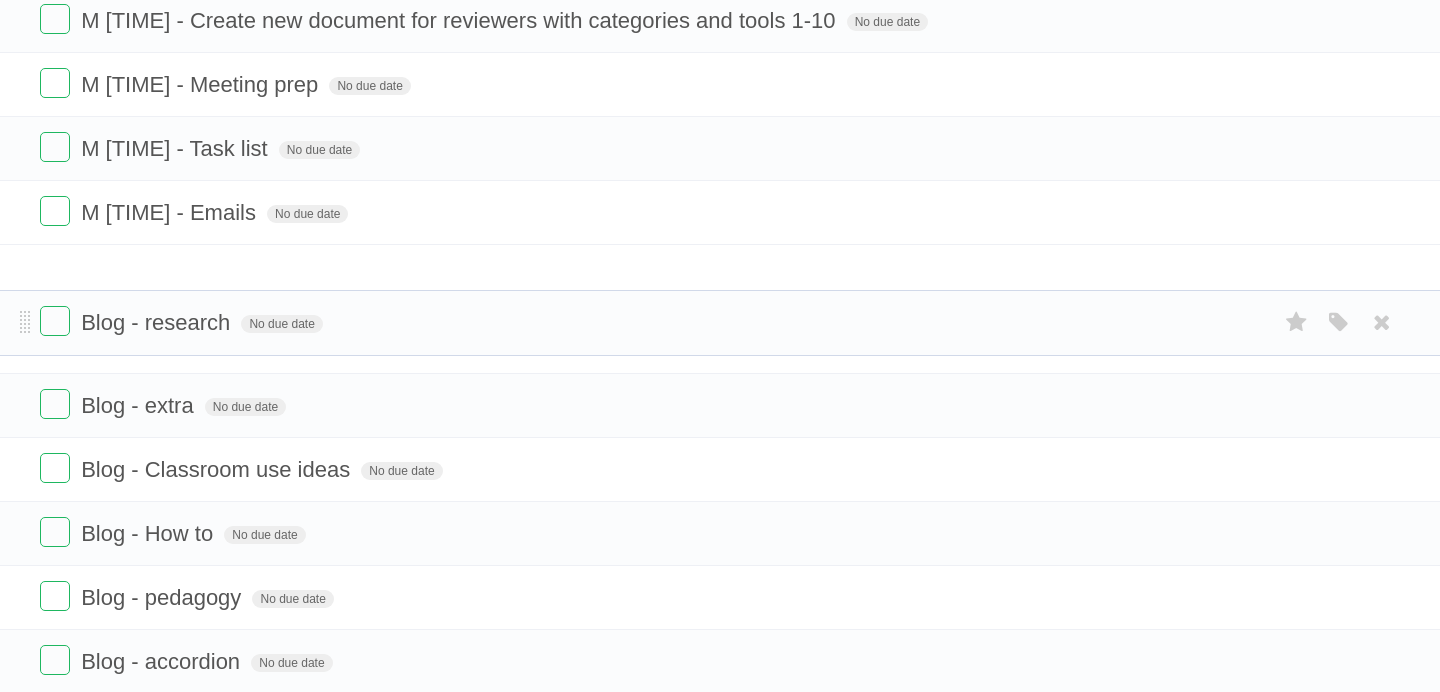 drag, startPoint x: 23, startPoint y: 205, endPoint x: 32, endPoint y: 321, distance: 116.34862 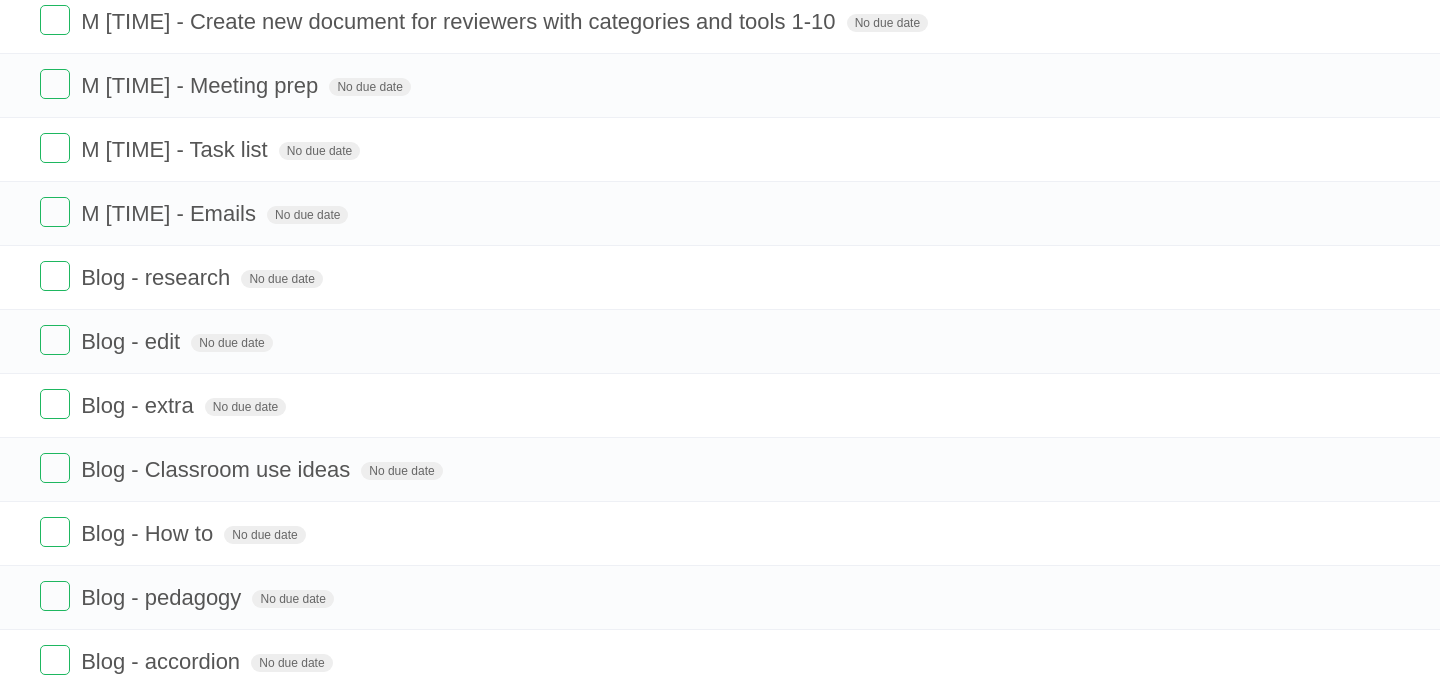 scroll, scrollTop: 2161, scrollLeft: 0, axis: vertical 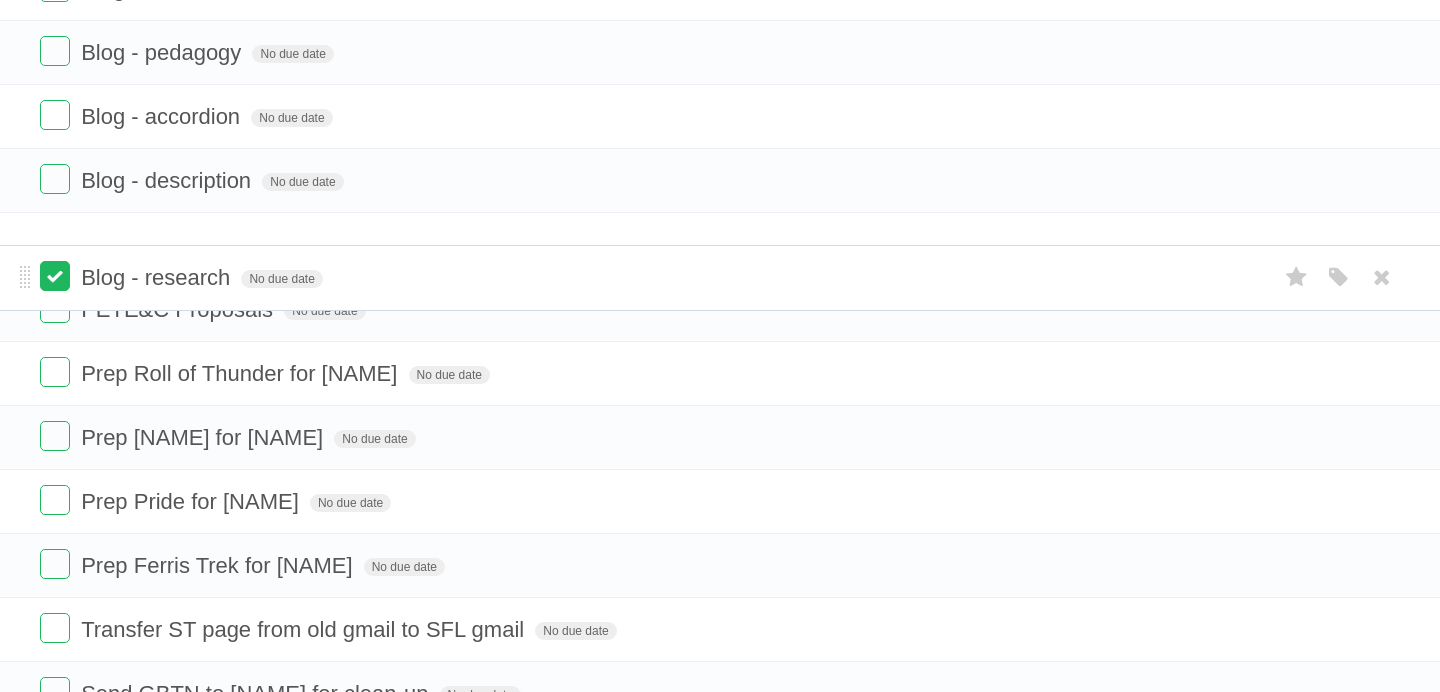 drag, startPoint x: 25, startPoint y: 317, endPoint x: 48, endPoint y: 281, distance: 42.72002 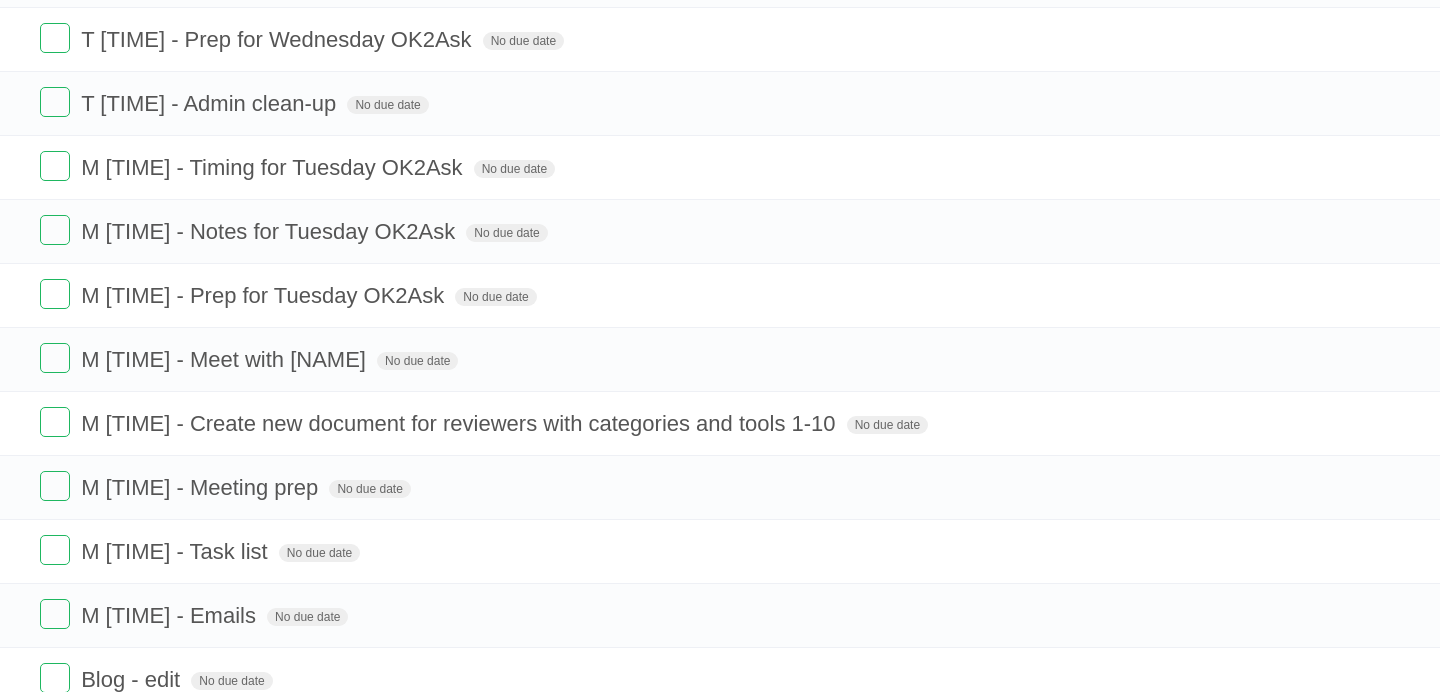 scroll, scrollTop: 1761, scrollLeft: 0, axis: vertical 